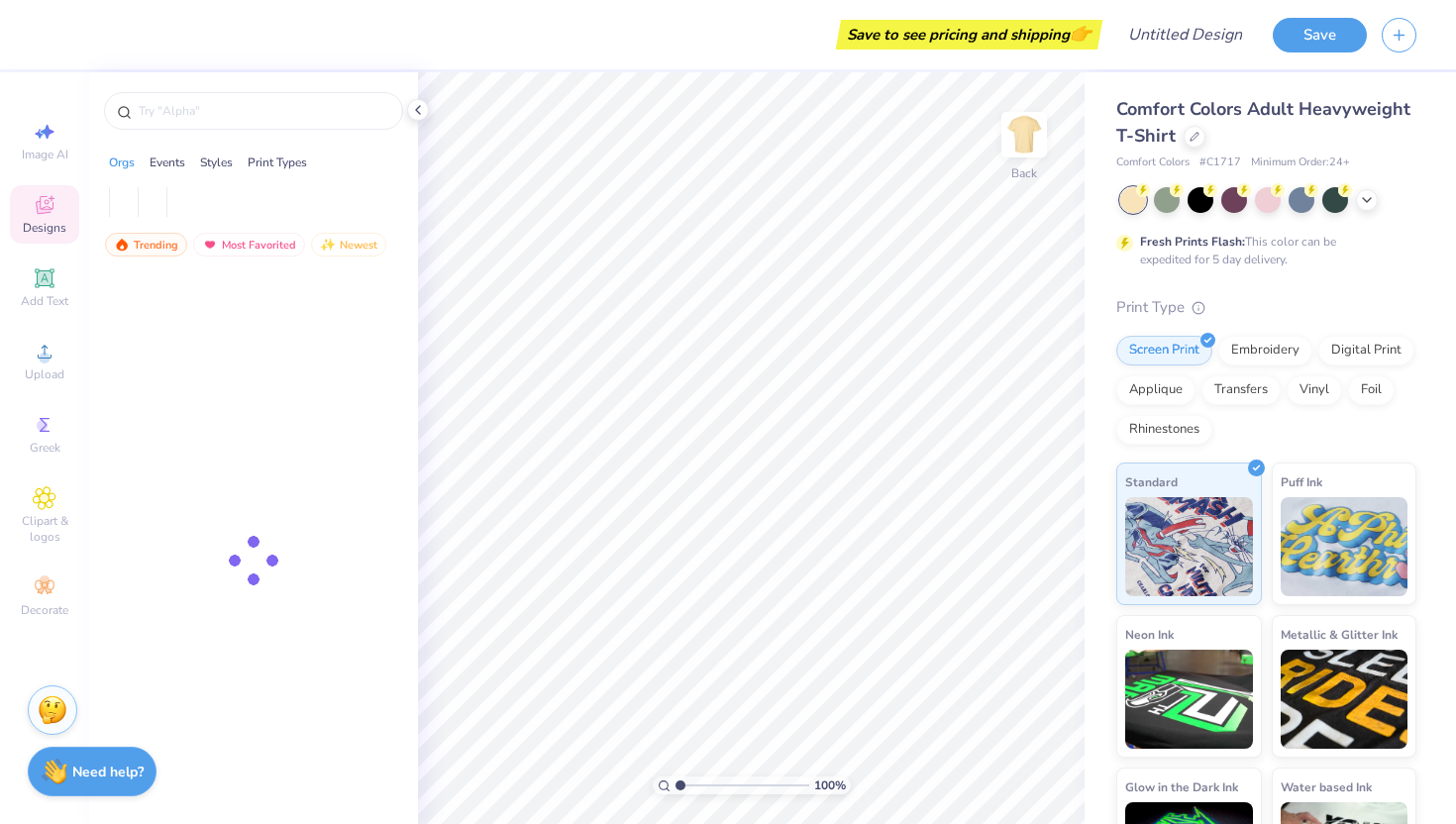 scroll, scrollTop: 0, scrollLeft: 0, axis: both 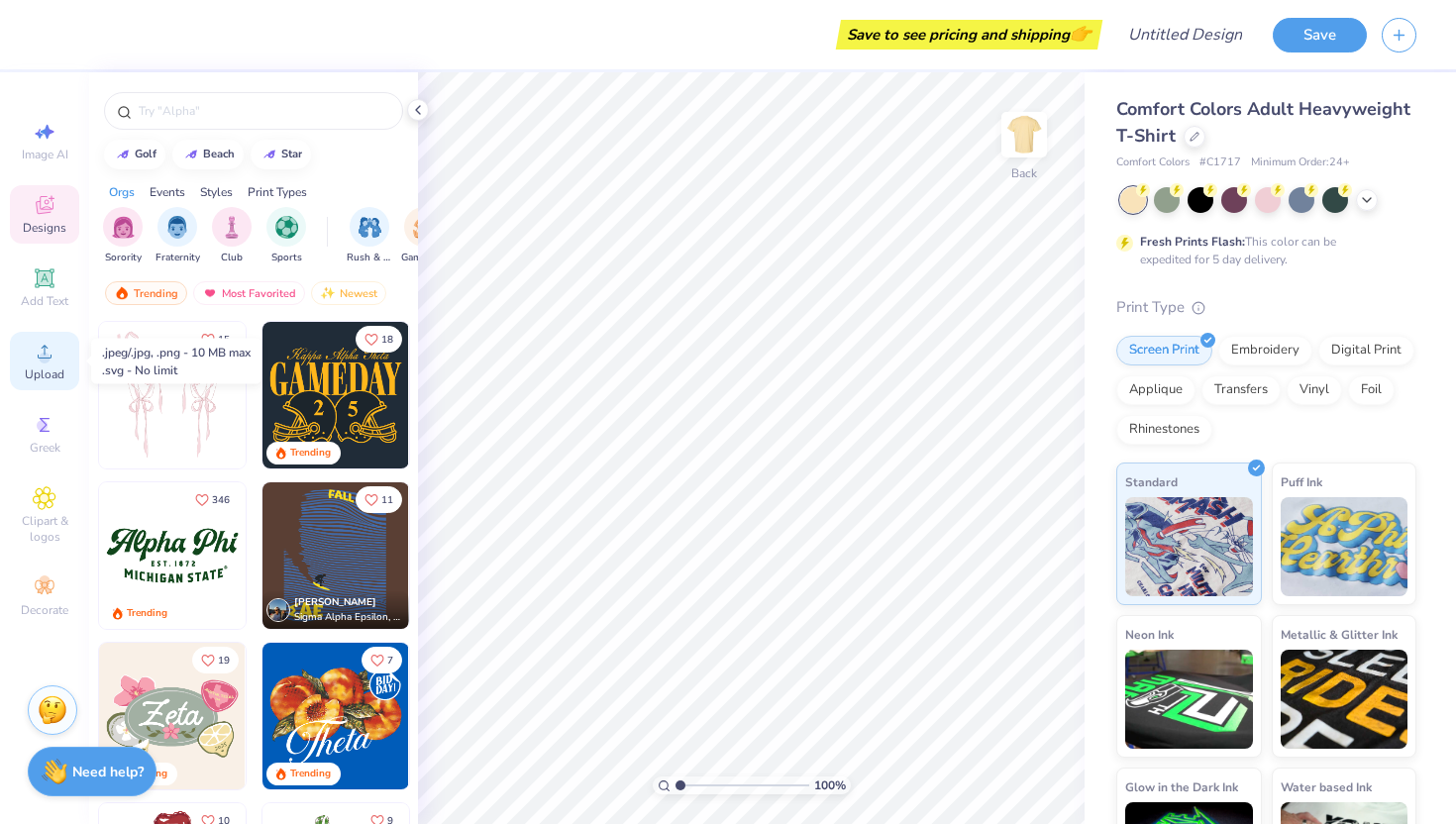 click on "Upload" at bounding box center (45, 360) 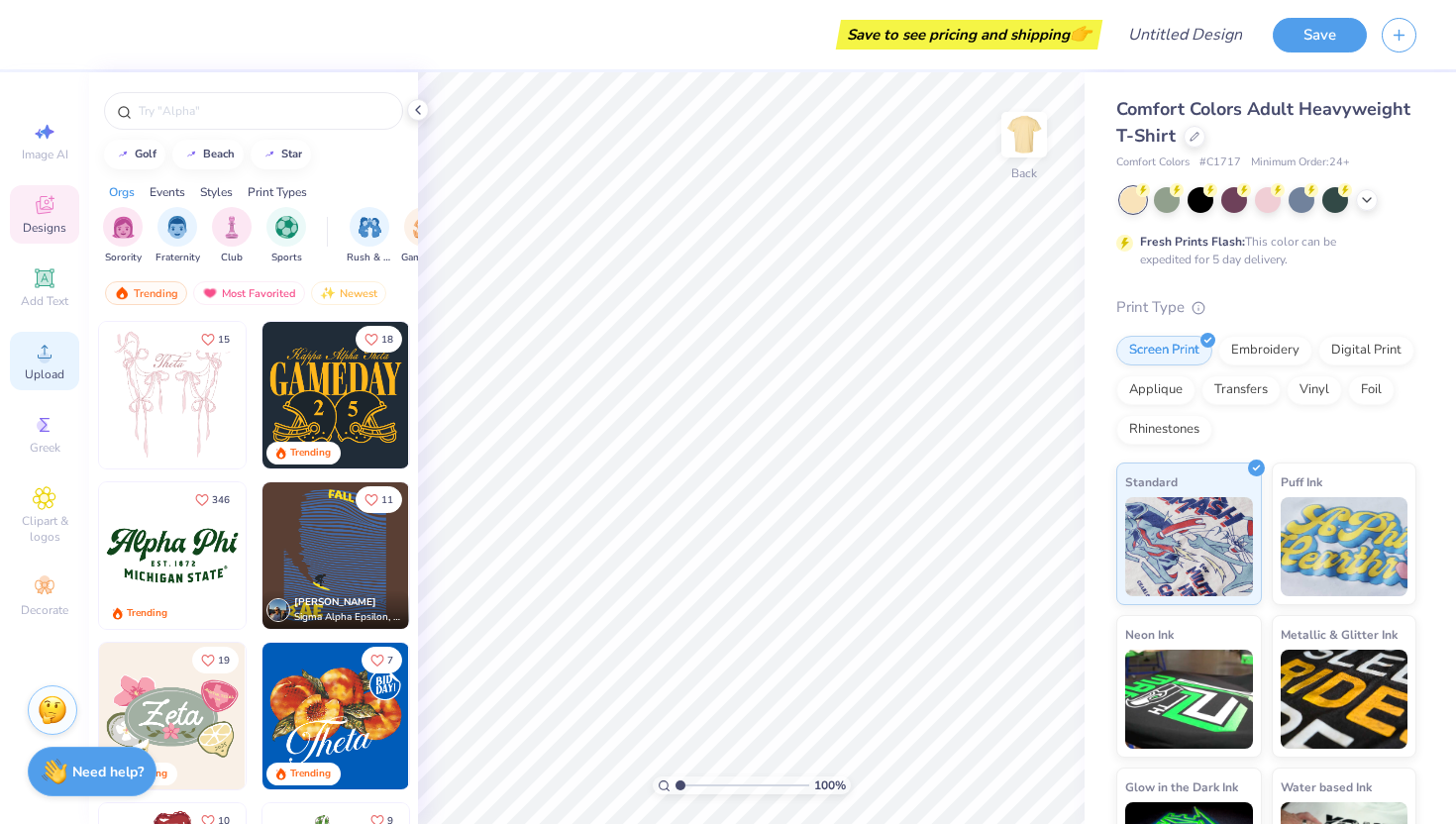 click 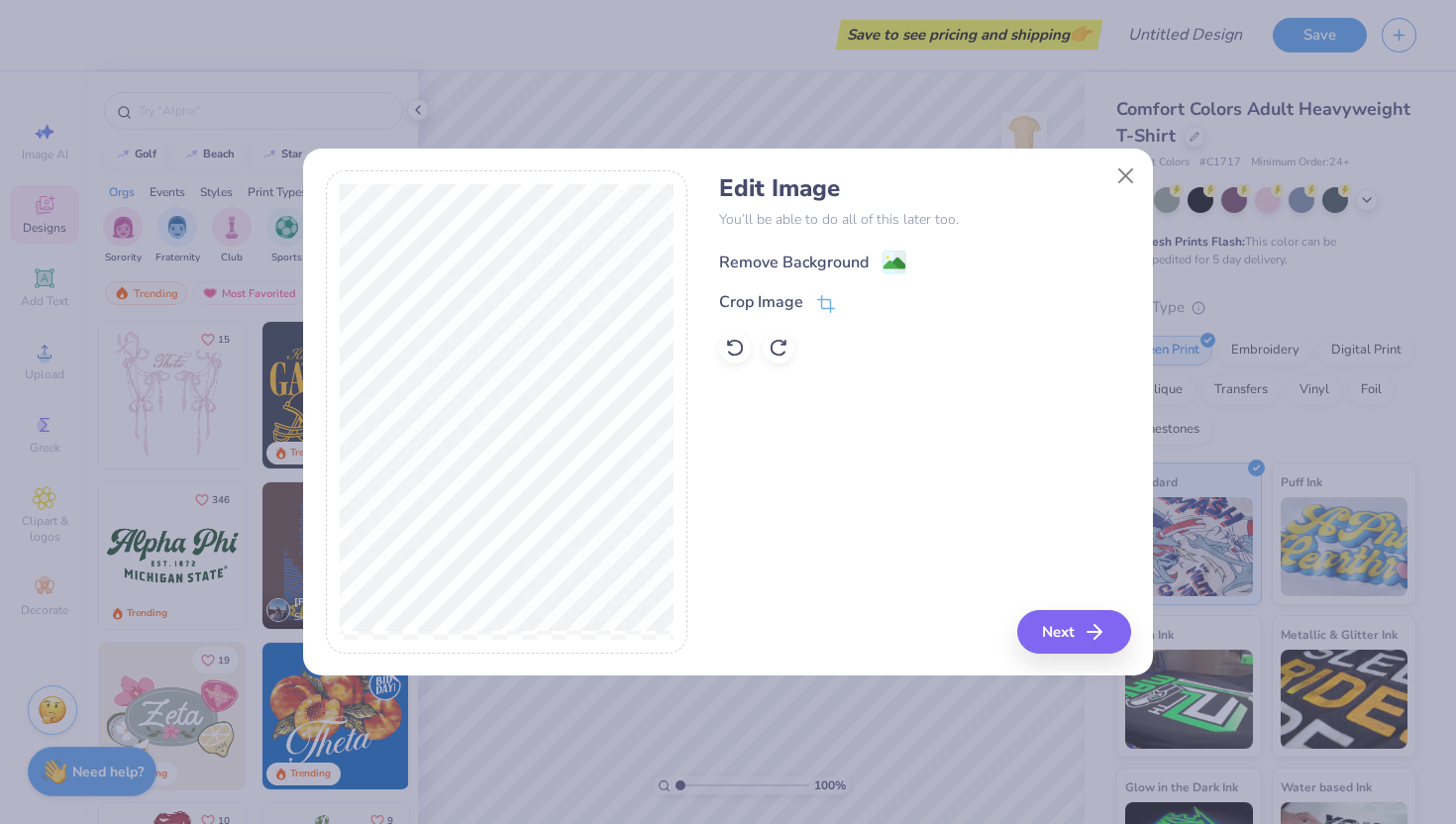 click 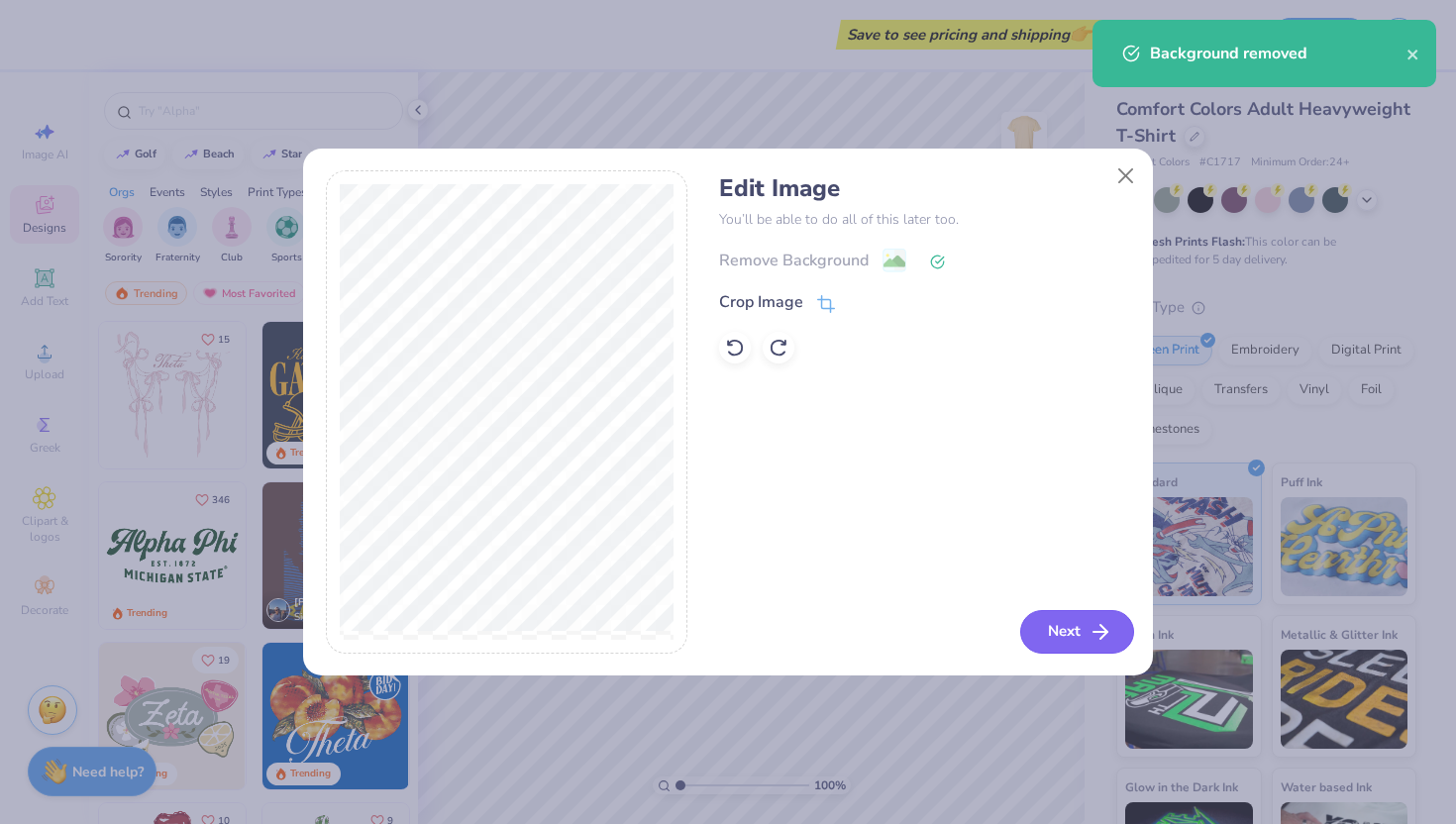 click on "Next" at bounding box center (1077, 632) 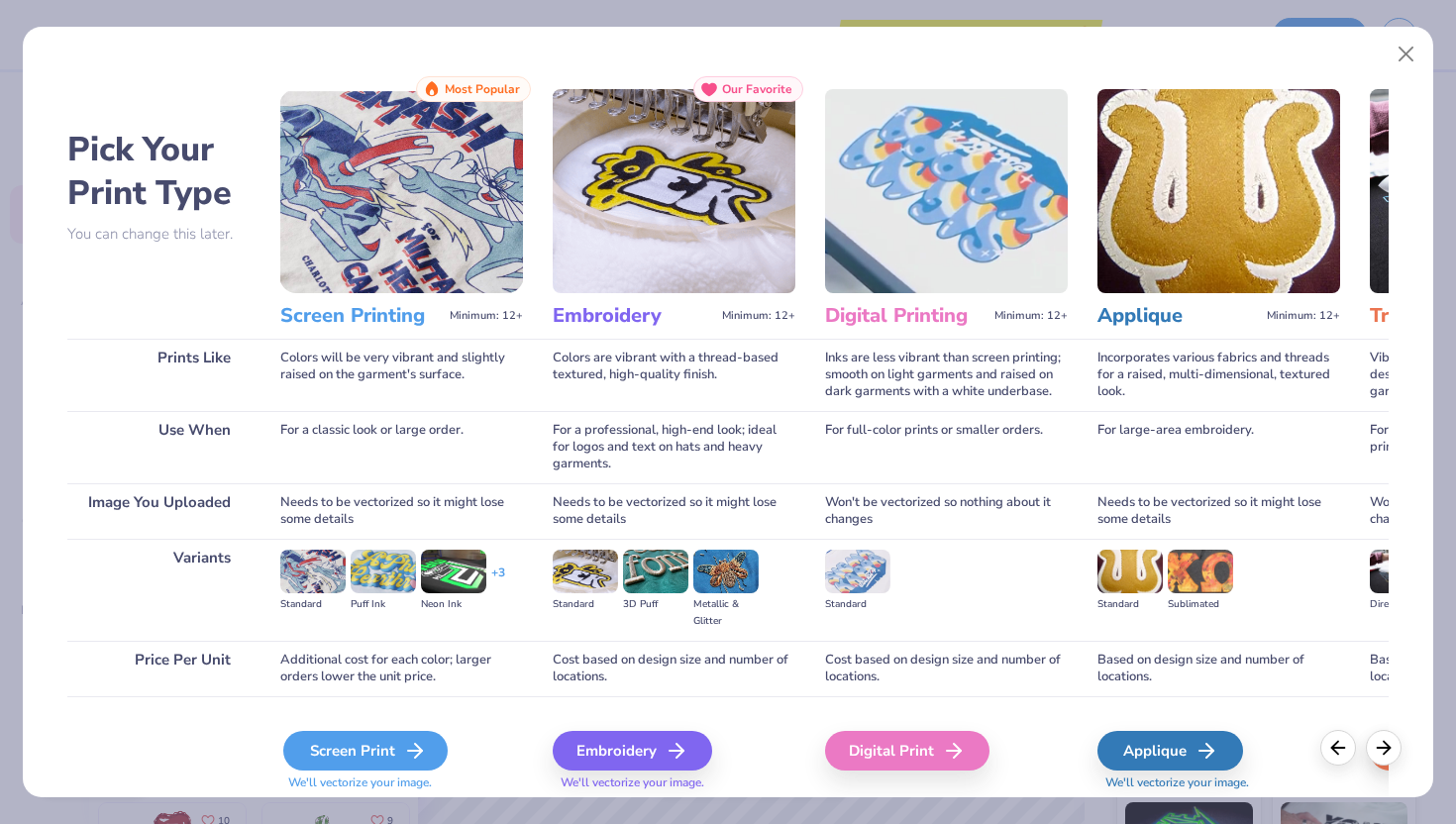 click on "Screen Print" at bounding box center [365, 751] 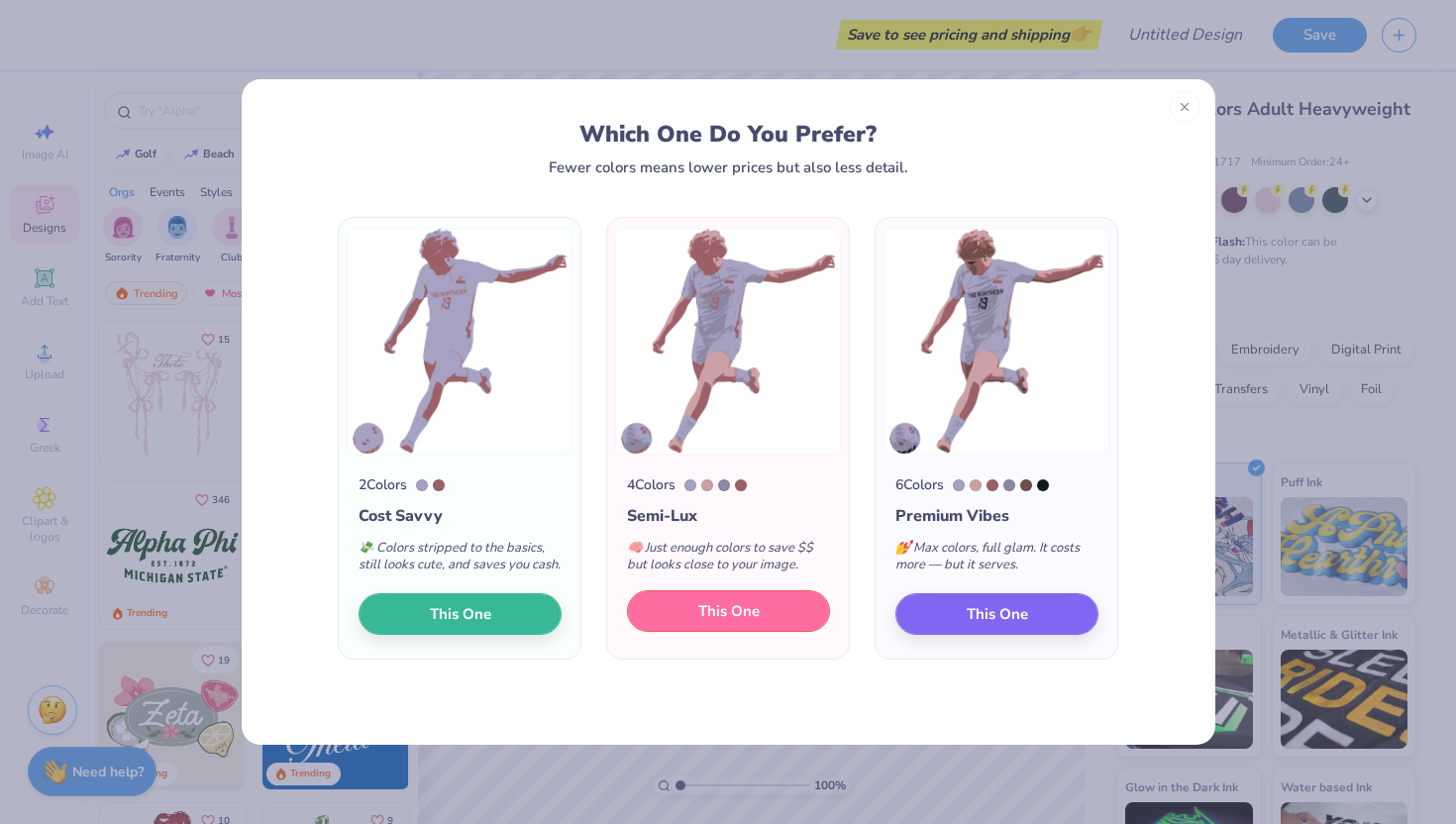 click on "This One" at bounding box center (728, 611) 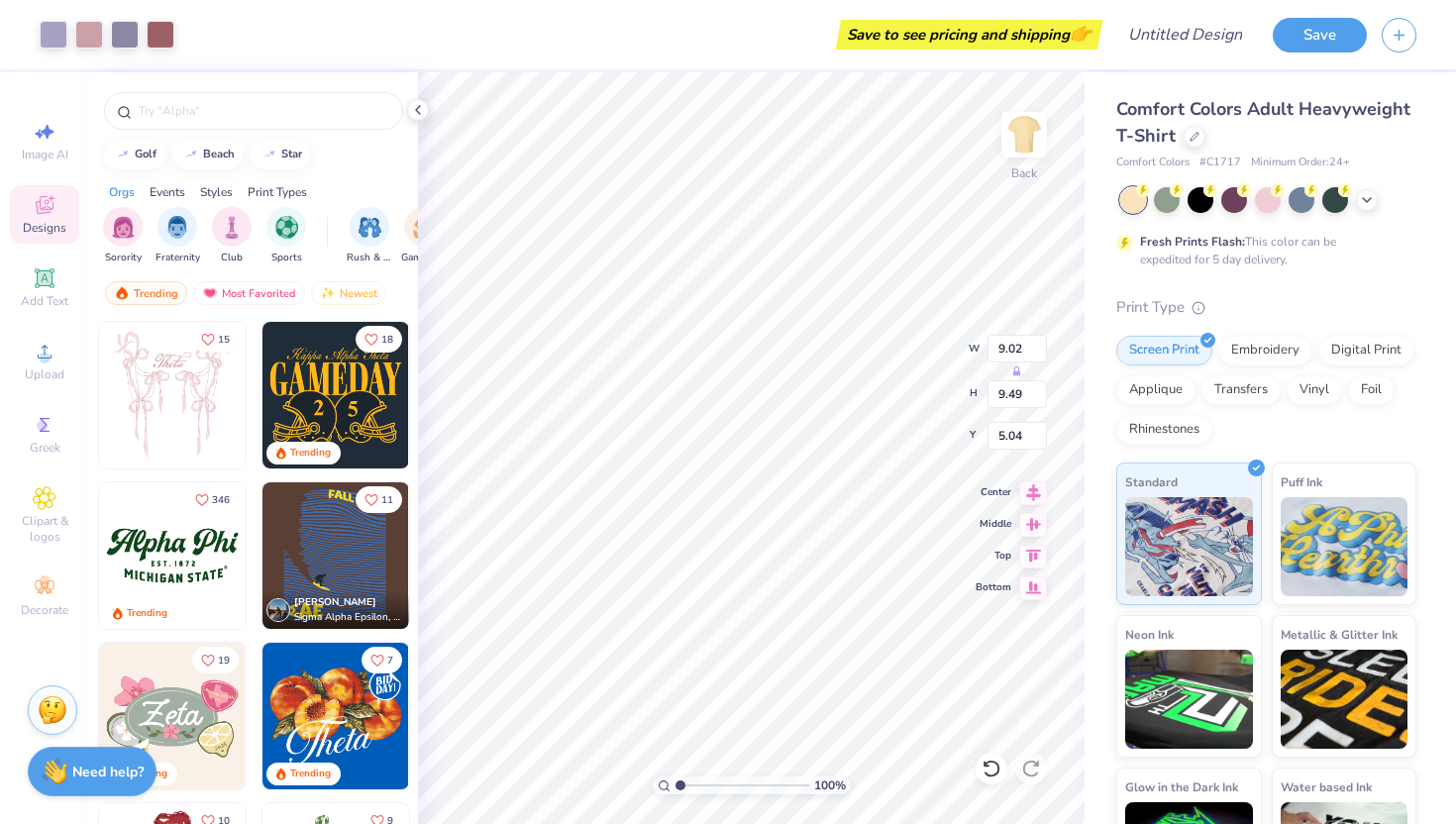 type on "9.02" 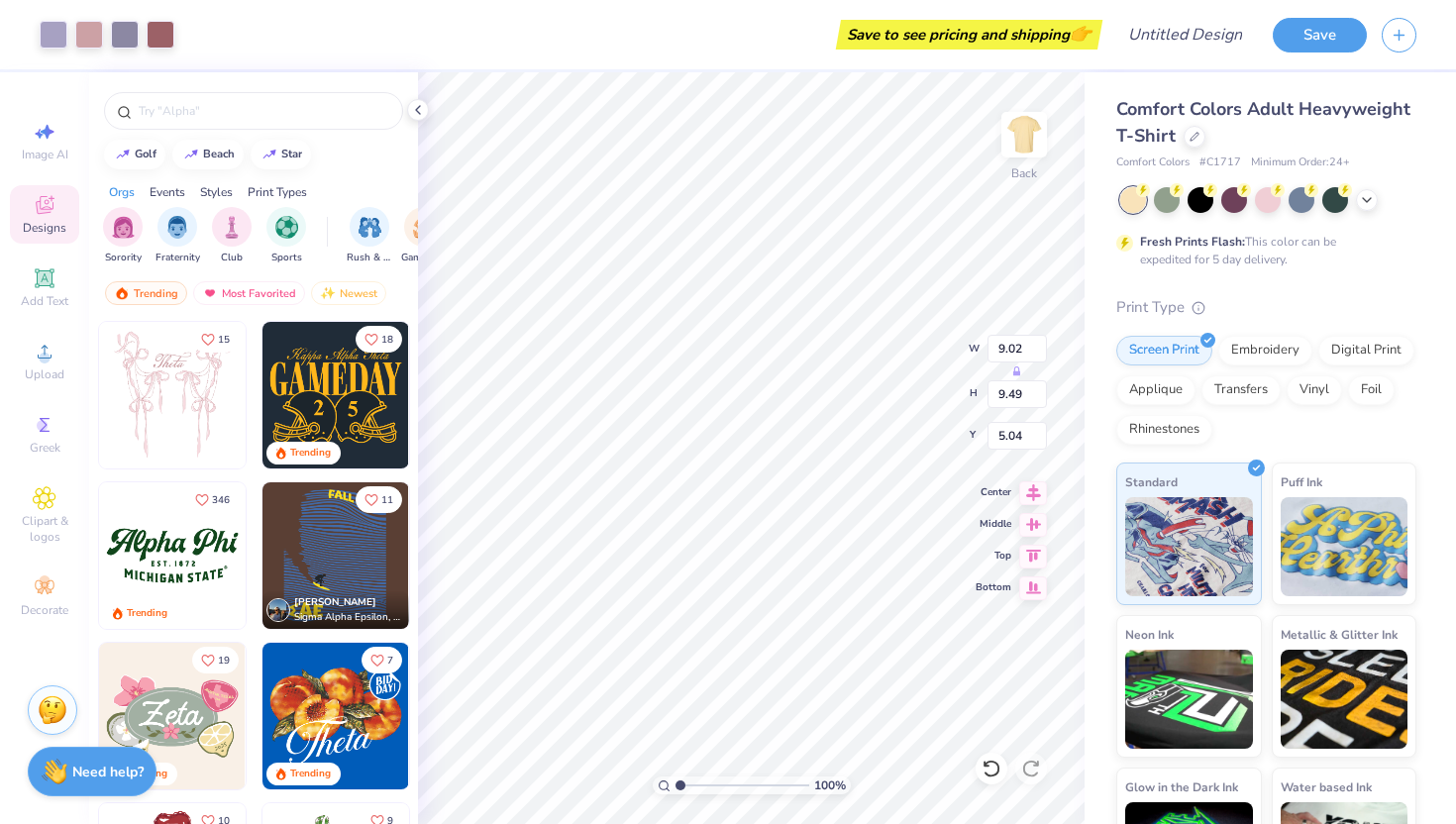type on "9.49" 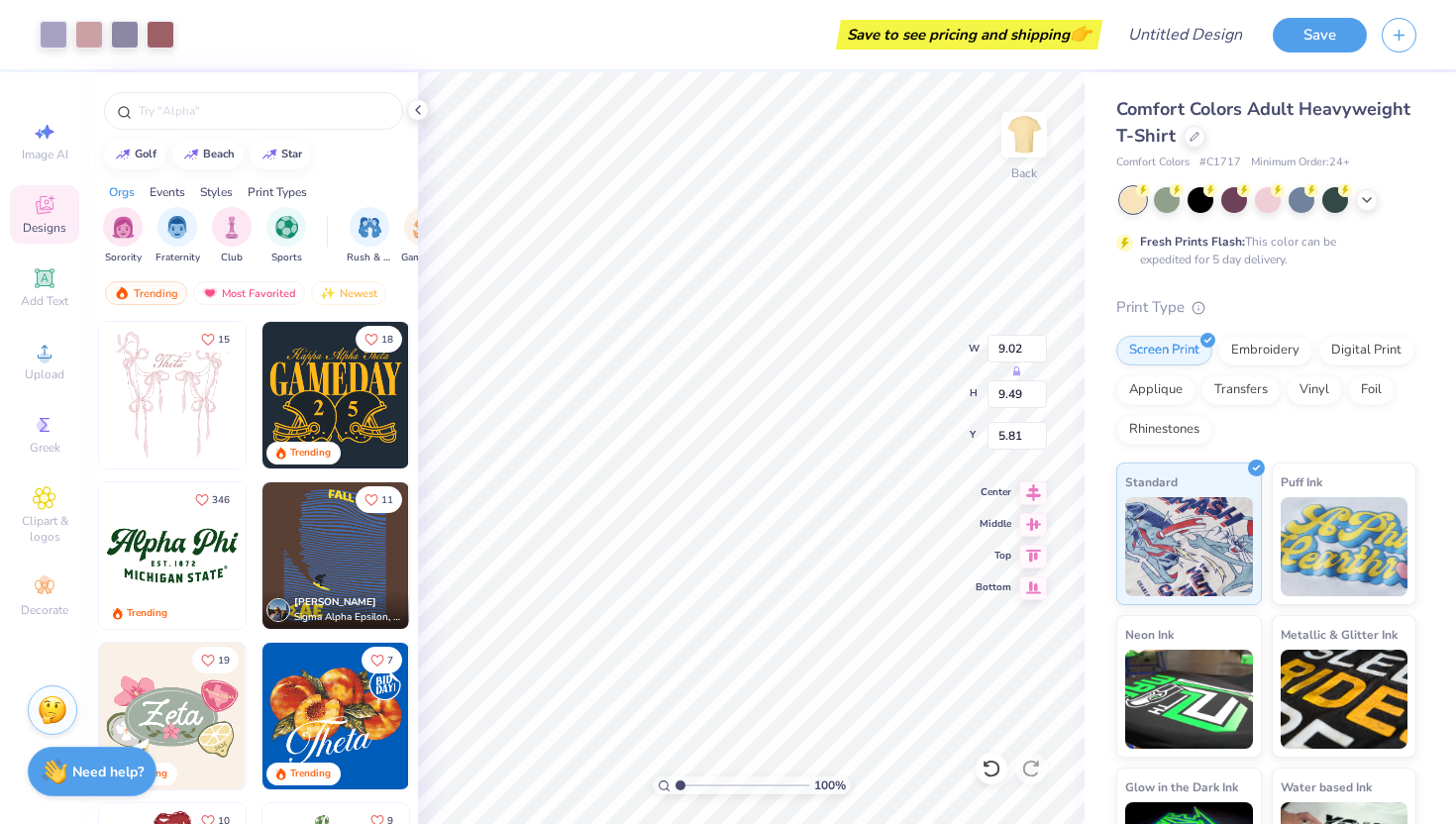 type on "3.53" 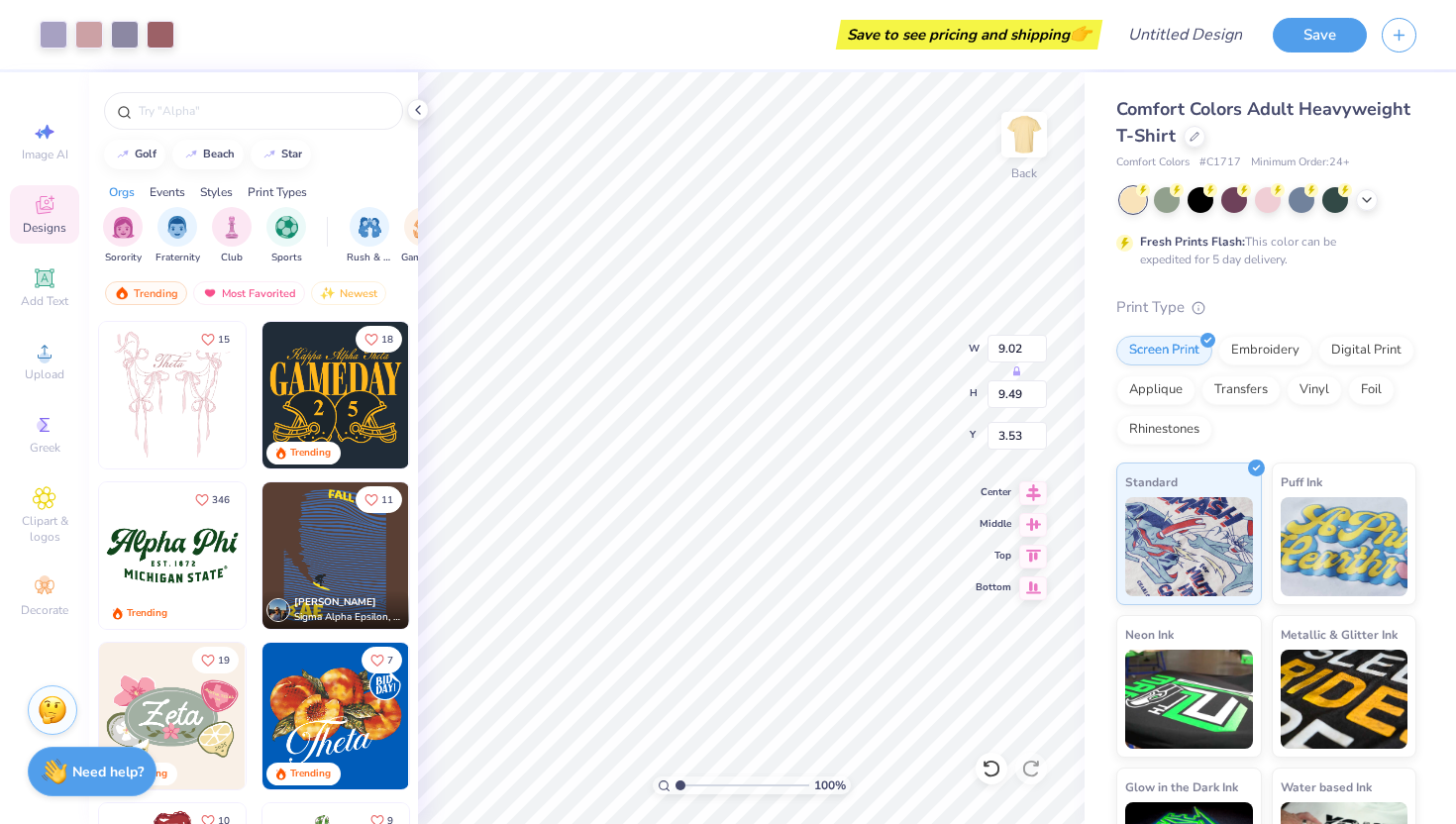 type on "5.51" 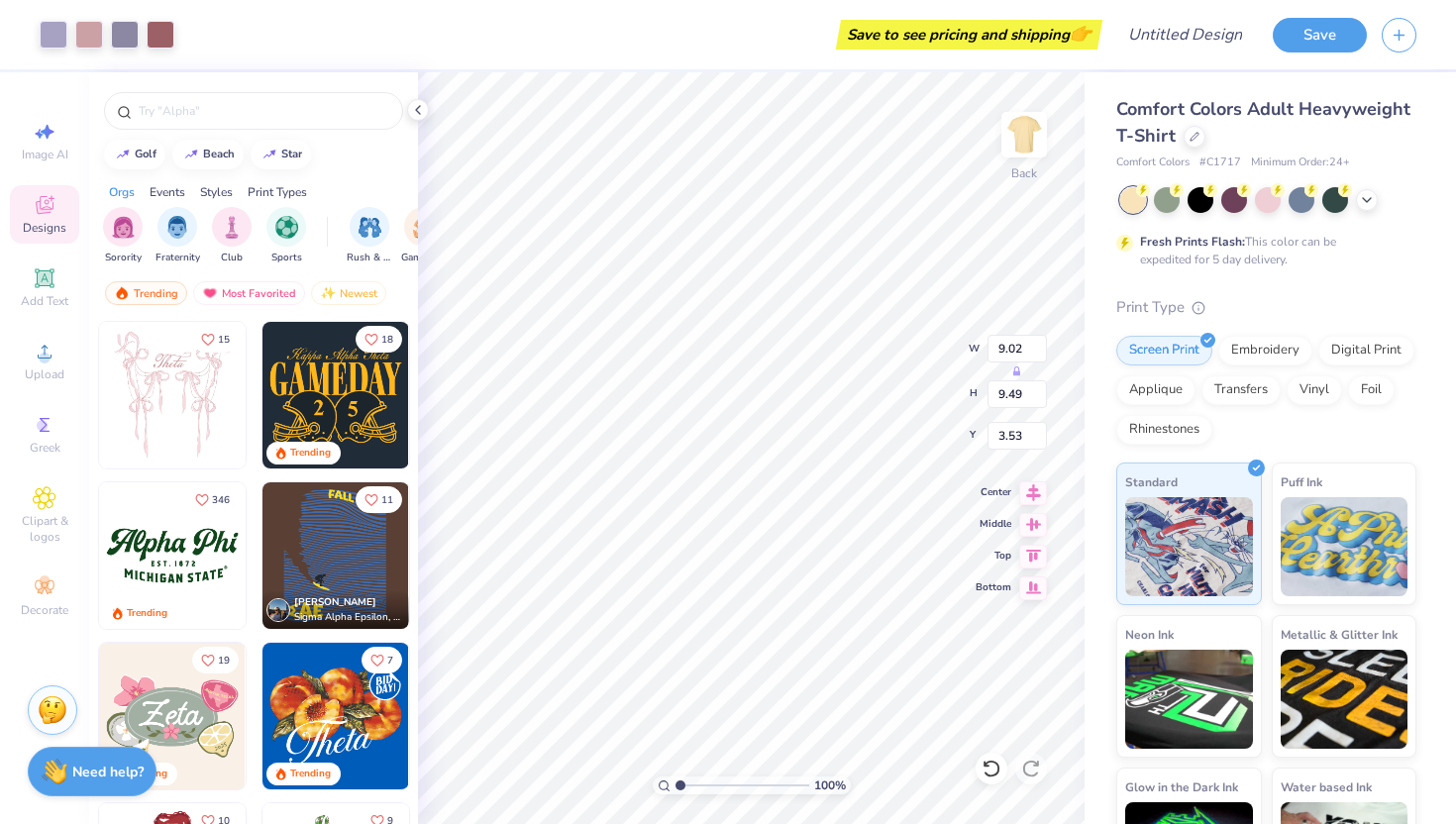 type on "5.80" 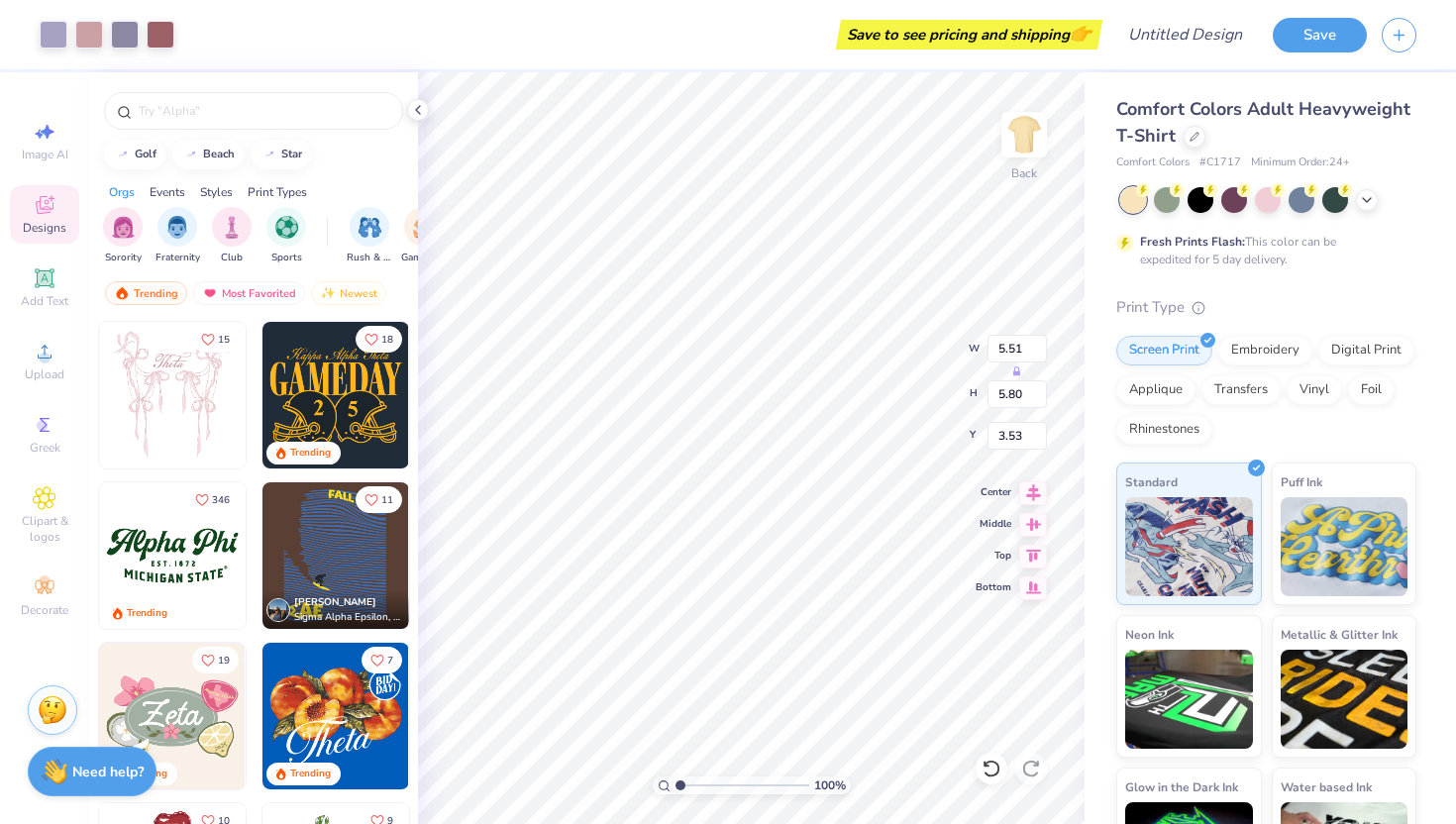 type on "6.70" 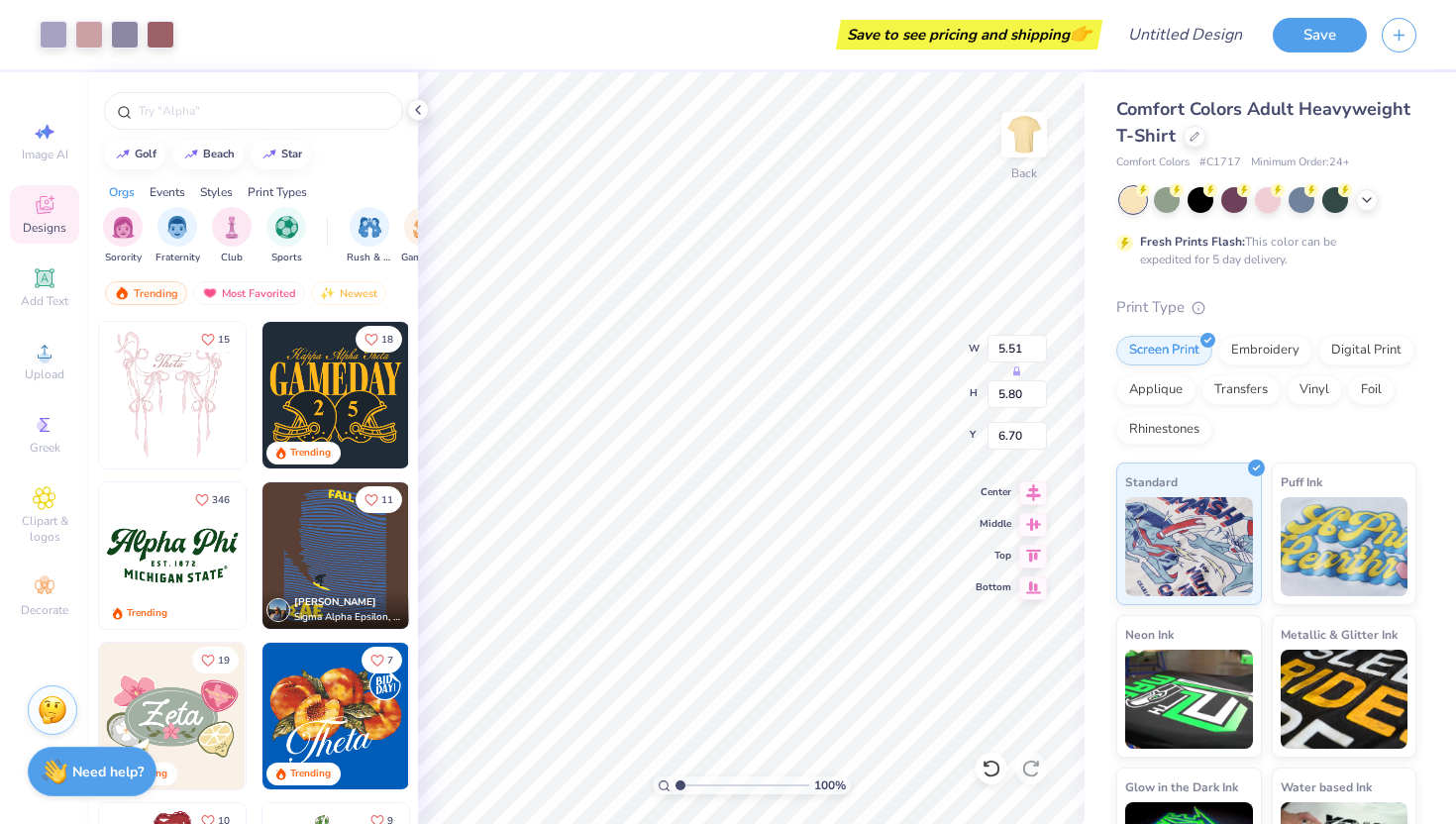 type on "6.32" 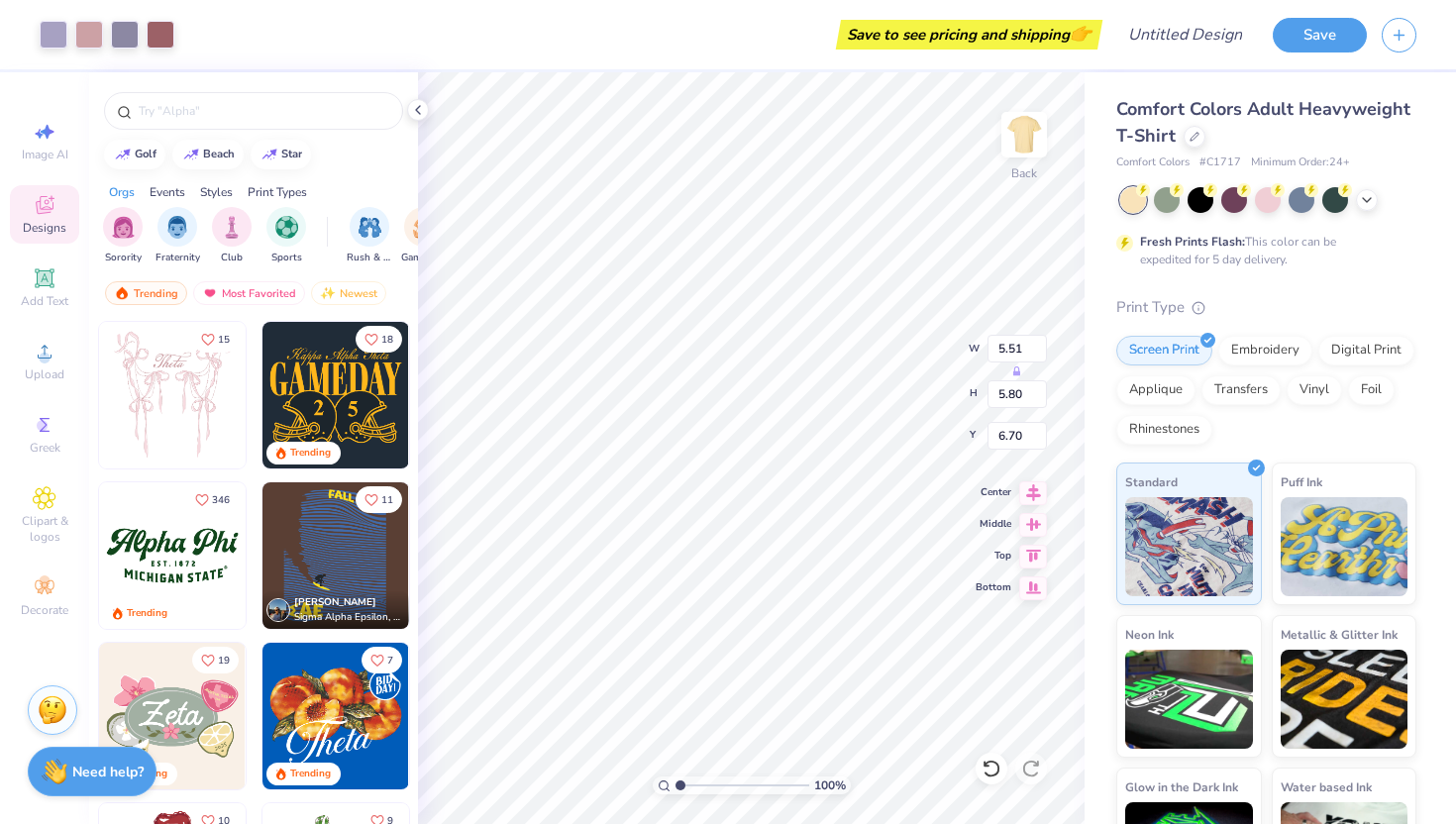 type on "6.66" 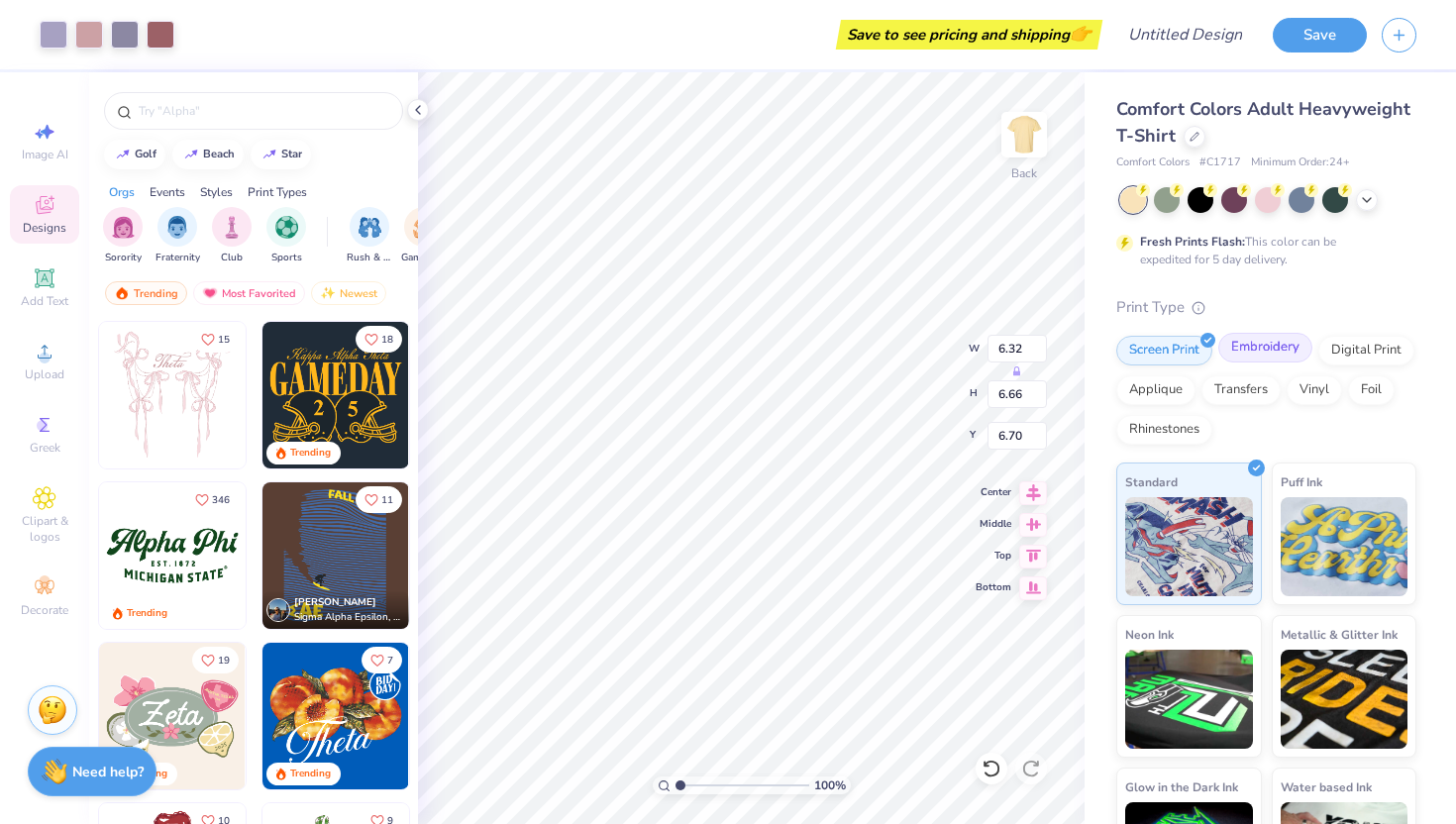 click on "Embroidery" at bounding box center [1265, 348] 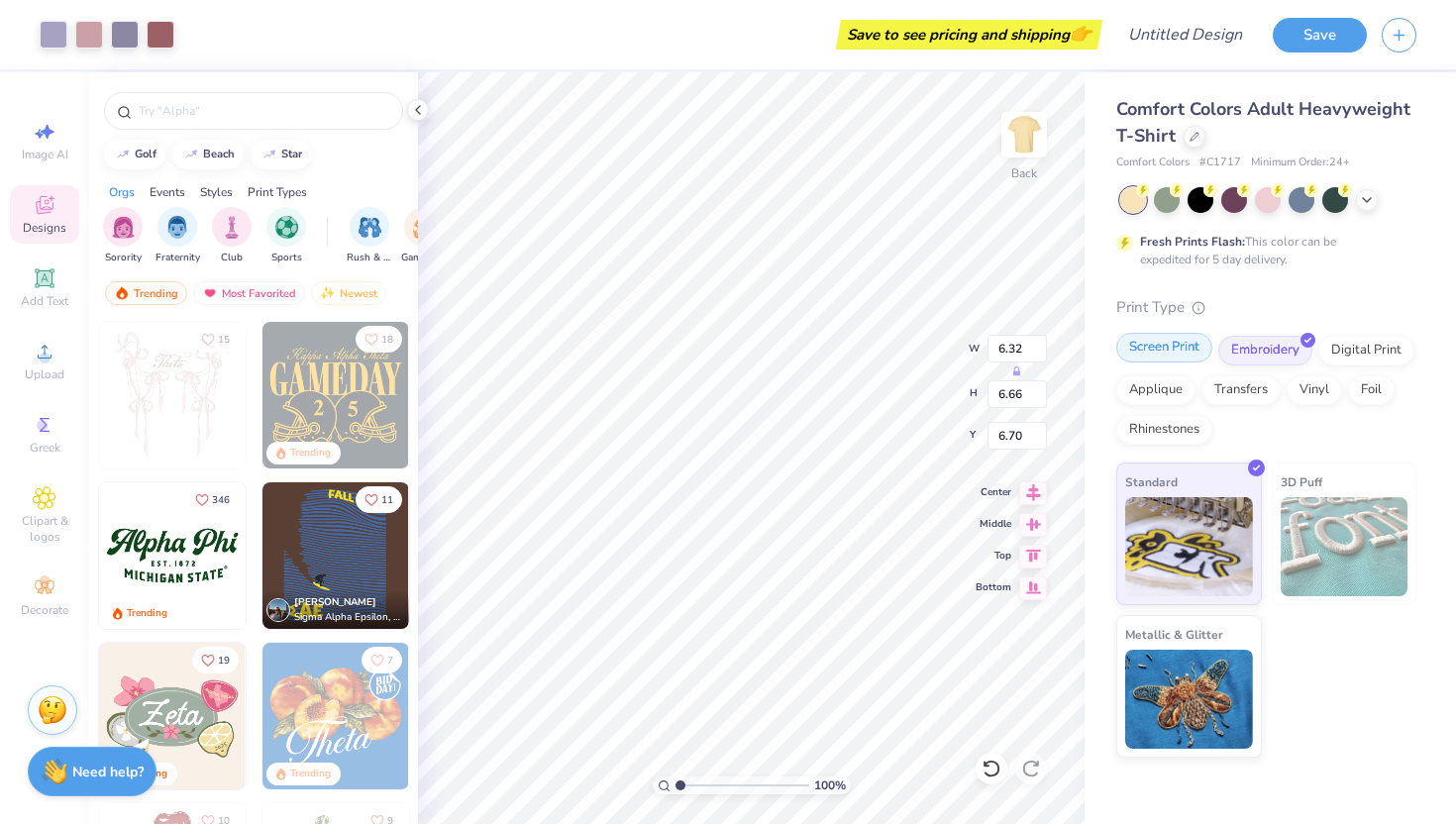 click on "Screen Print" at bounding box center (1164, 348) 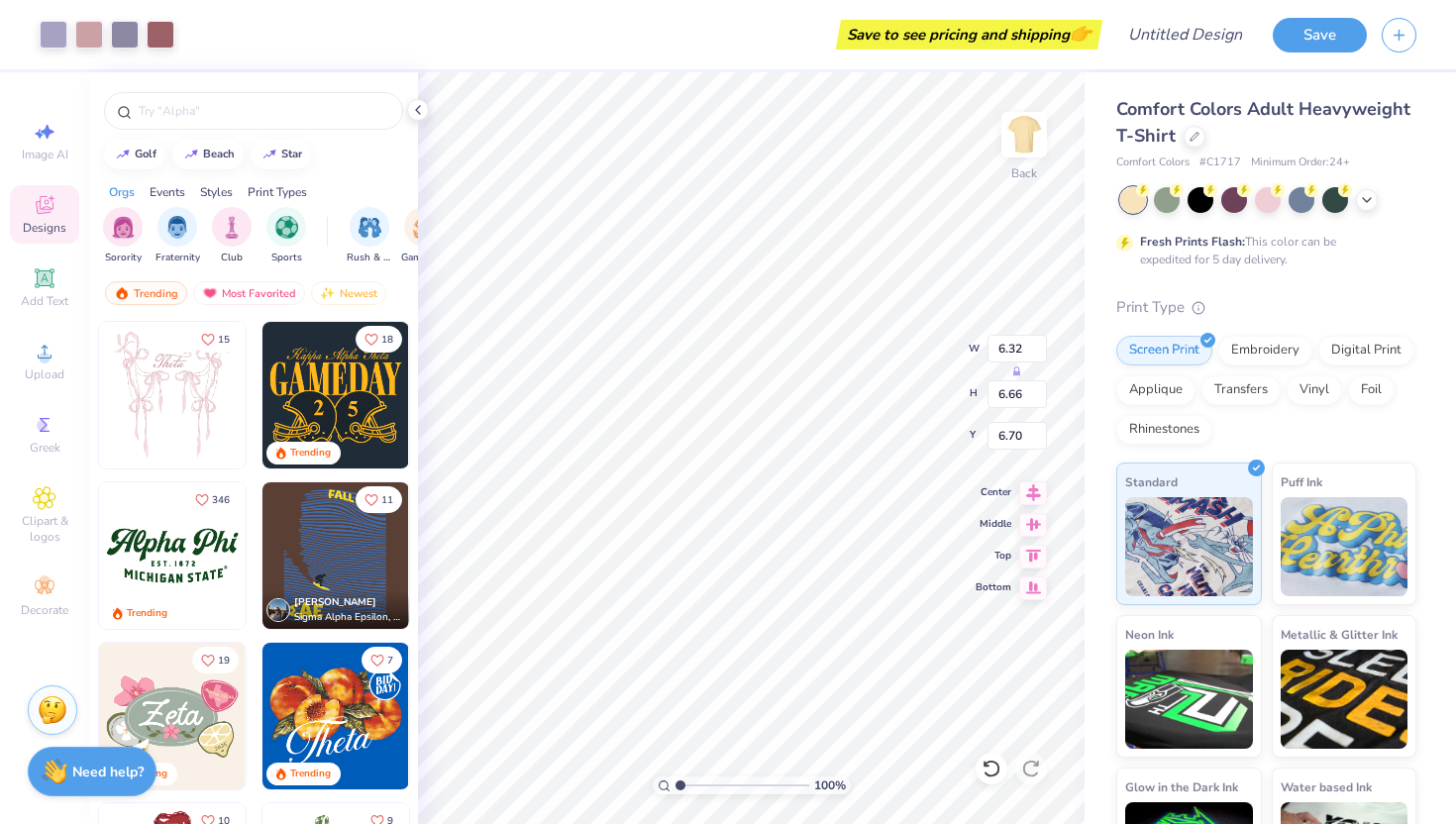 click on "Comfort Colors Adult Heavyweight T-Shirt" at bounding box center (1266, 123) 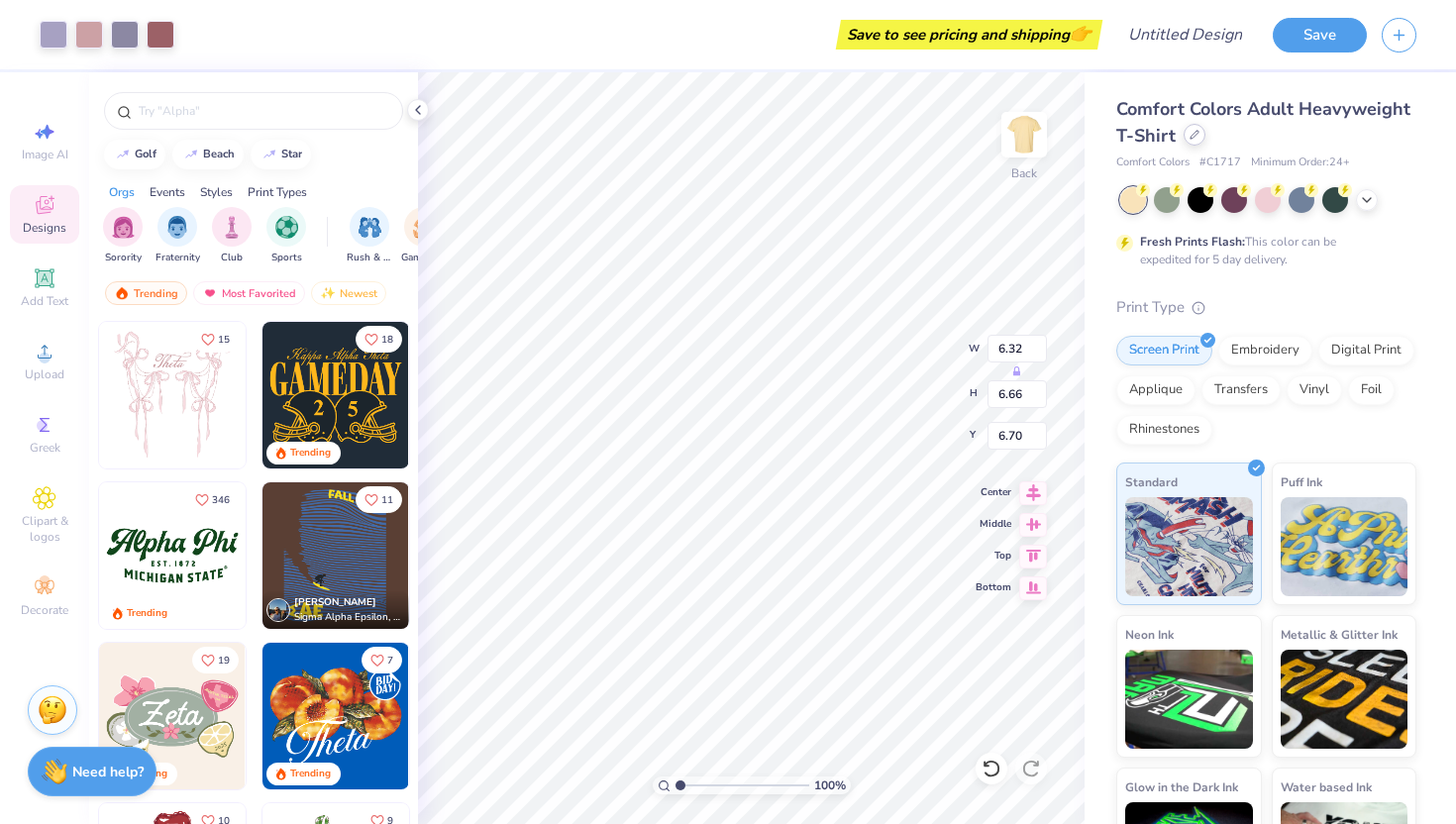 click at bounding box center (1195, 135) 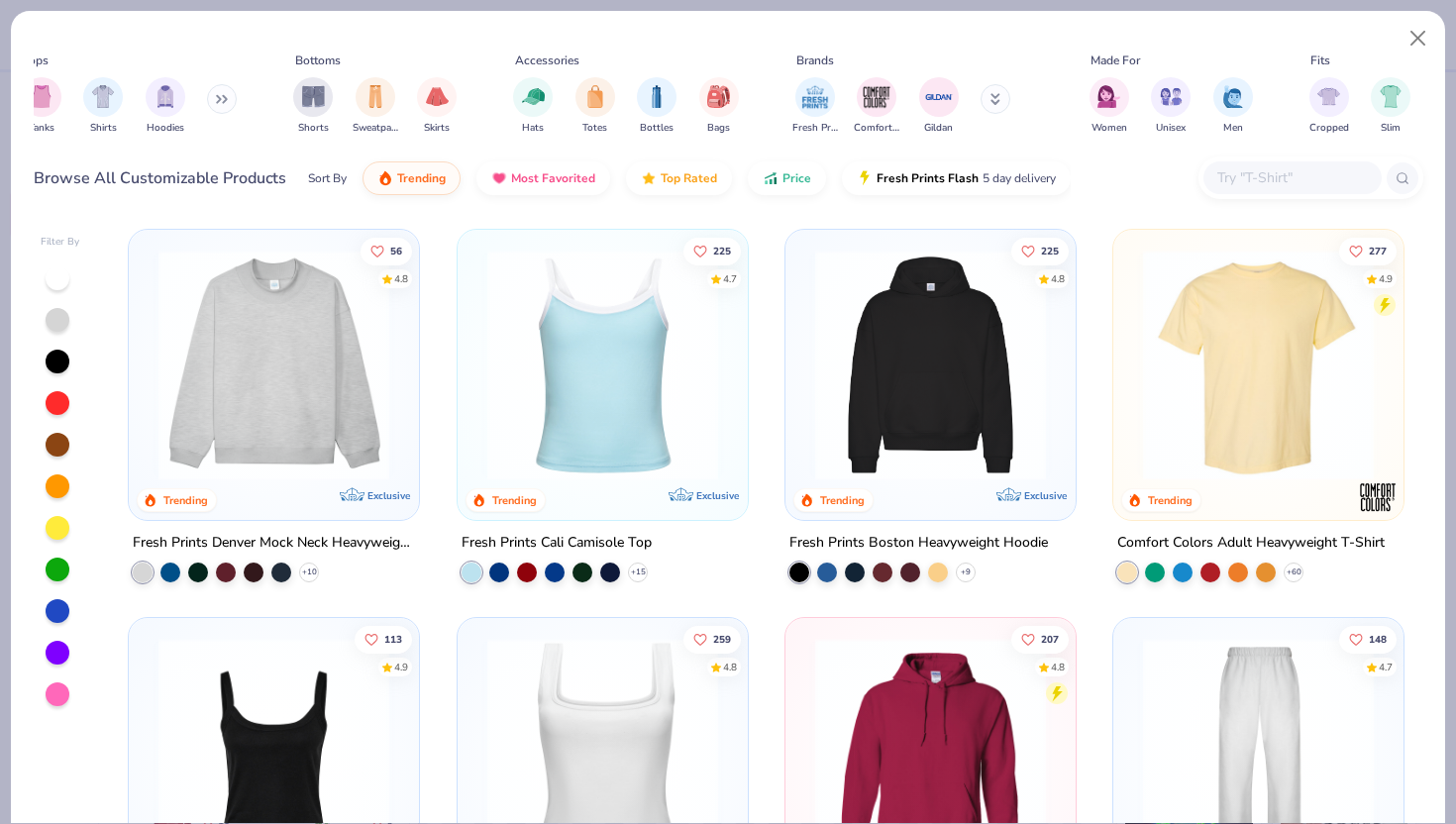 scroll, scrollTop: 0, scrollLeft: 0, axis: both 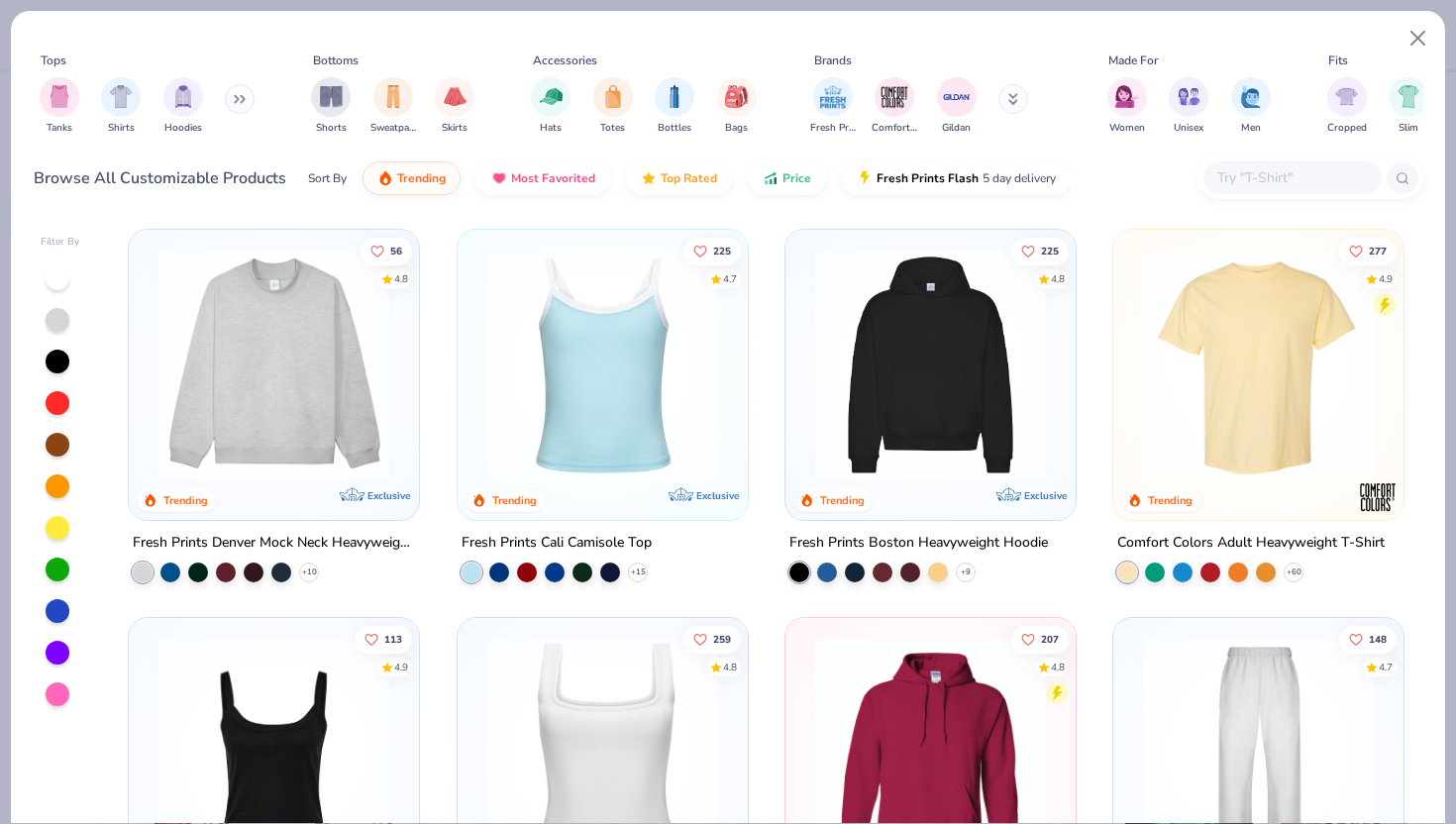 click at bounding box center [240, 99] 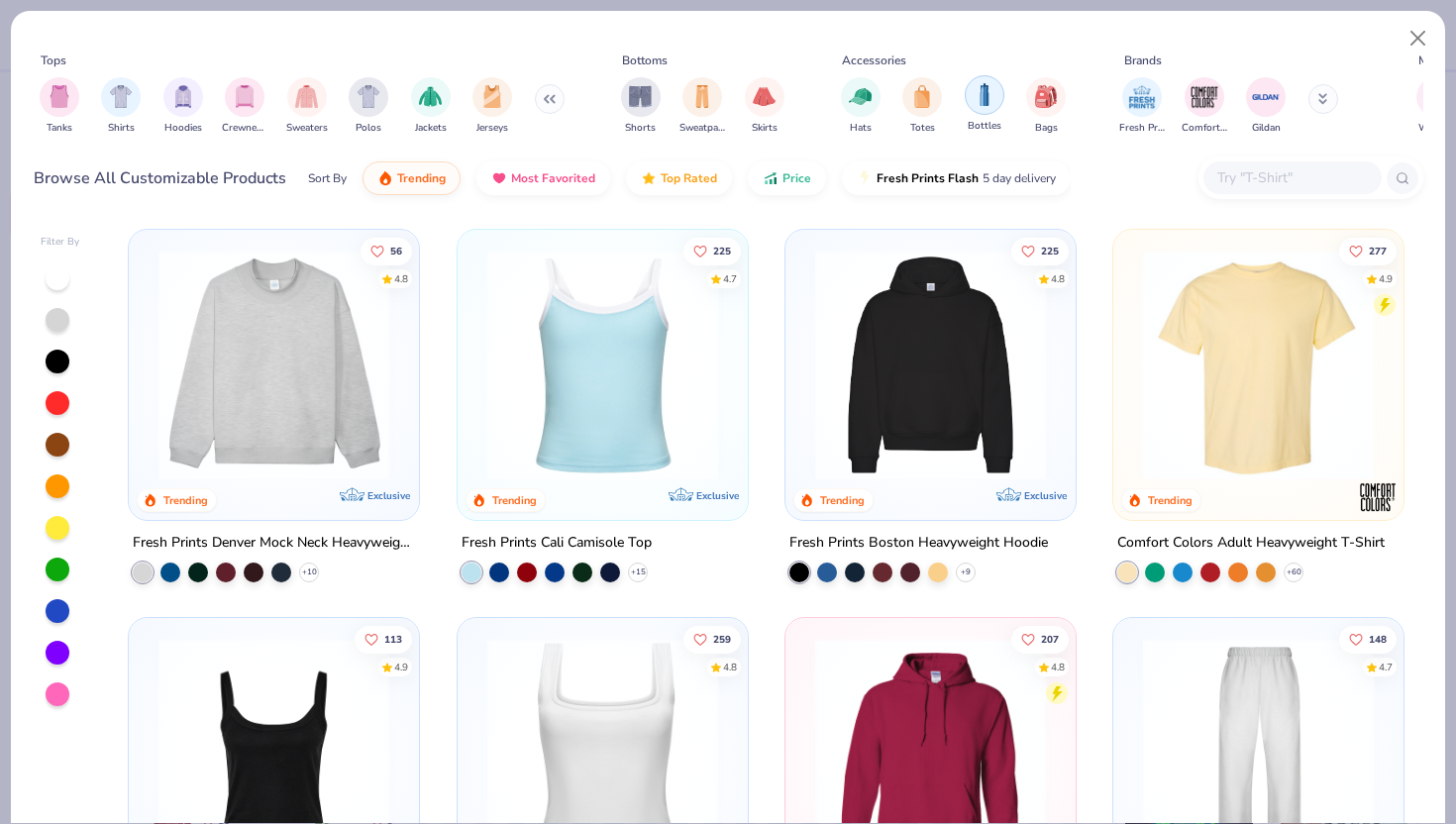 click at bounding box center (985, 94) 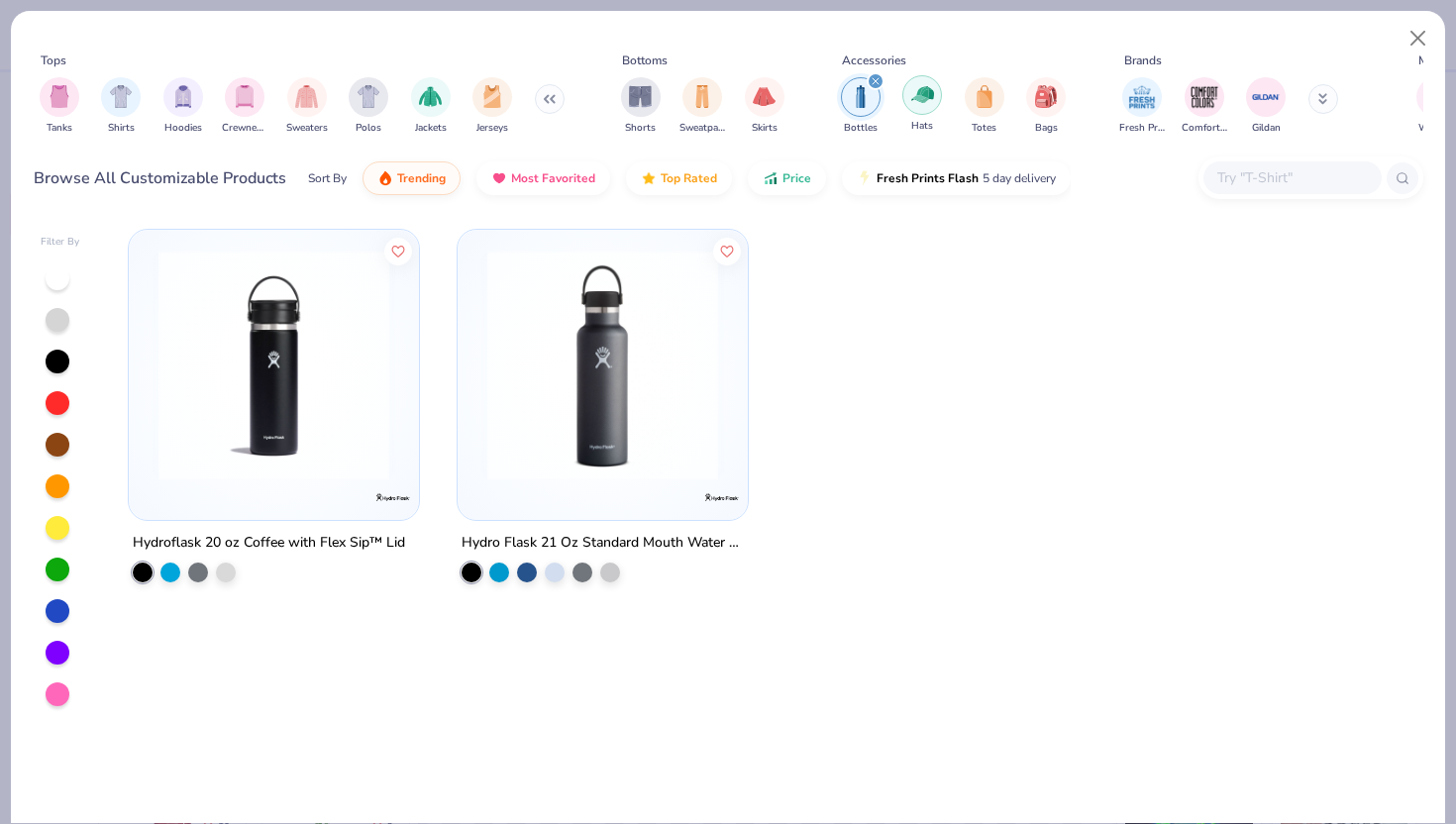 click at bounding box center (922, 95) 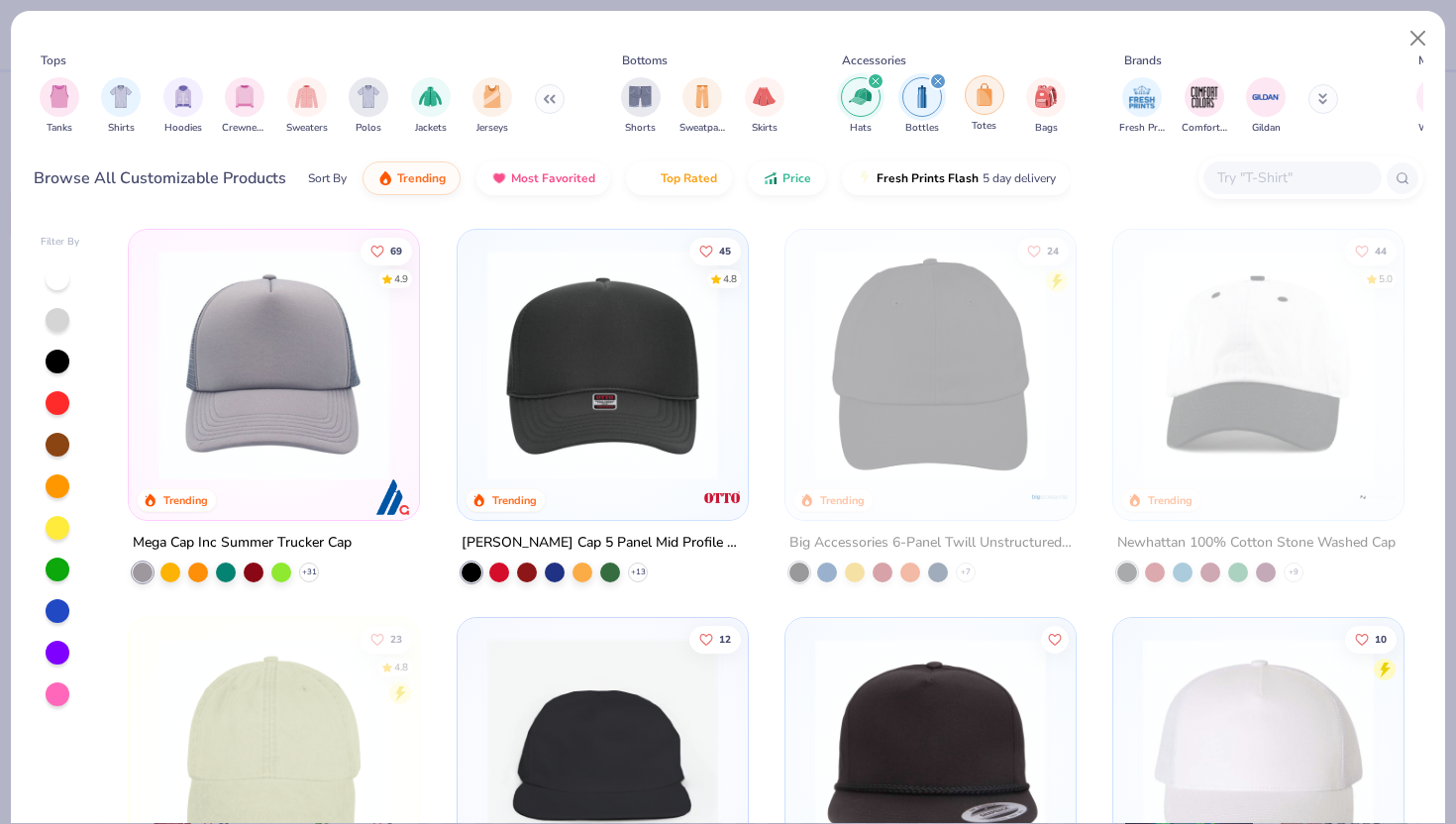 click at bounding box center (985, 95) 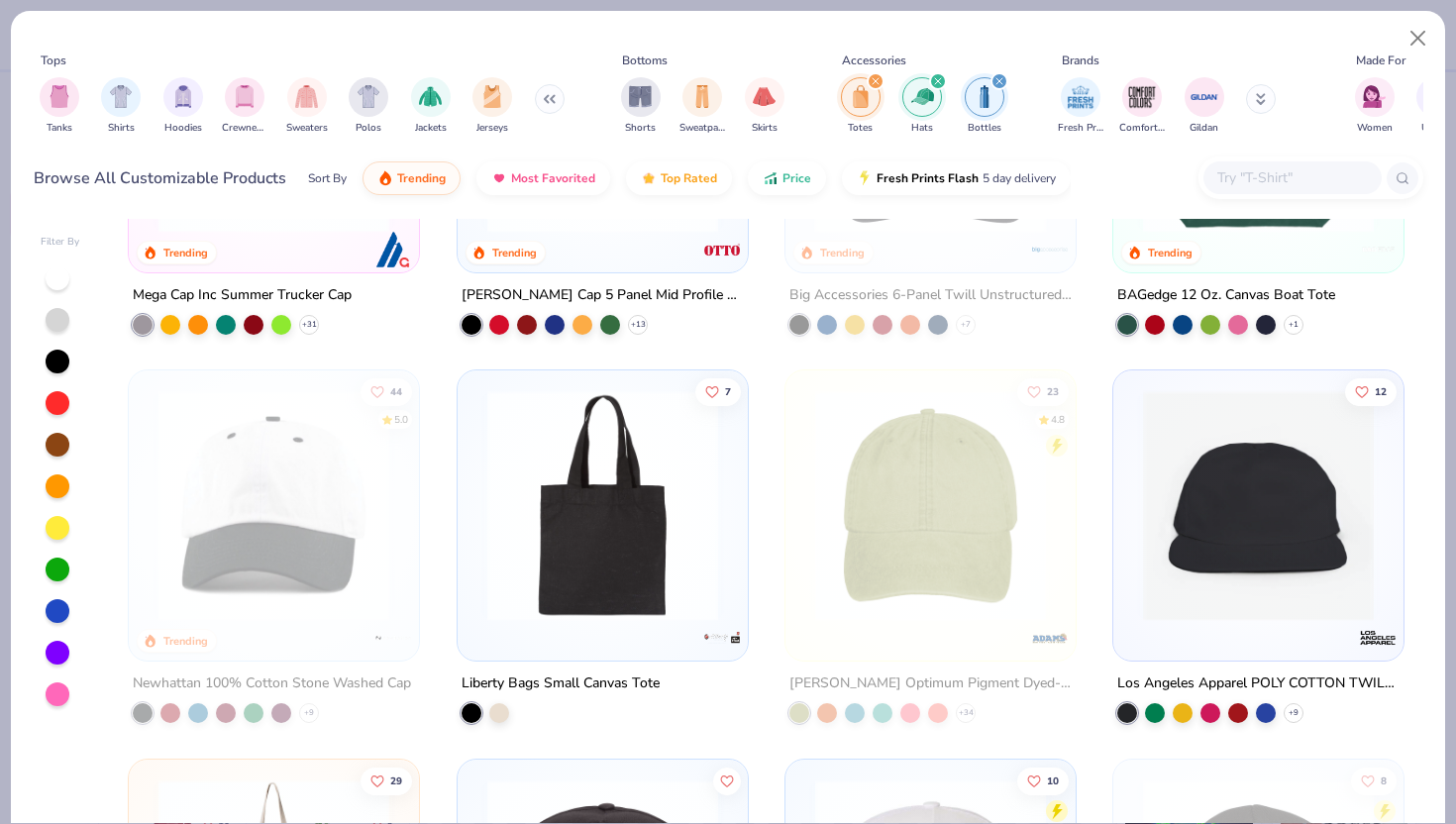 scroll, scrollTop: 0, scrollLeft: 0, axis: both 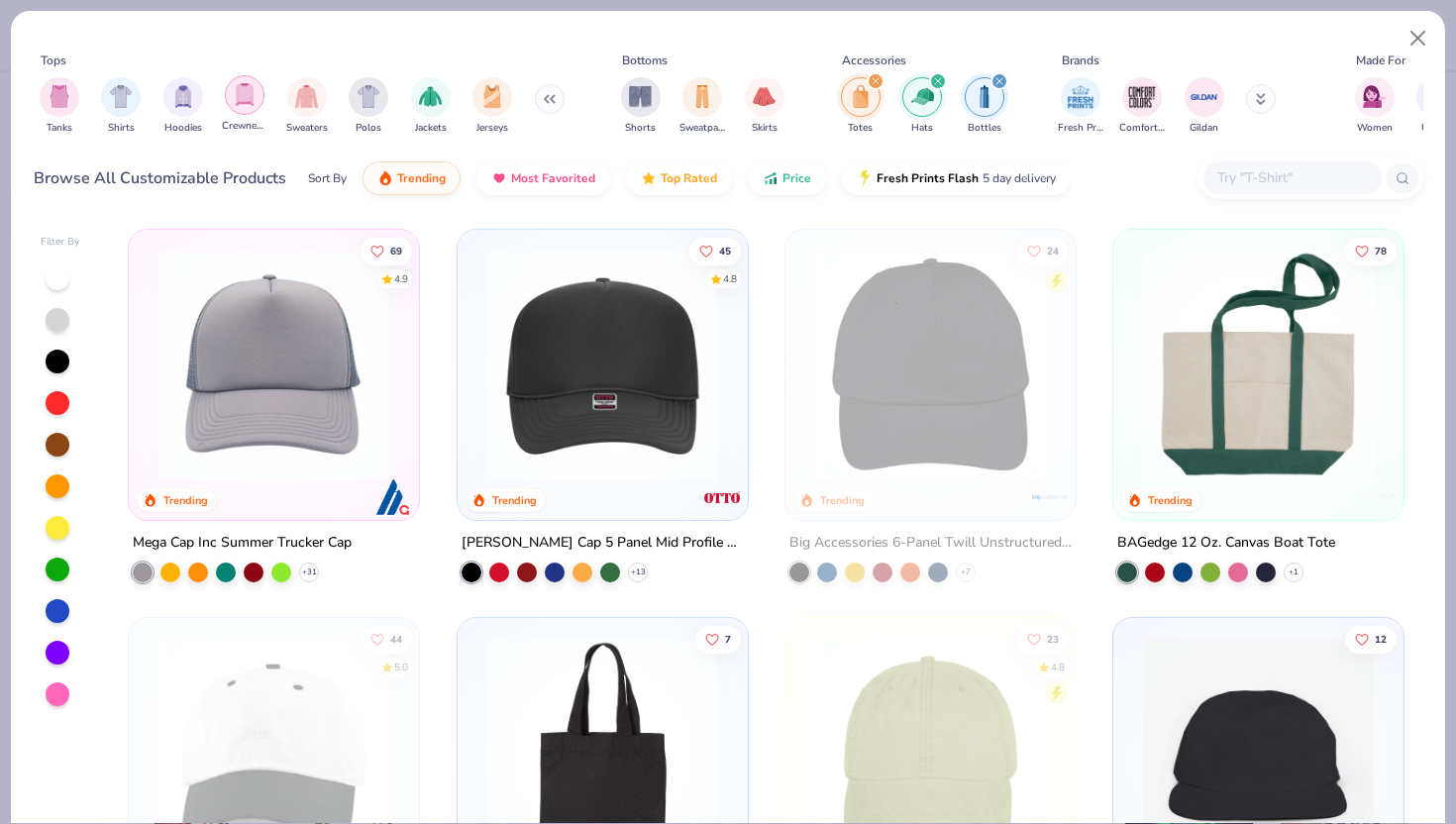click at bounding box center [245, 94] 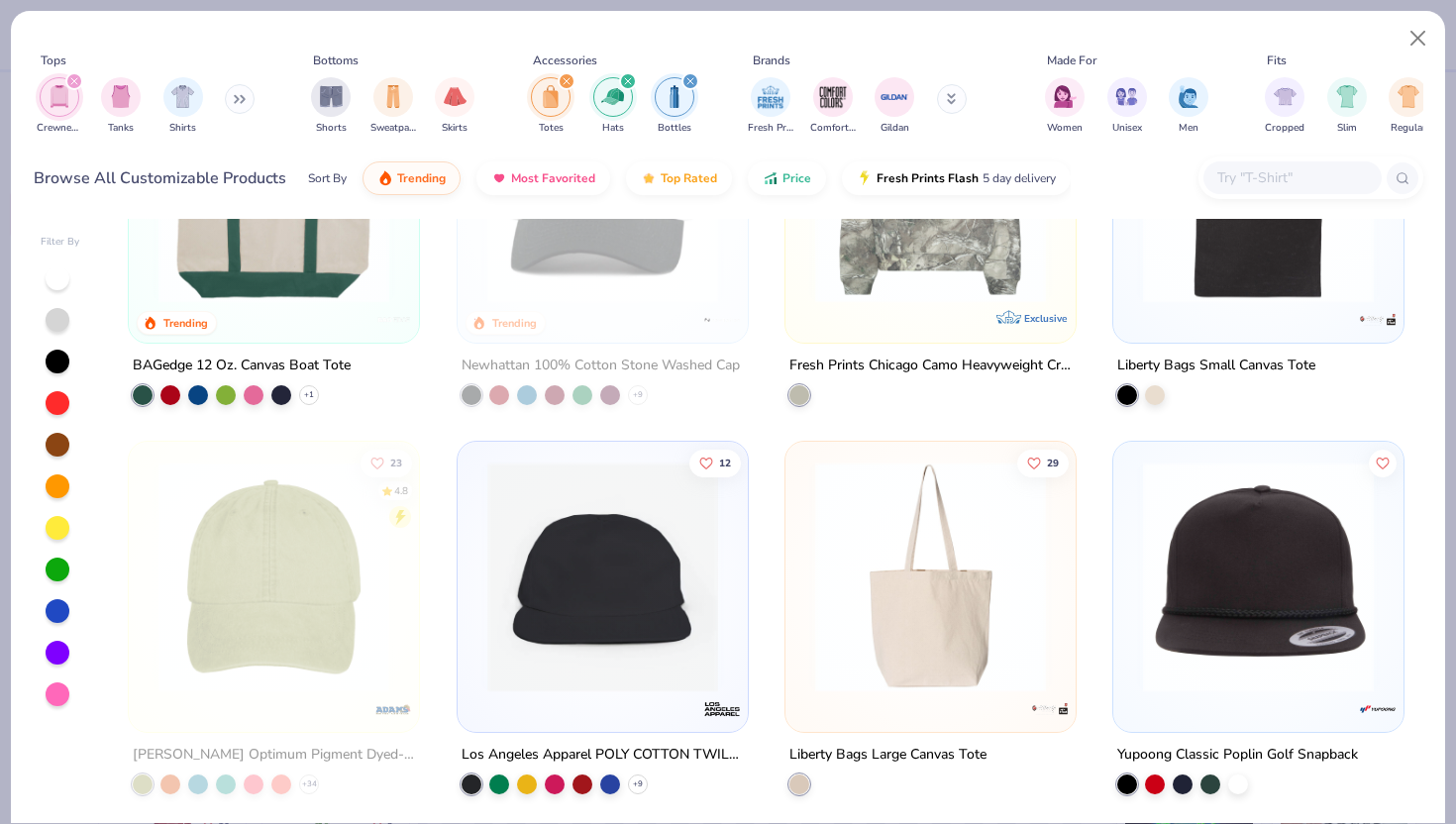 scroll, scrollTop: 0, scrollLeft: 0, axis: both 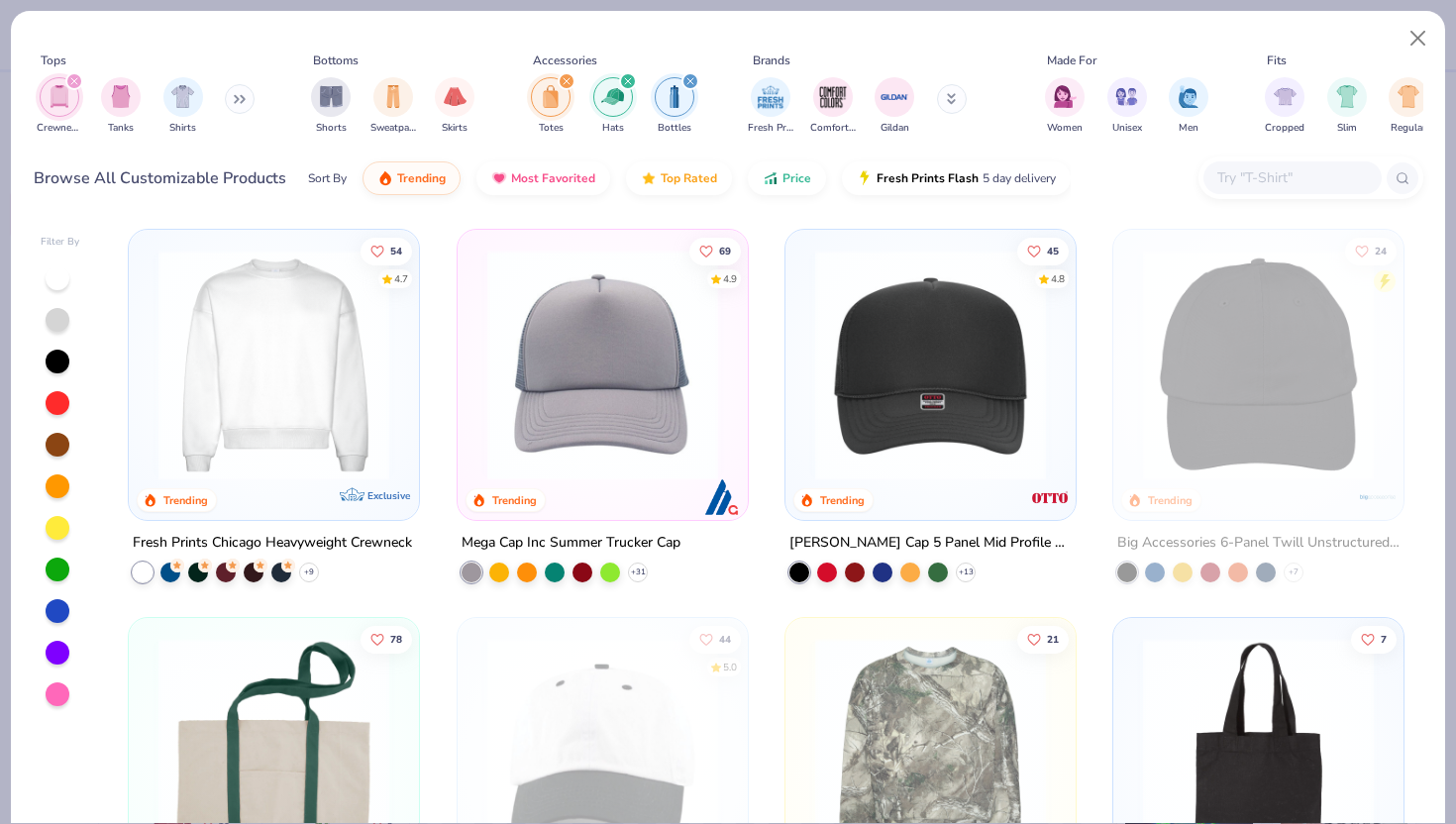 click 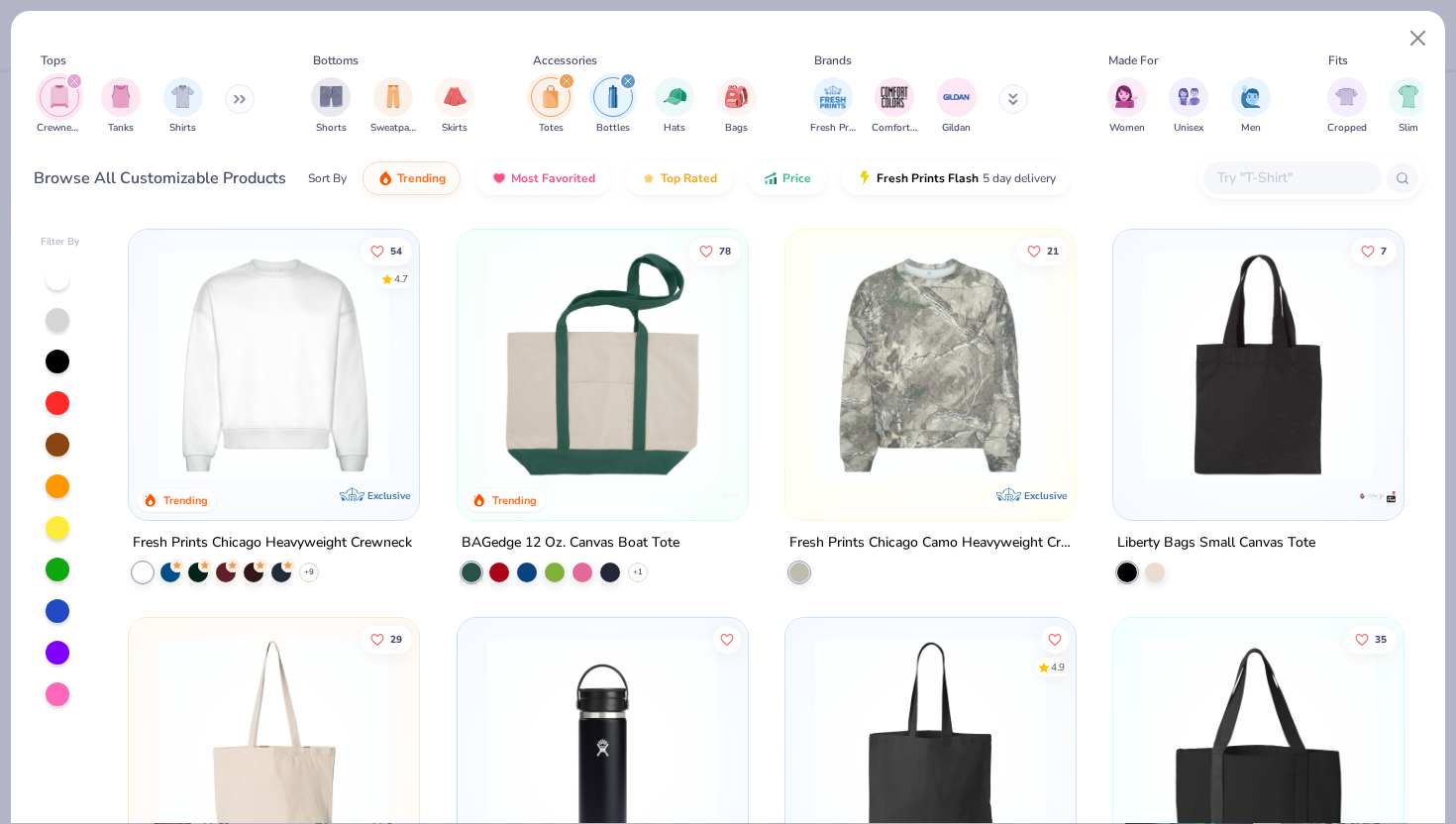 click 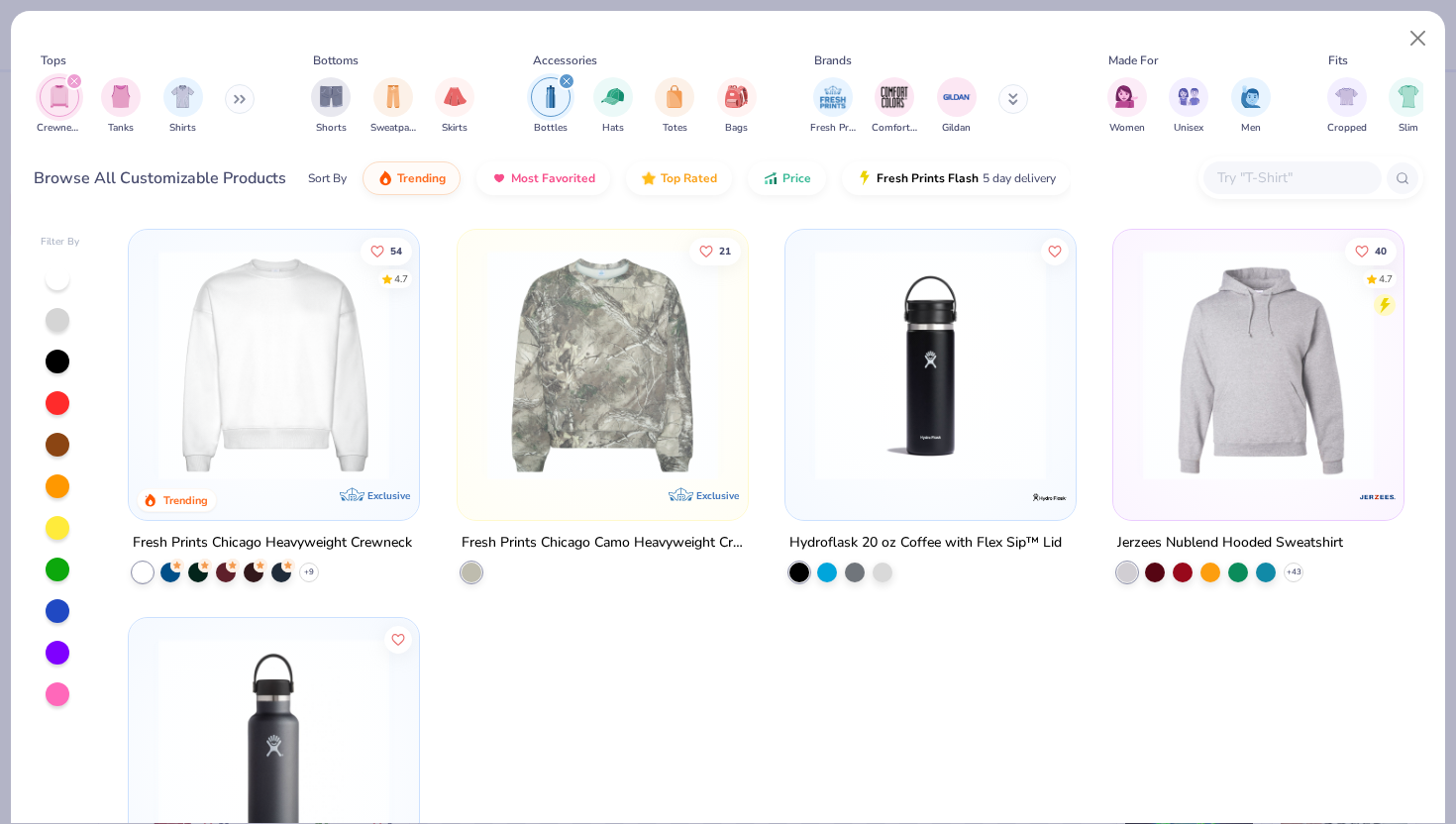 click 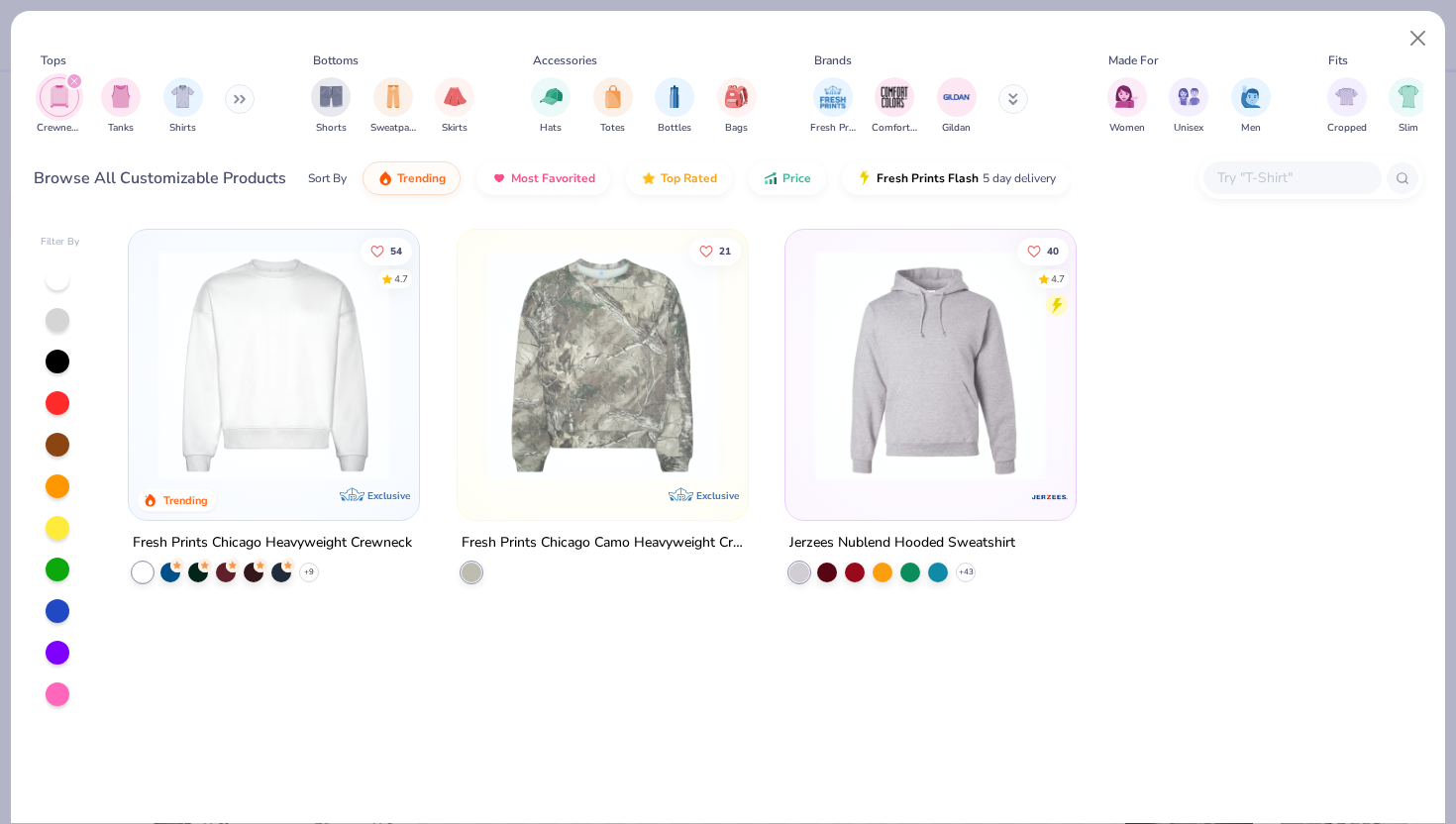 click at bounding box center (273, 364) 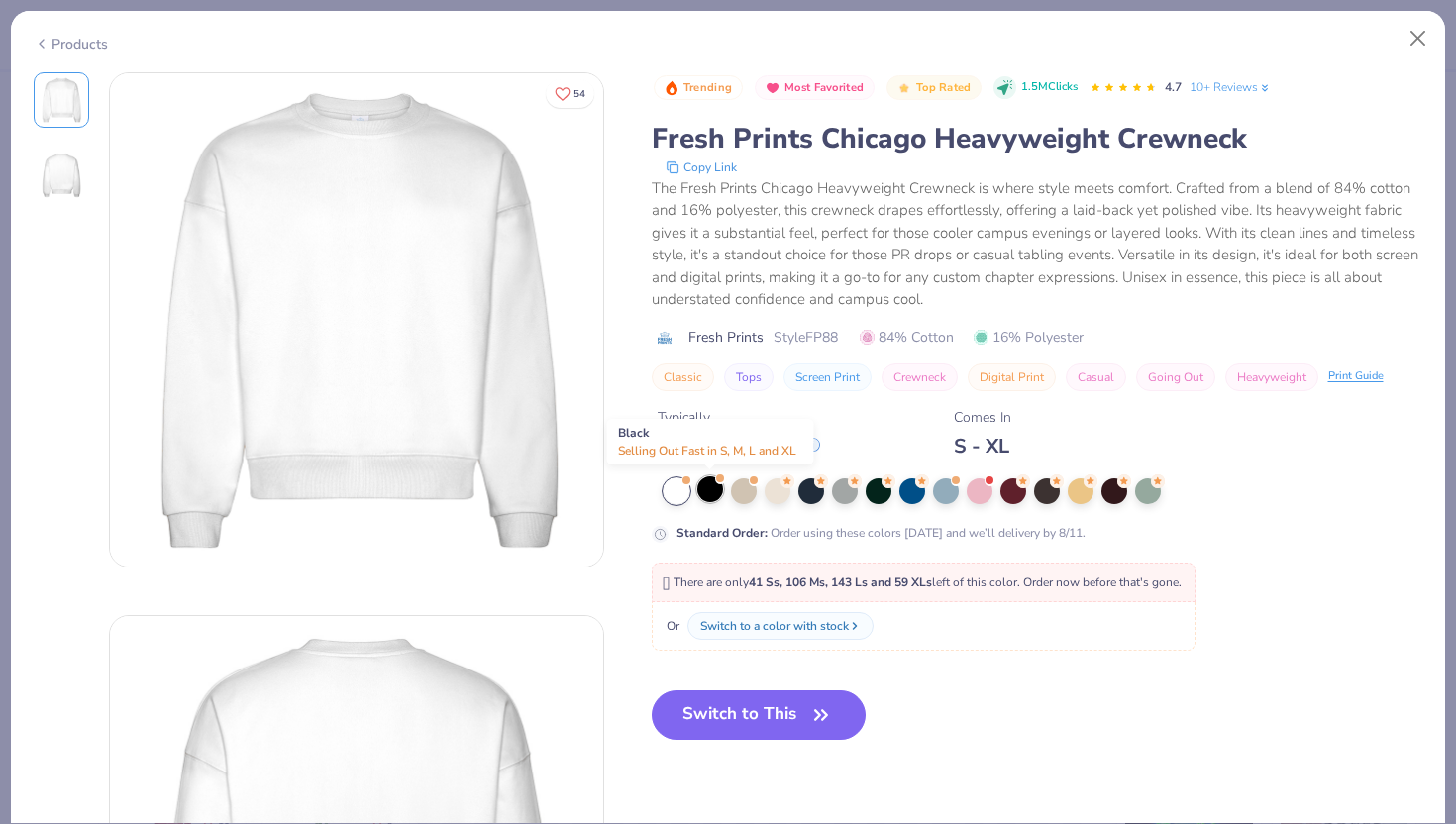 click at bounding box center (710, 489) 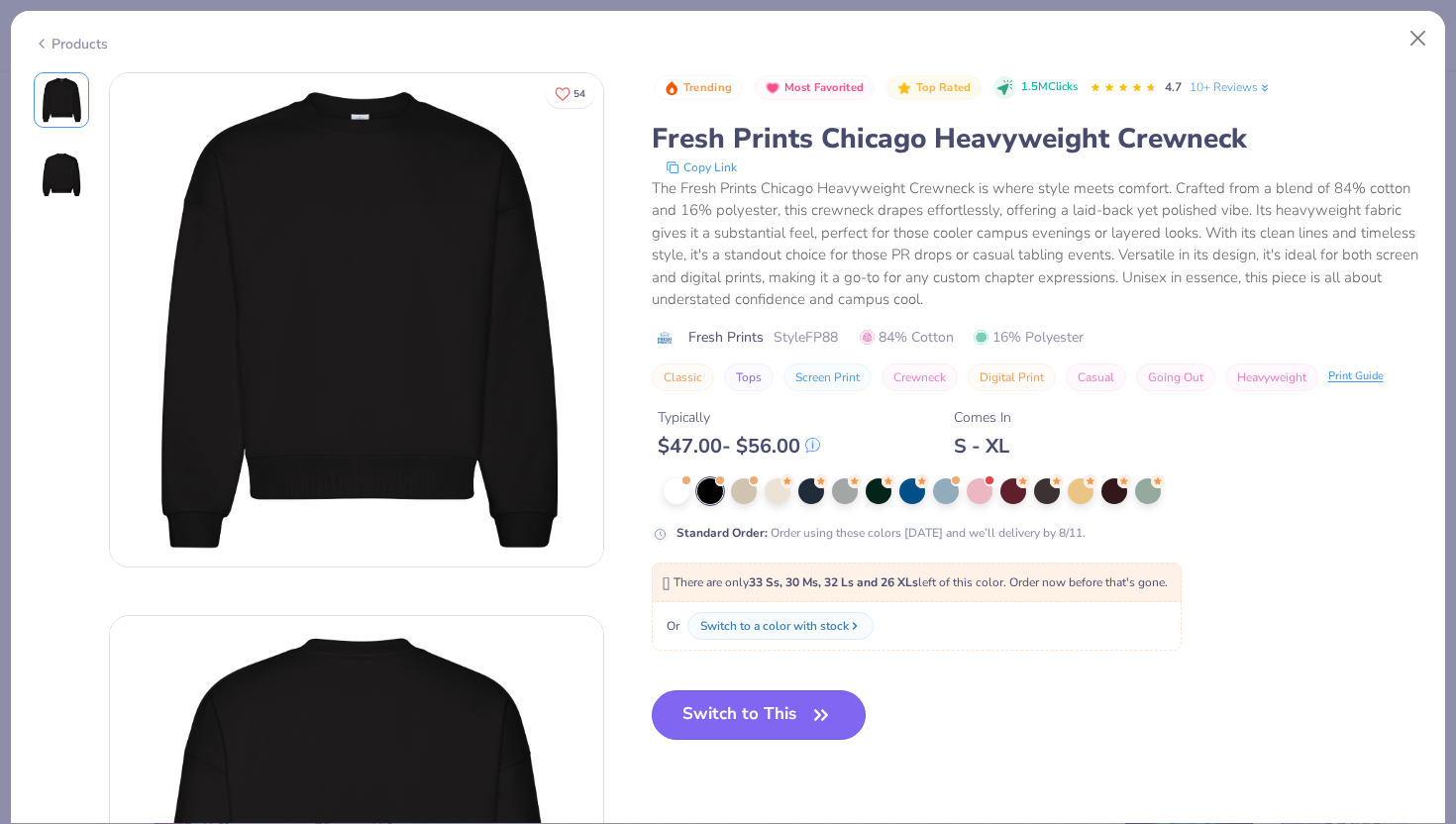 click 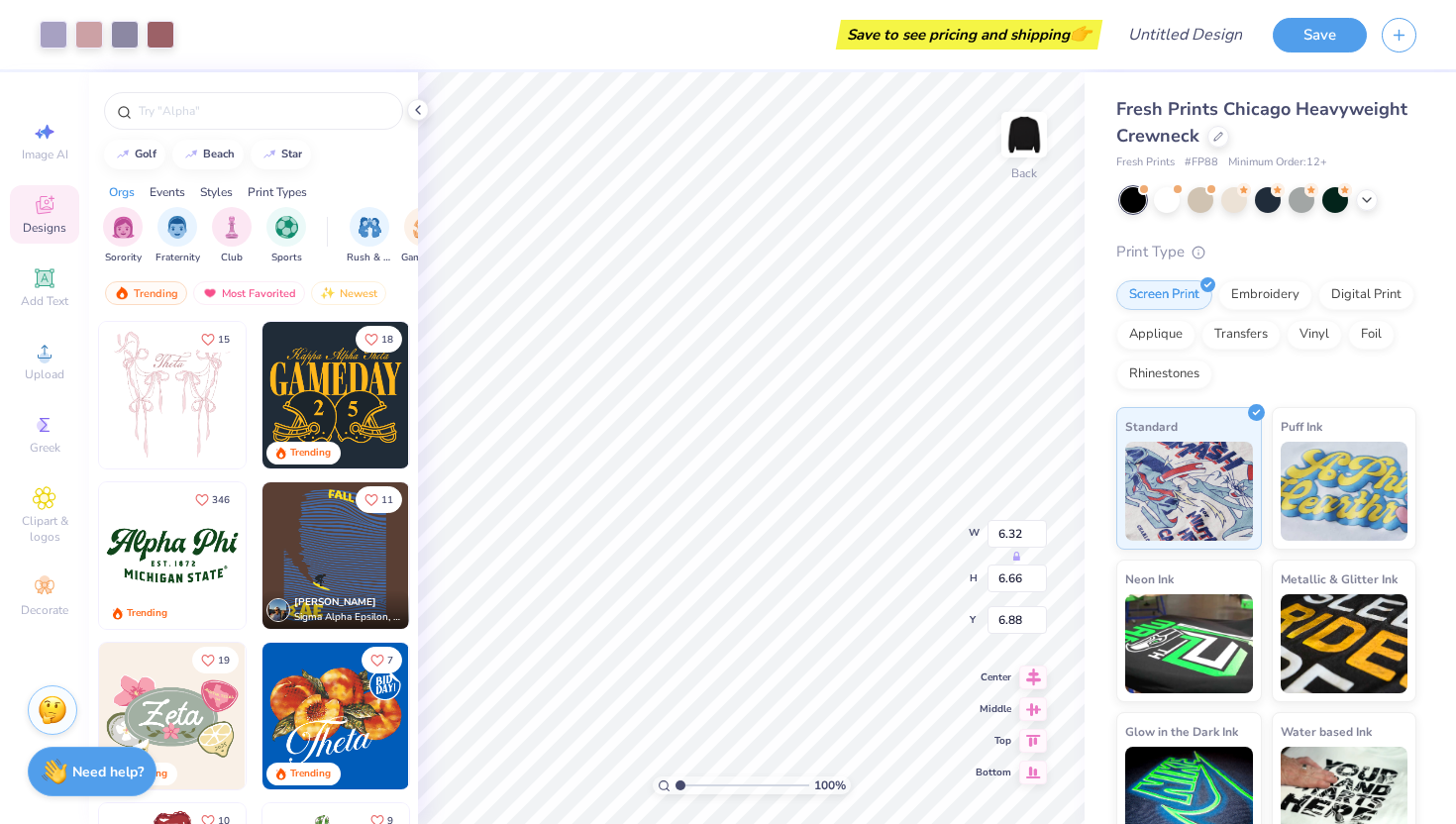 type on "4.75" 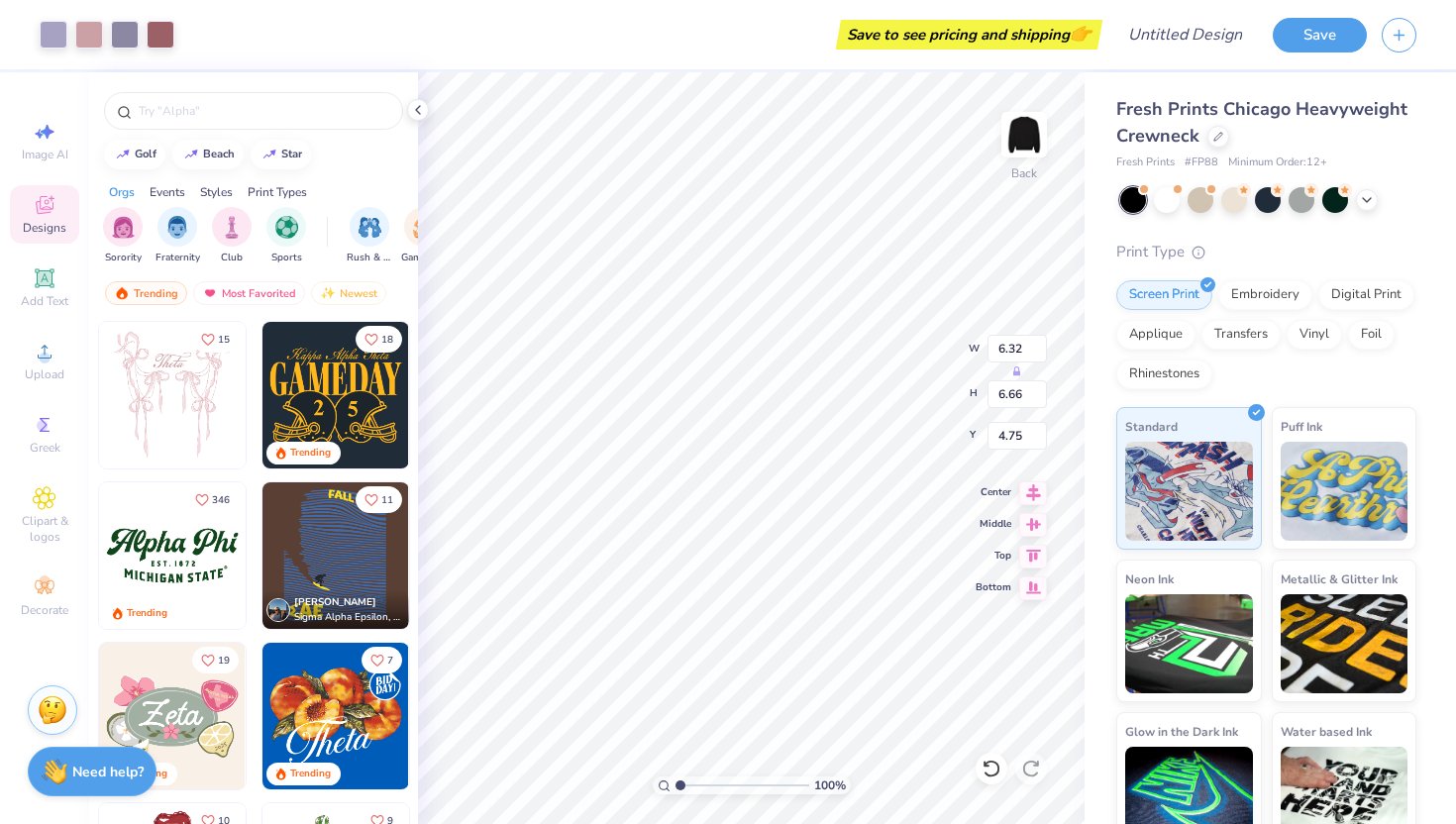 type on "7.08" 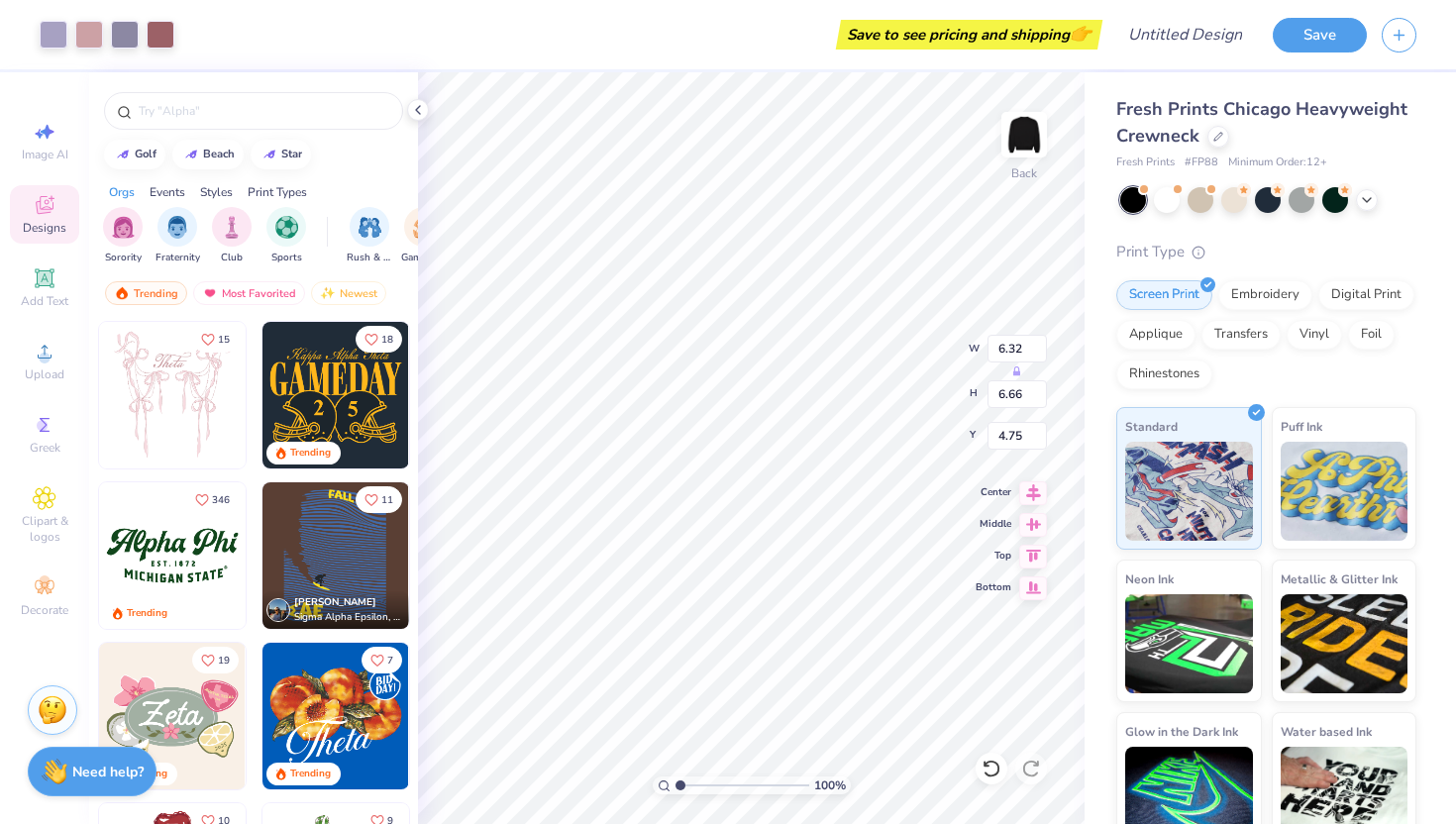 type on "7.45" 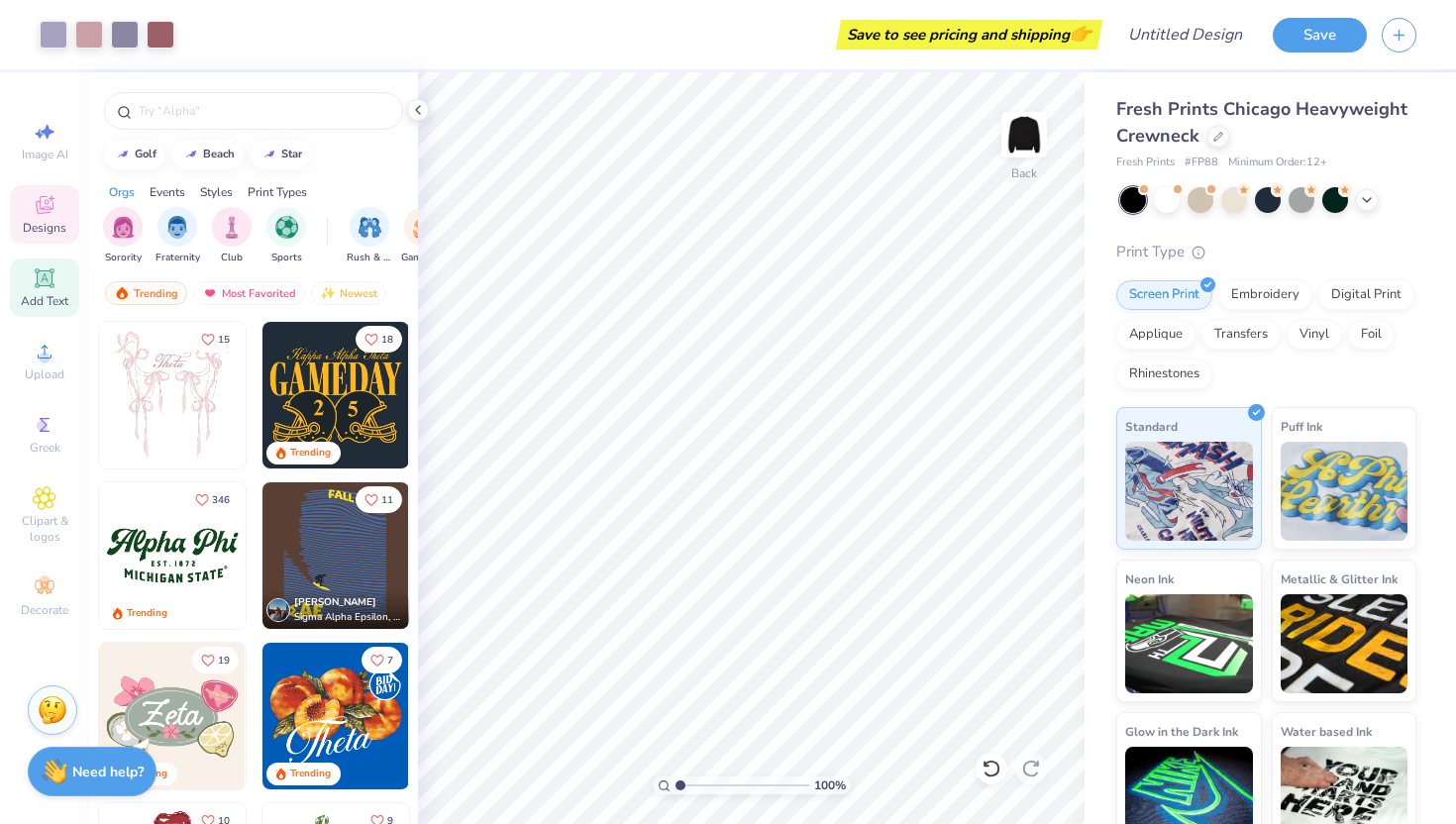 click on "Add Text" at bounding box center (45, 301) 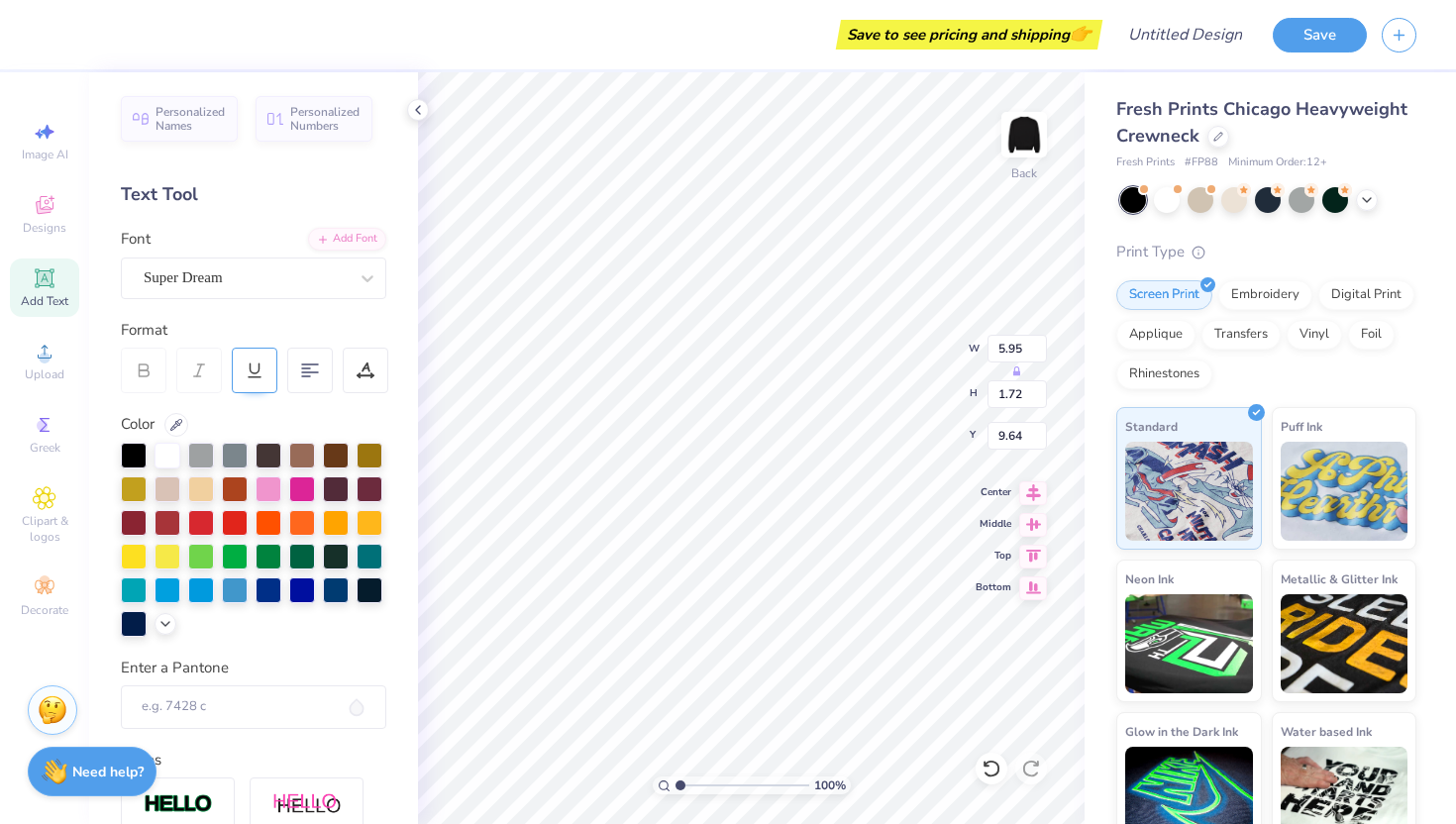 type on "T" 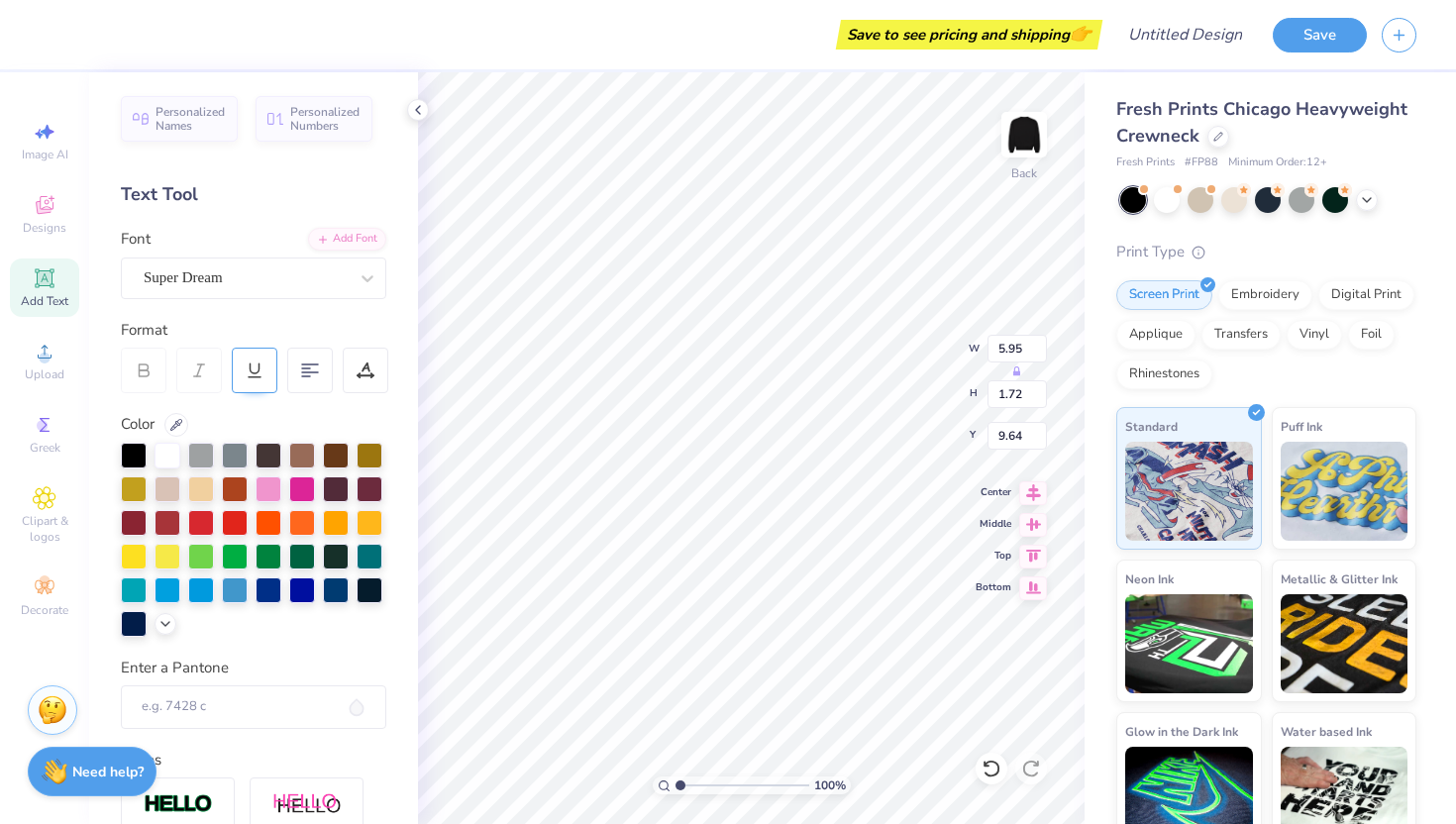 scroll, scrollTop: 0, scrollLeft: 0, axis: both 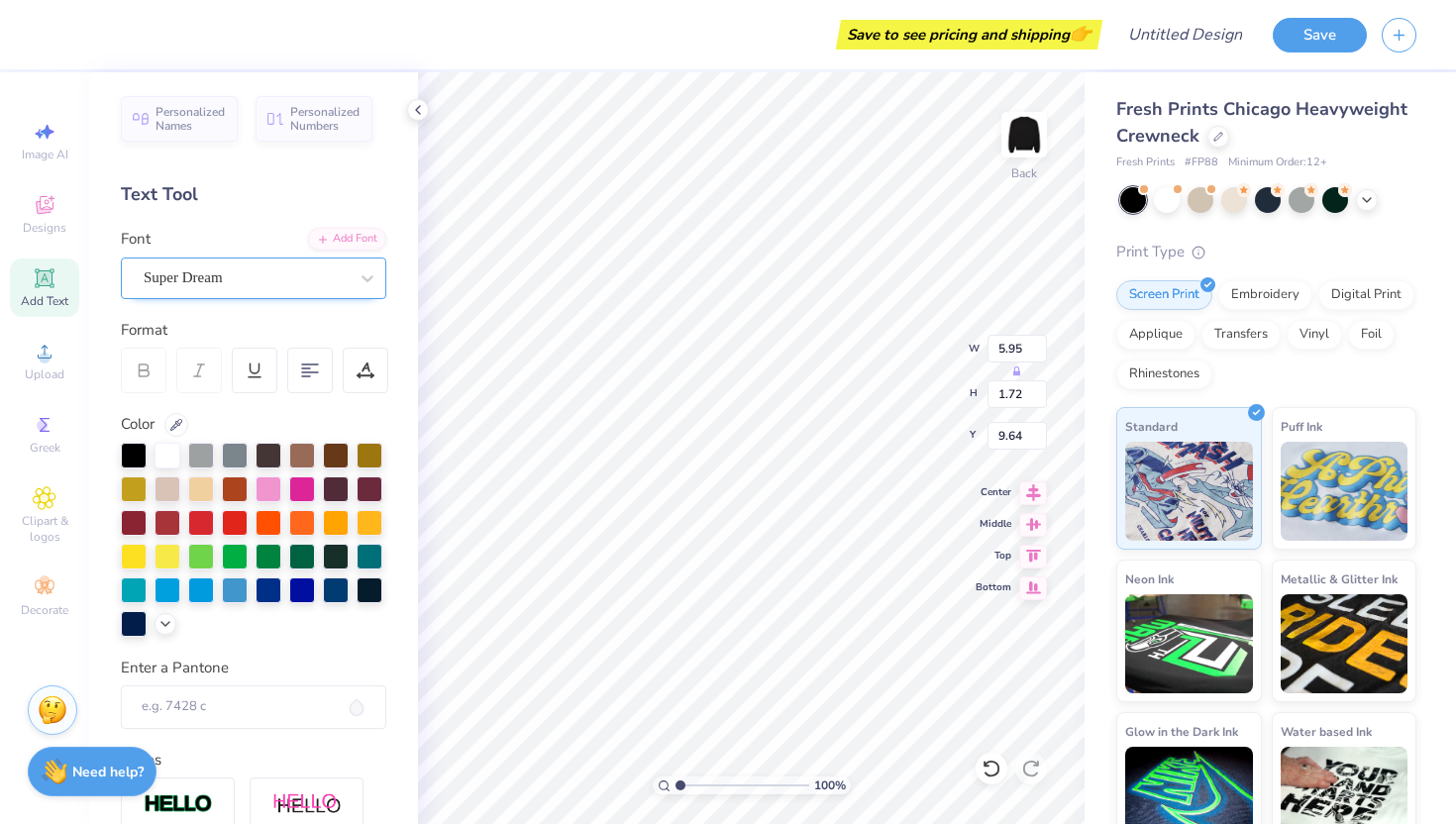 click on "Super Dream" at bounding box center [246, 277] 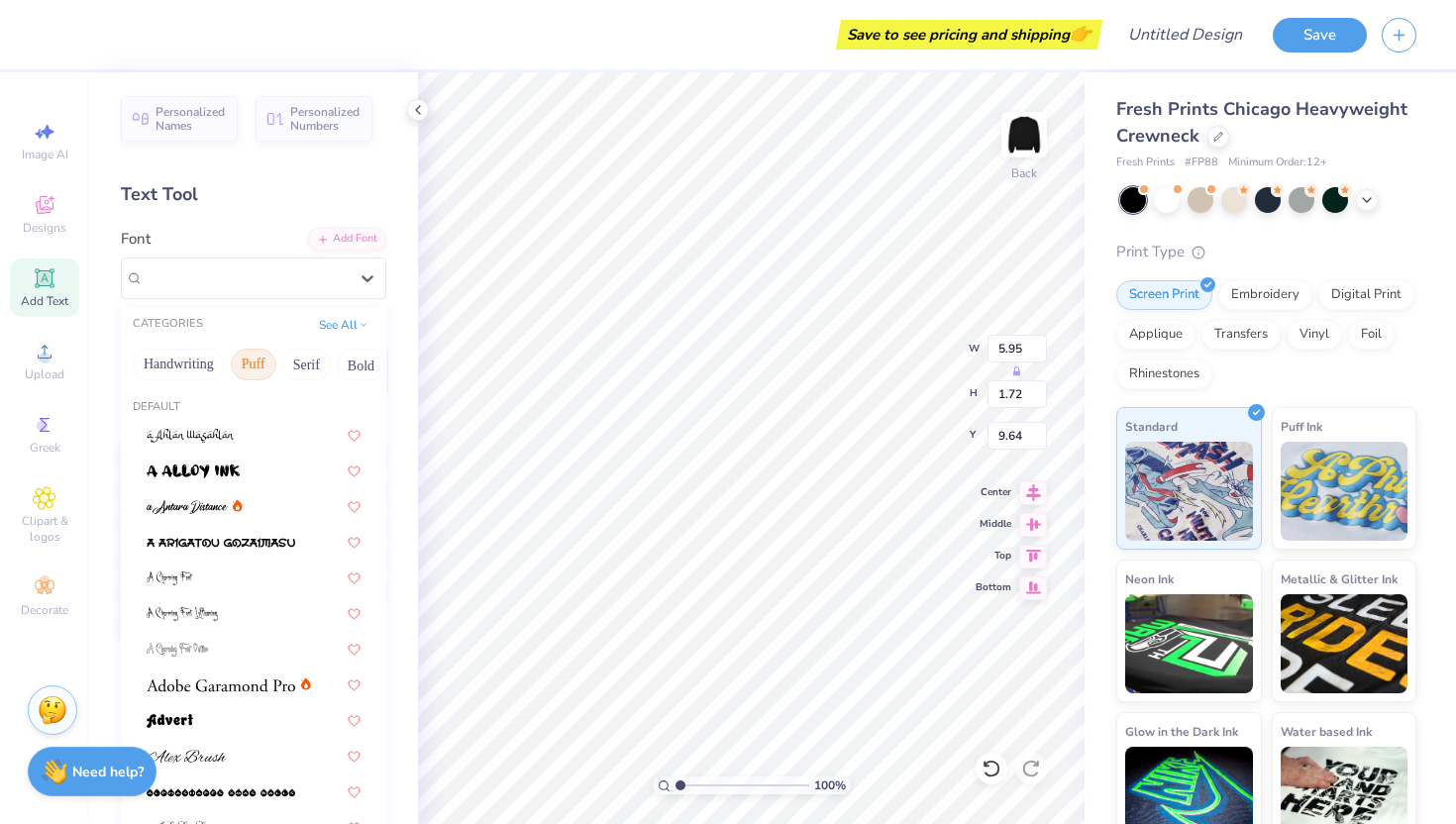 click on "Puff" at bounding box center (254, 364) 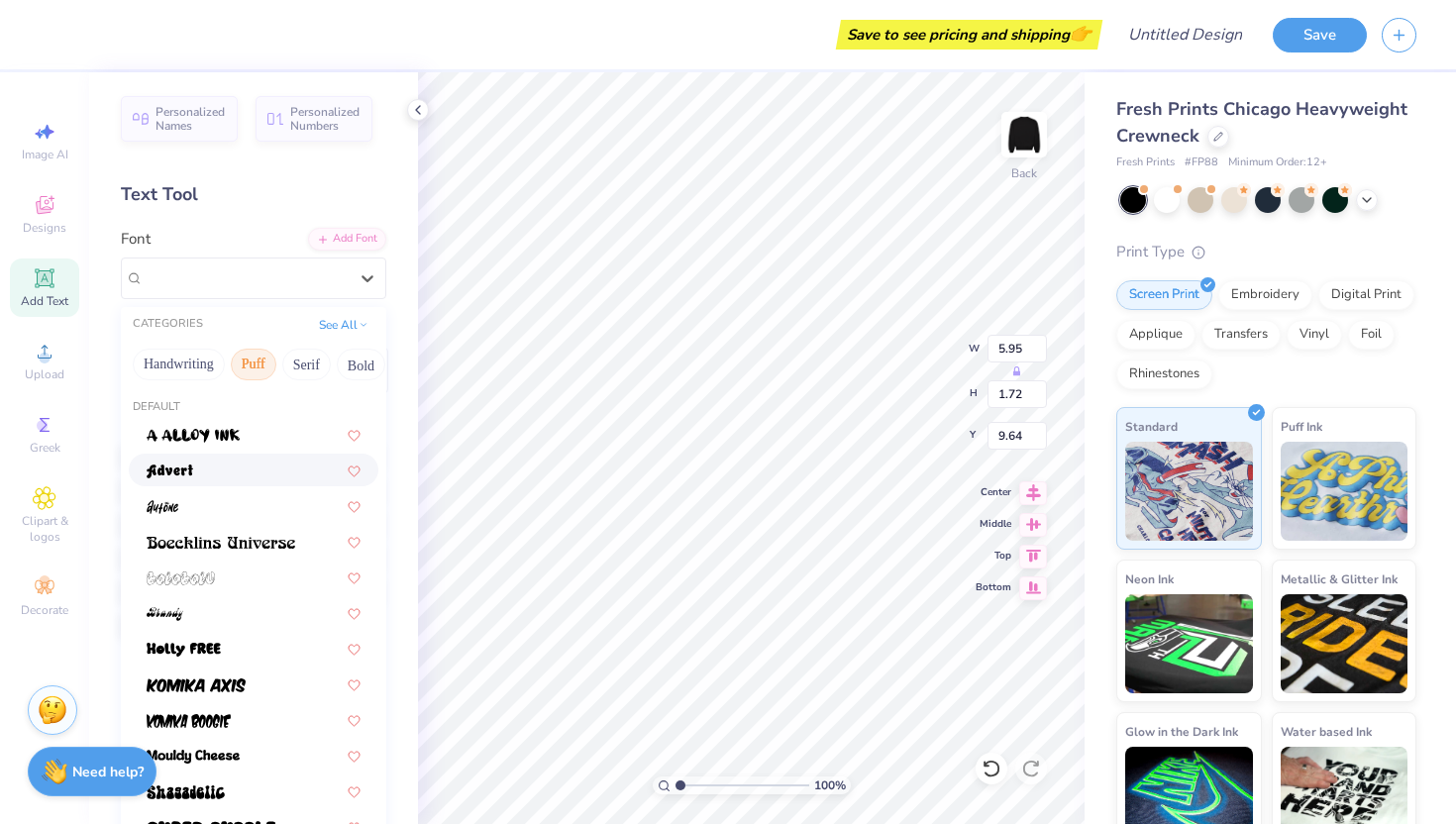 click at bounding box center (254, 469) 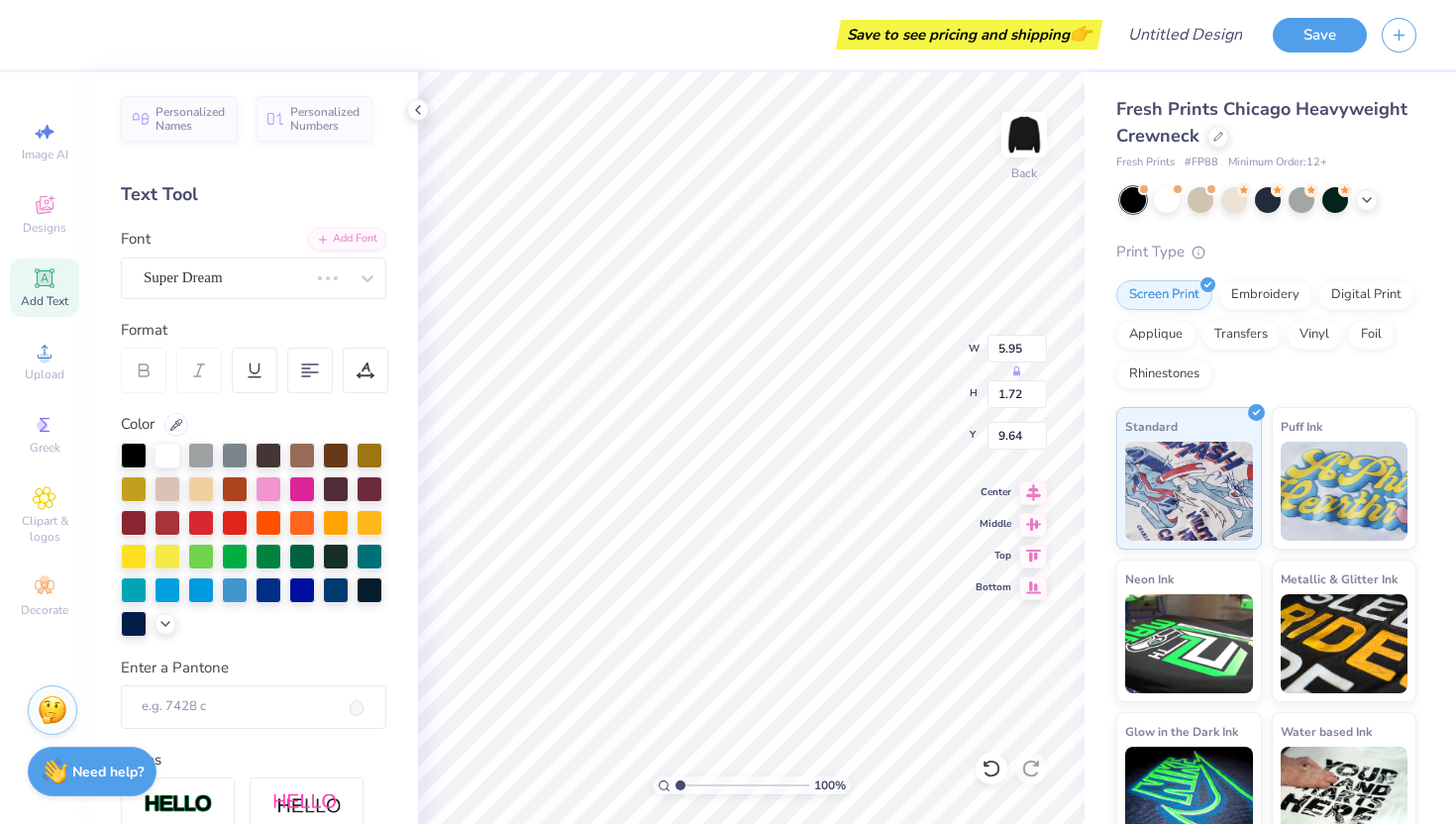 scroll, scrollTop: 0, scrollLeft: 2, axis: horizontal 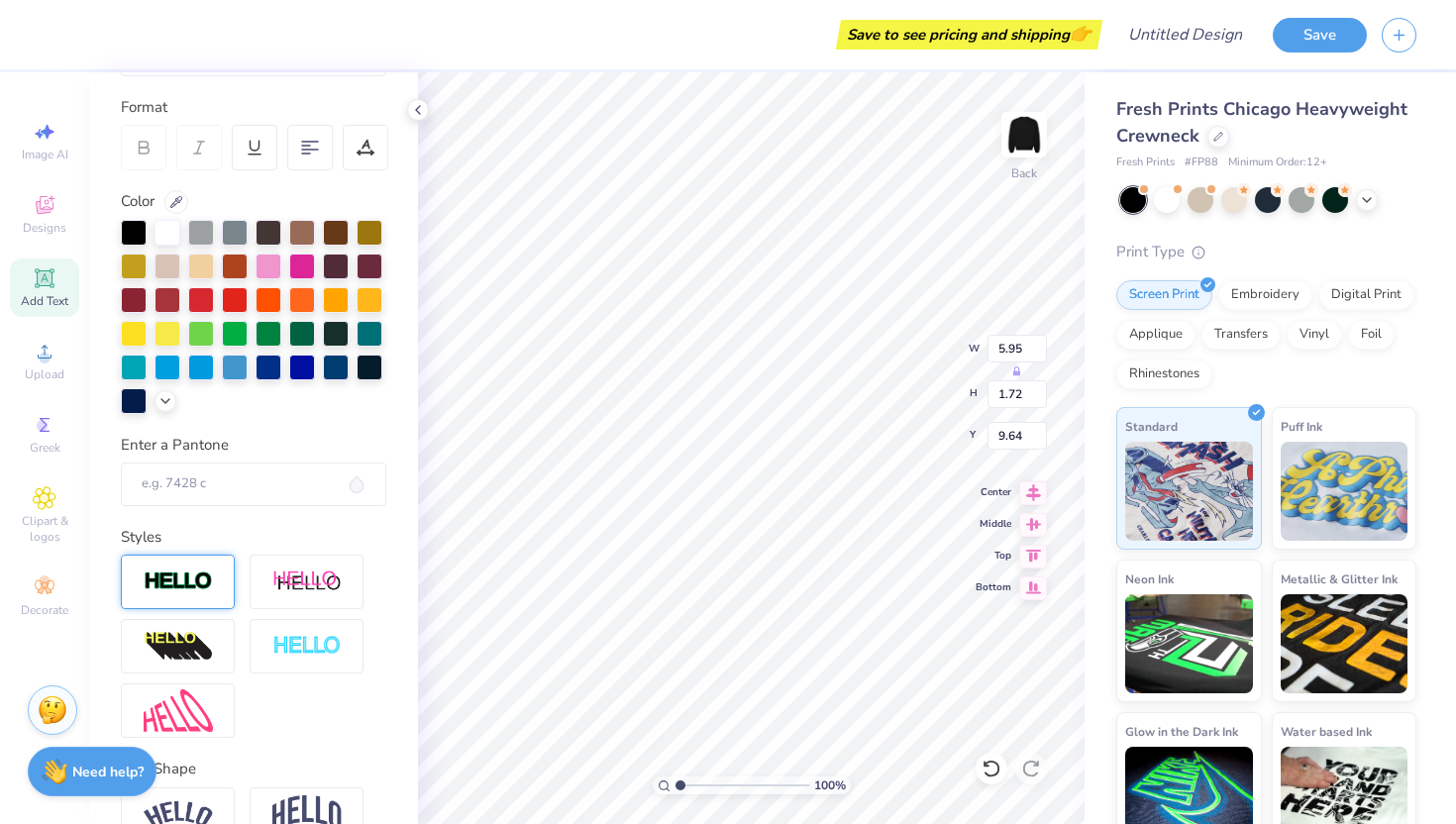 click at bounding box center [177, 581] 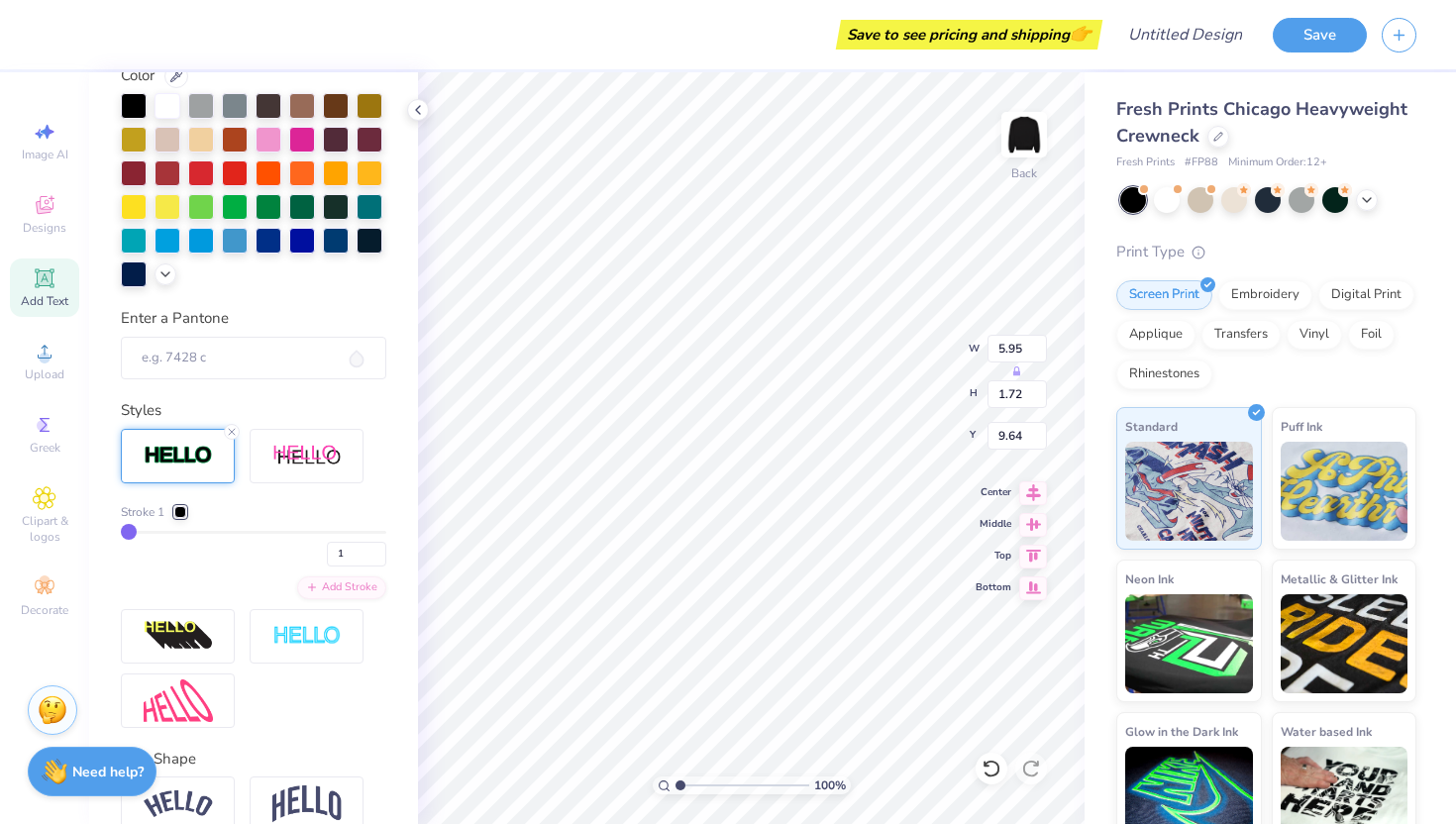 scroll, scrollTop: 521, scrollLeft: 0, axis: vertical 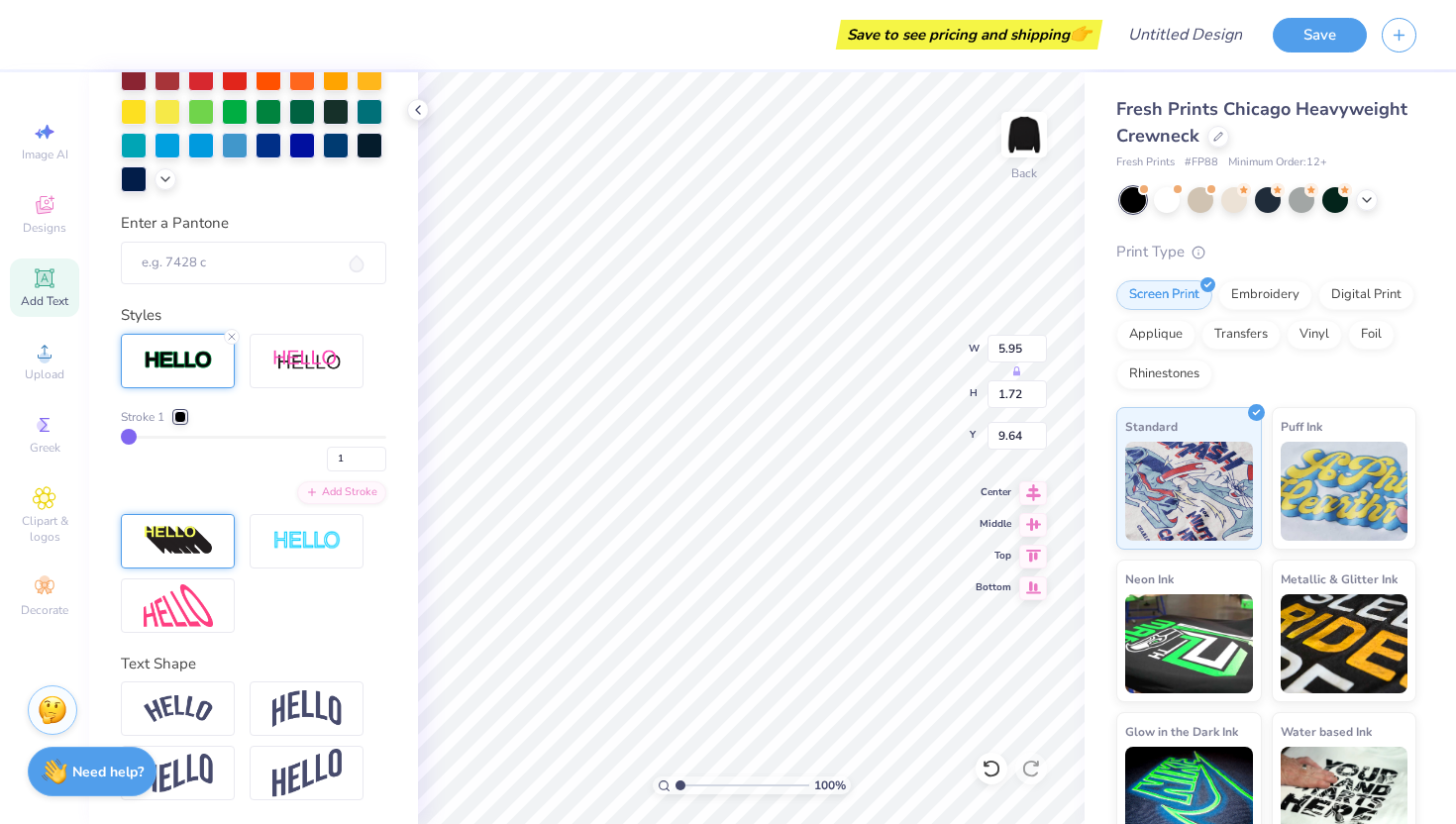 click at bounding box center [178, 541] 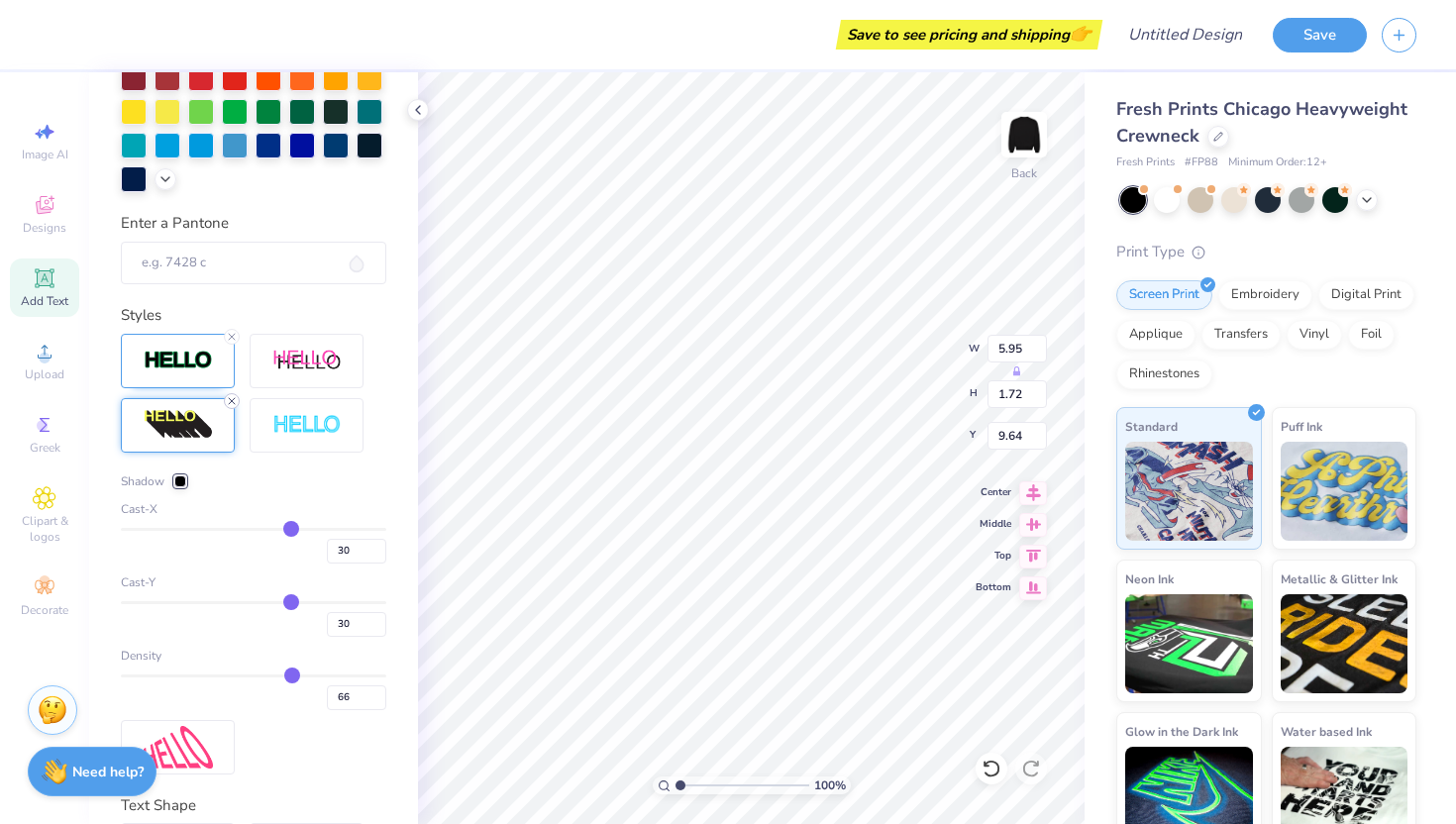 click 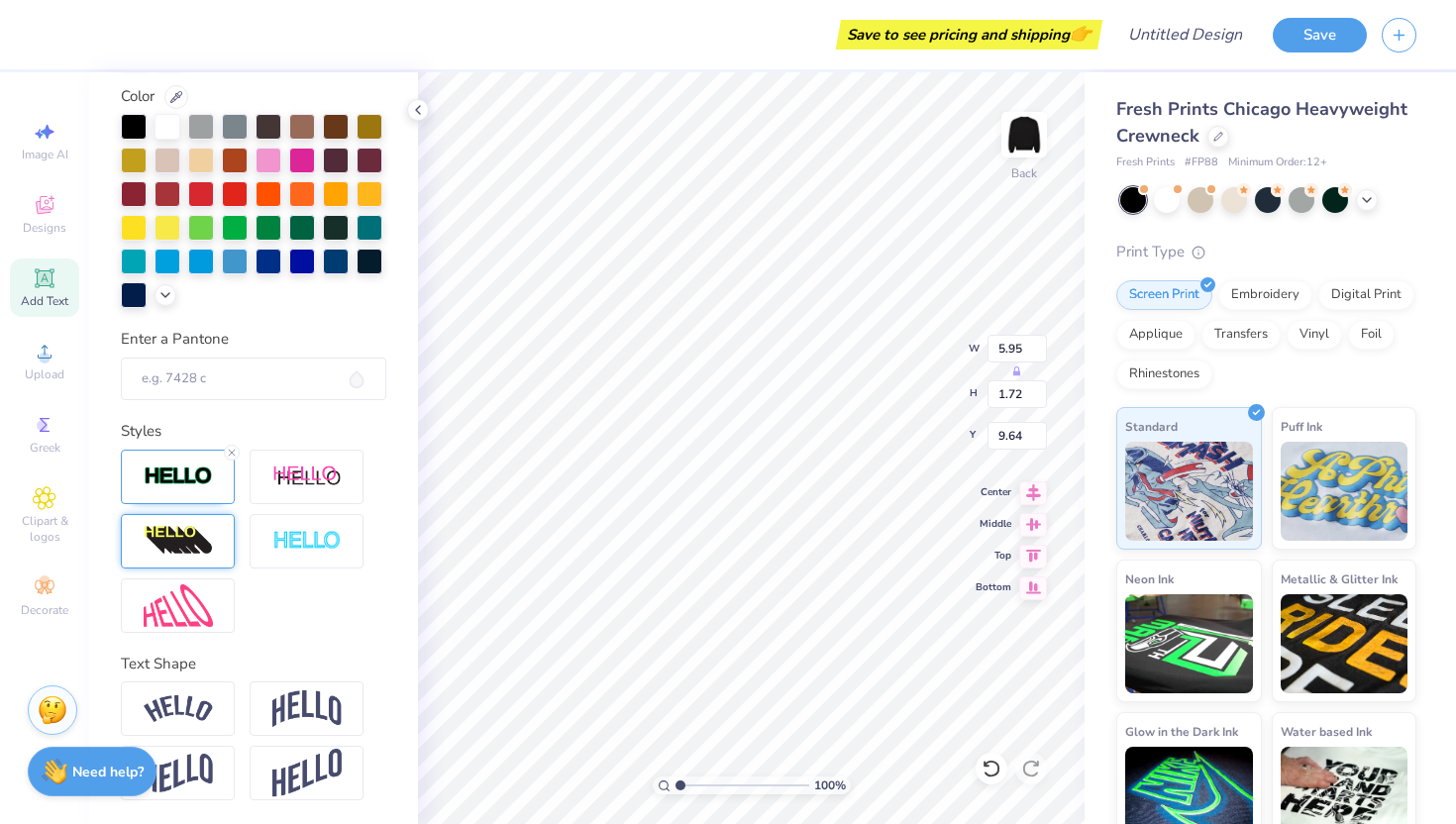 scroll, scrollTop: 405, scrollLeft: 0, axis: vertical 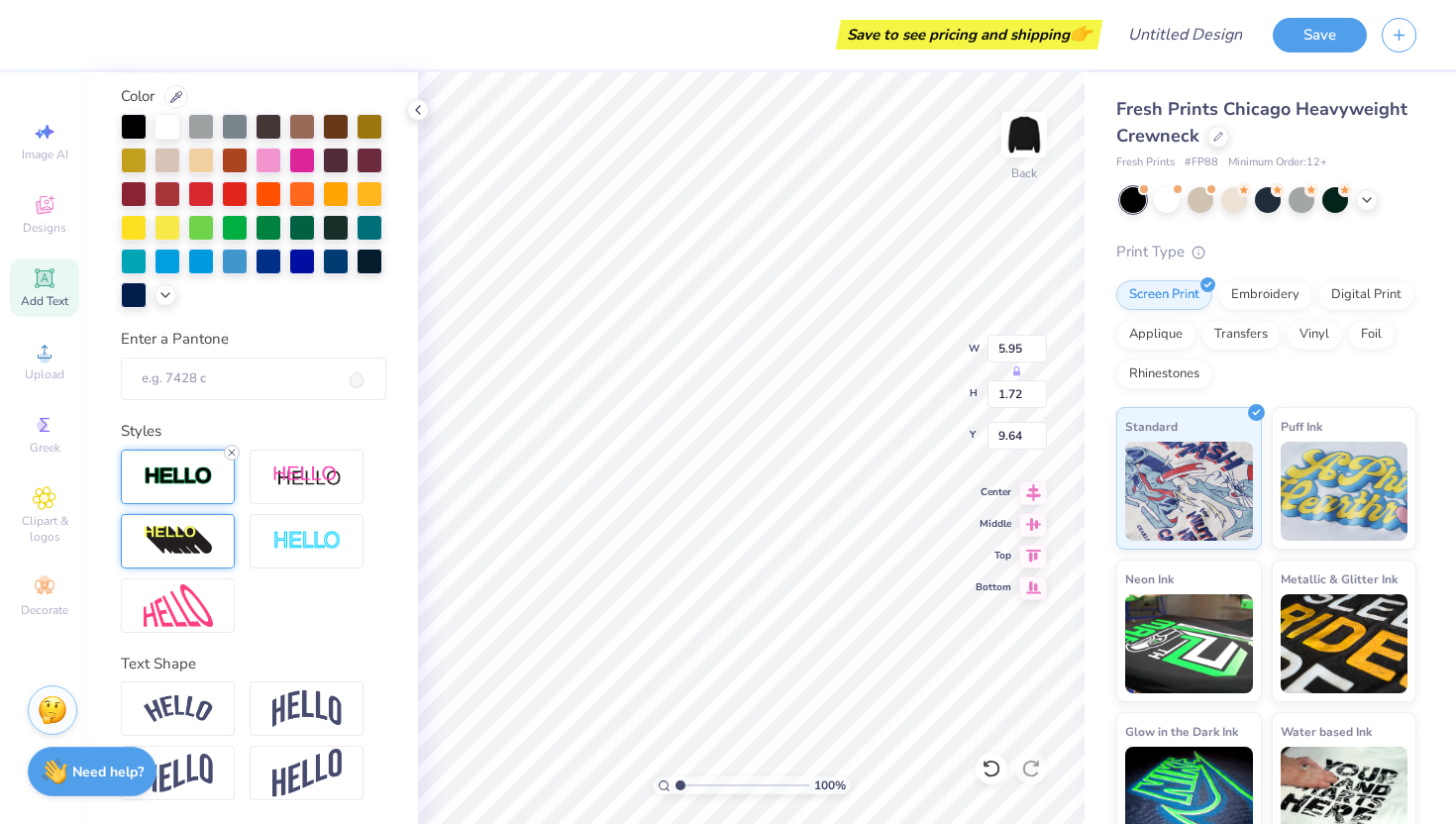 click 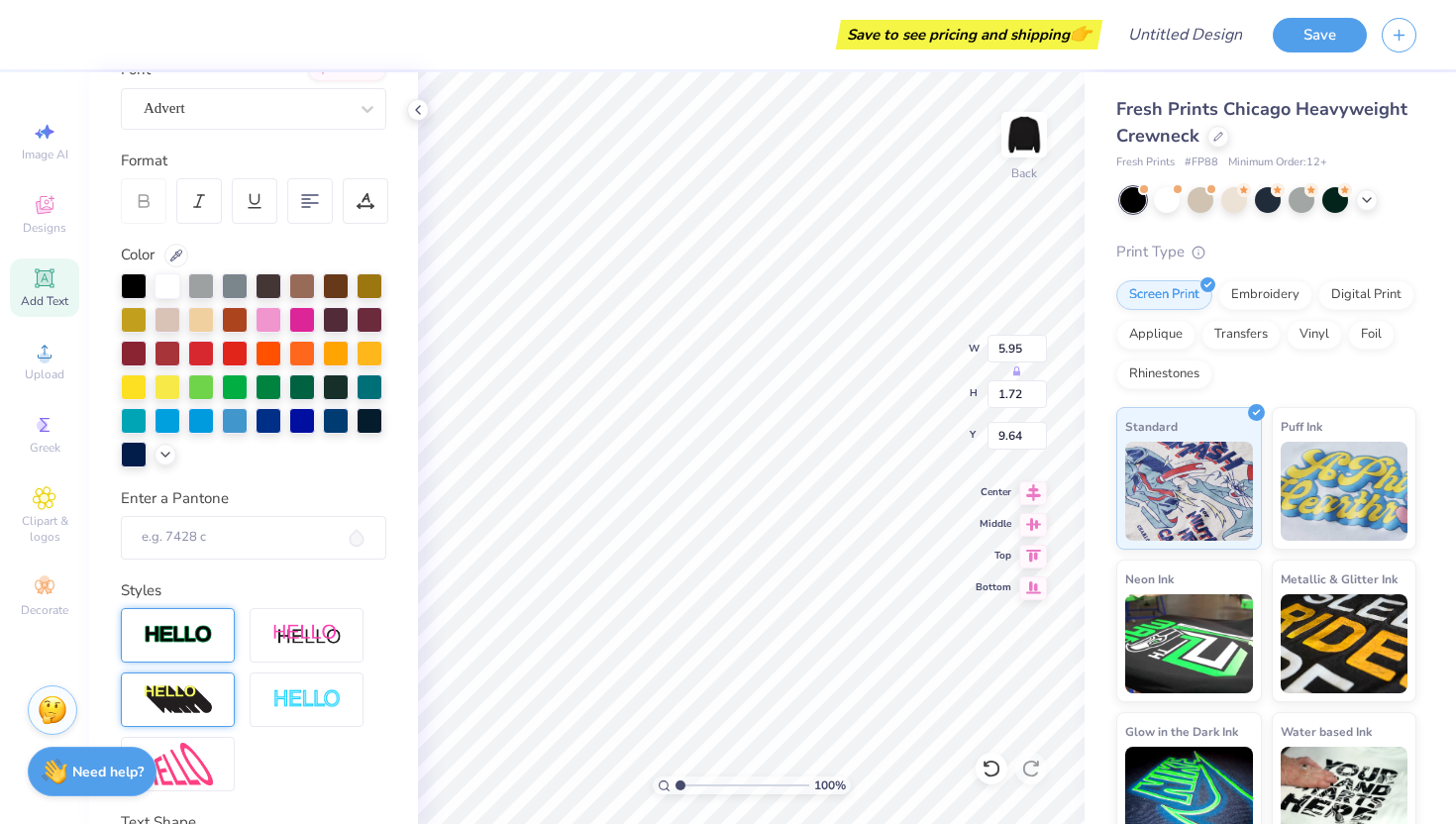 scroll, scrollTop: 328, scrollLeft: 0, axis: vertical 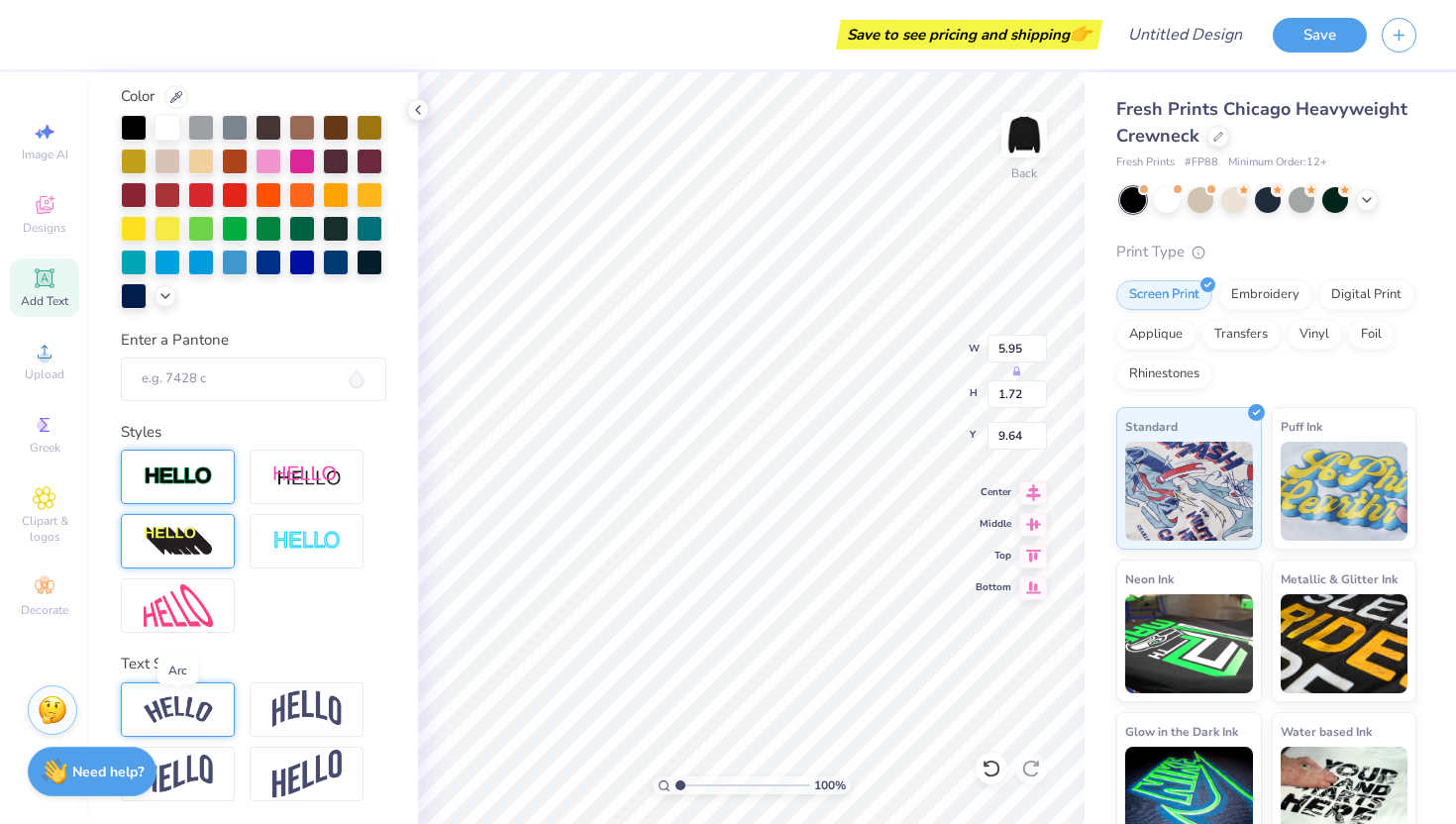 click at bounding box center [178, 709] 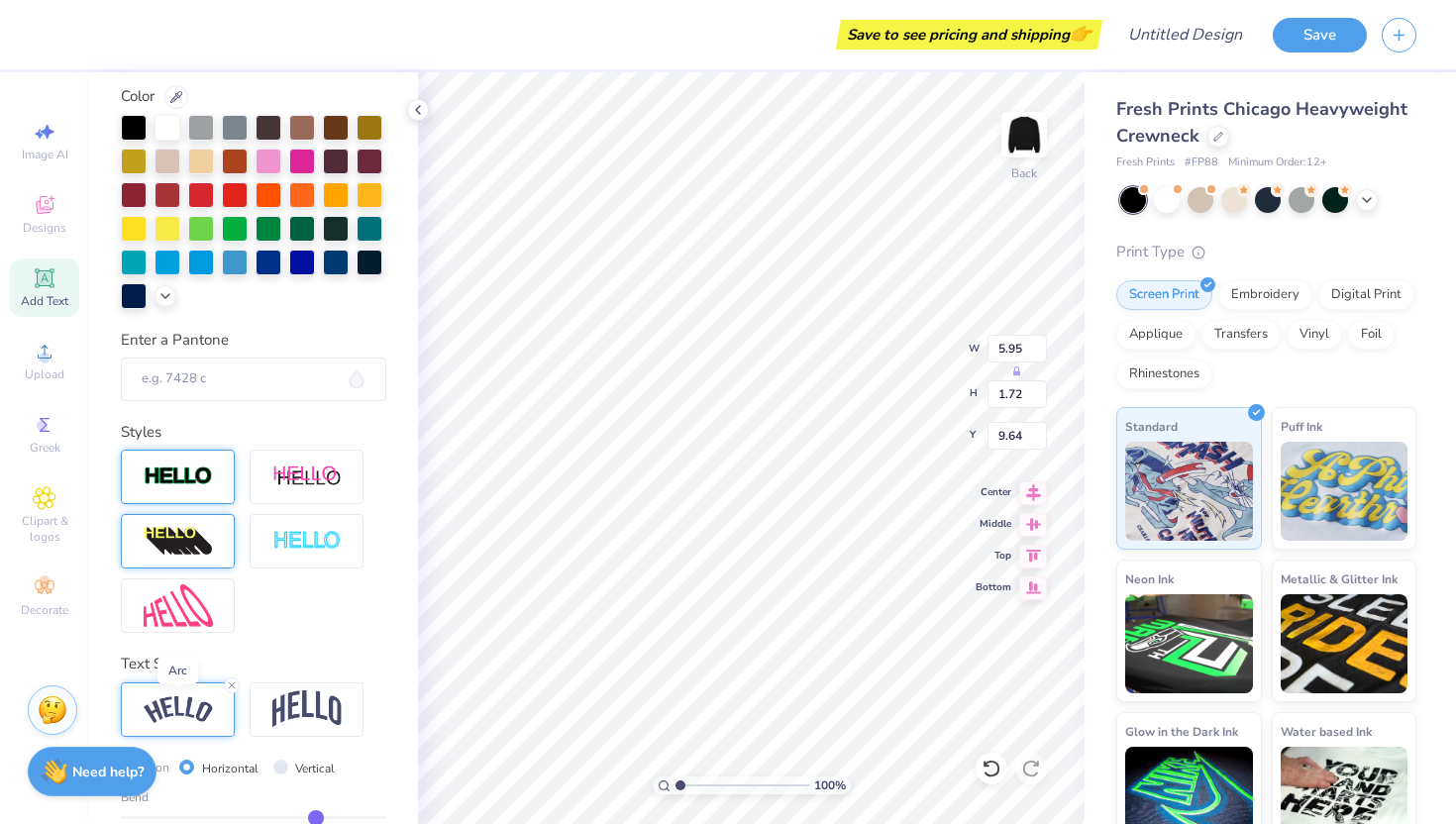 click at bounding box center [178, 709] 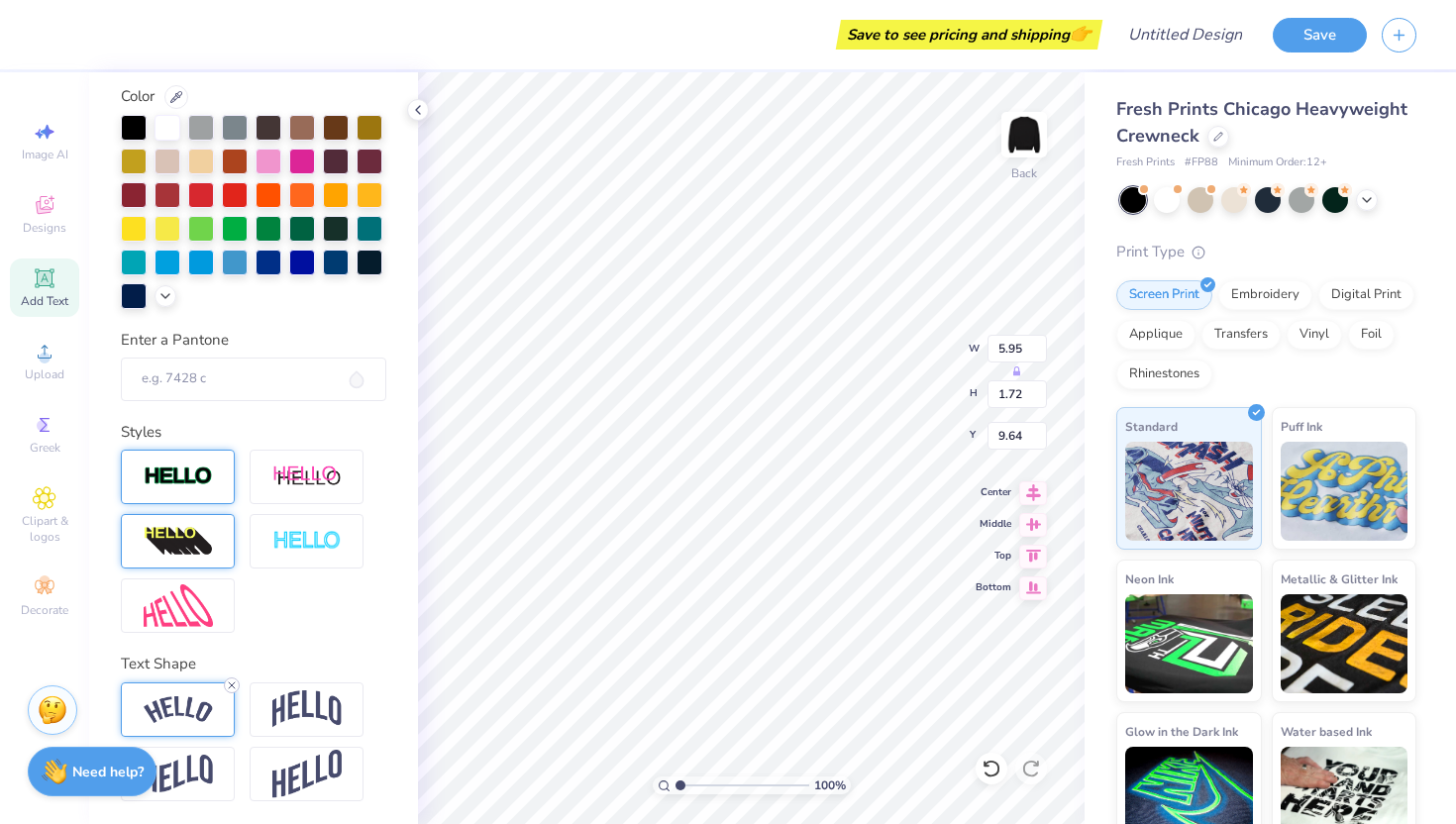 click 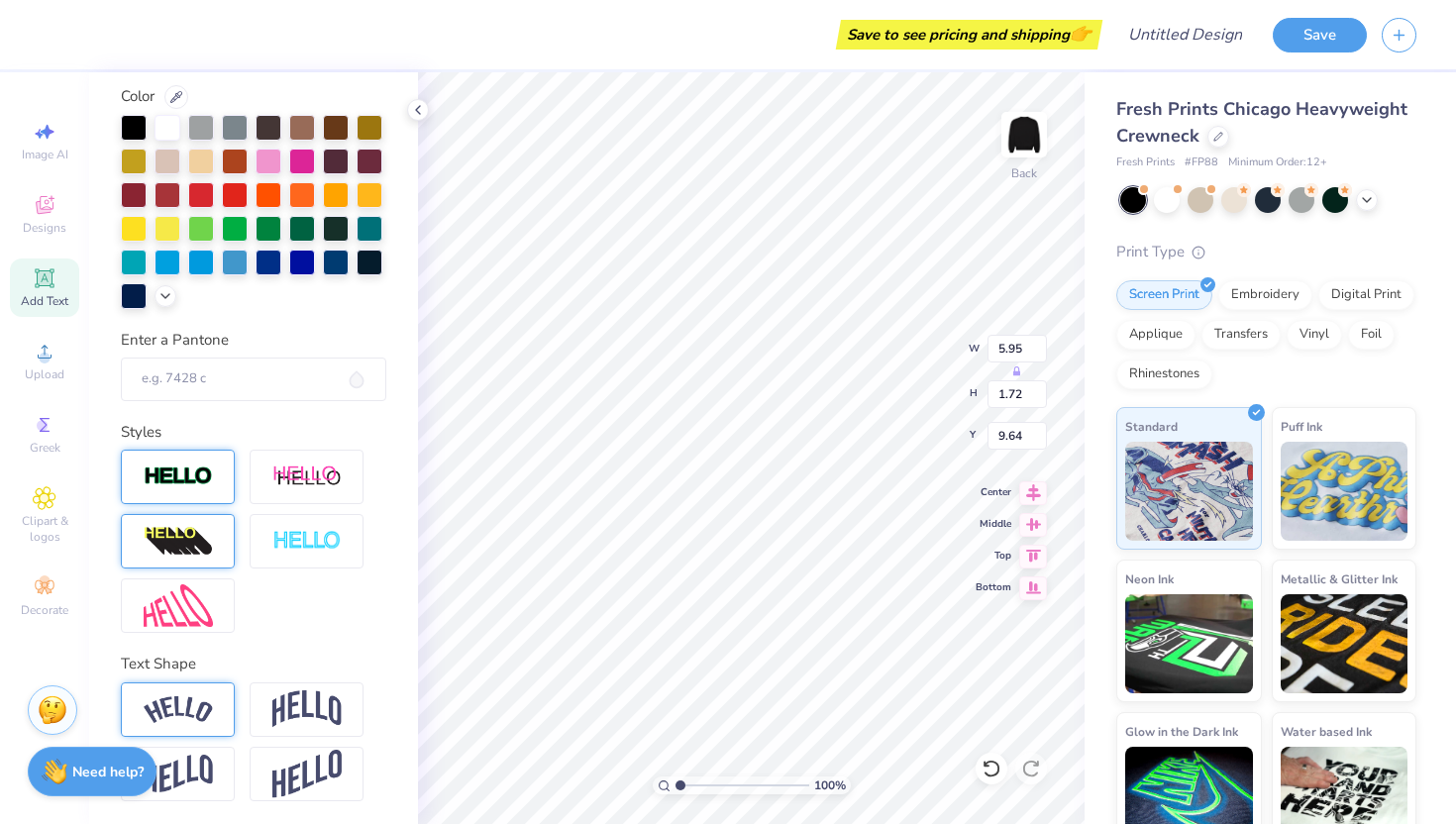 scroll, scrollTop: 0, scrollLeft: 0, axis: both 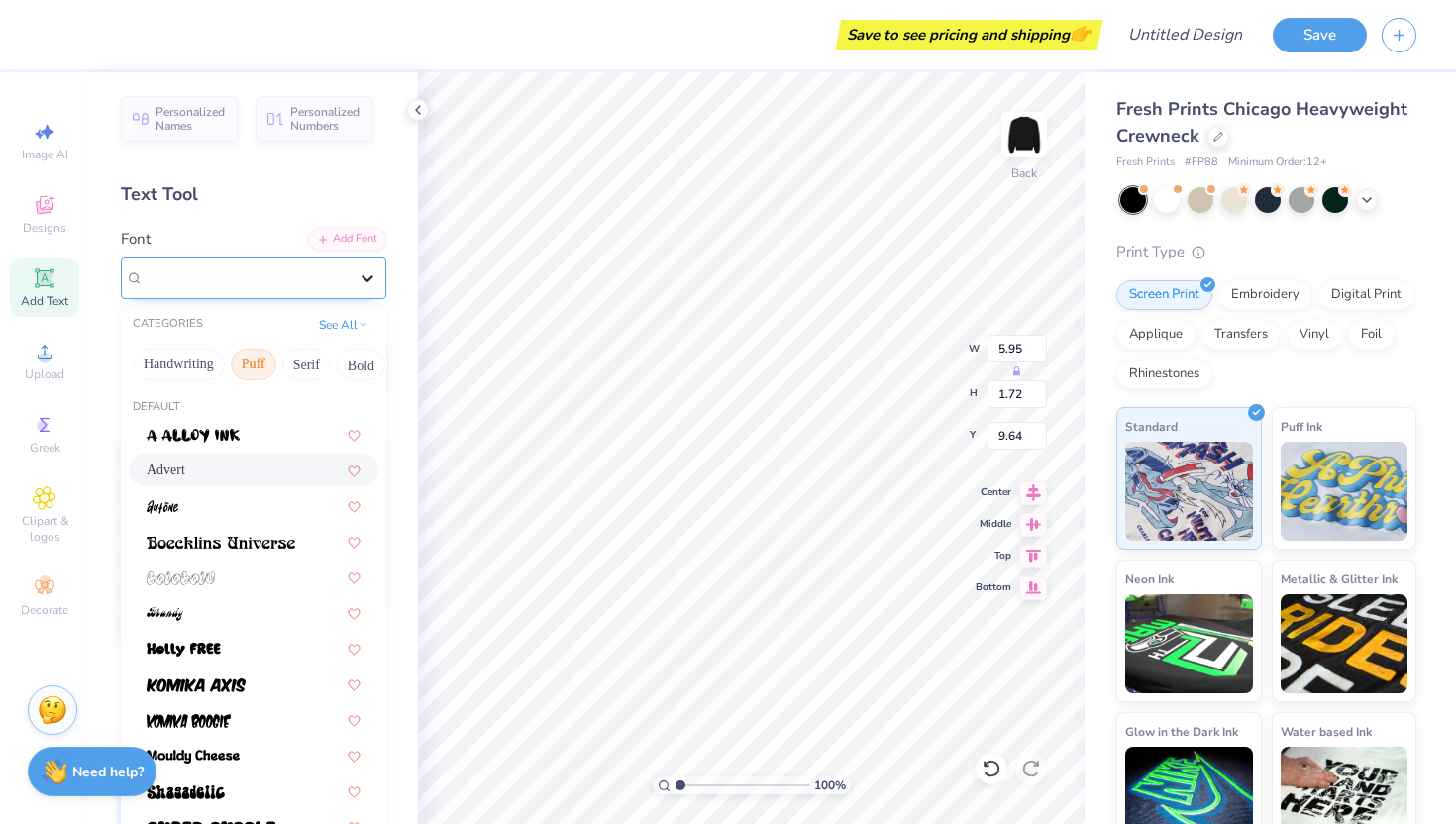 click at bounding box center [367, 278] 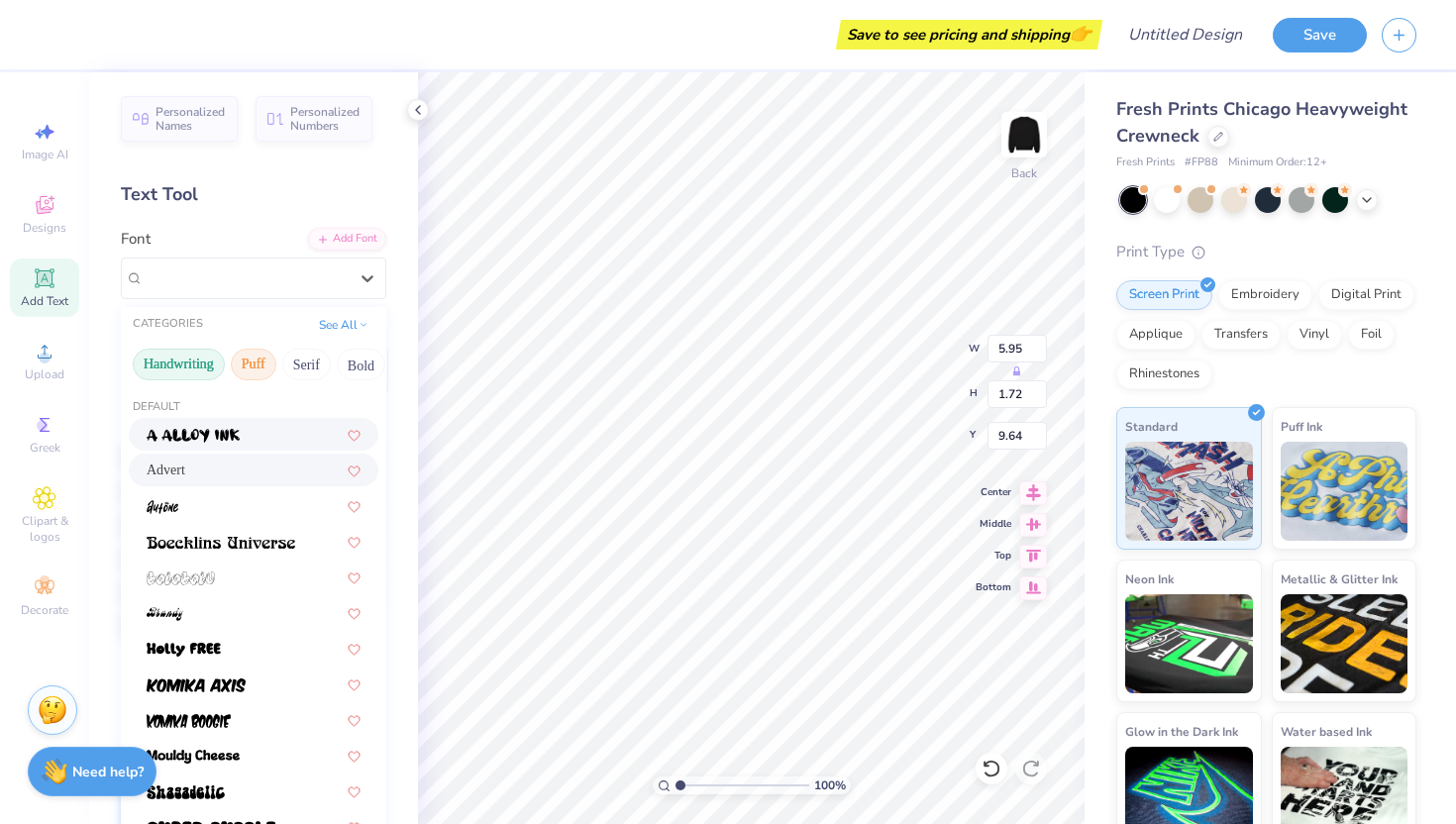 click on "Handwriting" at bounding box center [178, 364] 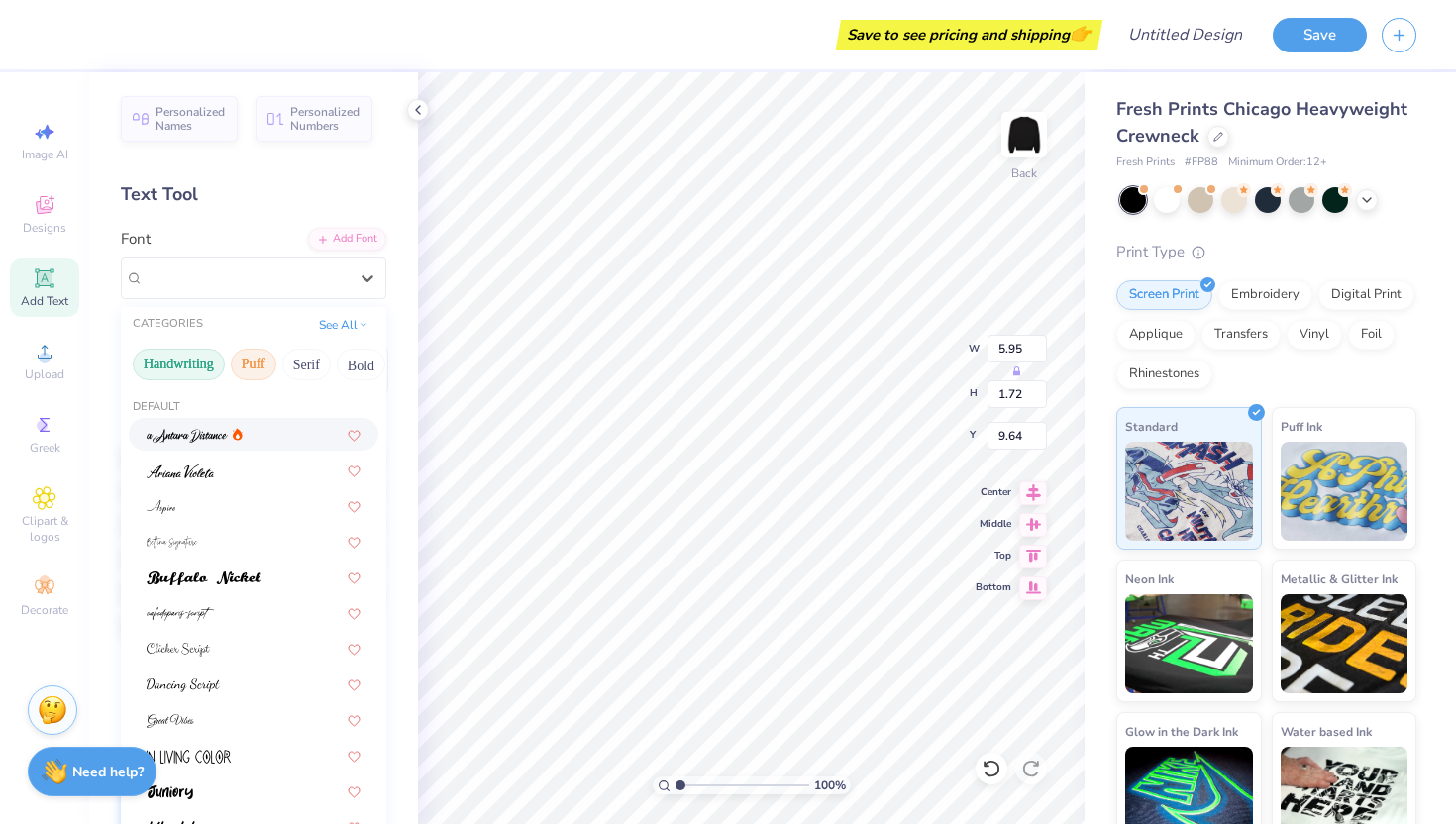 click on "Puff" at bounding box center [254, 364] 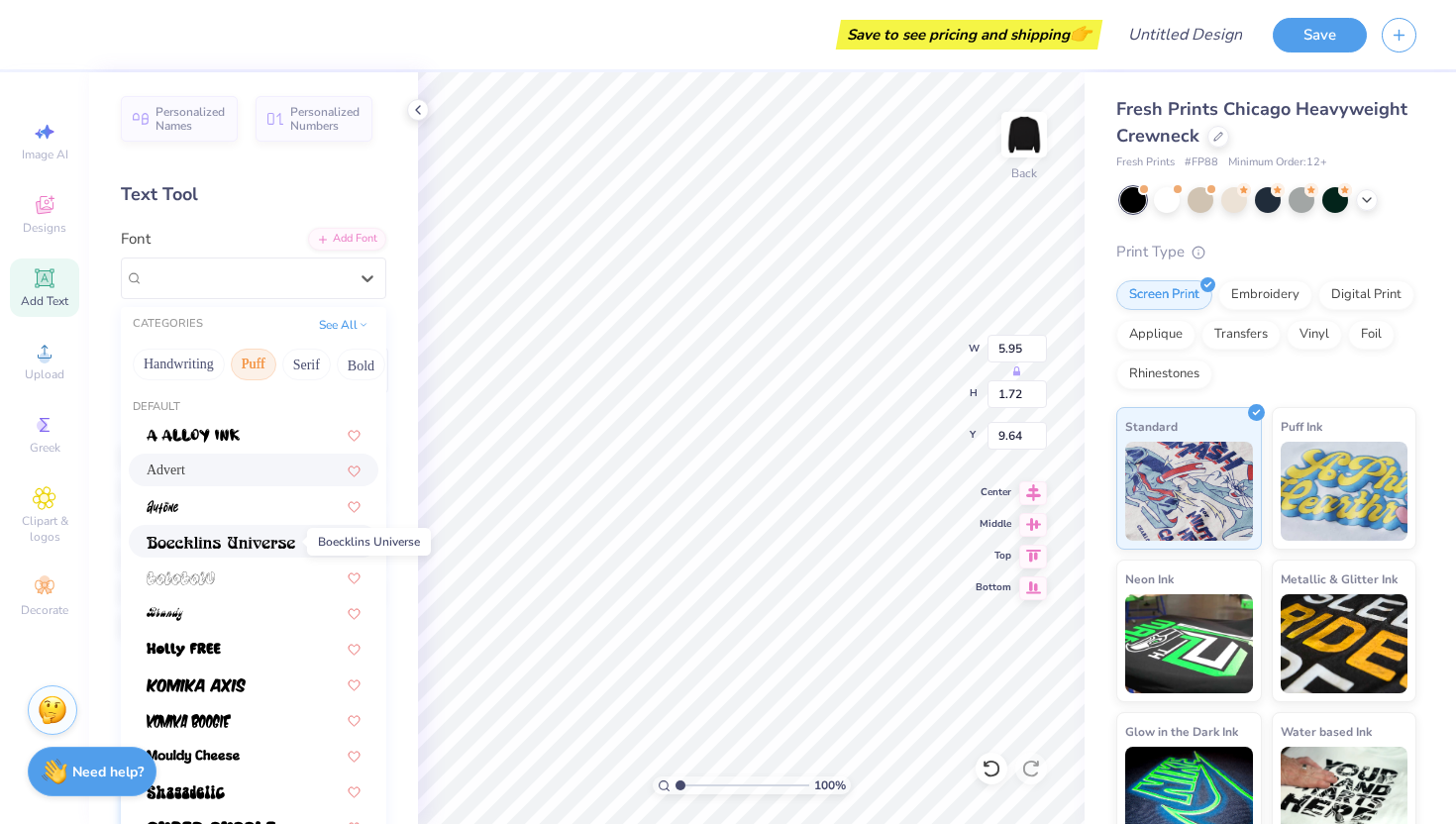 click at bounding box center [221, 543] 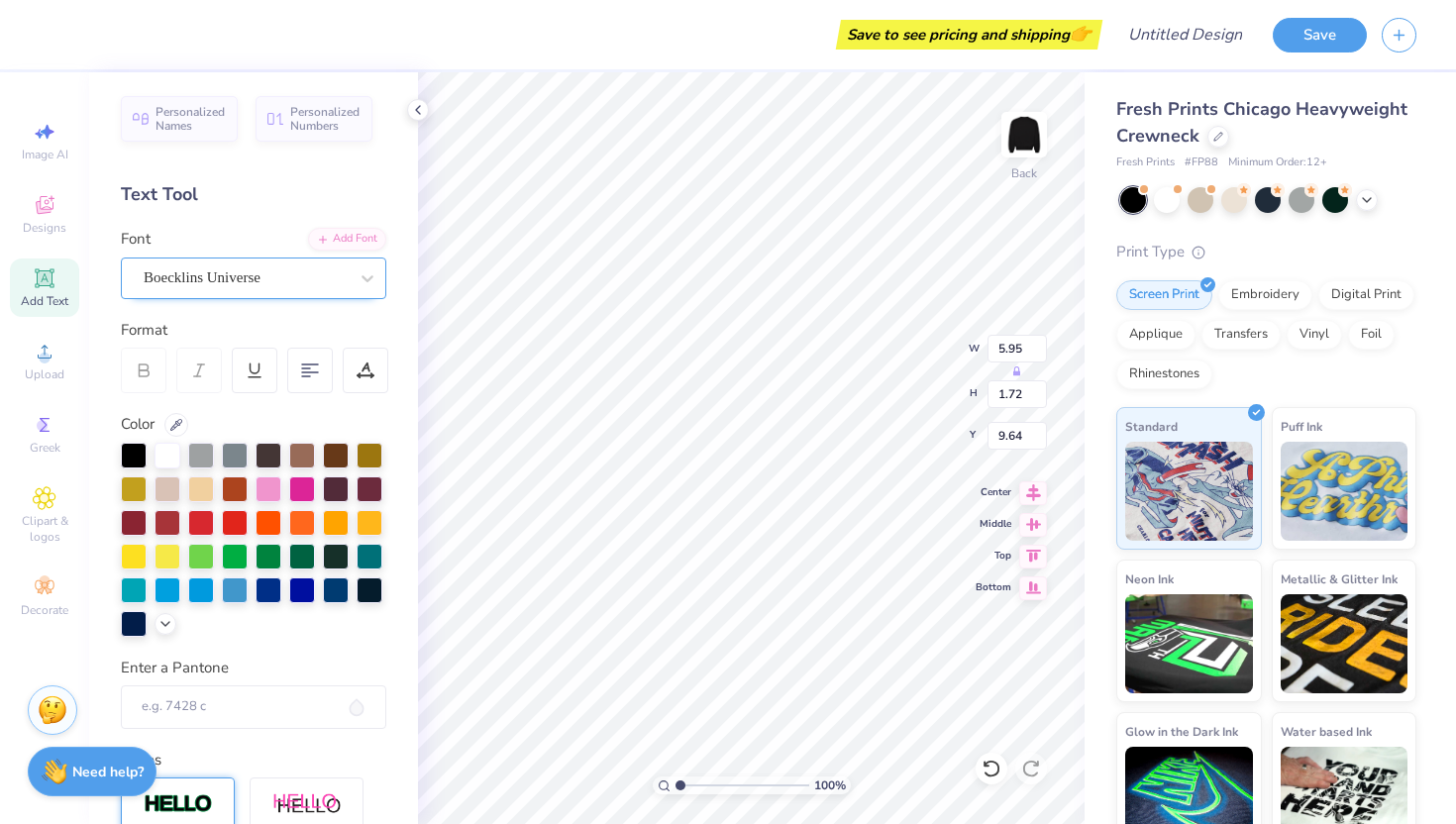 click on "Boecklins Universe" at bounding box center [246, 277] 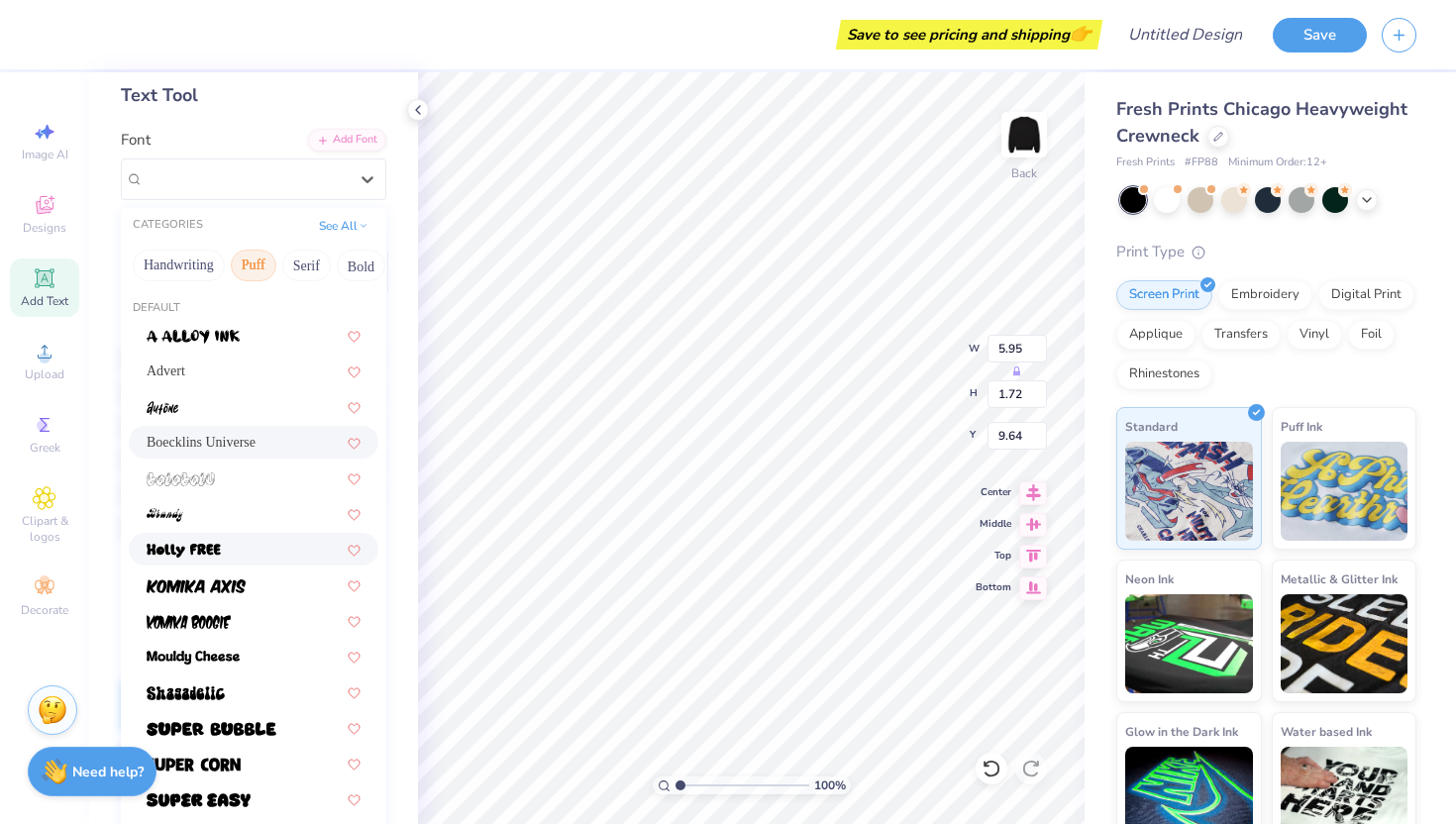 scroll, scrollTop: 100, scrollLeft: 0, axis: vertical 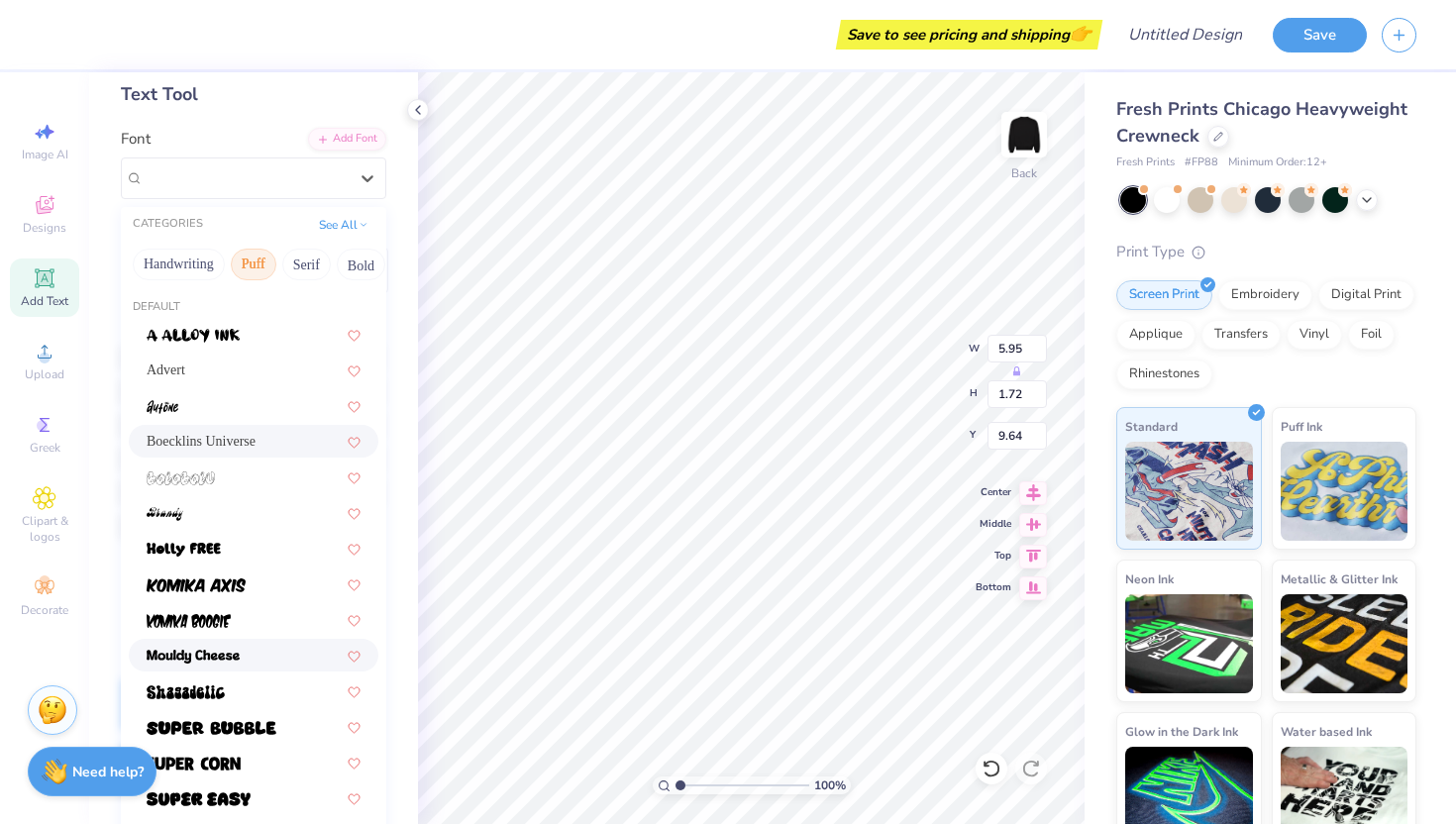 click at bounding box center [254, 655] 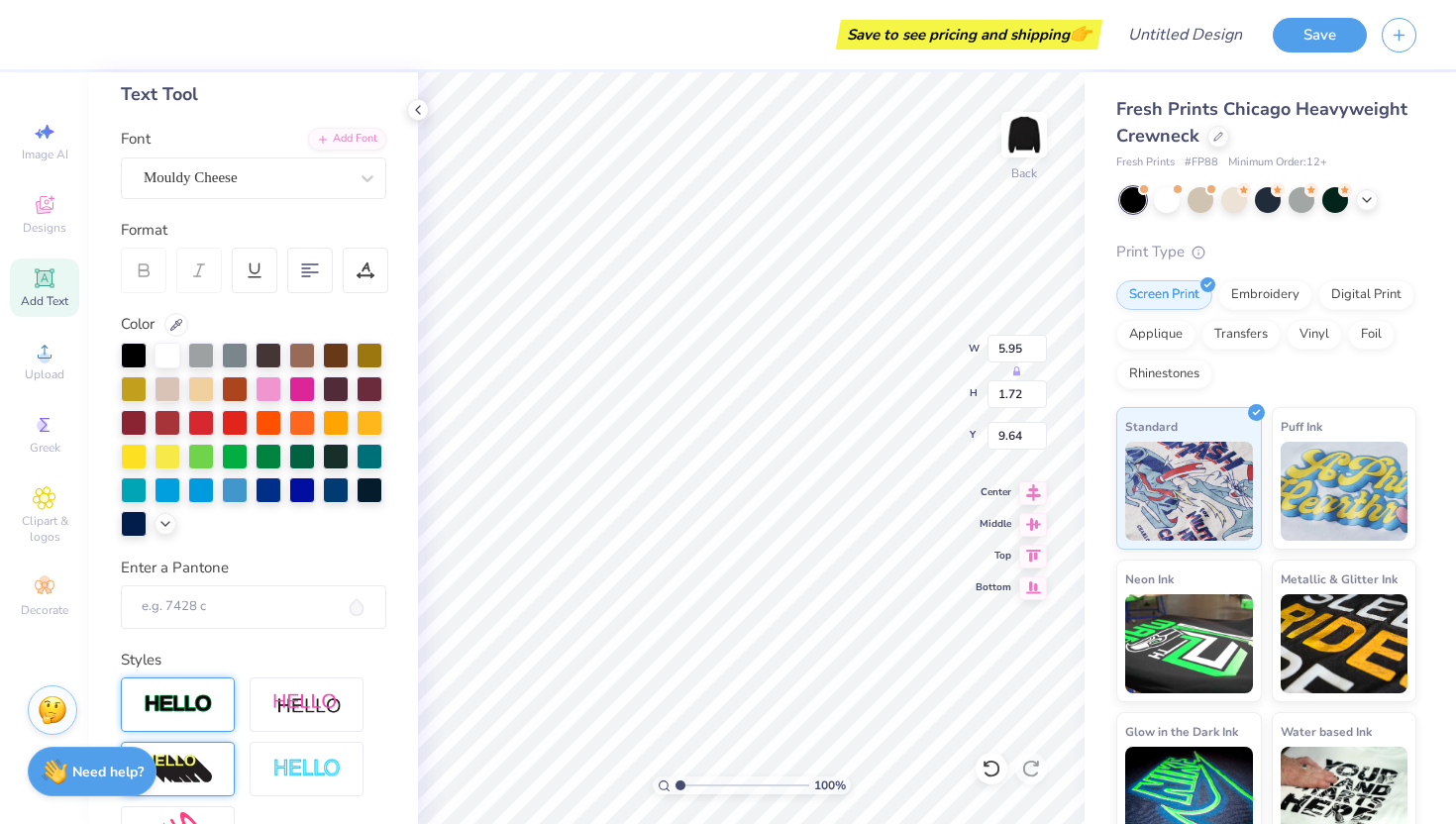 scroll, scrollTop: 138, scrollLeft: 0, axis: vertical 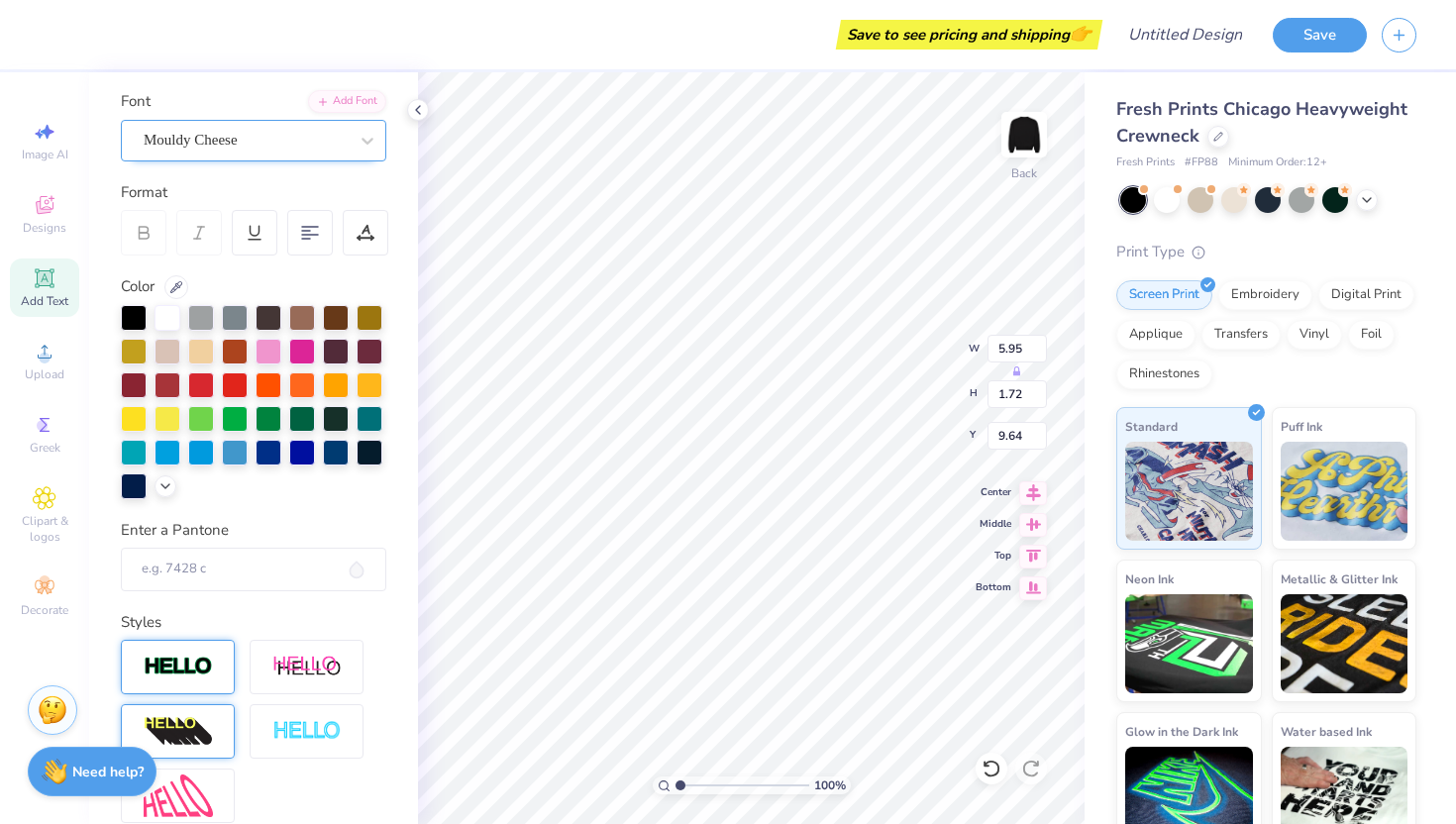 click on "Mouldy Cheese" at bounding box center (246, 140) 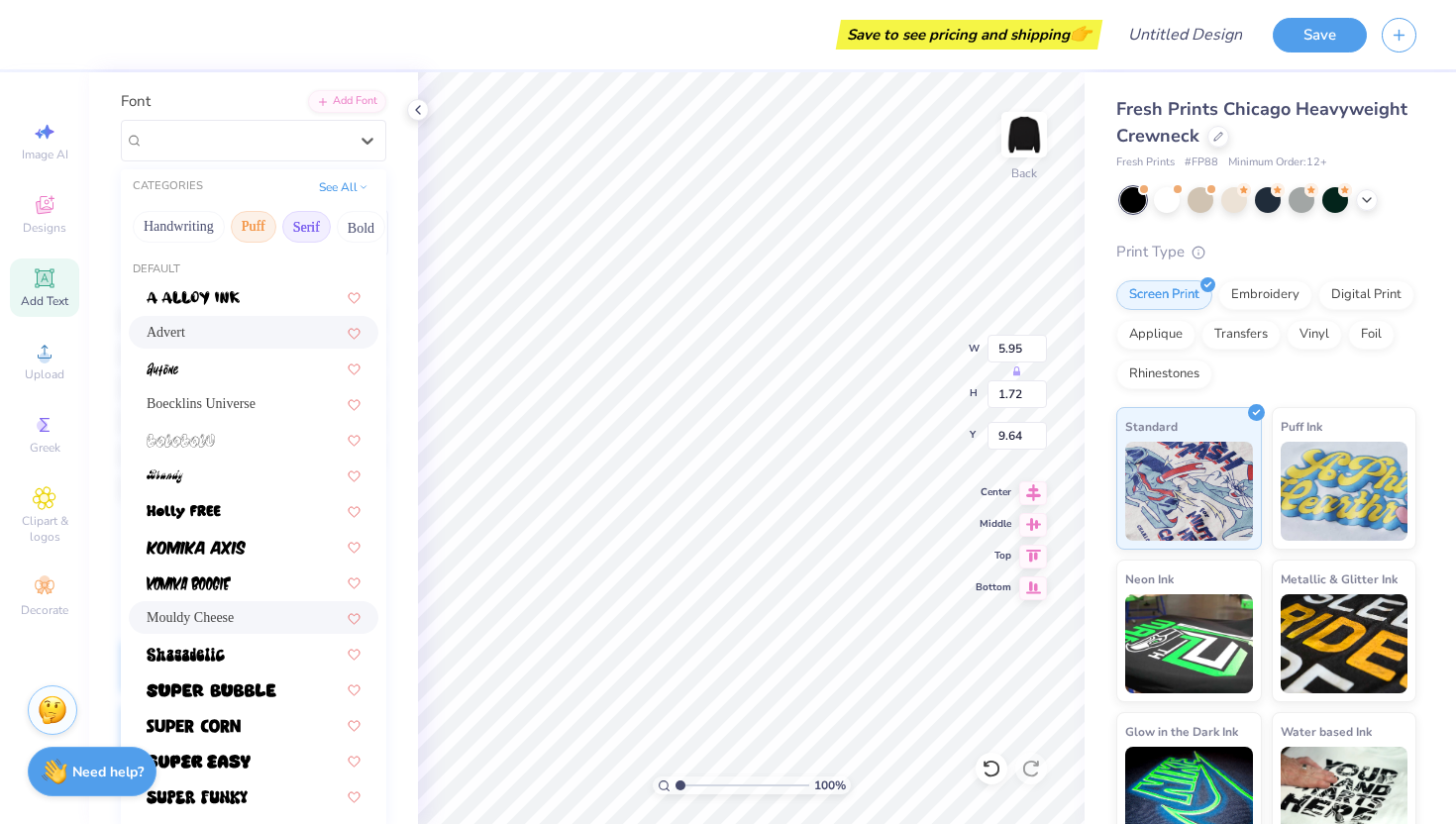 click on "Serif" at bounding box center [306, 227] 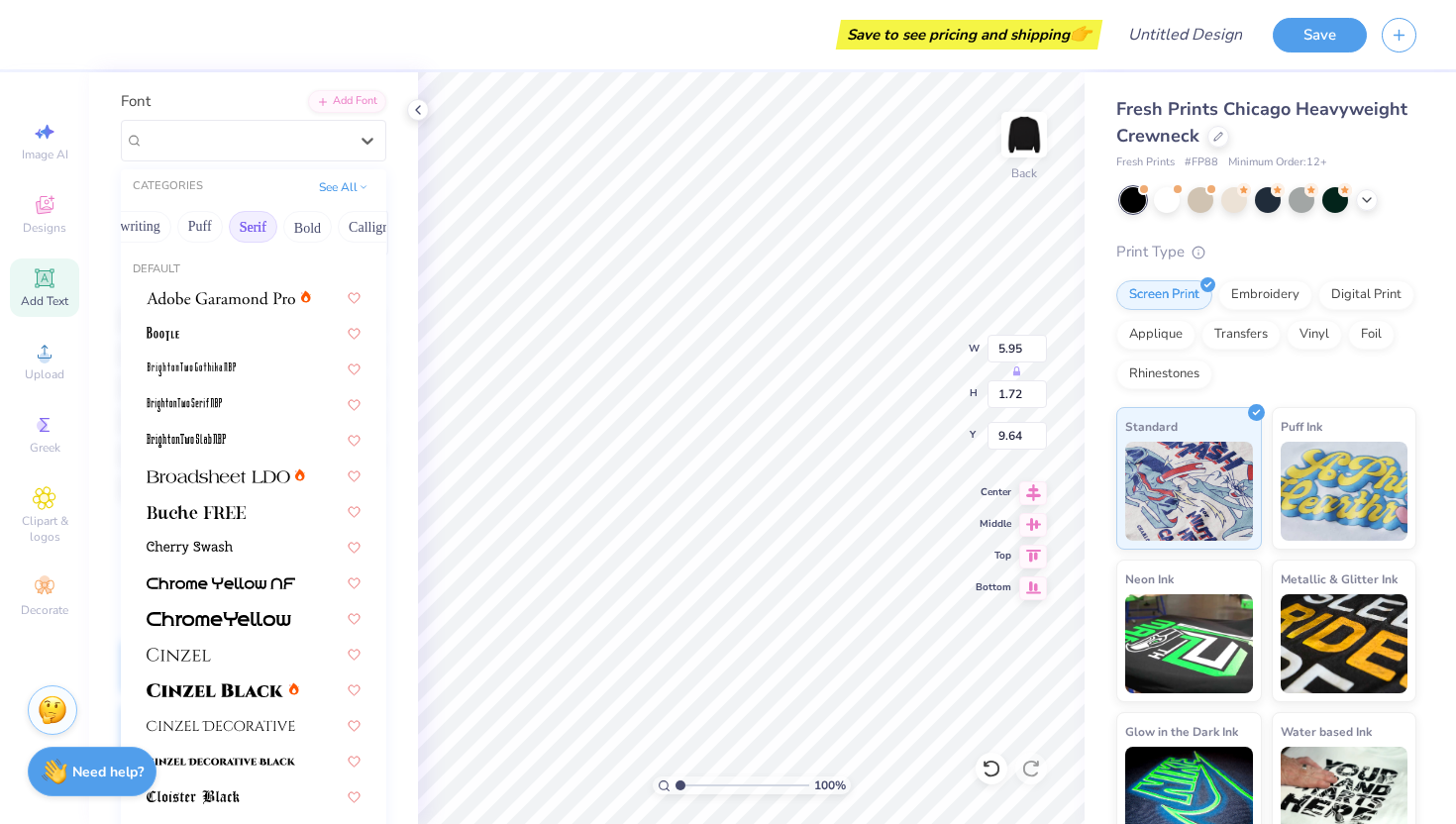scroll, scrollTop: 0, scrollLeft: 60, axis: horizontal 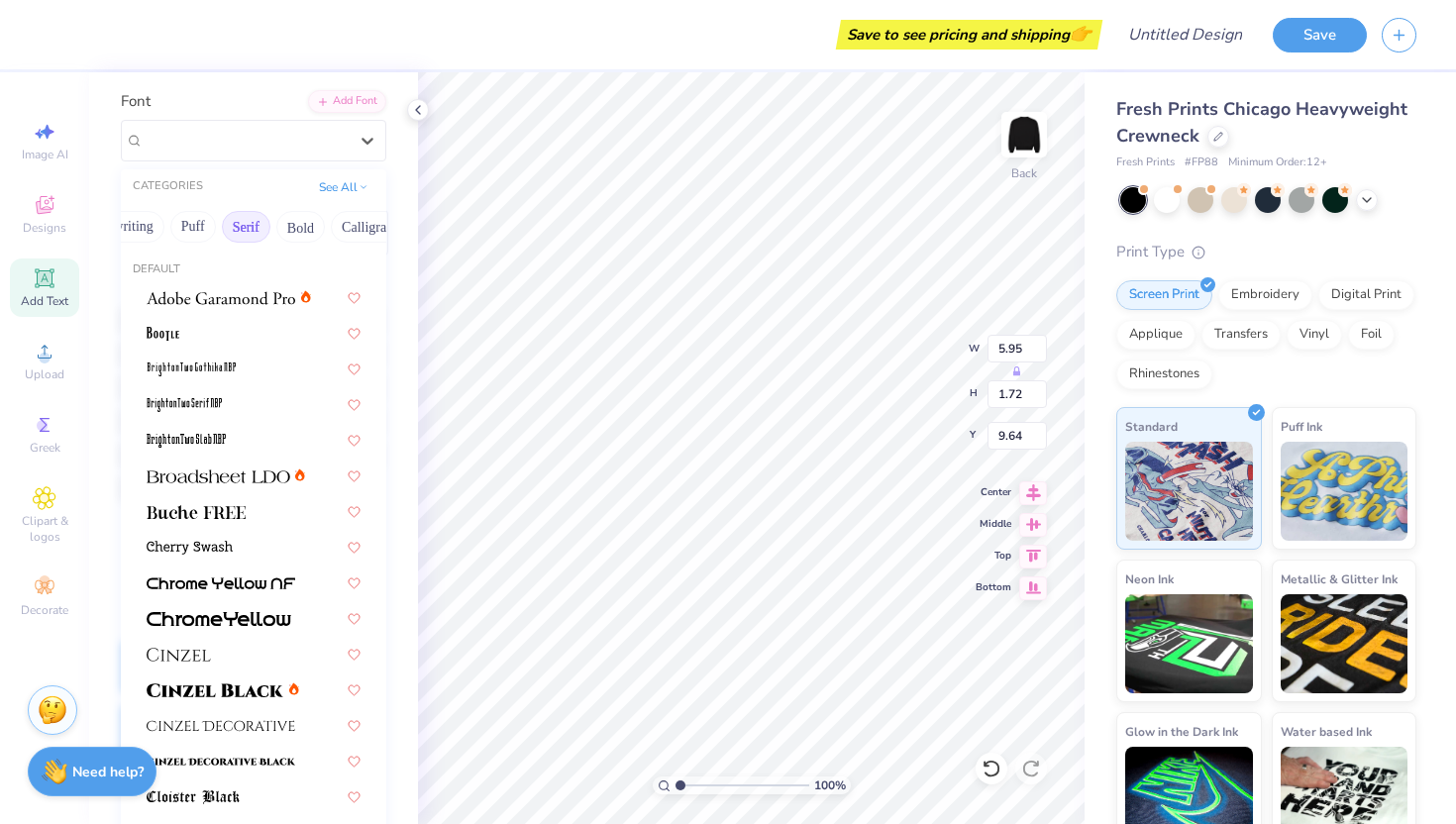 click on "Bold" at bounding box center (300, 227) 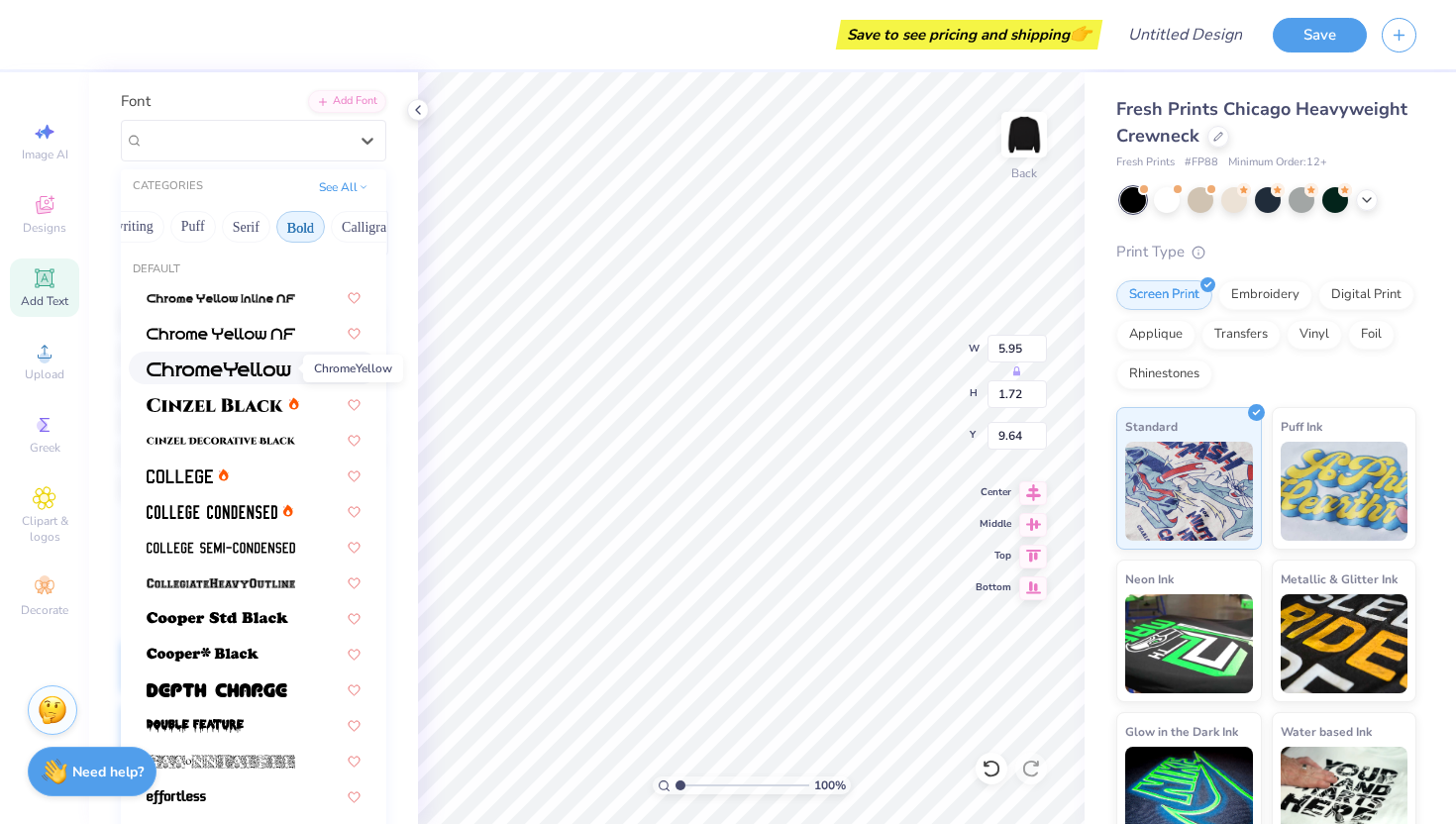 click at bounding box center [219, 367] 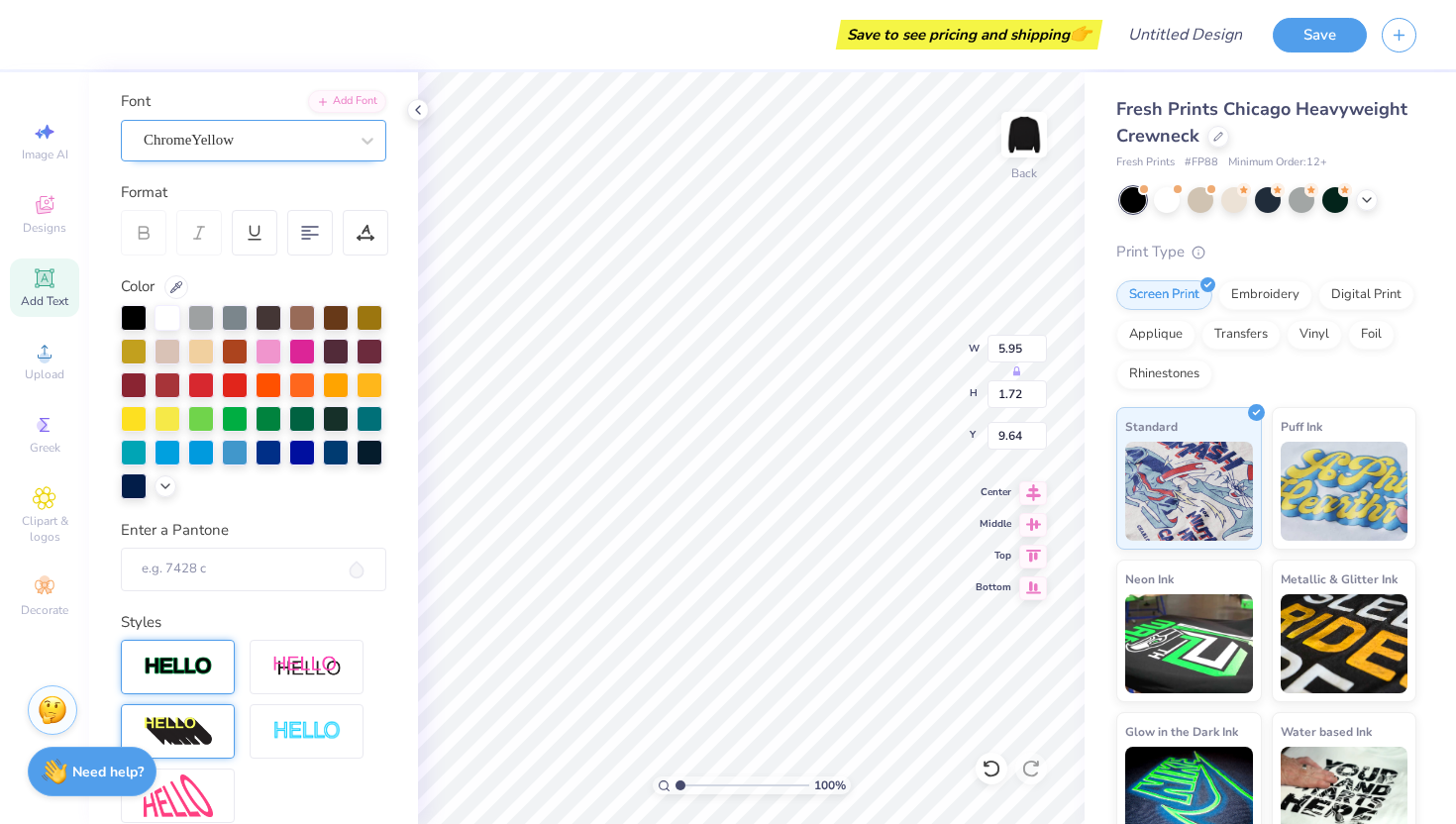 click on "ChromeYellow" at bounding box center (246, 140) 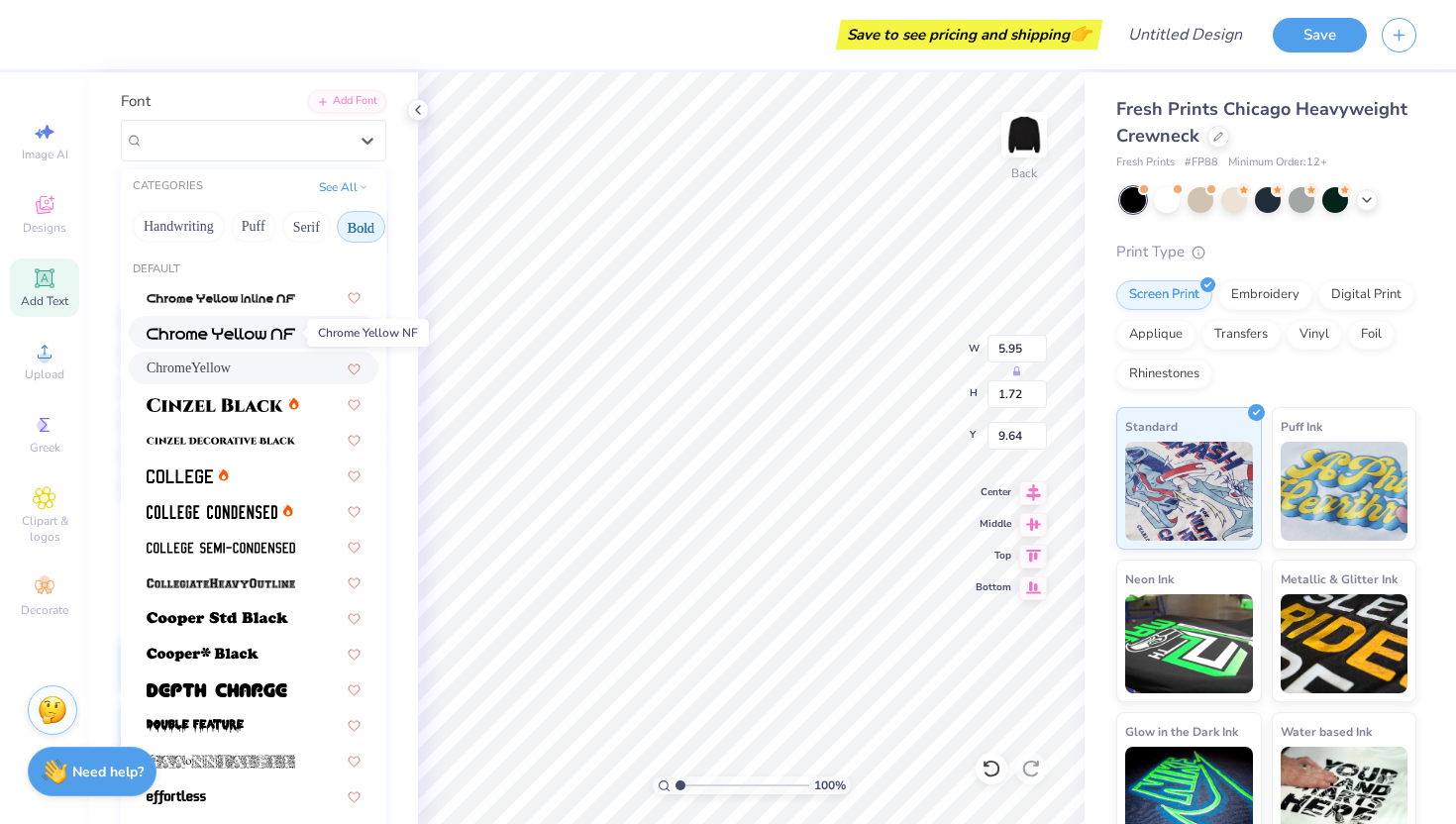 click at bounding box center (221, 334) 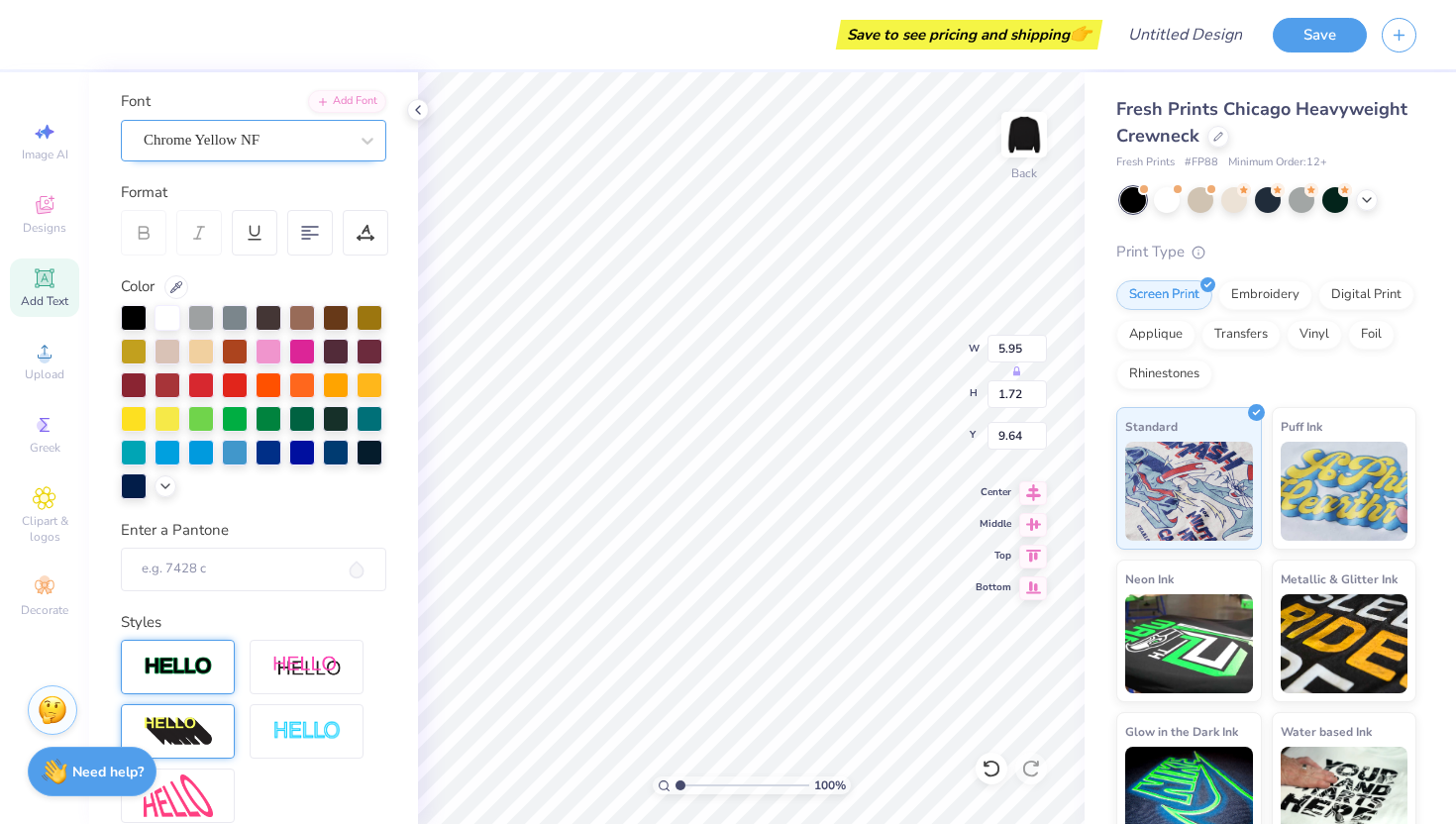 click on "Chrome Yellow NF" at bounding box center (246, 140) 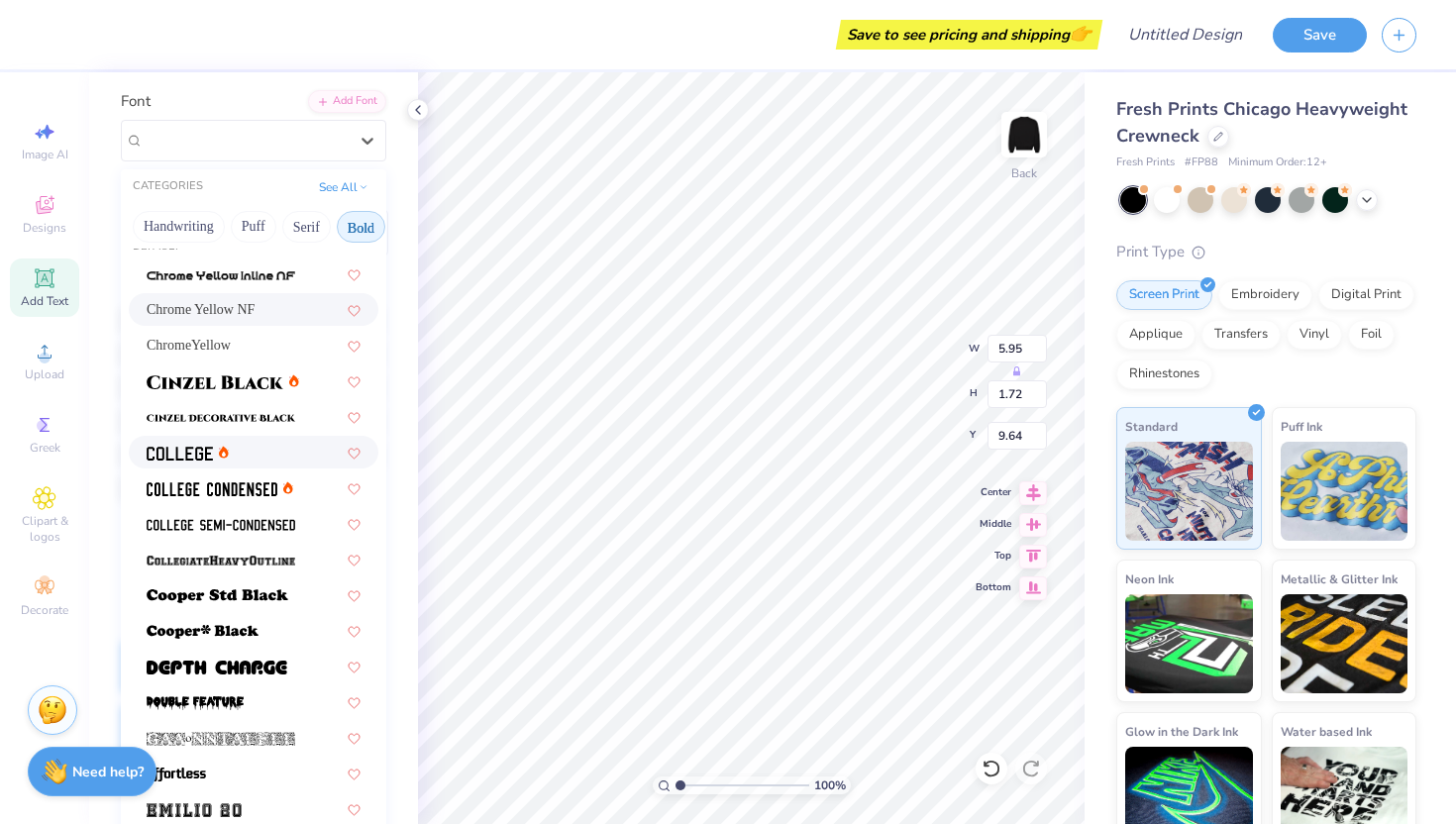 scroll, scrollTop: 29, scrollLeft: 0, axis: vertical 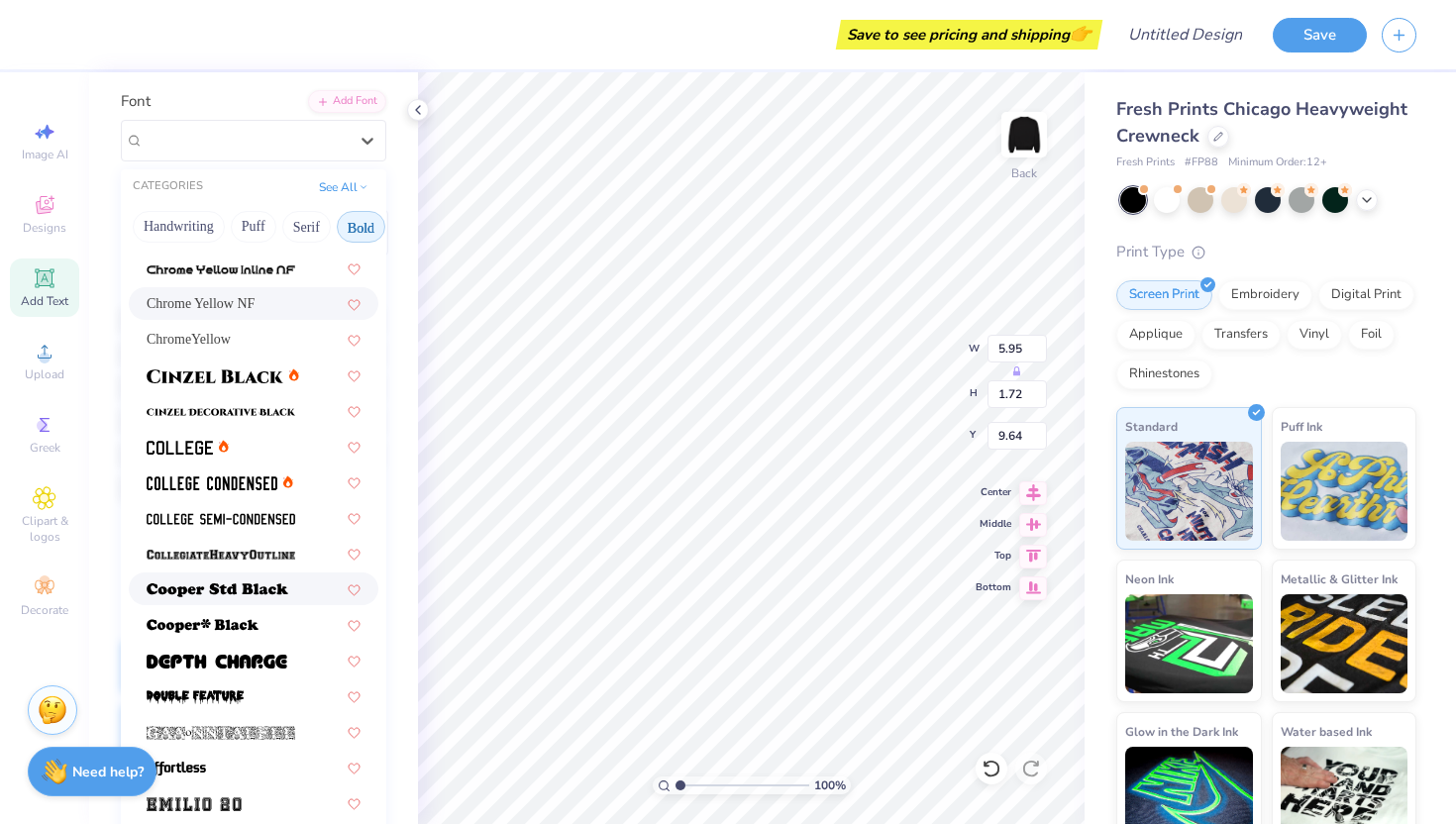 click at bounding box center (254, 588) 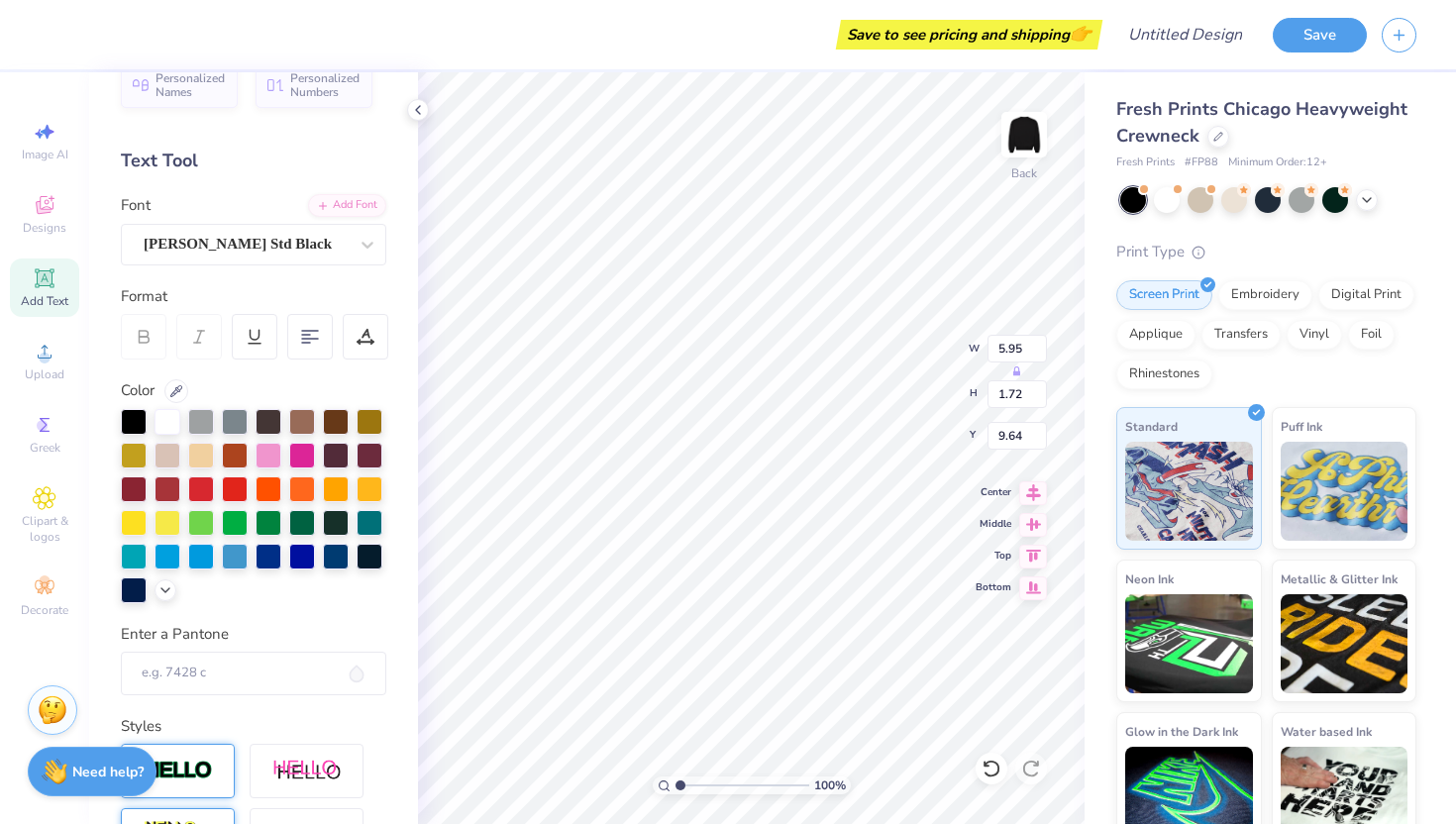 scroll, scrollTop: 0, scrollLeft: 0, axis: both 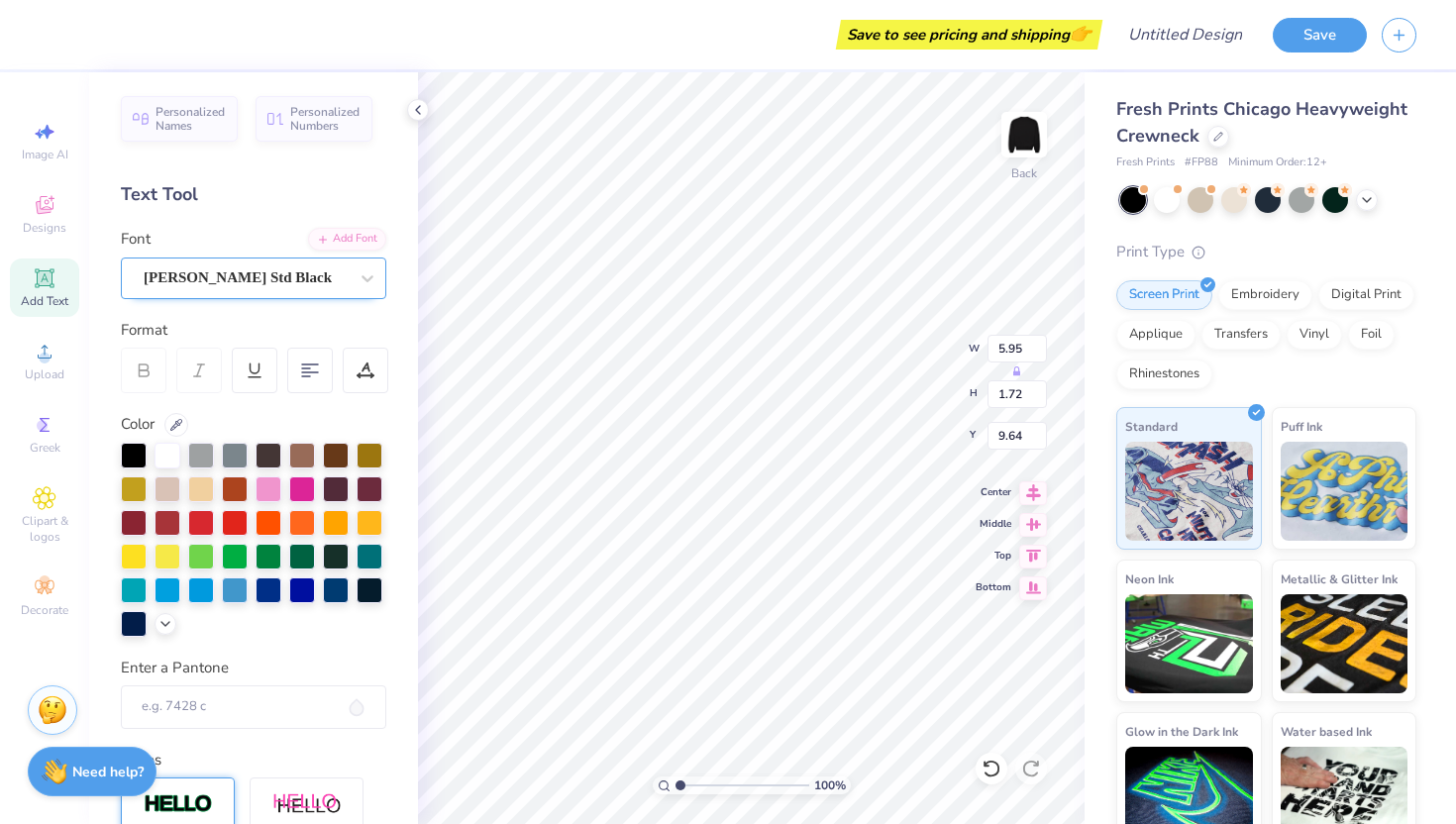 click on "Cooper Std Black" at bounding box center (246, 277) 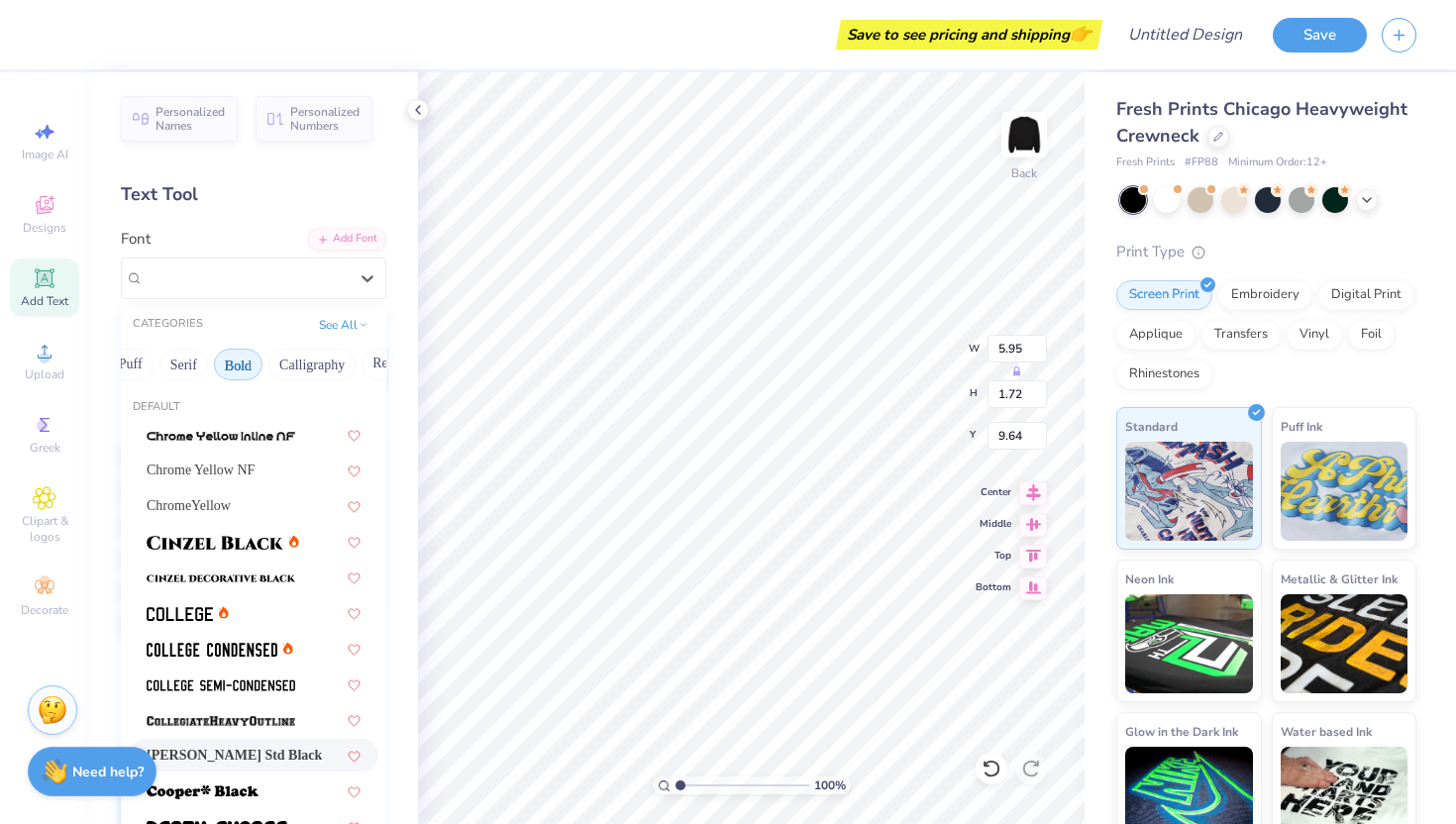 scroll, scrollTop: 0, scrollLeft: 184, axis: horizontal 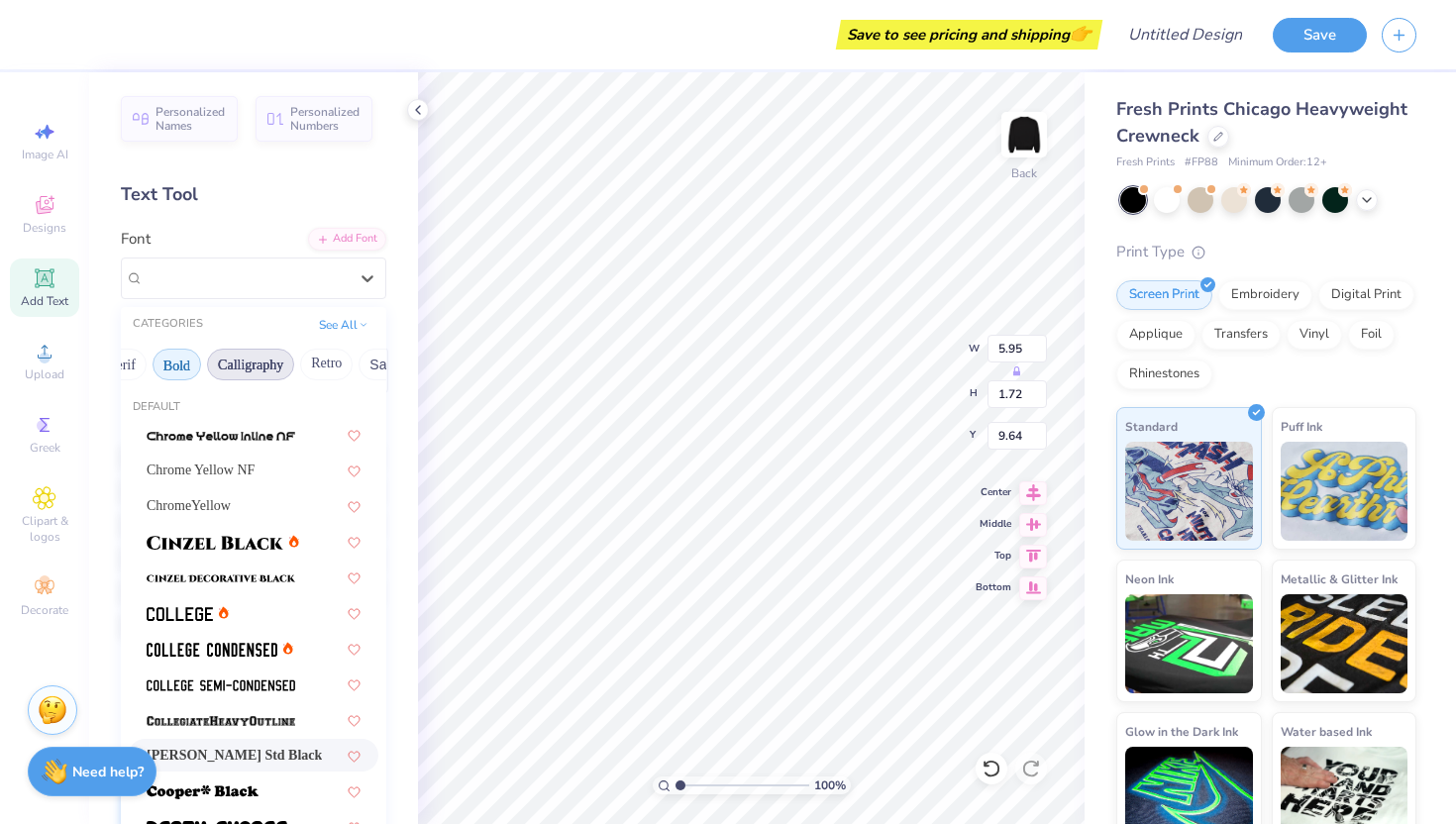 click on "Calligraphy" at bounding box center [251, 364] 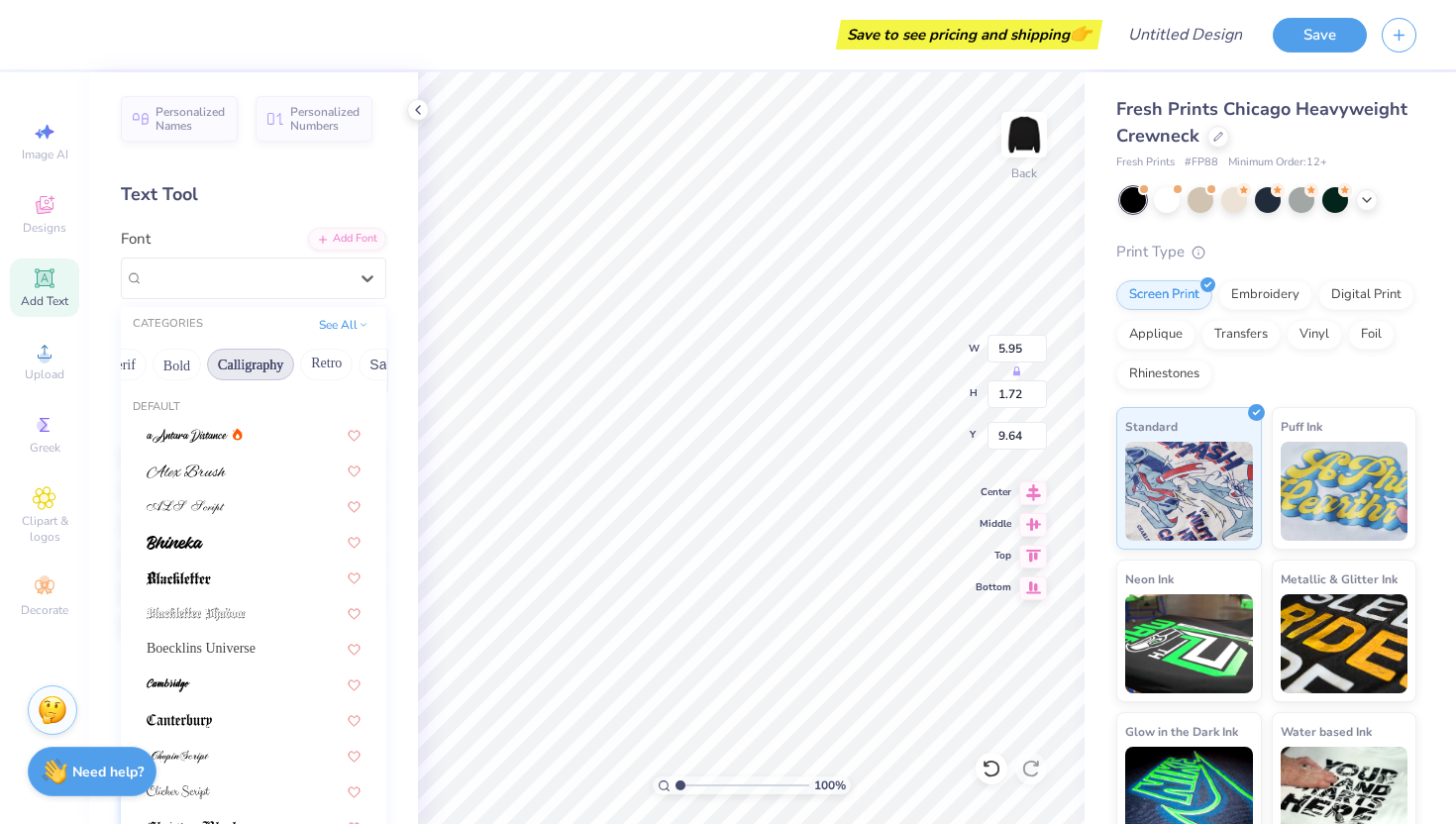 click on "Calligraphy" at bounding box center (251, 364) 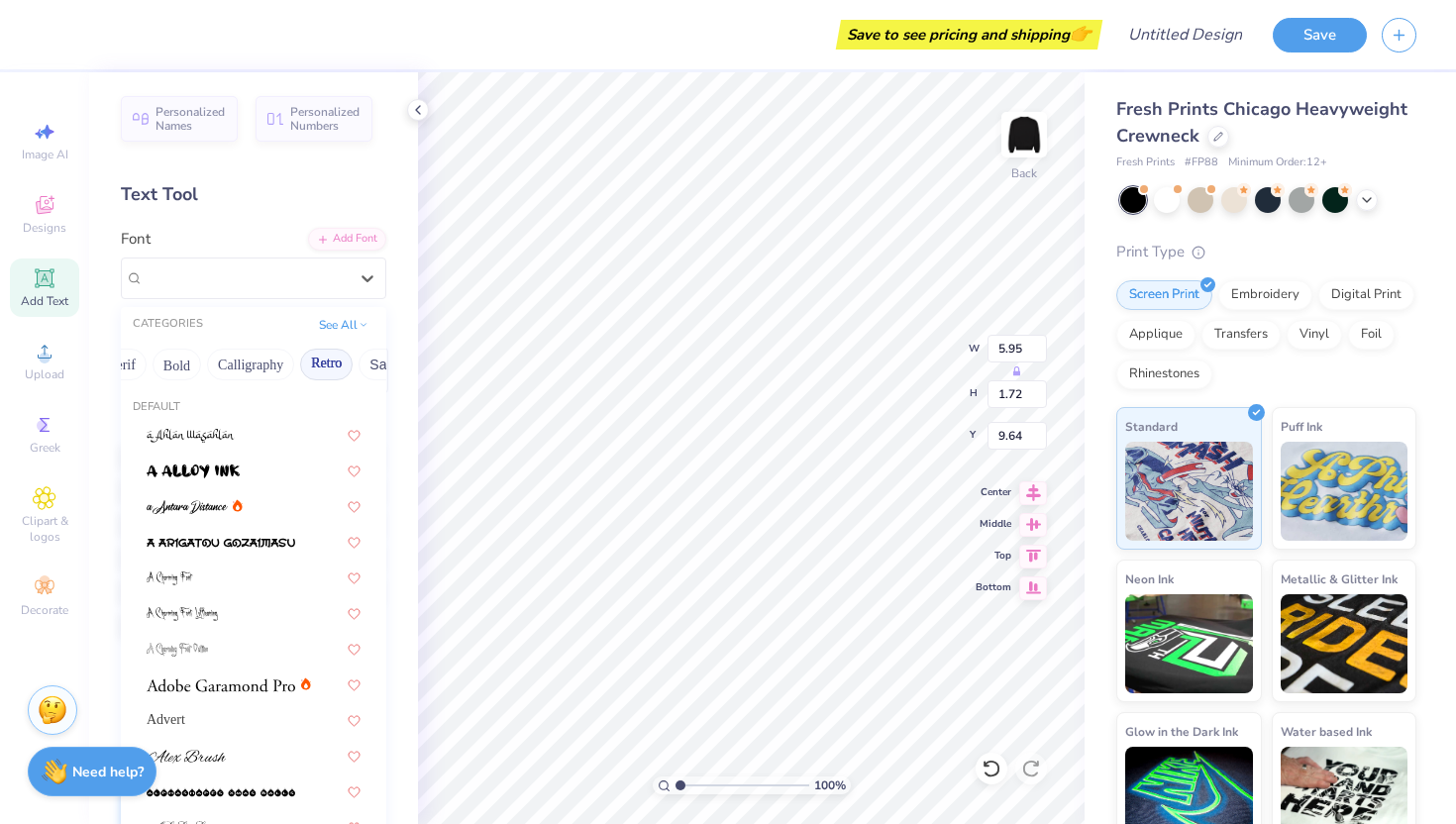 click on "Retro" at bounding box center (326, 364) 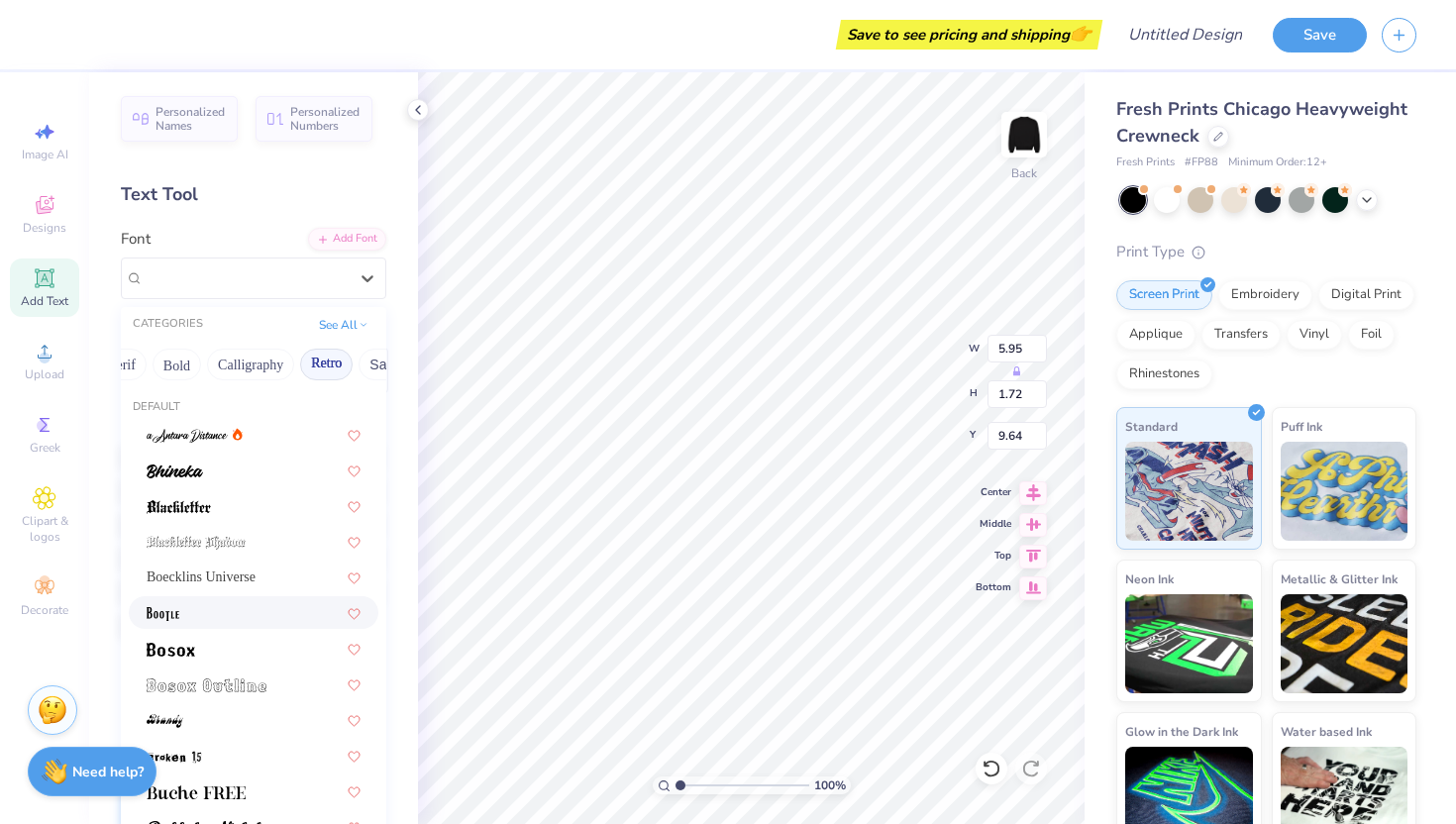 click at bounding box center [254, 612] 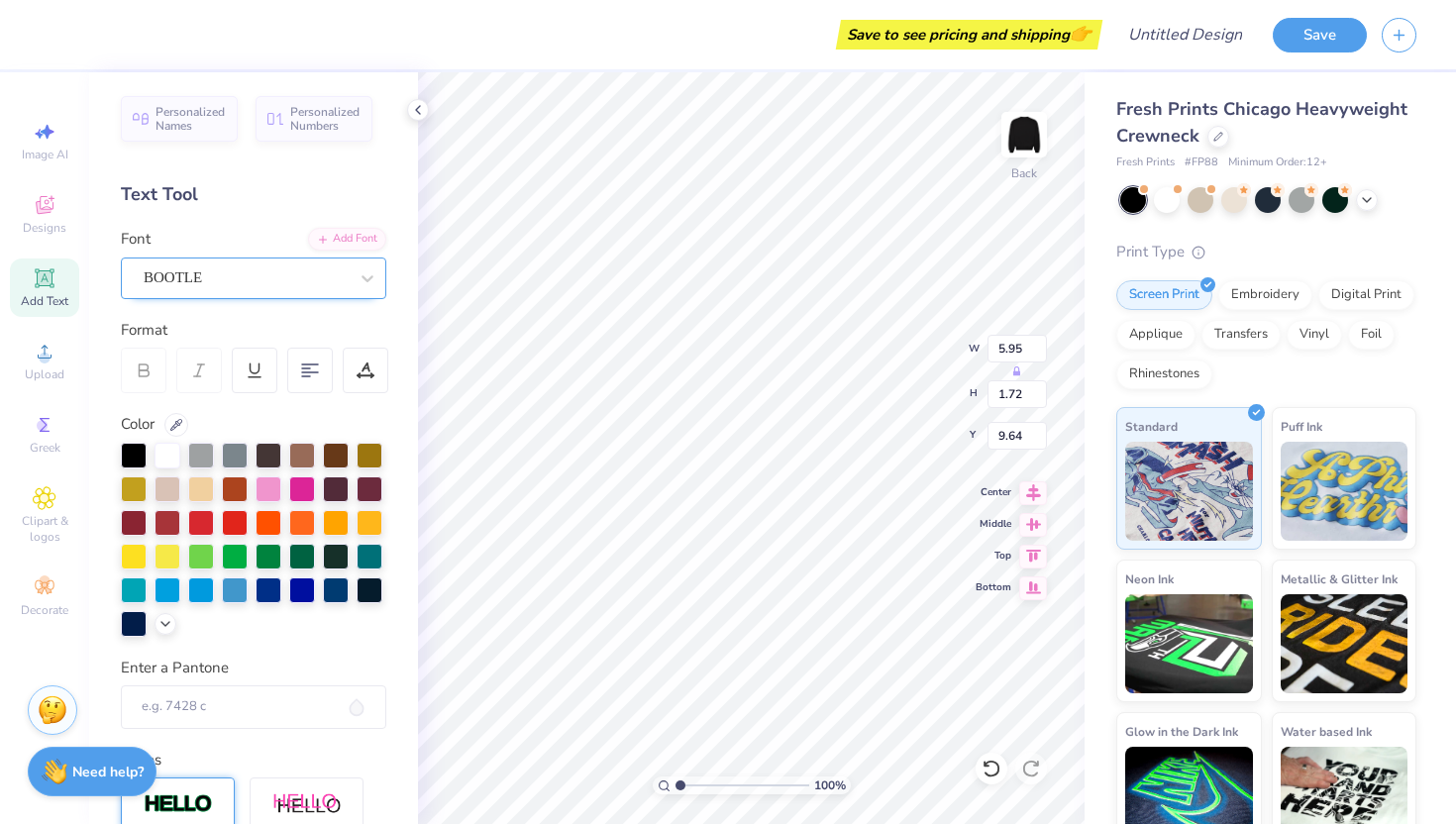 click on "BOOTLE" at bounding box center (246, 277) 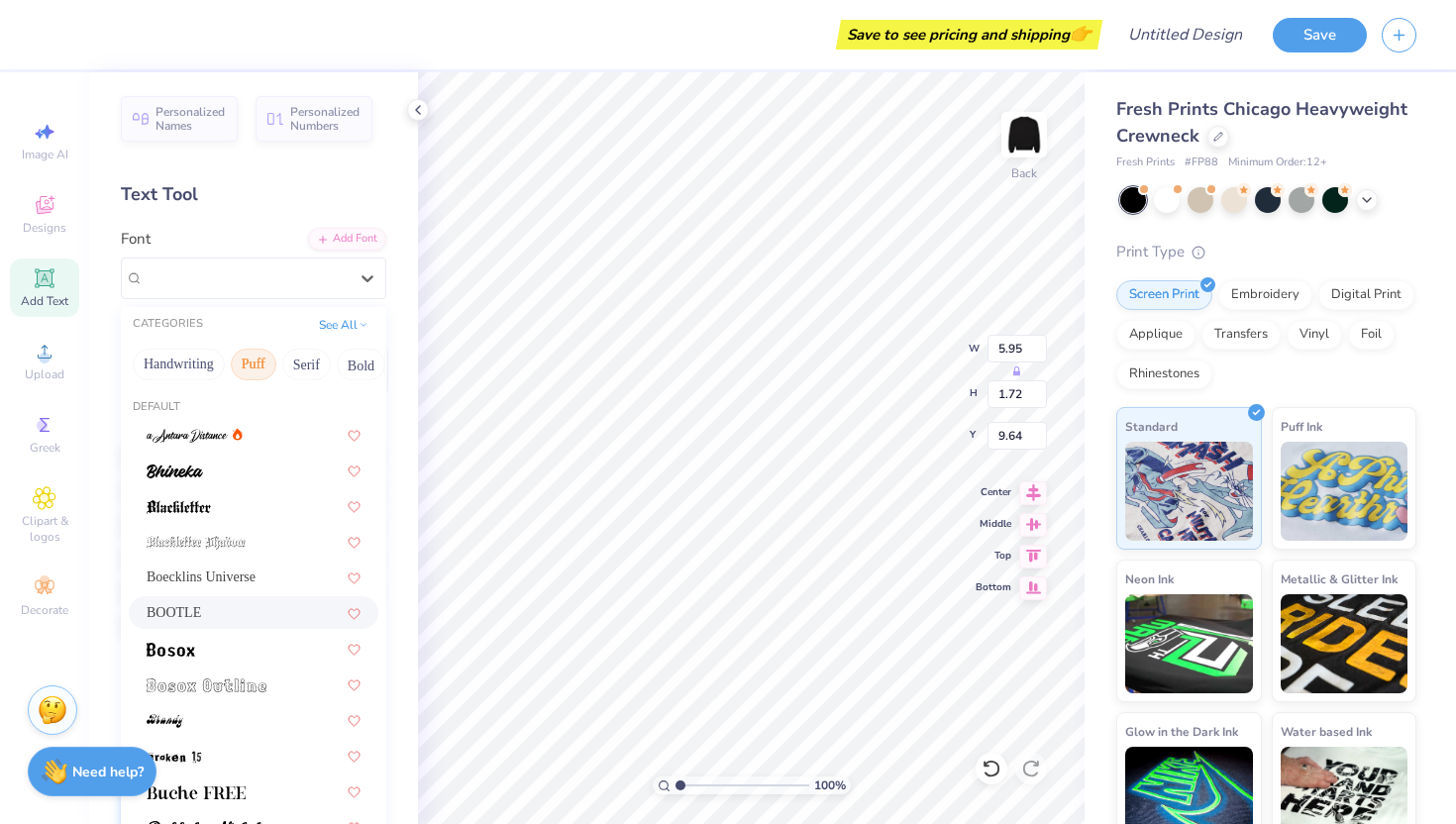 click on "Puff" at bounding box center (254, 364) 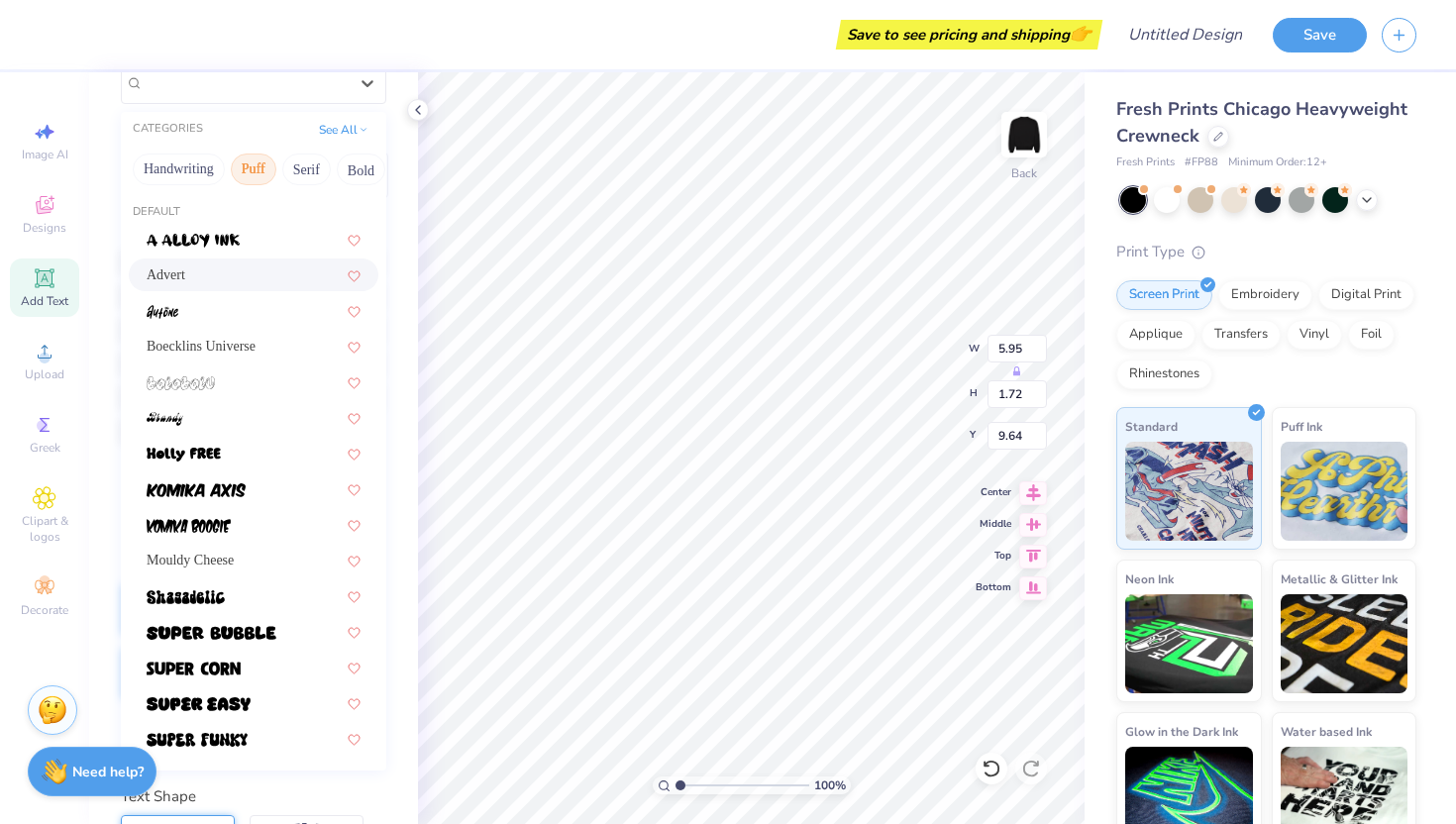 scroll, scrollTop: 328, scrollLeft: 0, axis: vertical 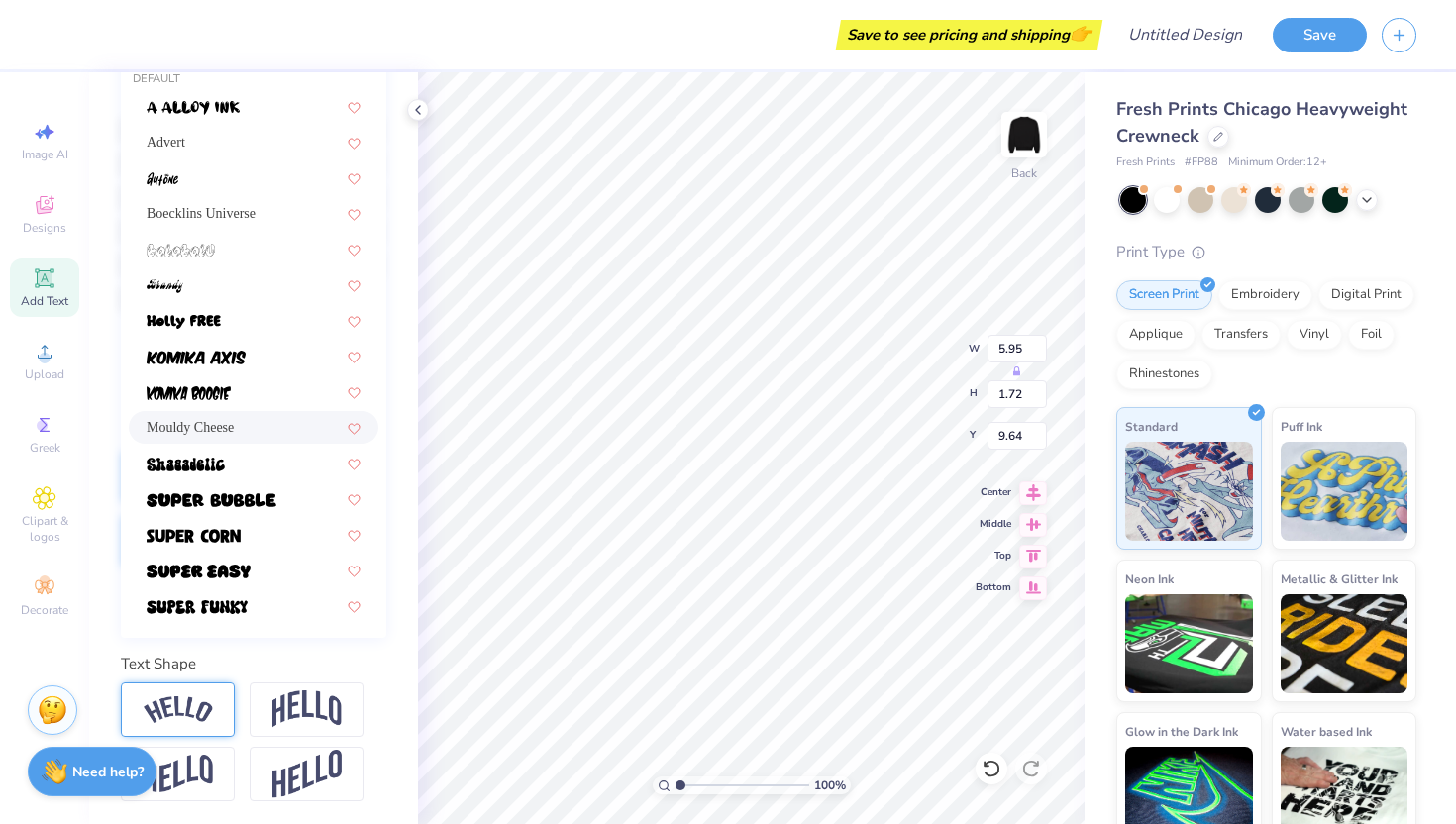 click on "Mouldy Cheese" at bounding box center (190, 427) 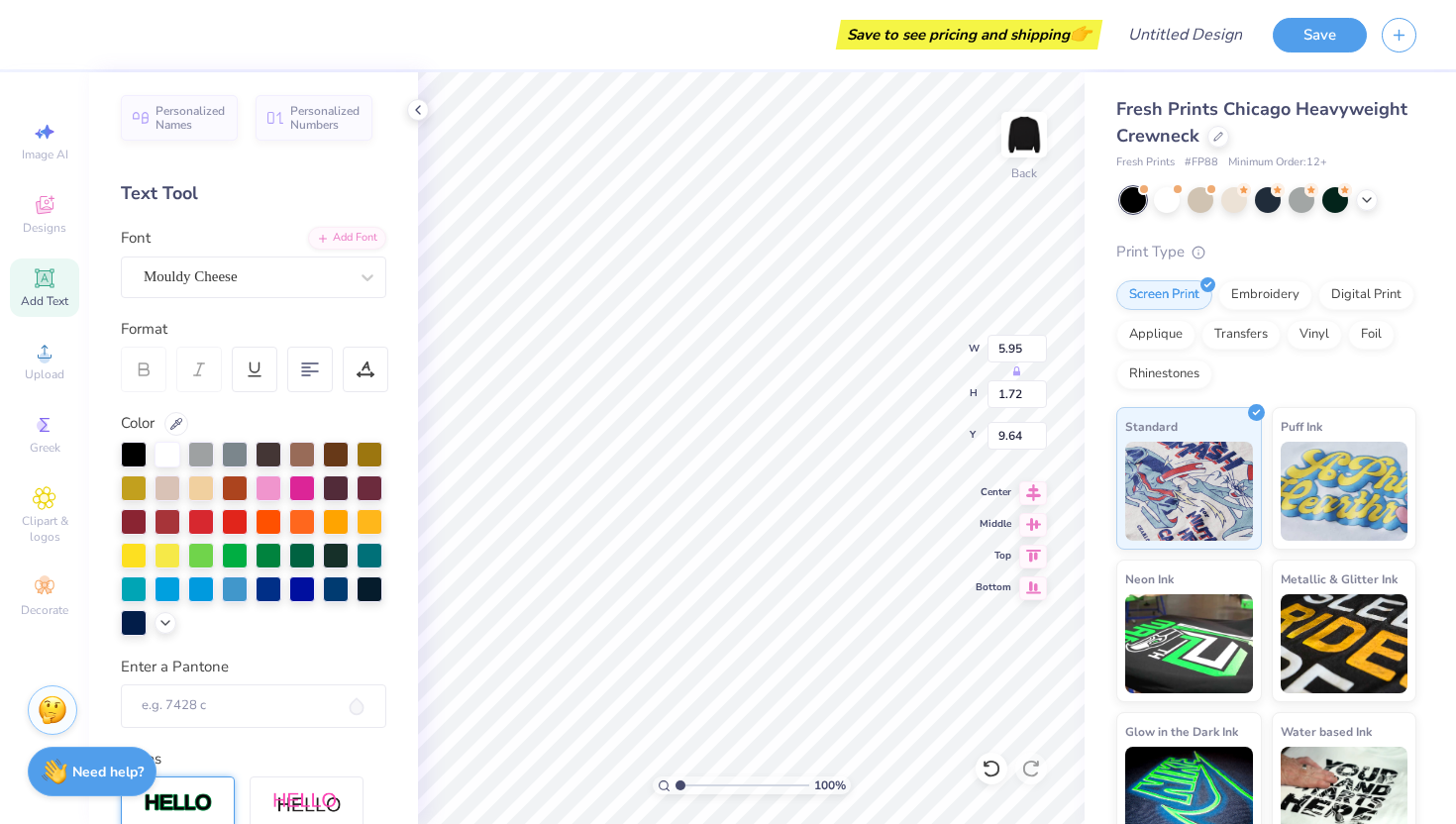 scroll, scrollTop: 0, scrollLeft: 0, axis: both 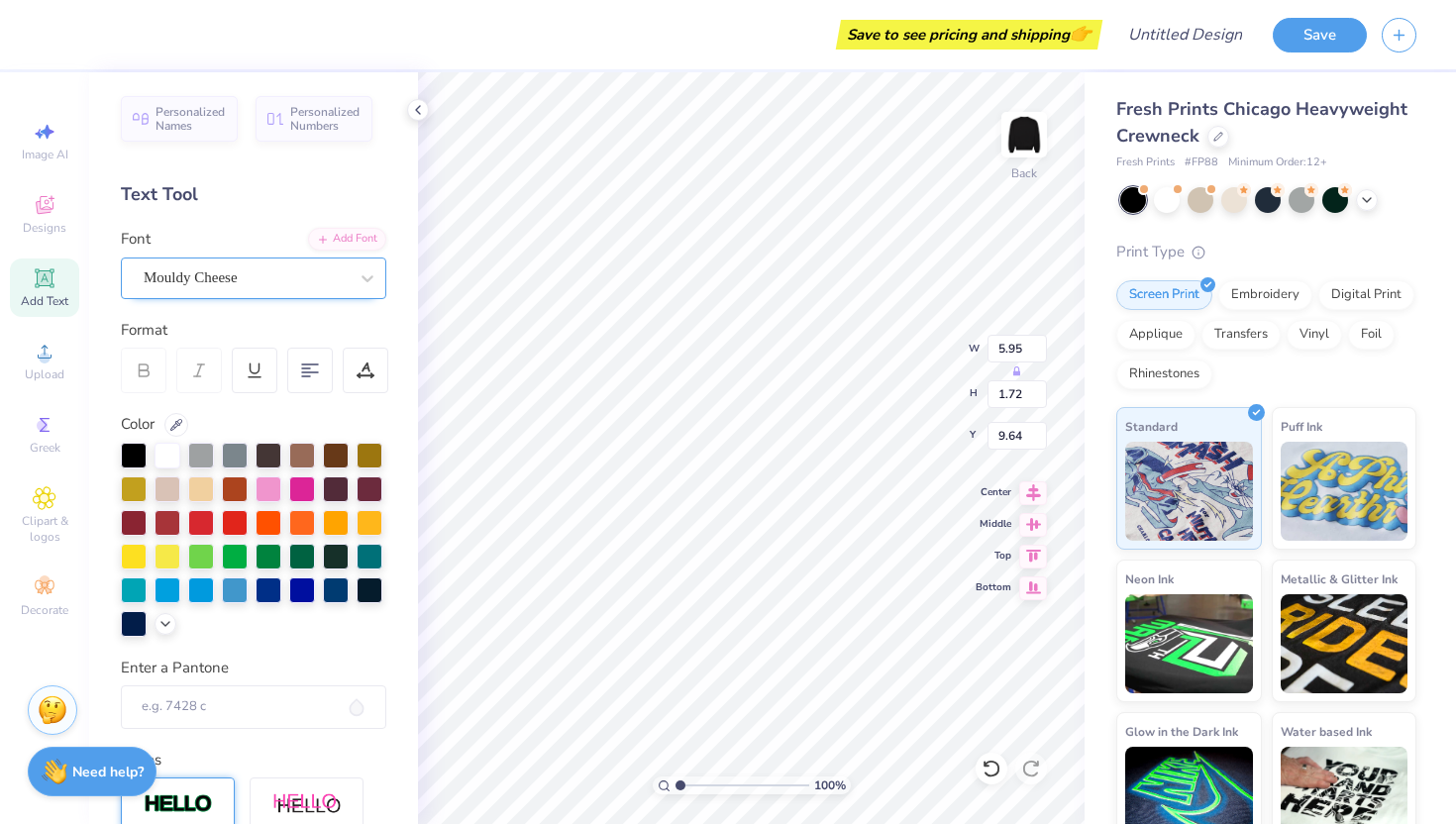 click on "Mouldy Cheese" at bounding box center [246, 277] 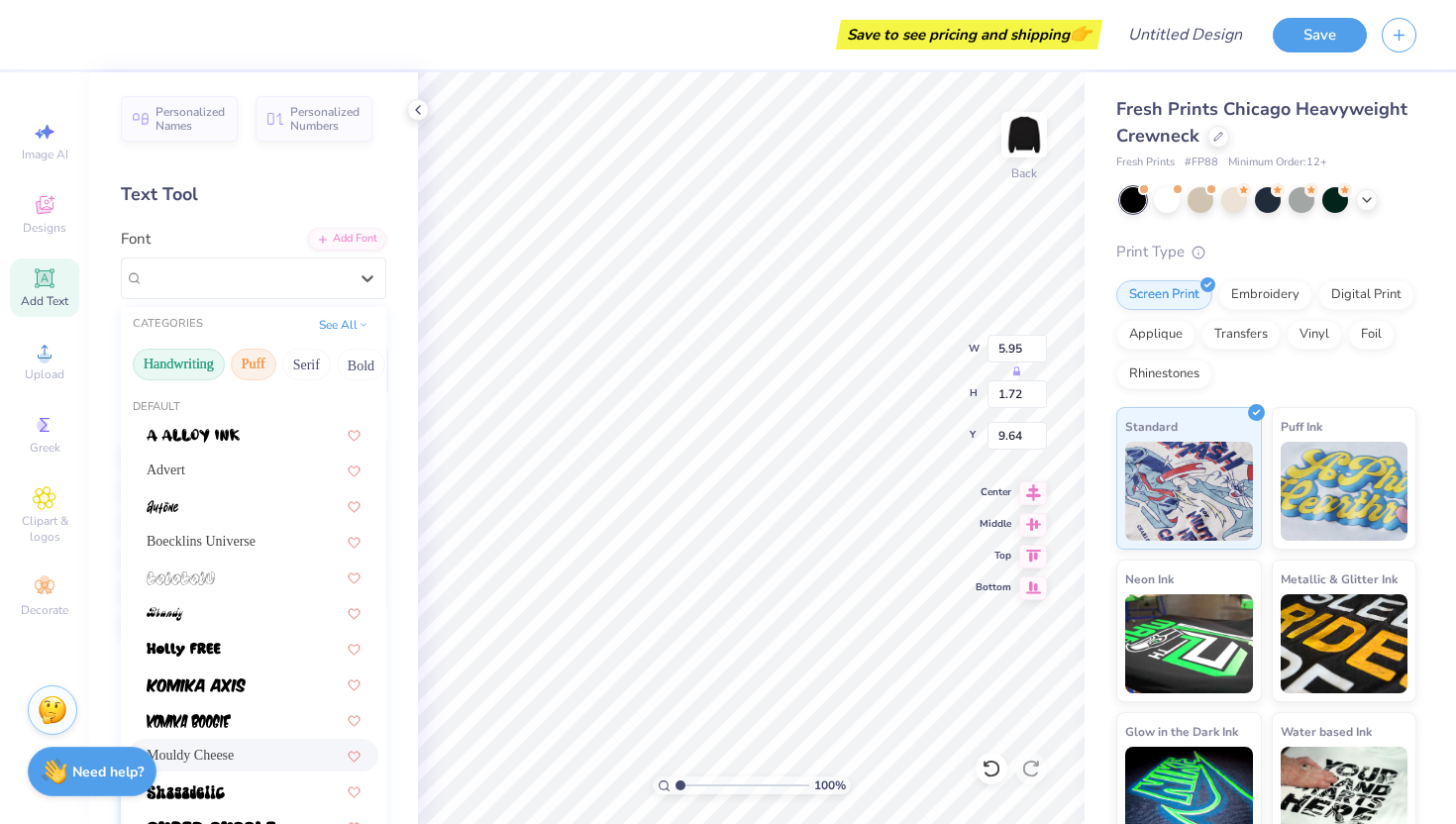 click on "Handwriting" at bounding box center [178, 364] 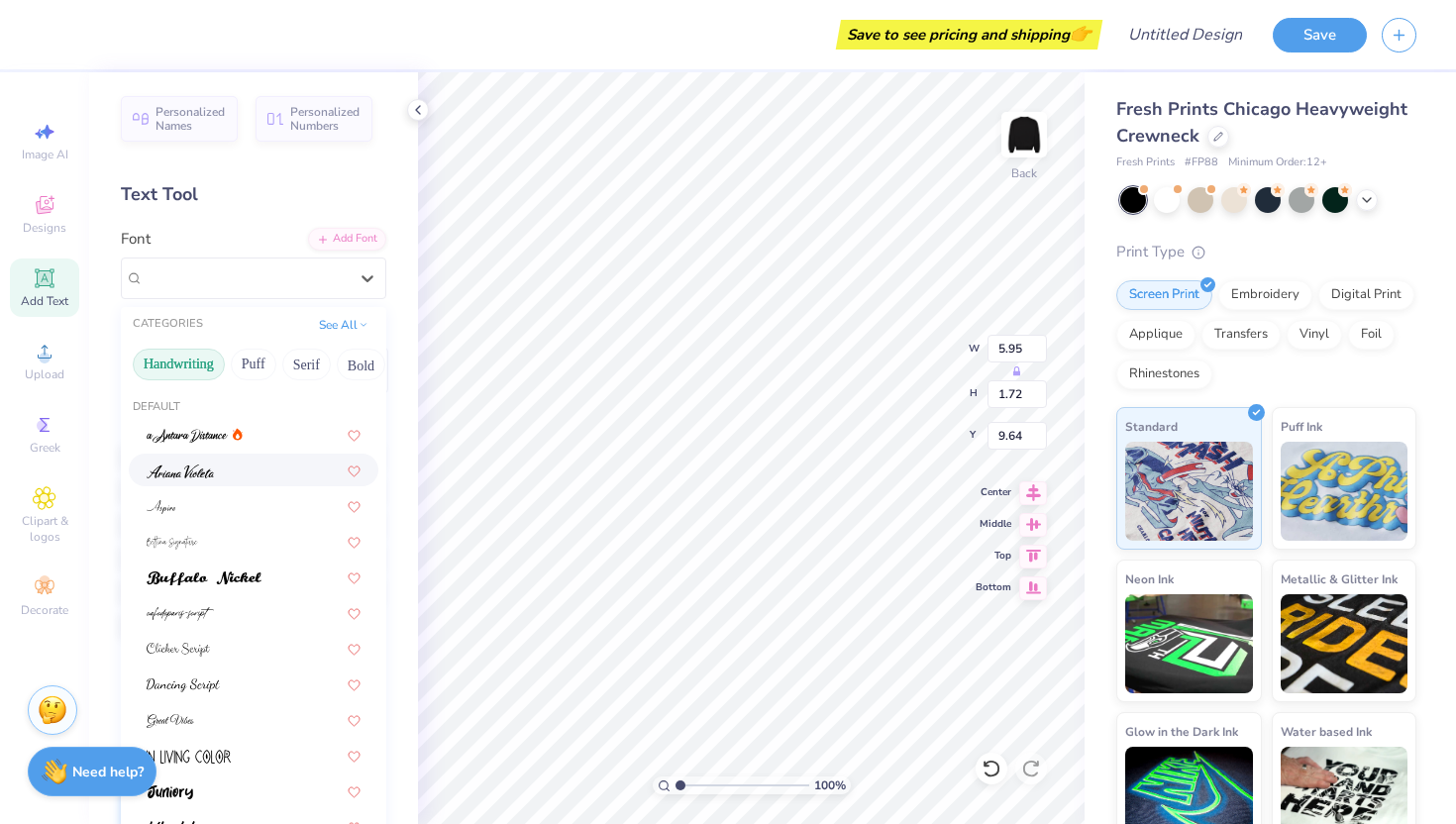 click at bounding box center (254, 469) 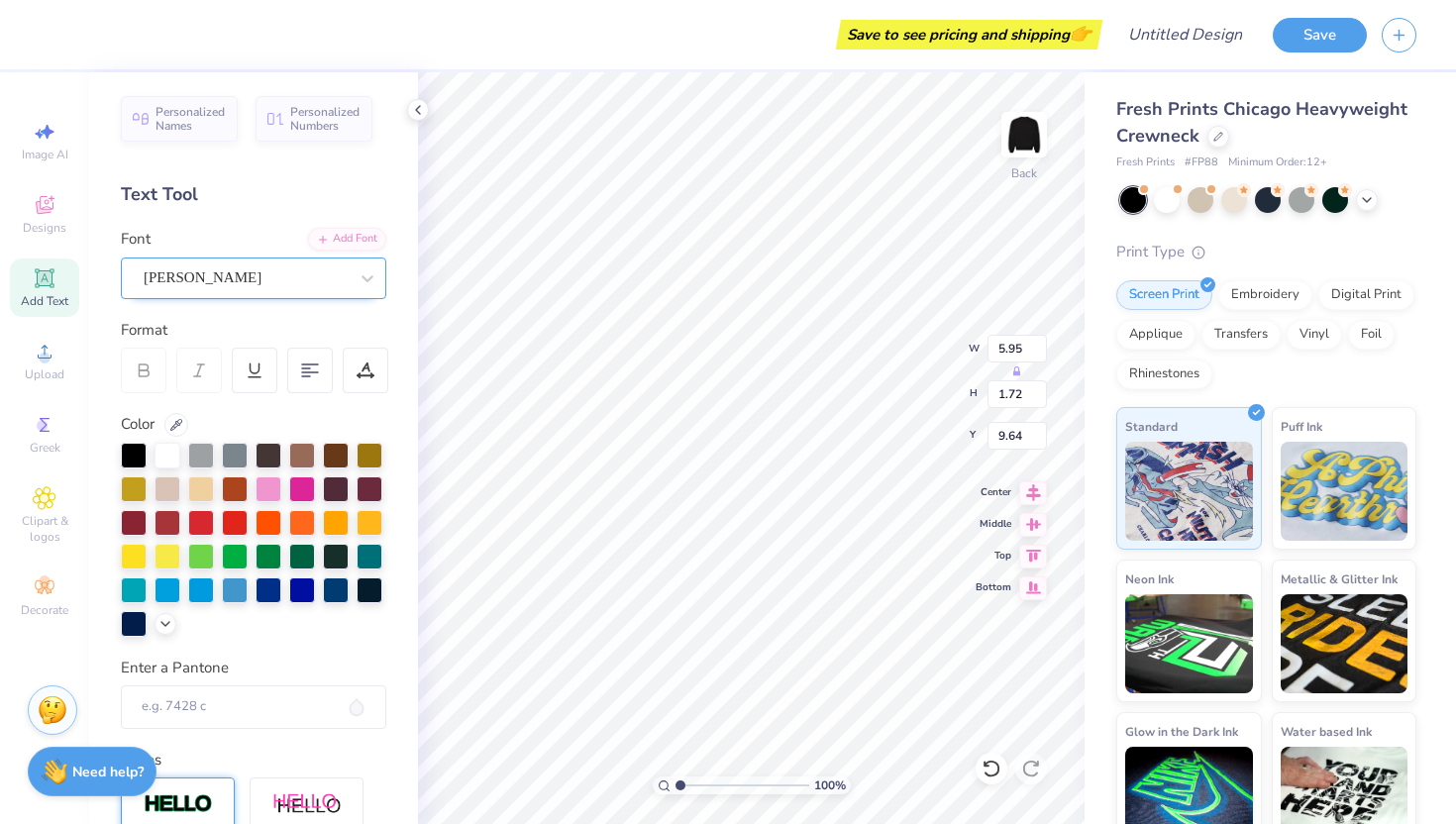 click on "Ariana Violeta" at bounding box center (246, 277) 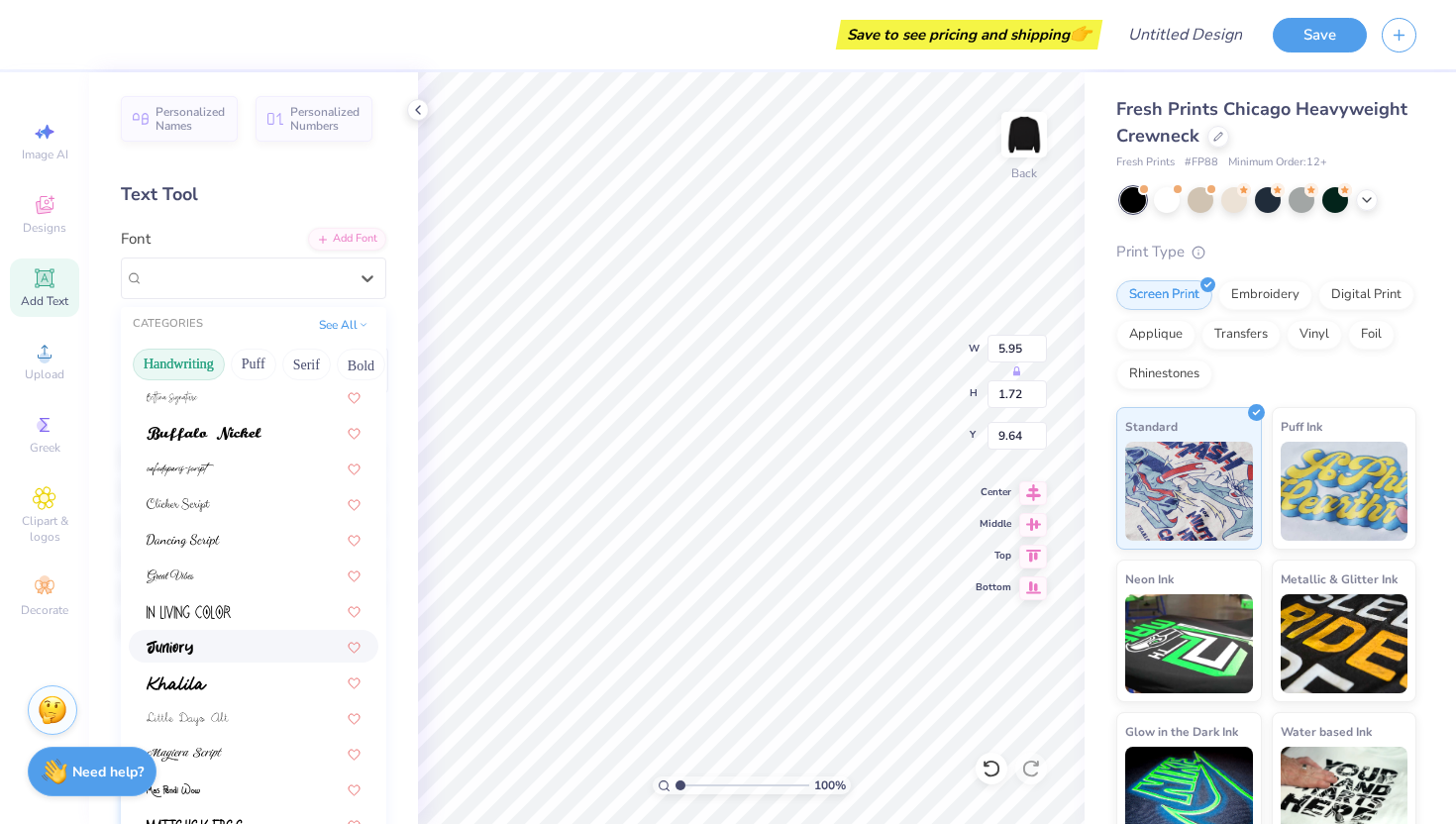 scroll, scrollTop: 377, scrollLeft: 0, axis: vertical 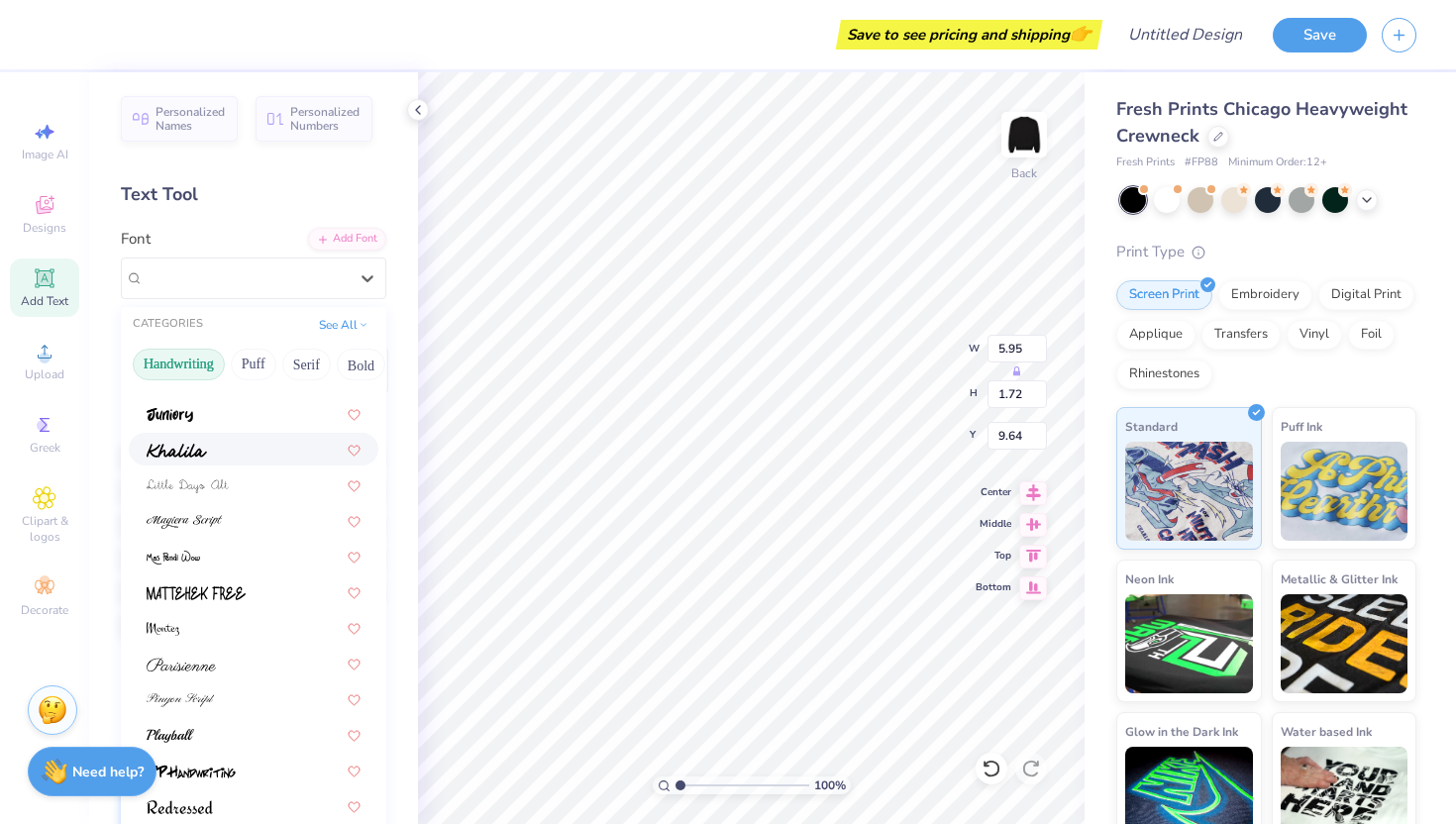click at bounding box center [176, 449] 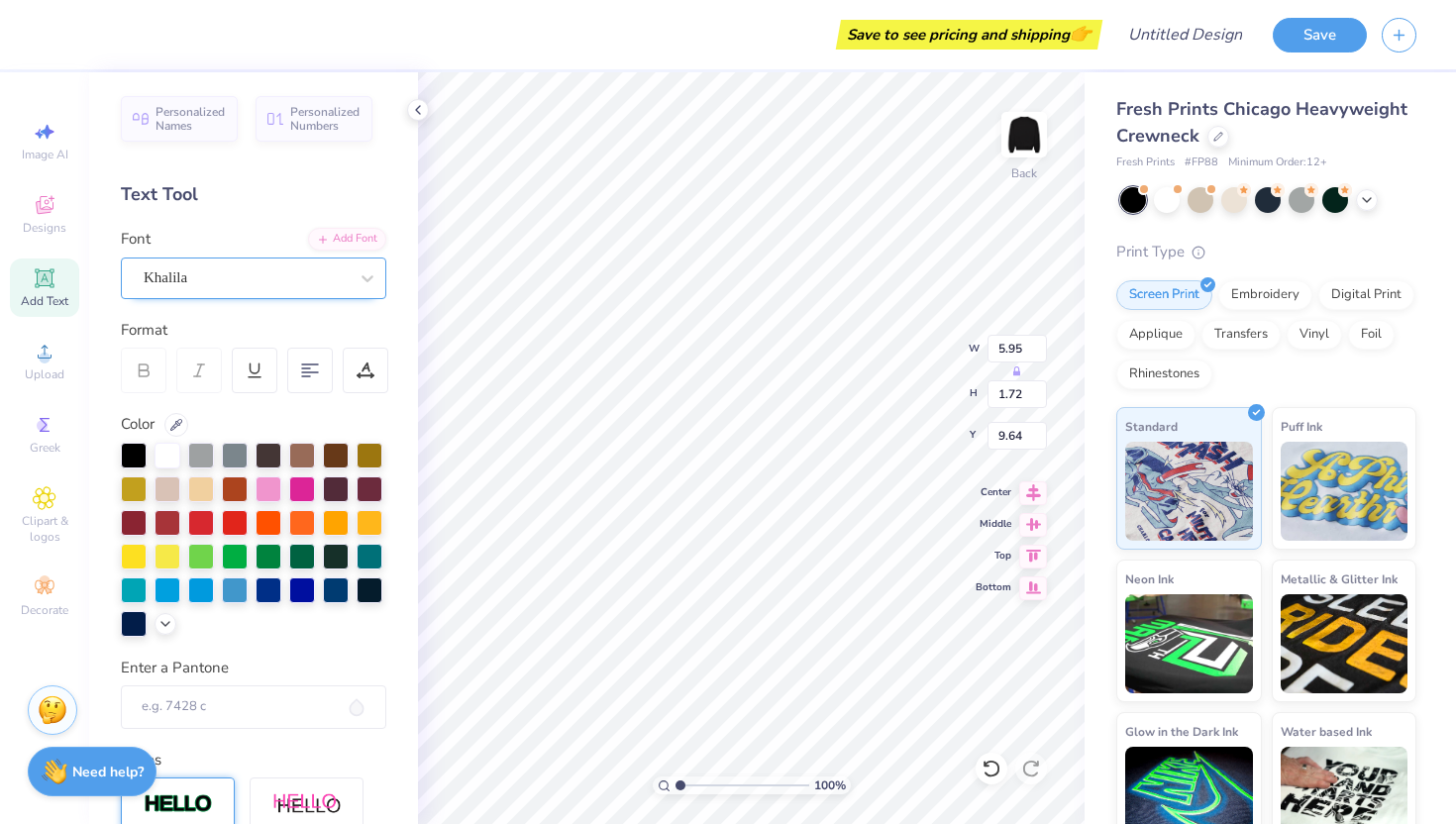 click at bounding box center (246, 277) 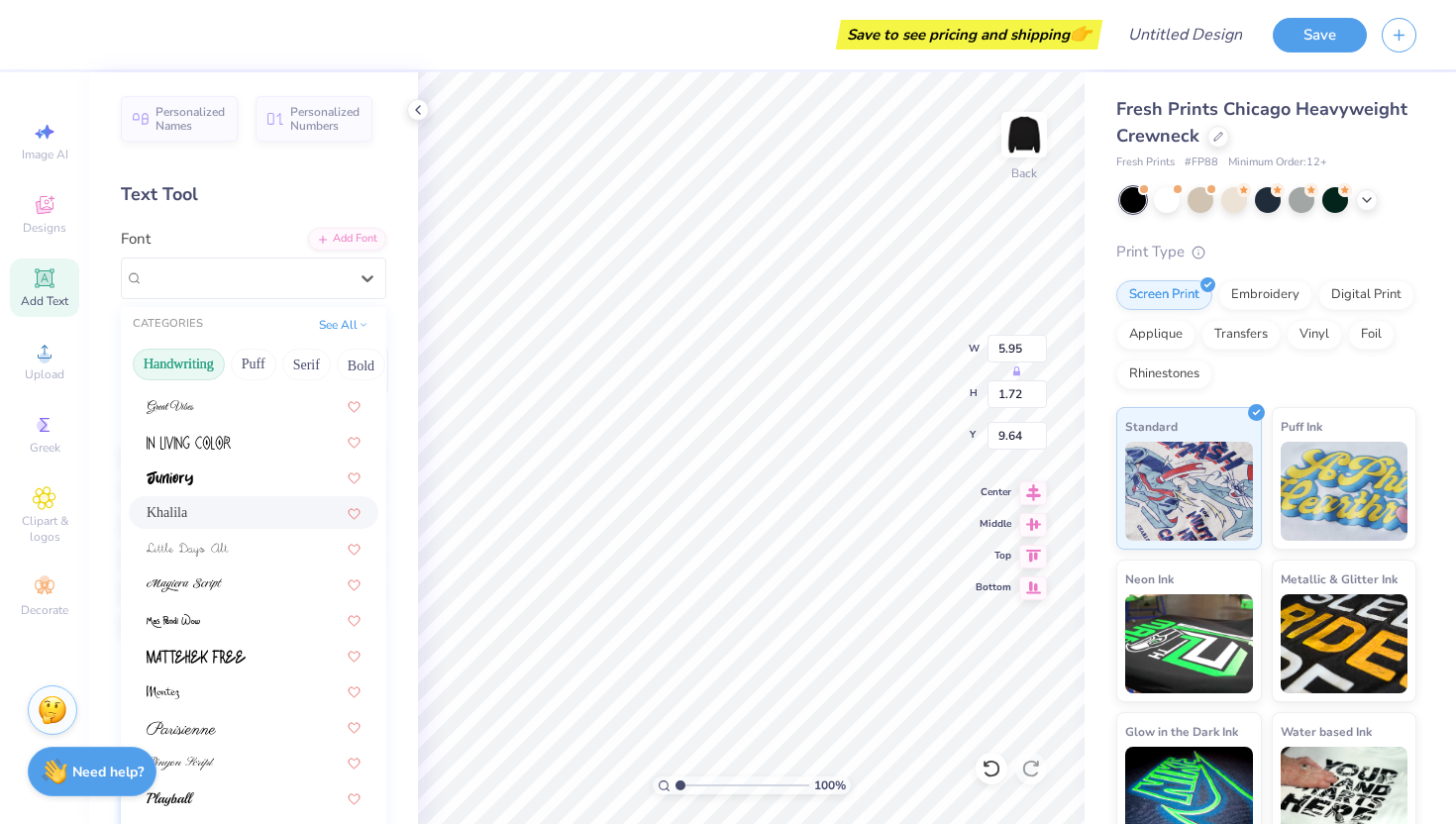 scroll, scrollTop: 450, scrollLeft: 0, axis: vertical 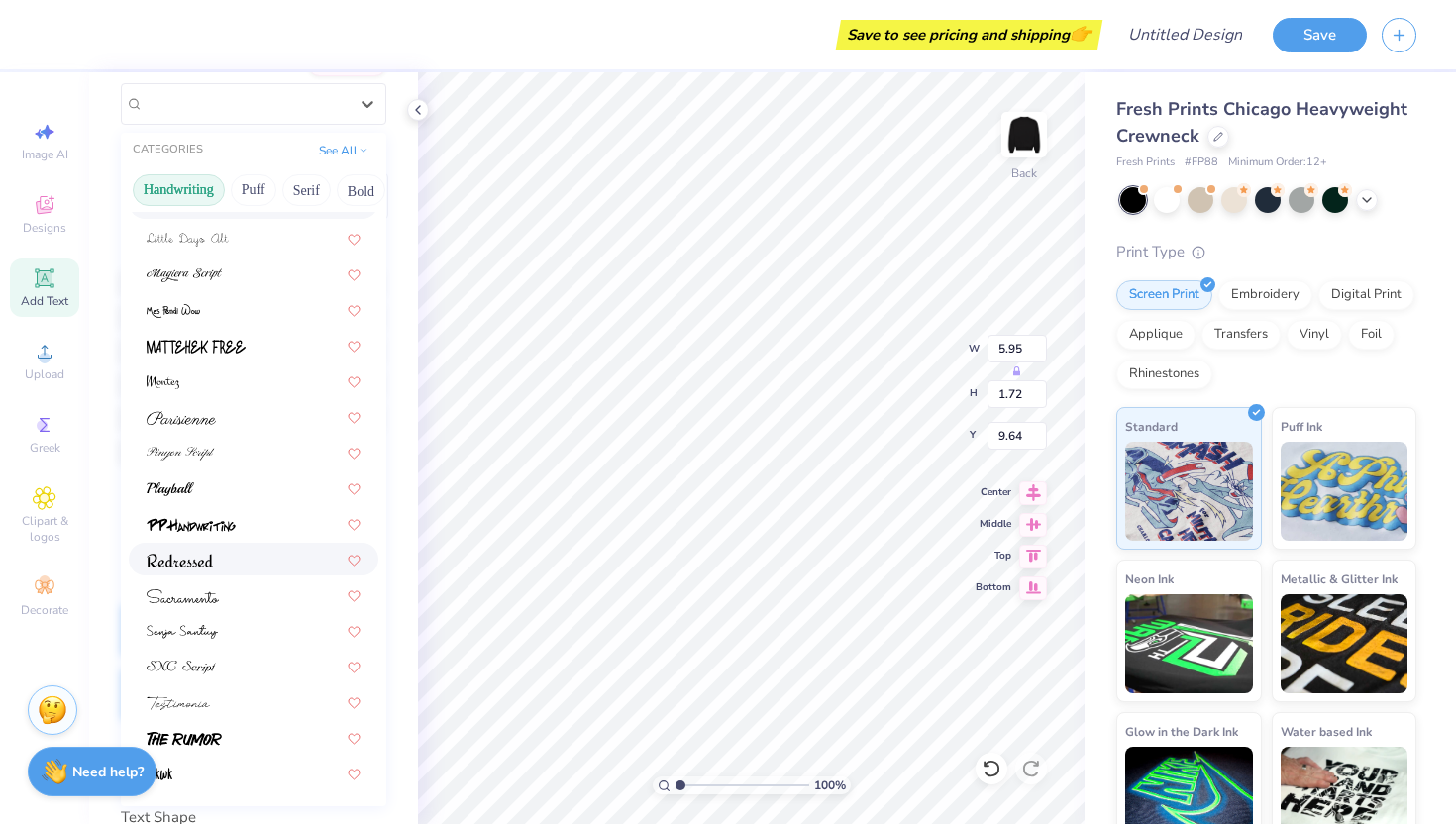 click at bounding box center (254, 559) 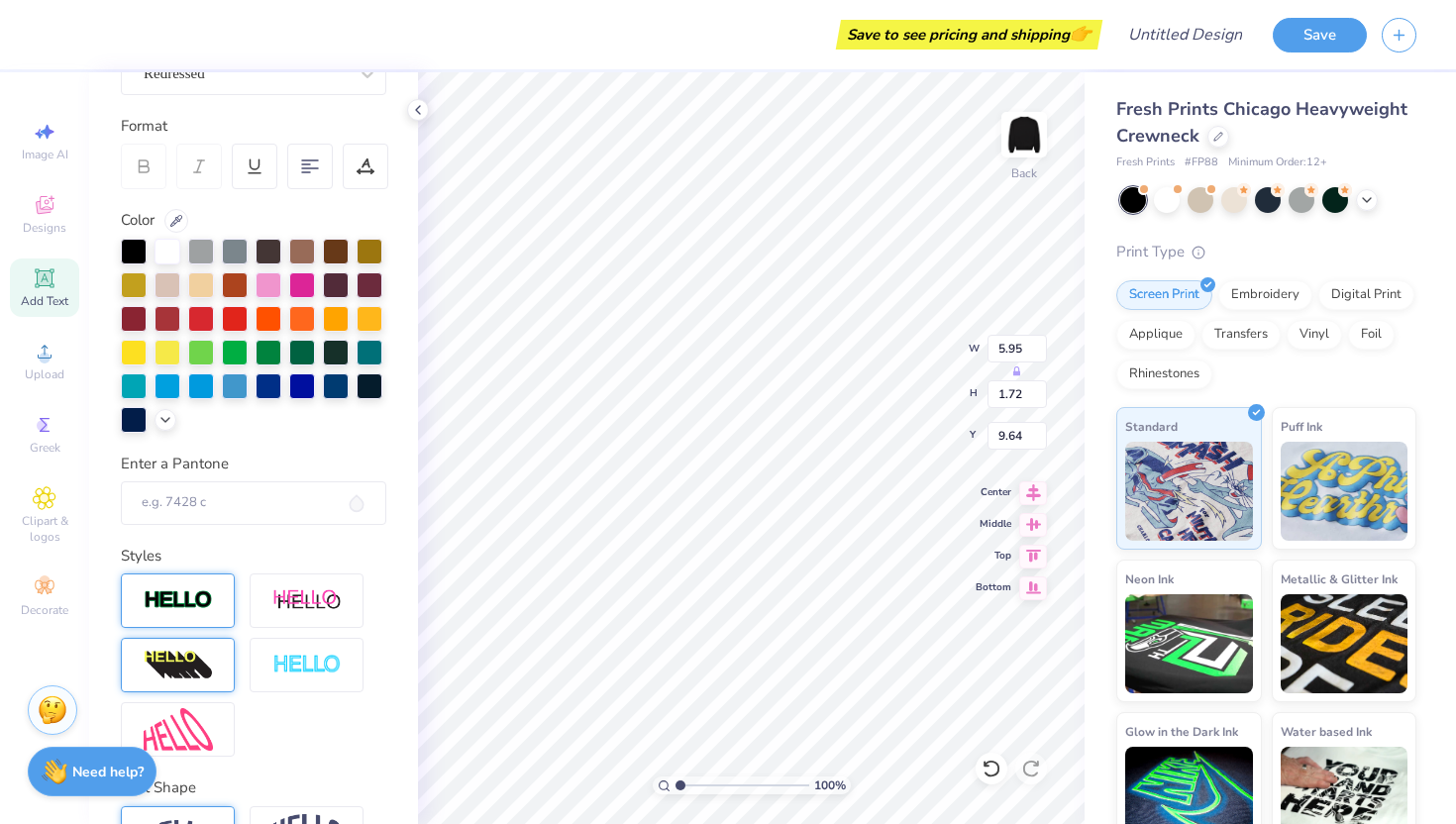 scroll, scrollTop: 185, scrollLeft: 0, axis: vertical 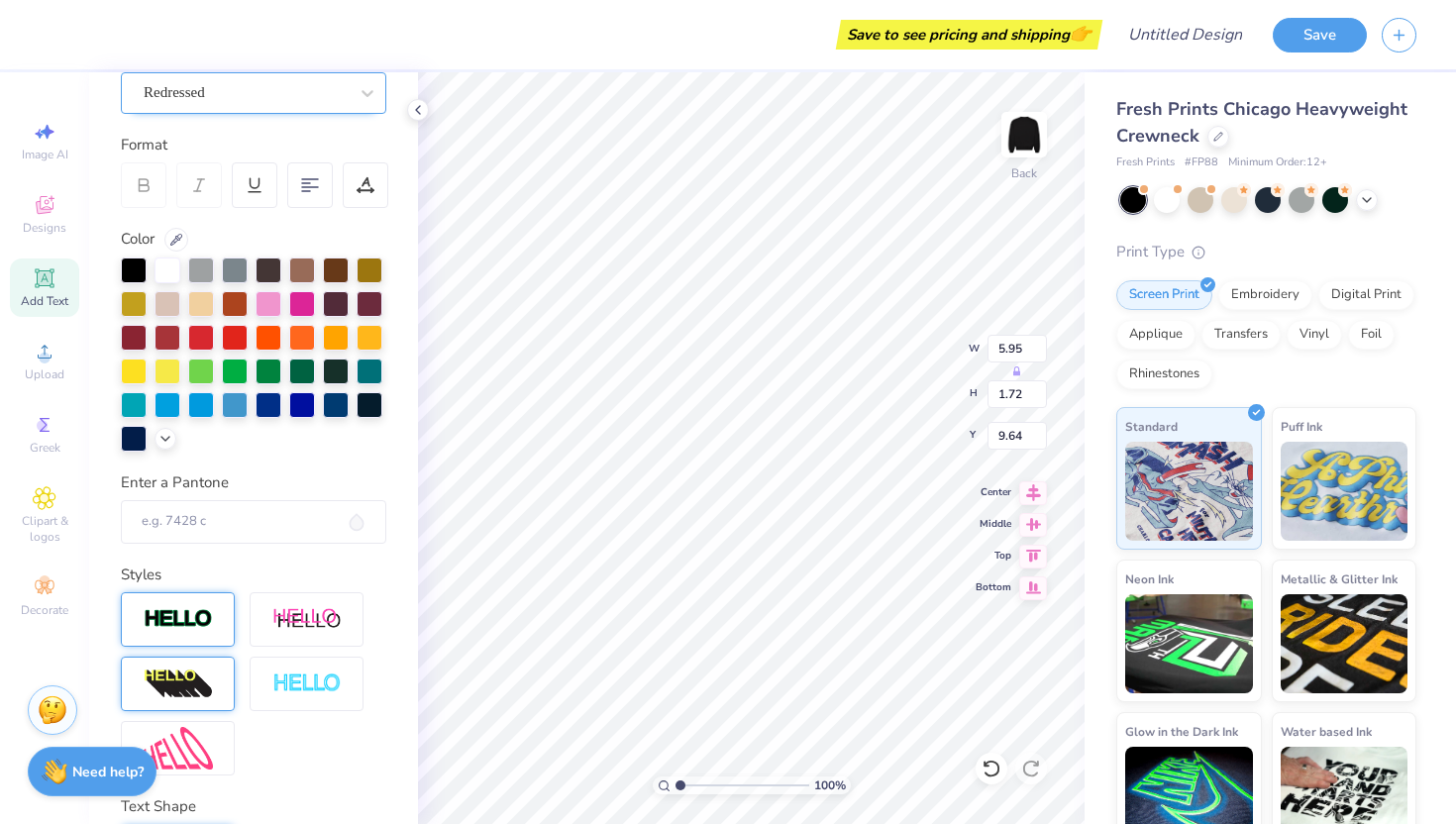 click on "Redressed" at bounding box center [246, 92] 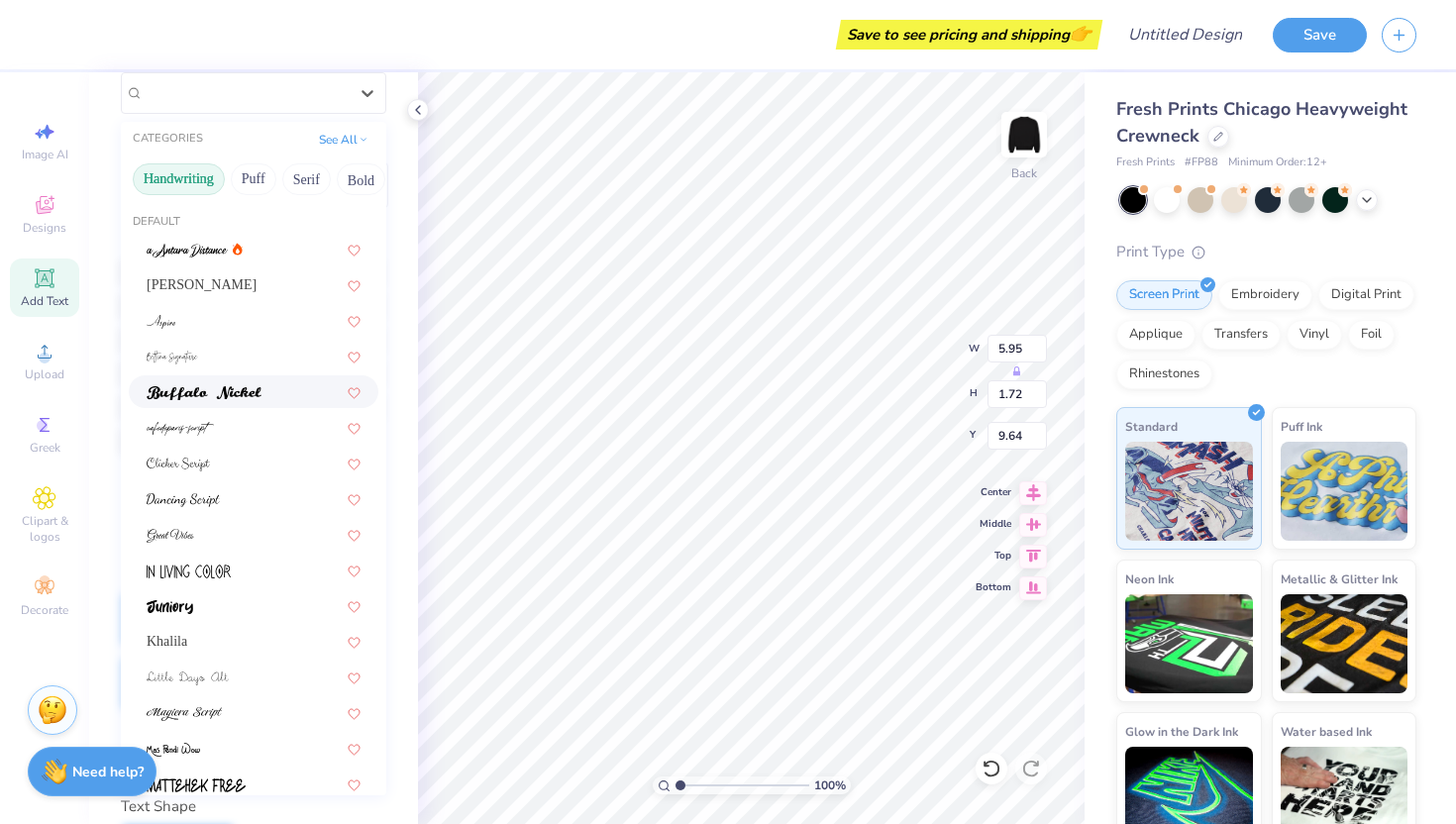 scroll, scrollTop: 450, scrollLeft: 0, axis: vertical 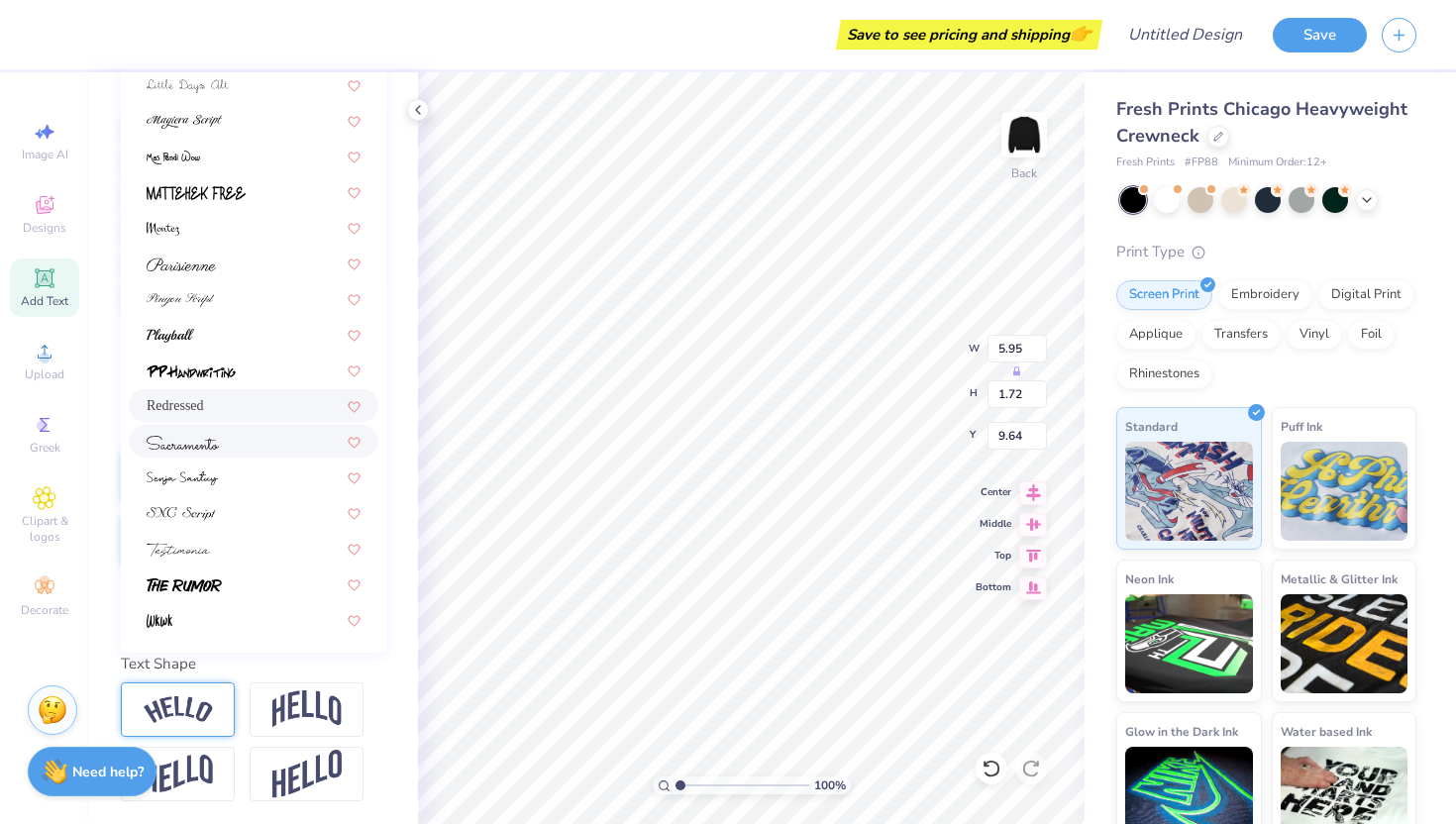 click at bounding box center (254, 441) 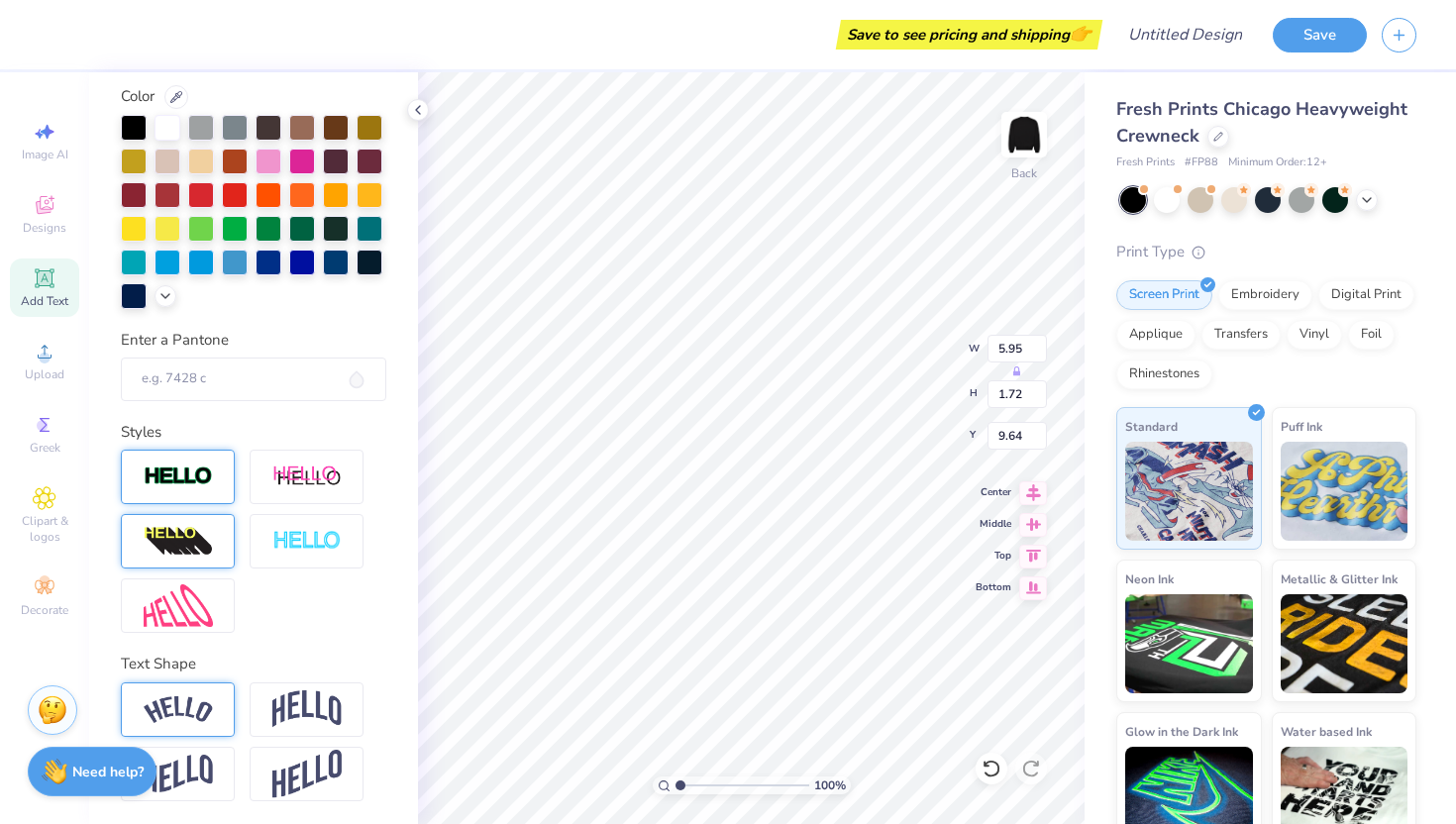 scroll, scrollTop: 0, scrollLeft: 0, axis: both 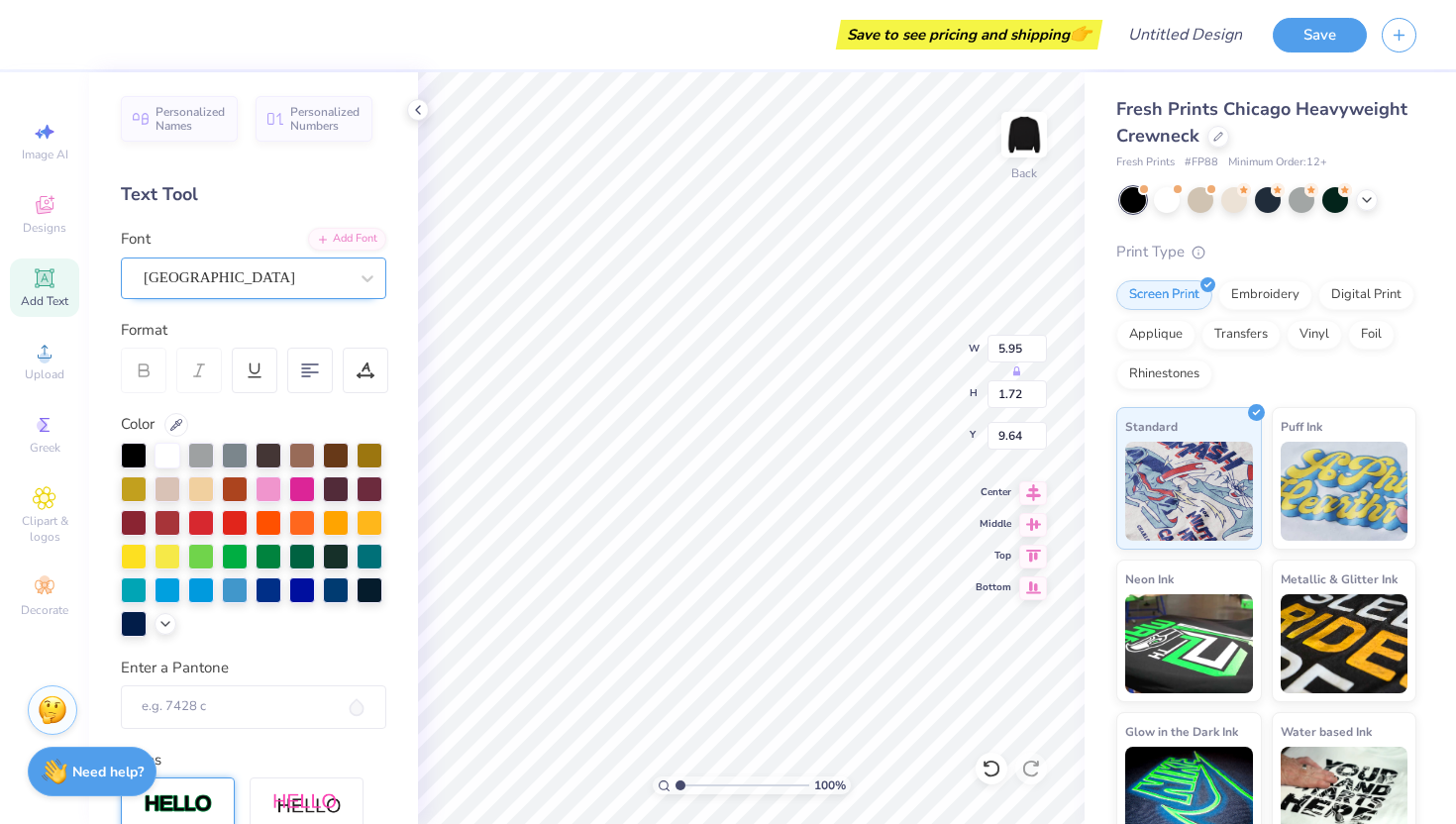 click on "Sacramento" at bounding box center [246, 277] 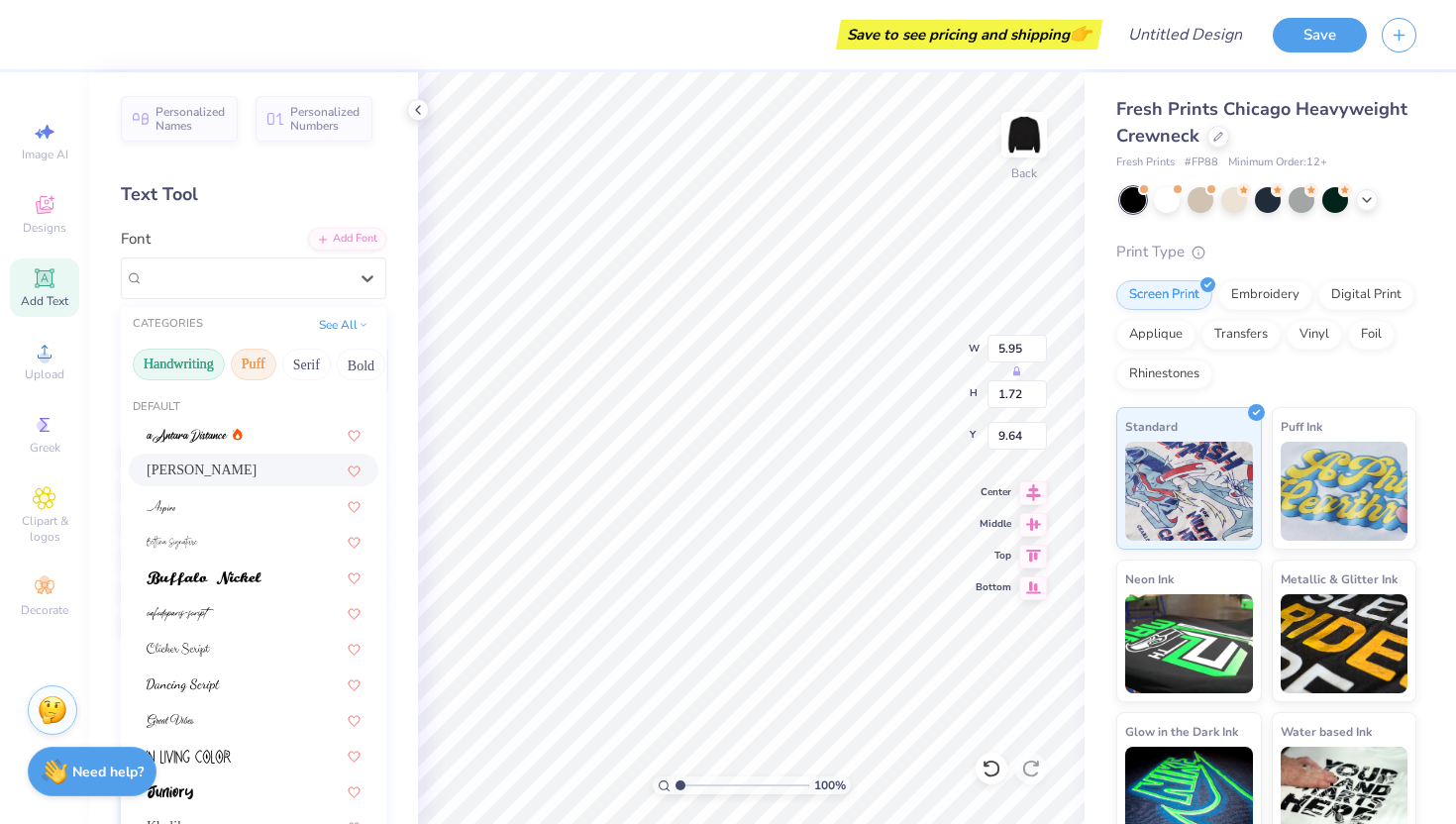 click on "Puff" at bounding box center (254, 364) 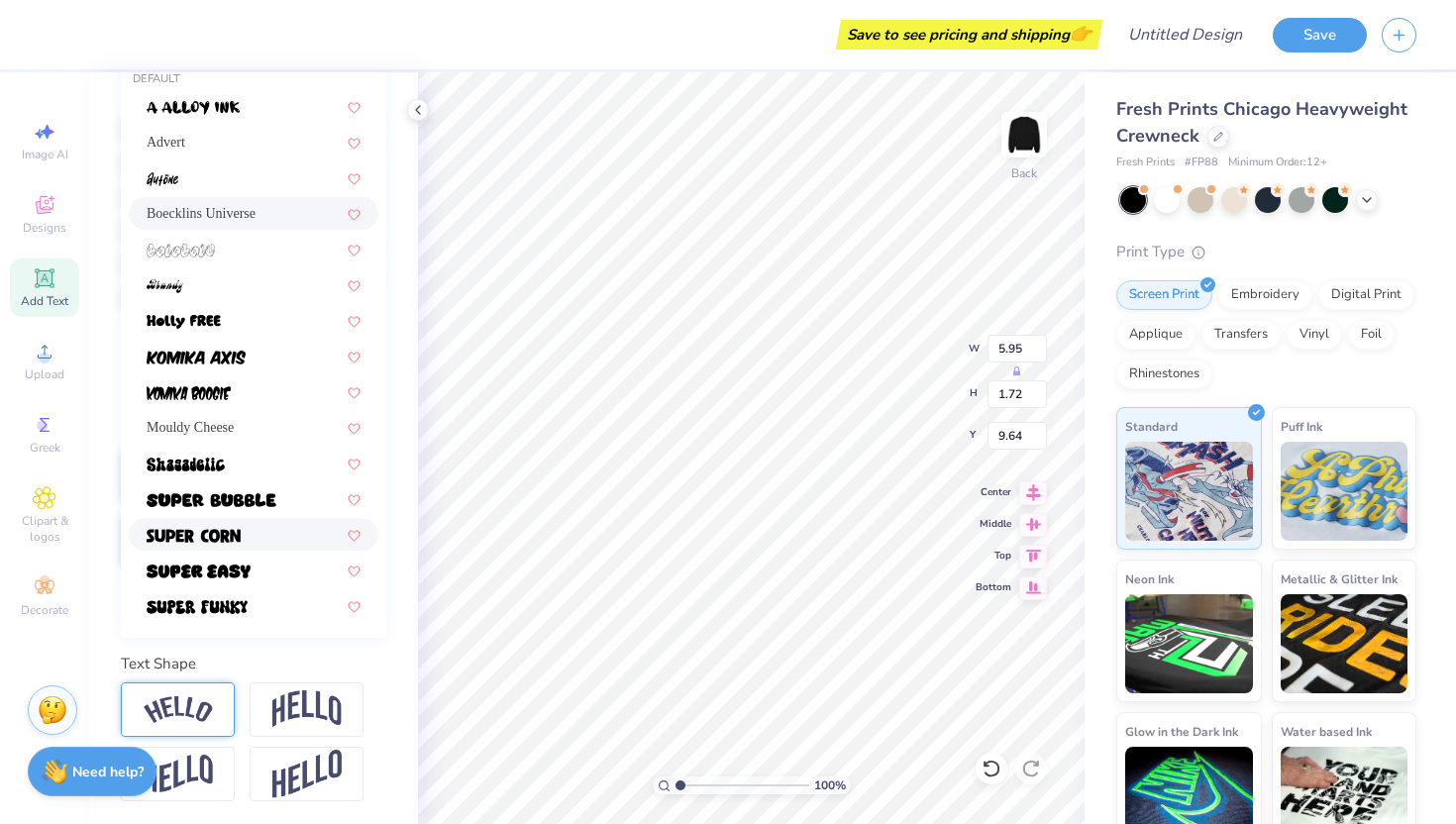 scroll, scrollTop: 0, scrollLeft: 0, axis: both 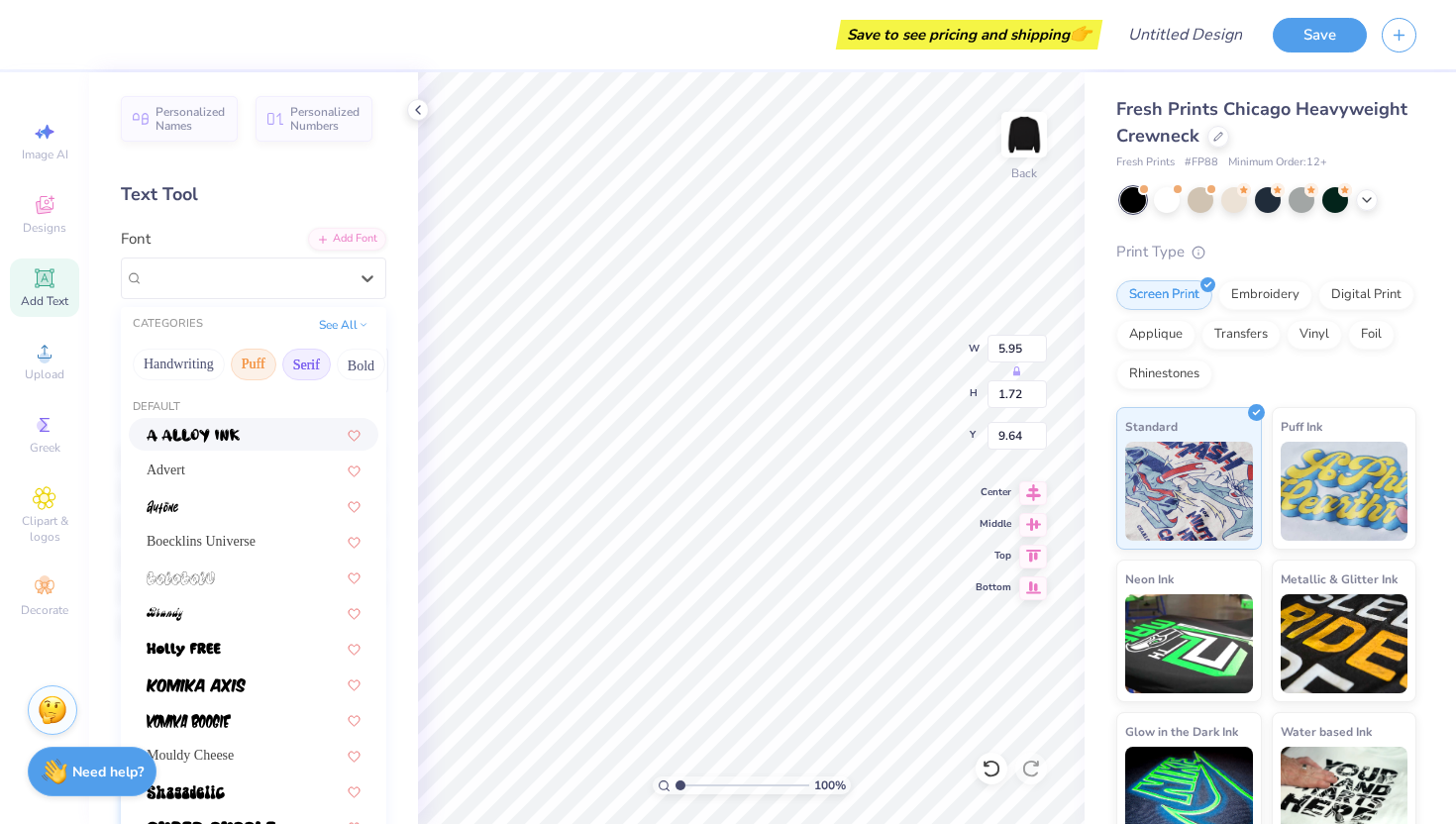 click on "Serif" at bounding box center [306, 364] 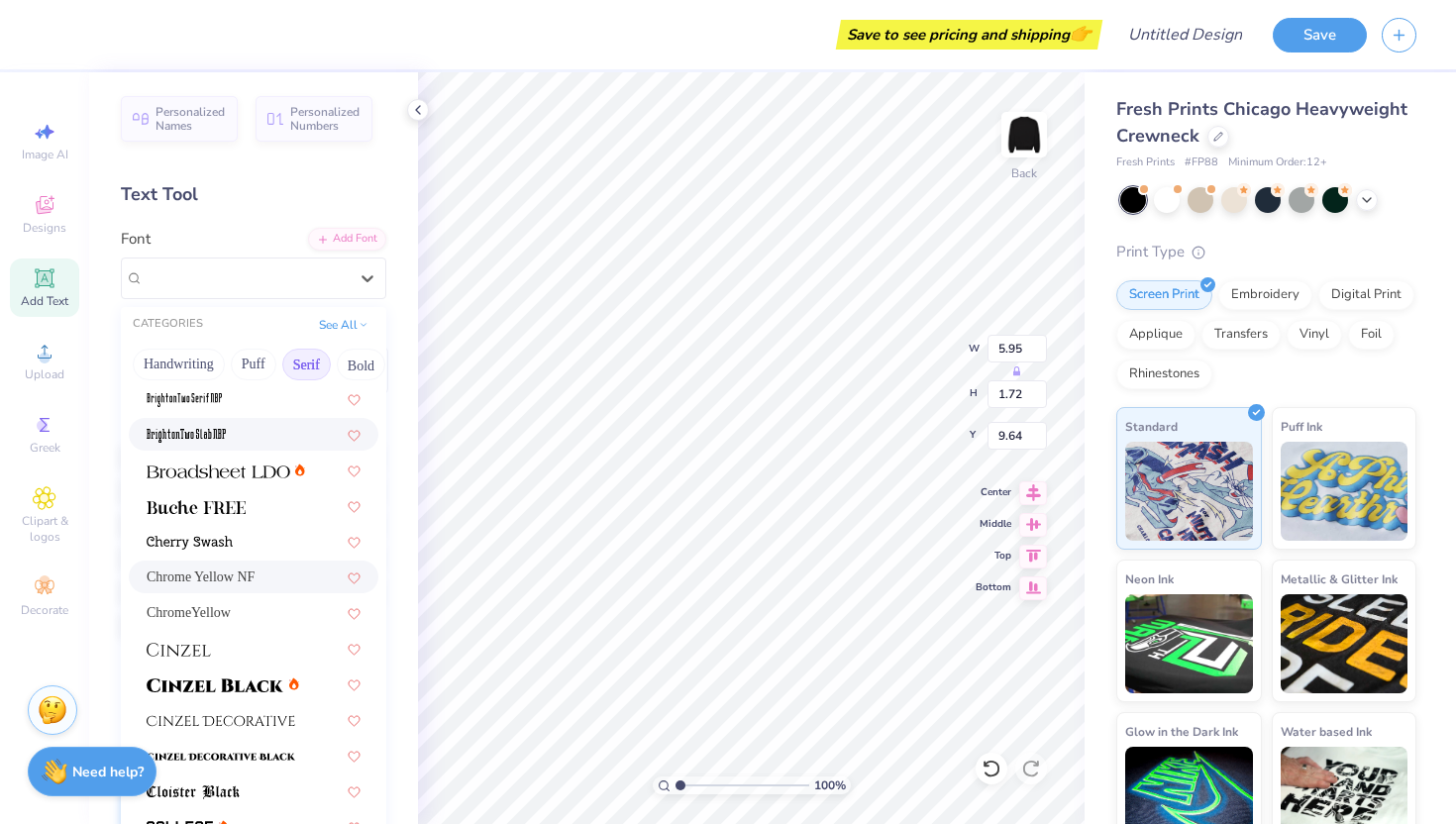 scroll, scrollTop: 137, scrollLeft: 0, axis: vertical 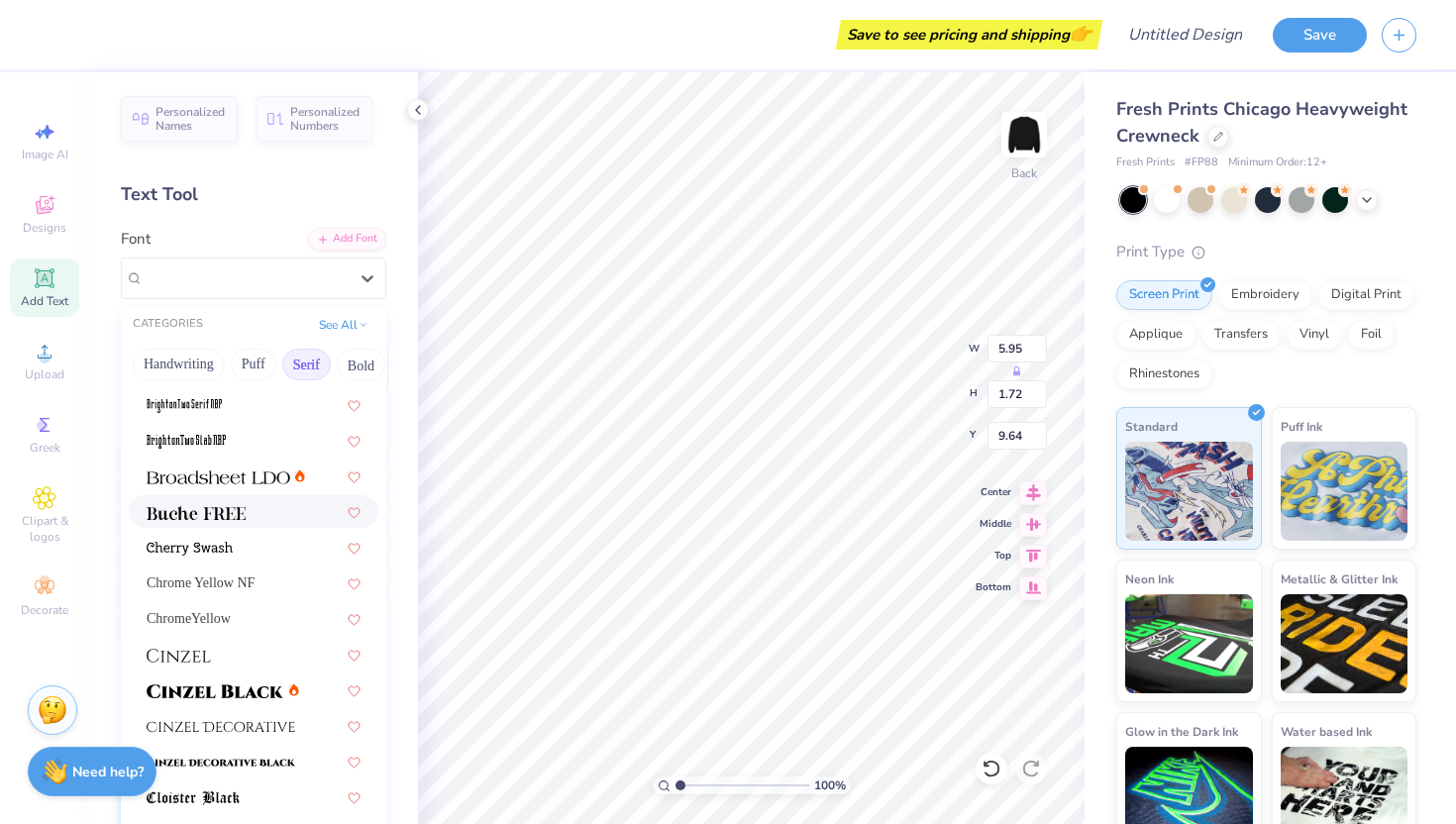 click at bounding box center [254, 511] 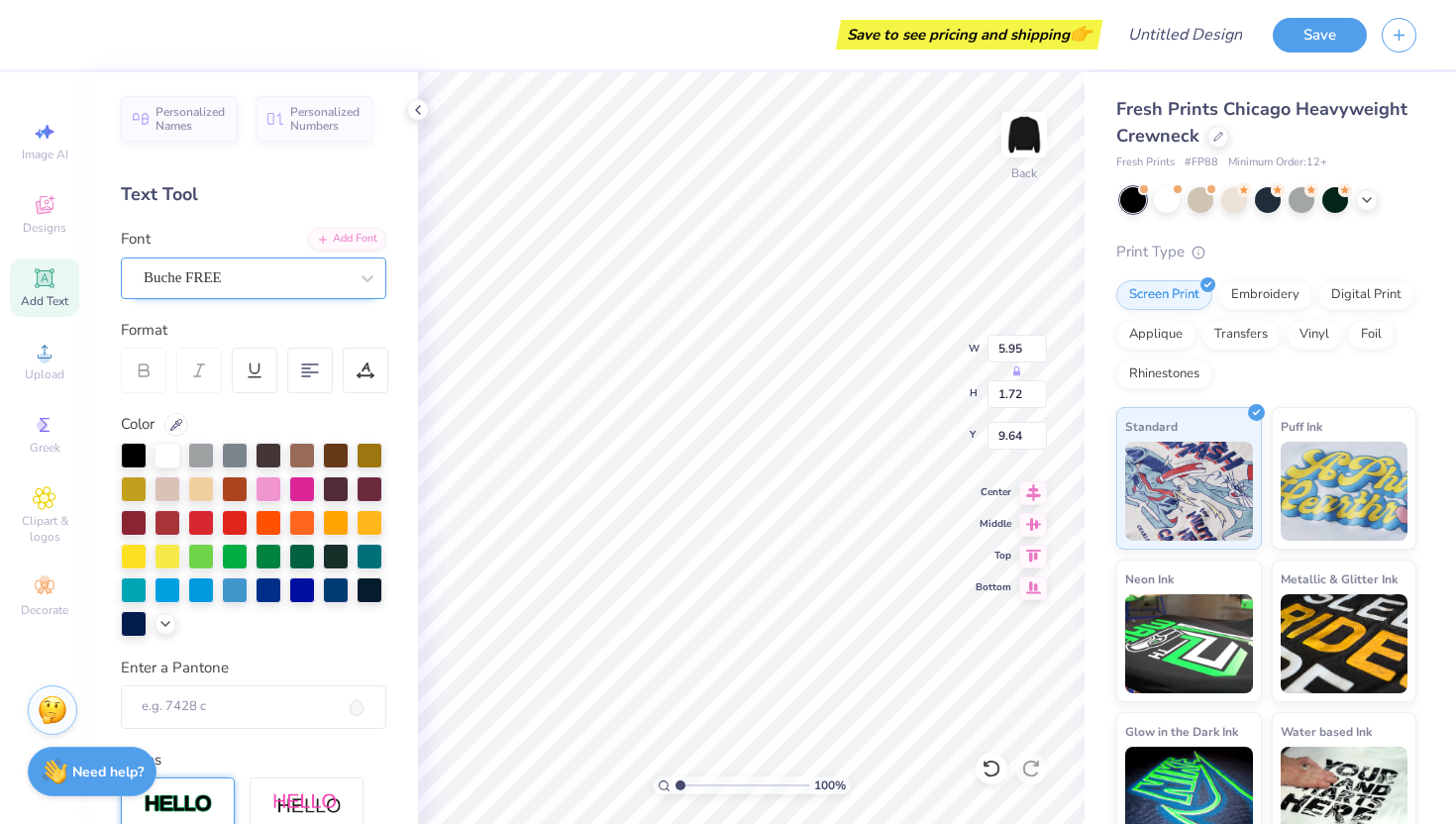 click on "Buche FREE" at bounding box center (246, 277) 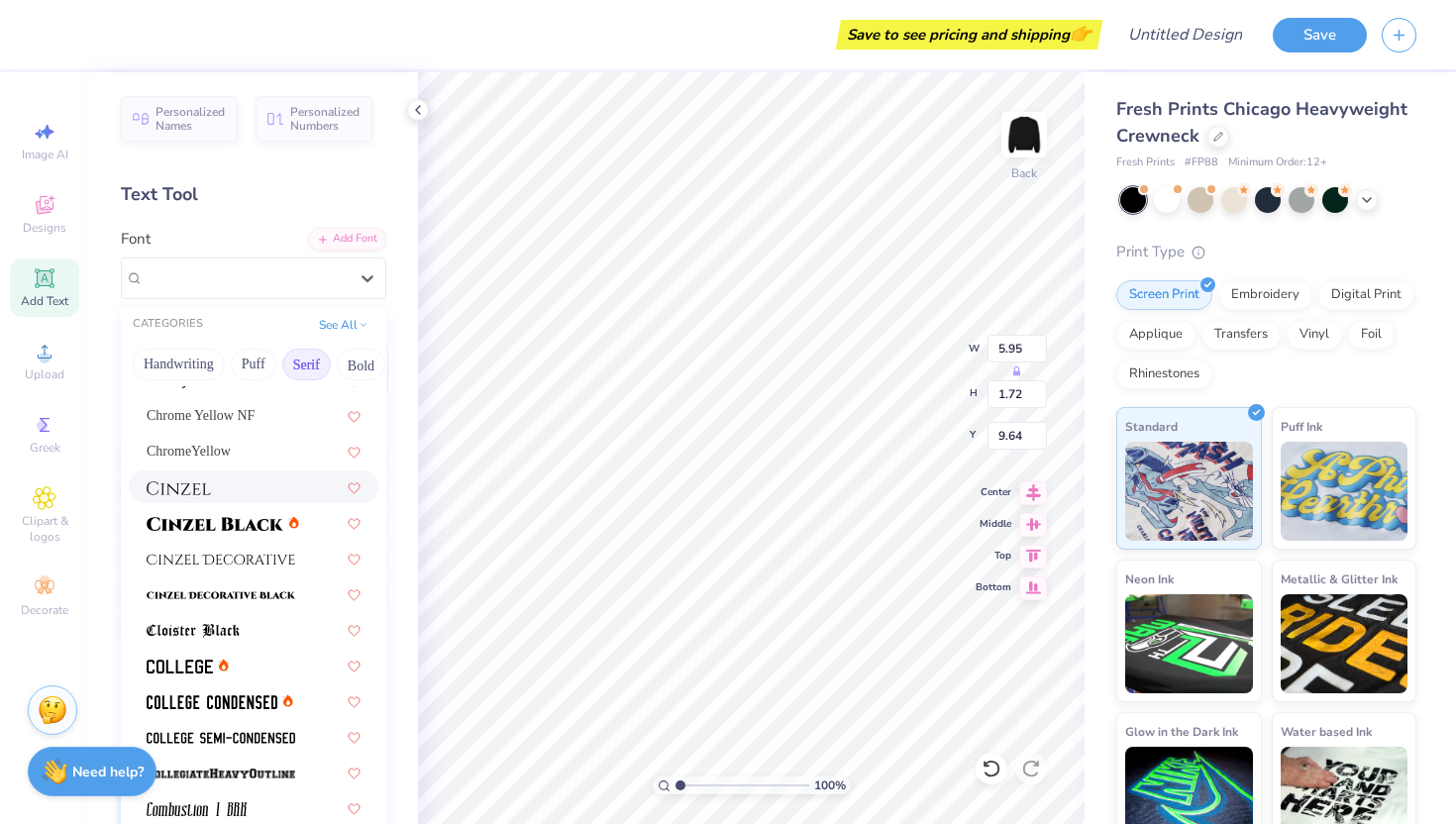 scroll, scrollTop: 384, scrollLeft: 0, axis: vertical 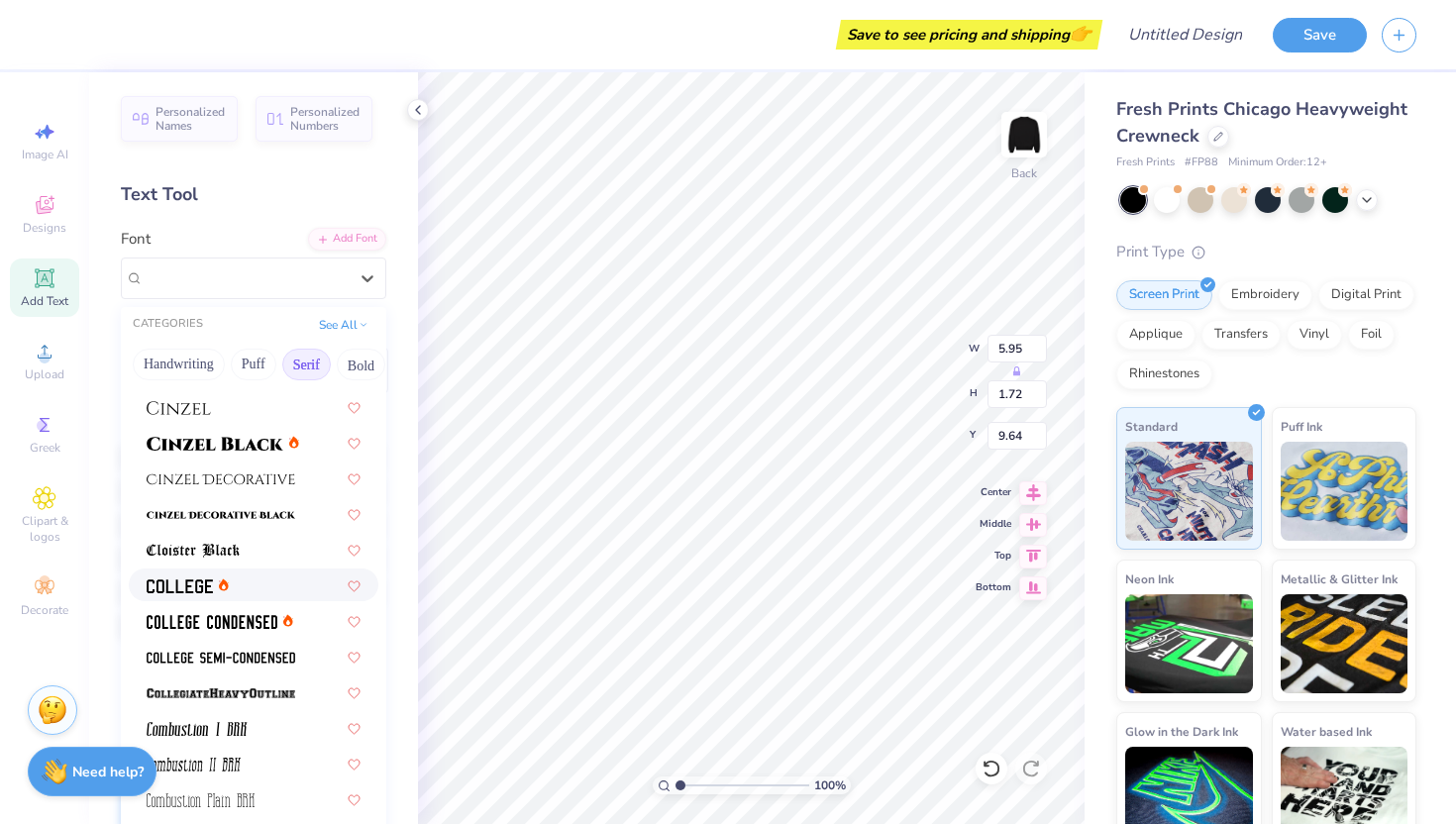 click at bounding box center (254, 584) 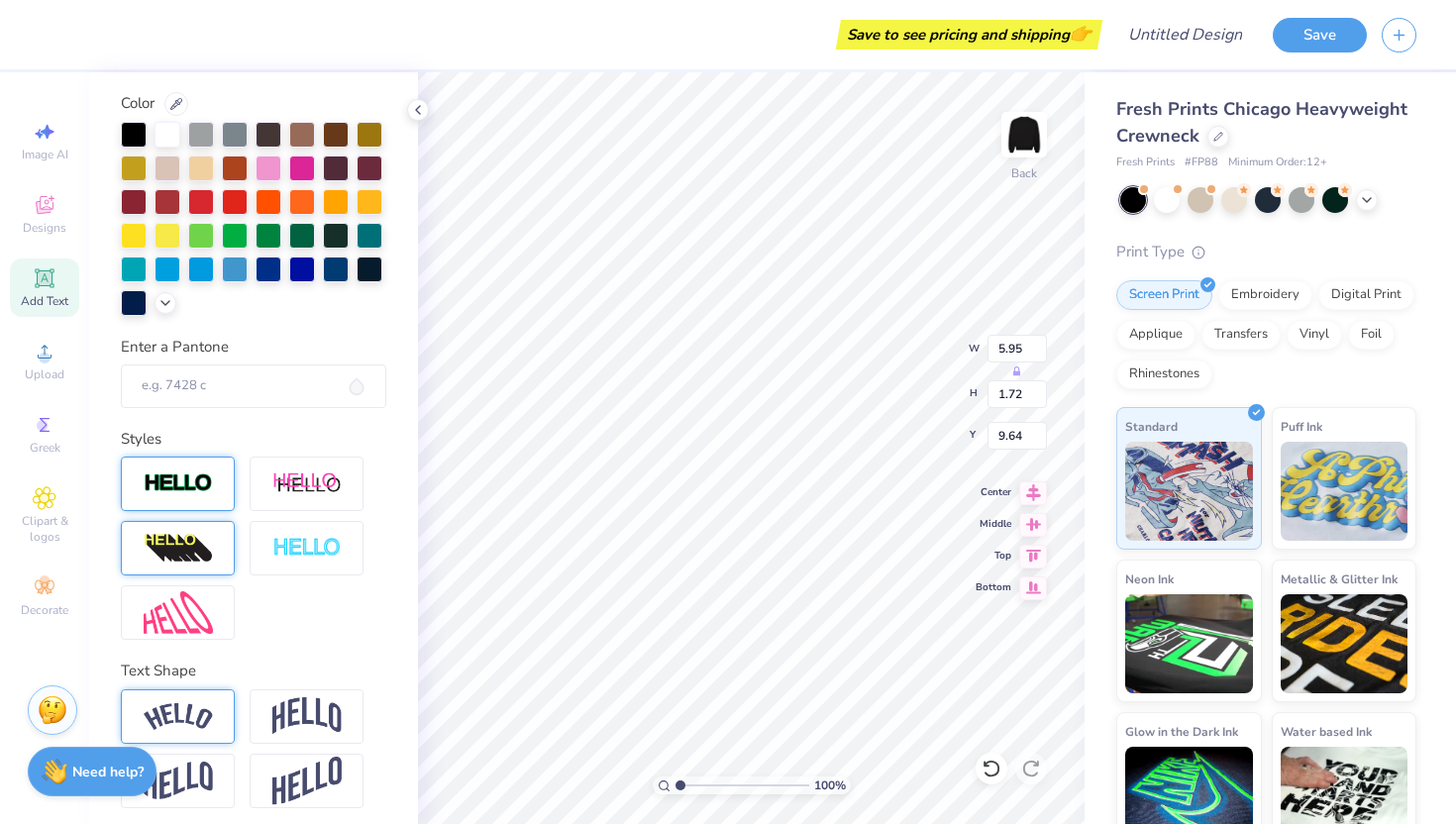 scroll, scrollTop: 328, scrollLeft: 0, axis: vertical 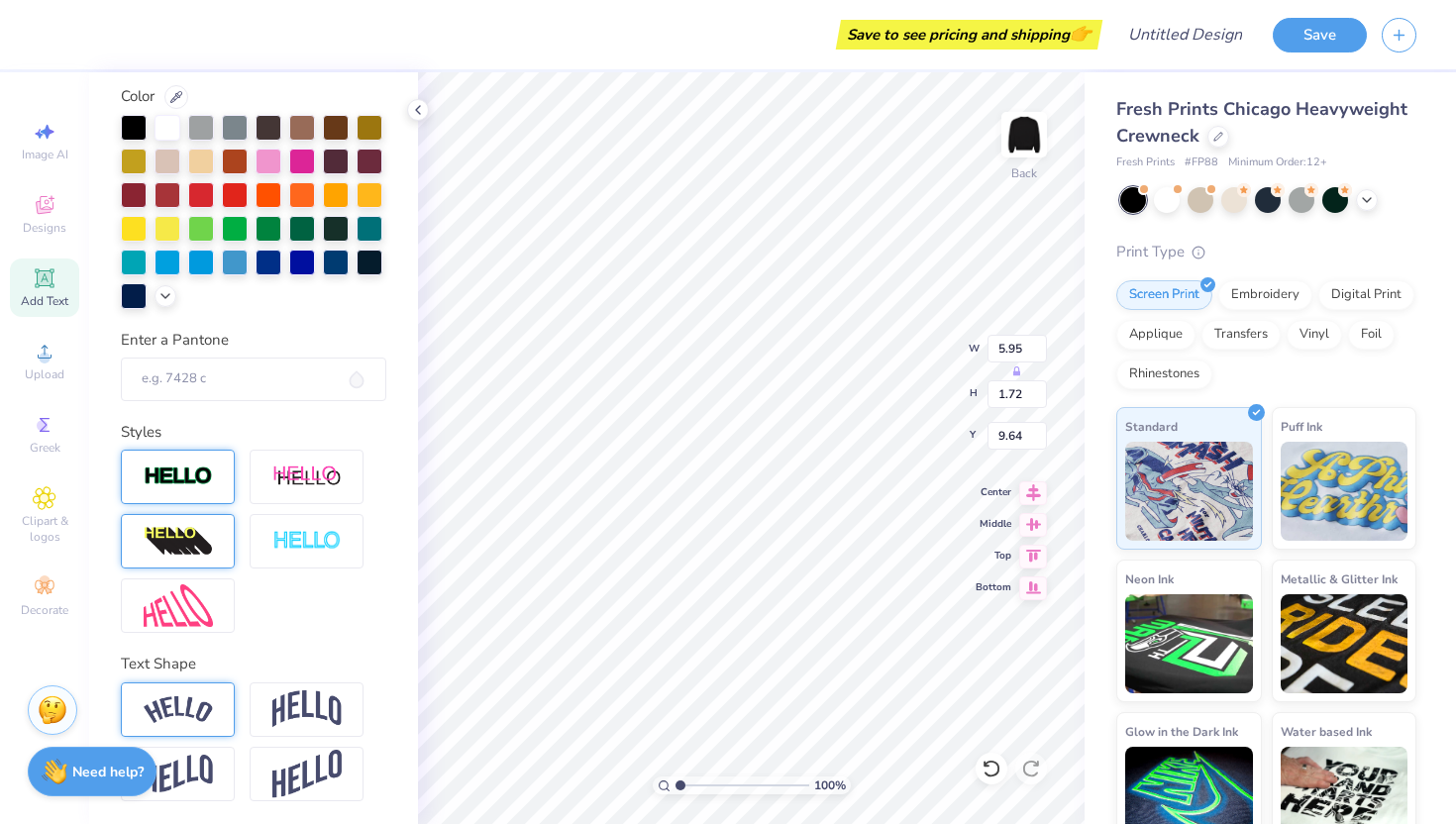 click at bounding box center (178, 709) 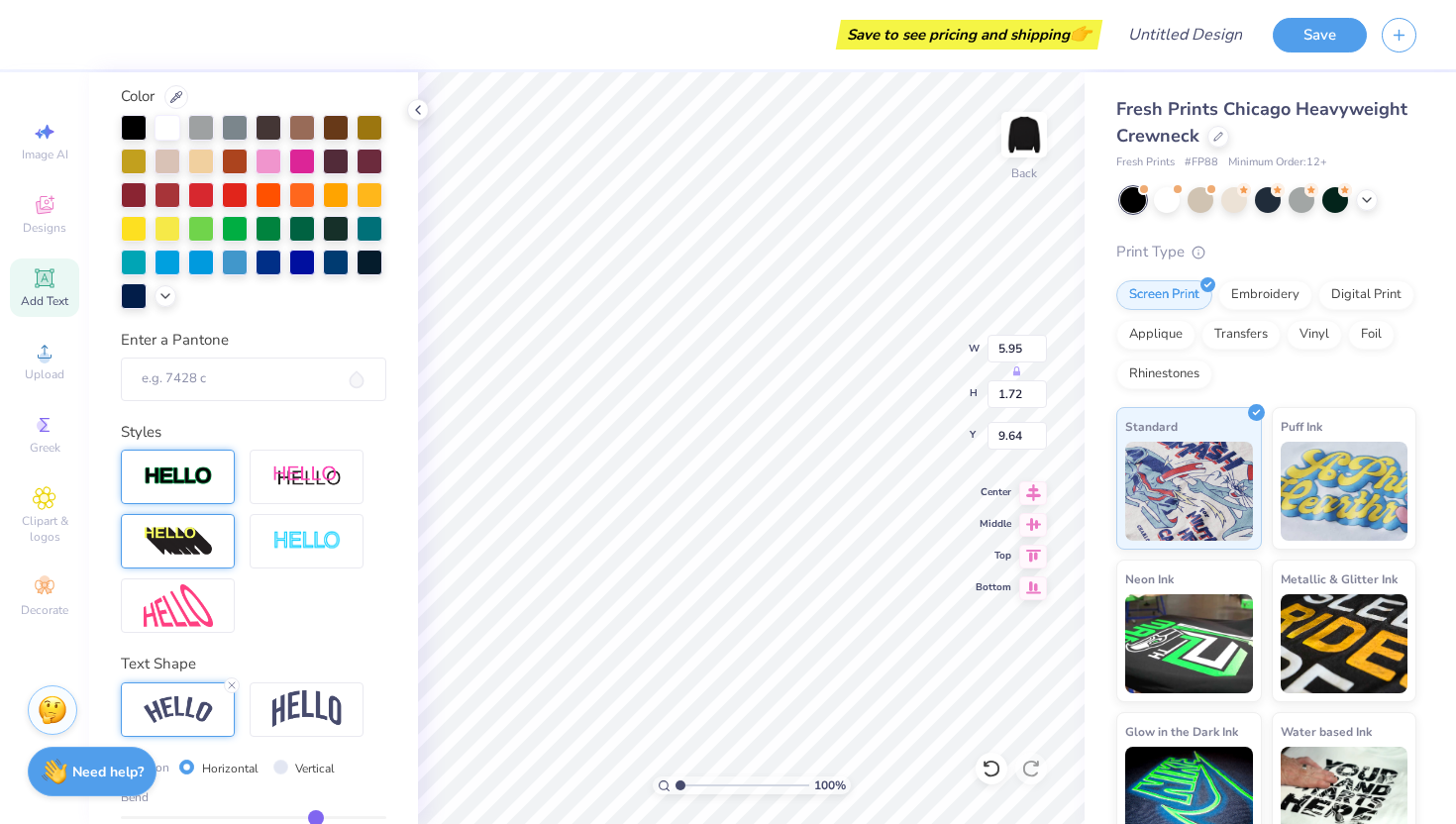 click on "Personalized Names Personalized Numbers Text Tool  Add Font Font College Format Color Enter a Pantone Styles Text Shape Direction Horizontal Vertical Bend 0.50" at bounding box center [254, 448] 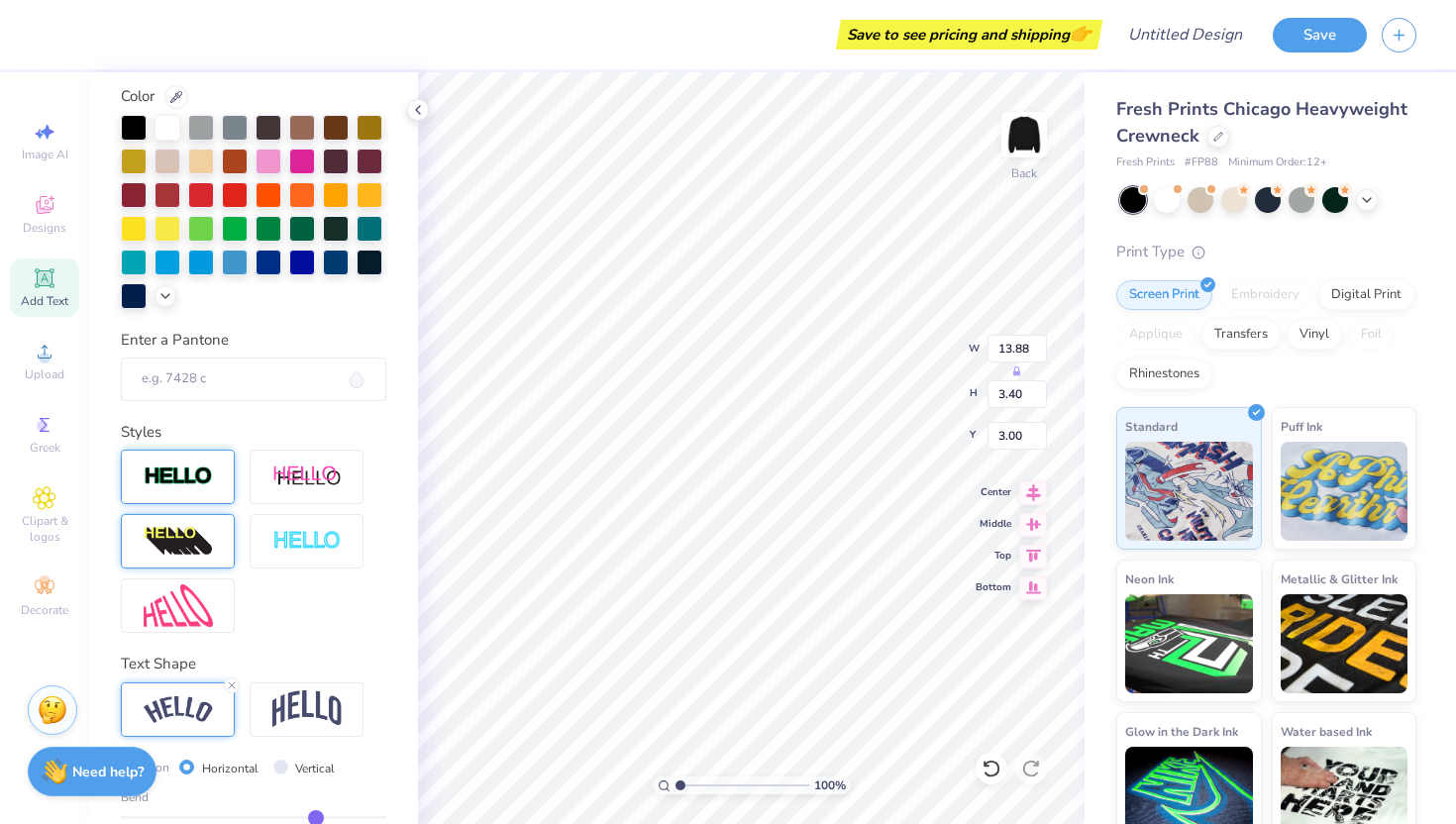 type on "3.00" 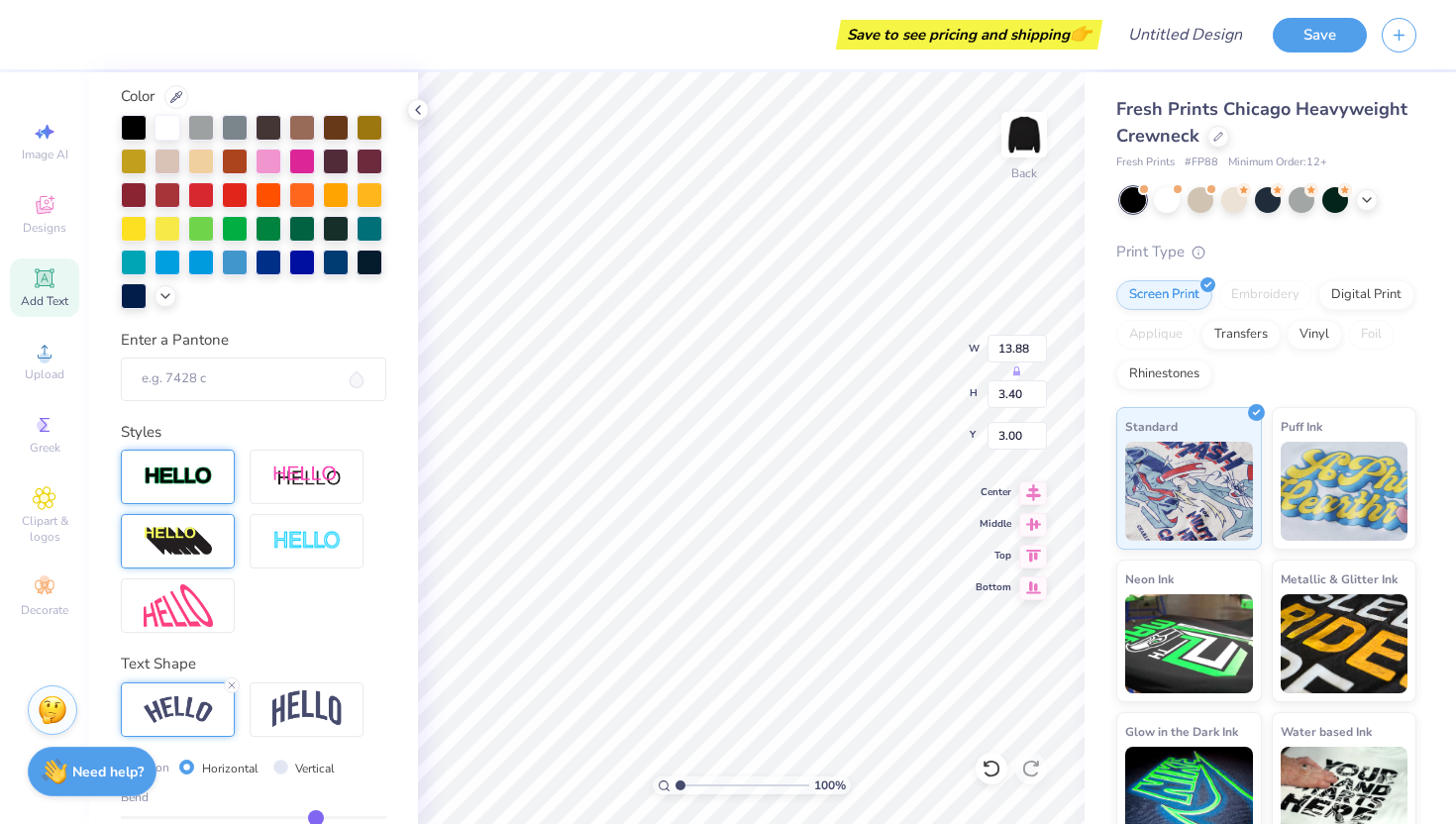 scroll, scrollTop: 0, scrollLeft: 1, axis: horizontal 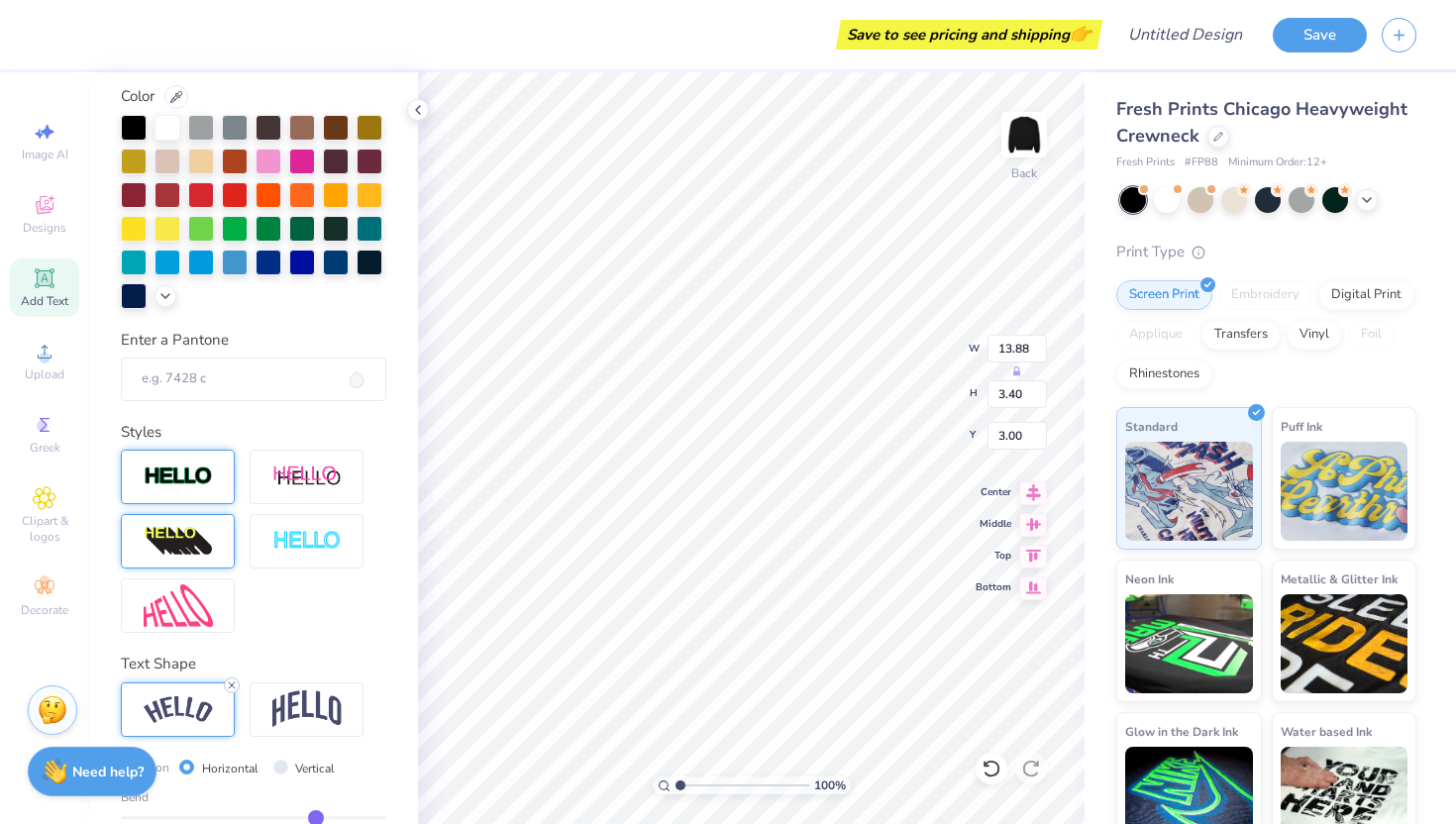 click 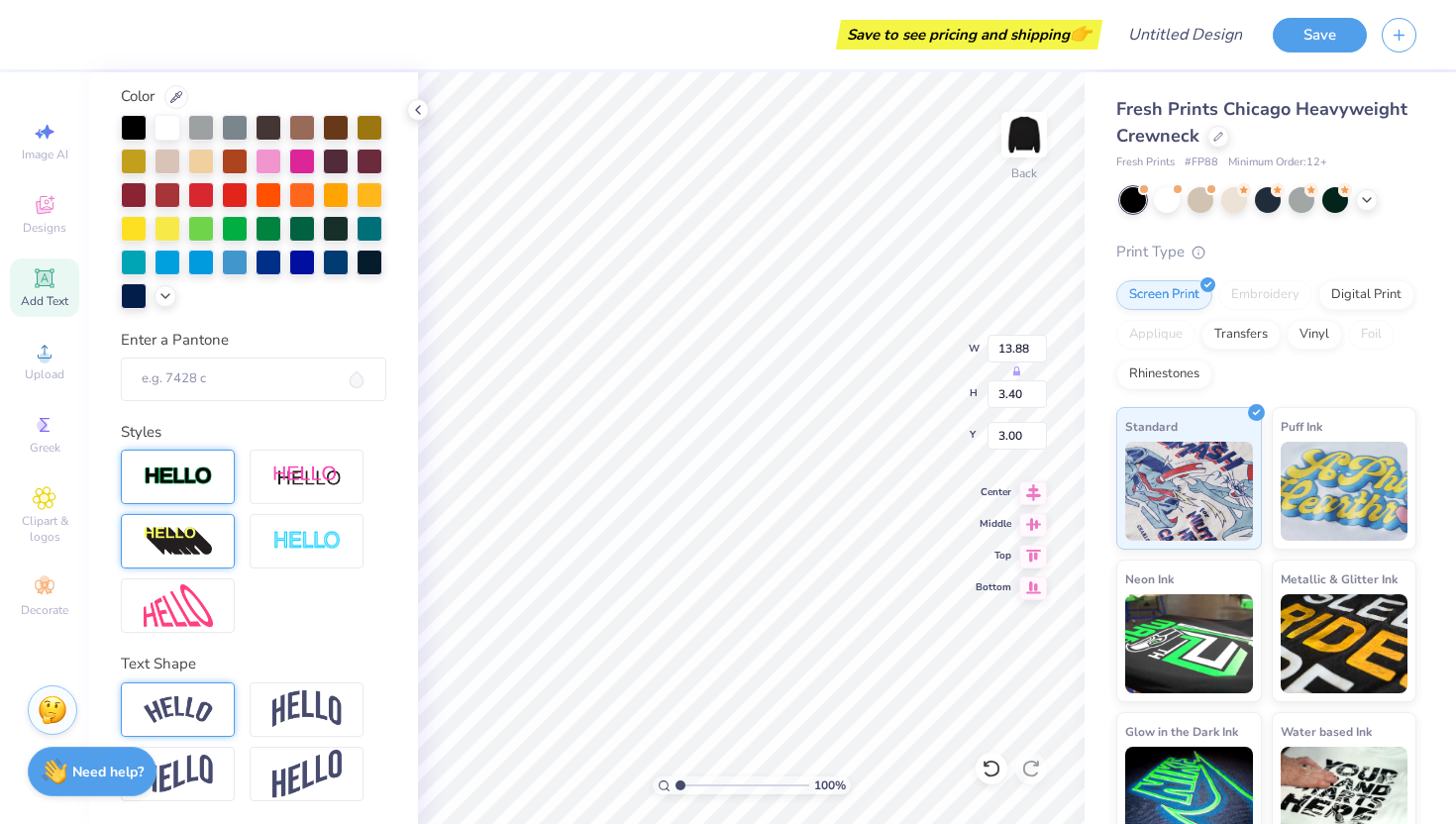 type on "WIl BAKER" 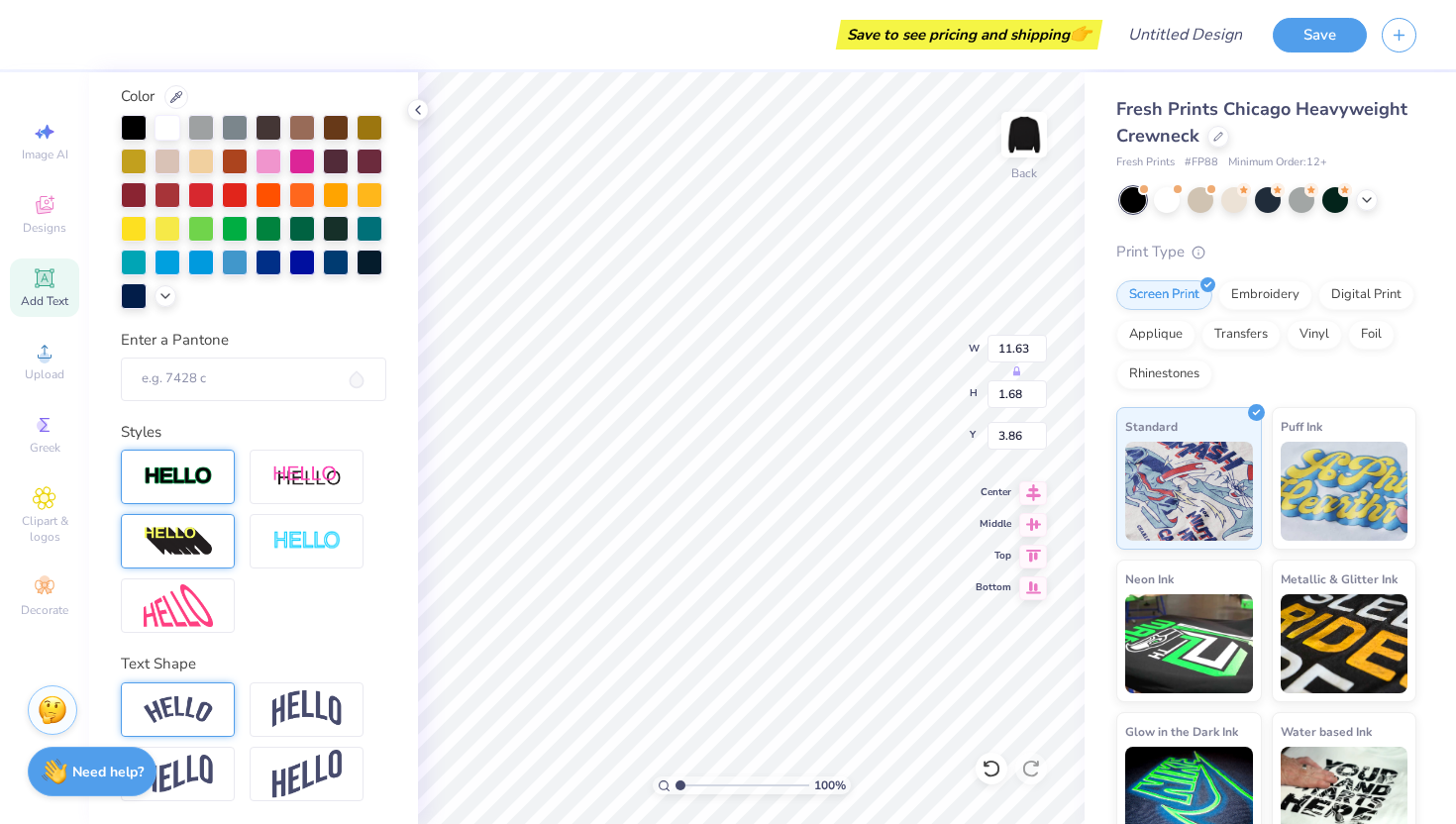 type on "12.20" 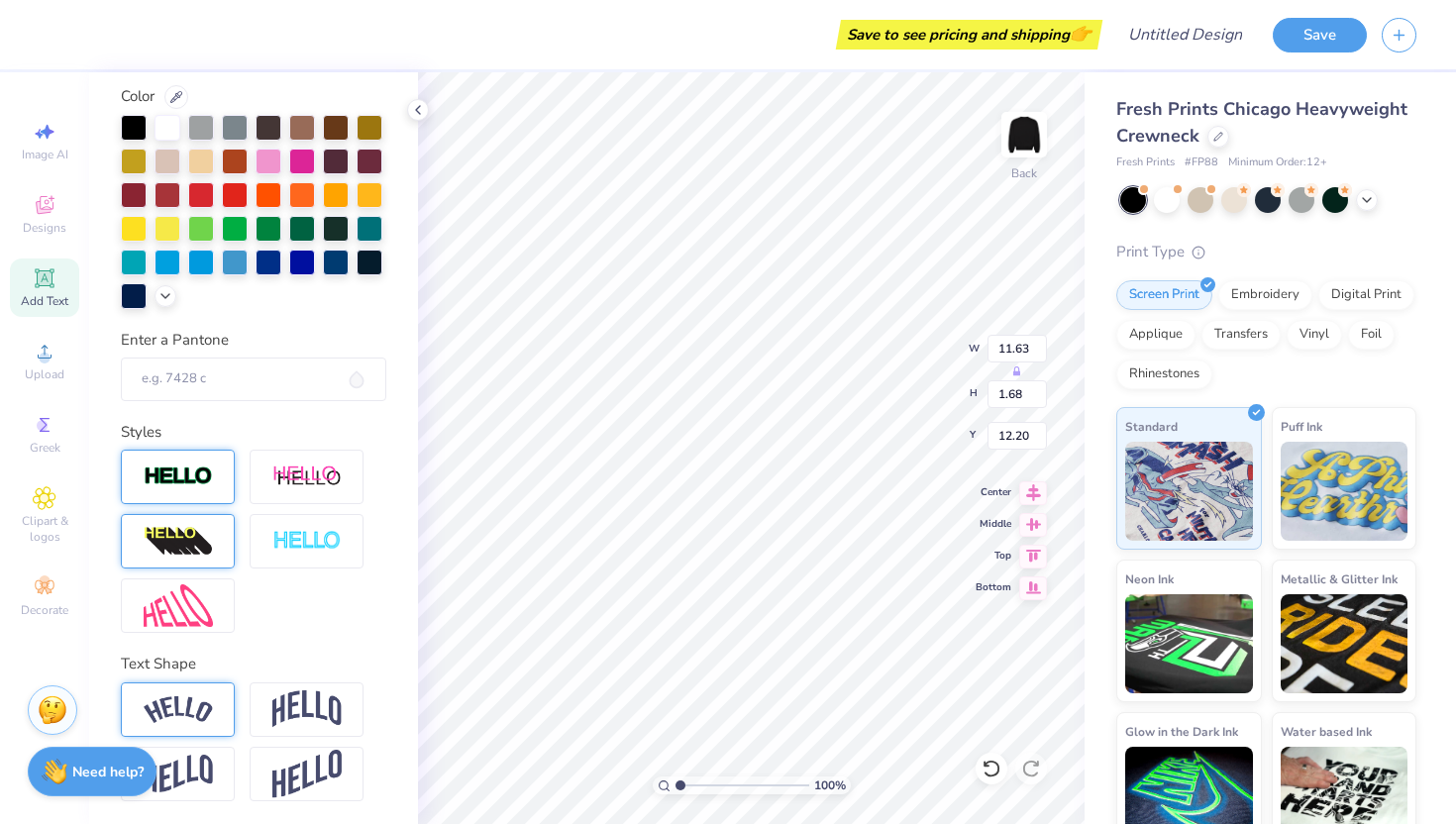 scroll, scrollTop: 0, scrollLeft: 0, axis: both 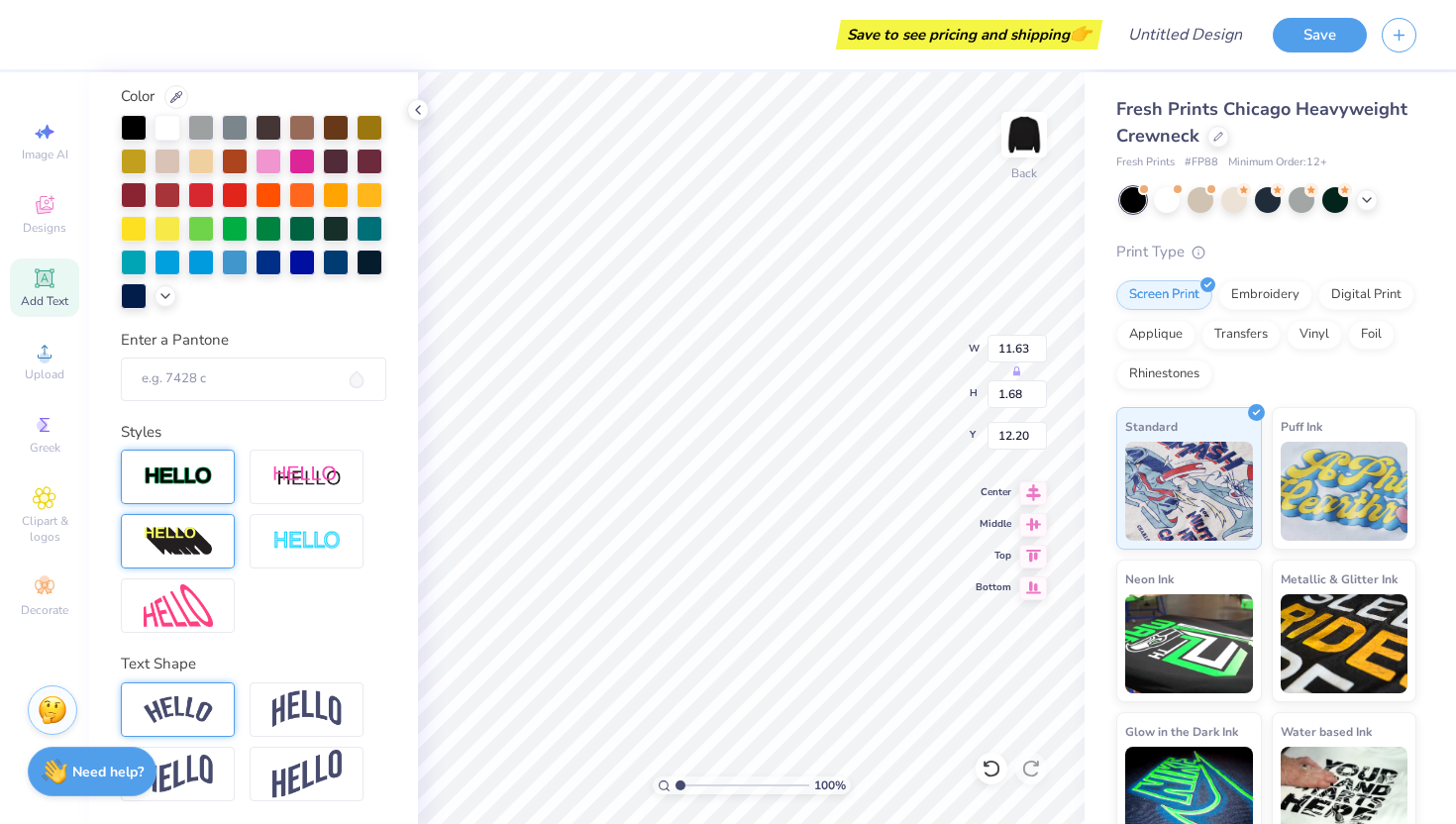 type on "BAKER" 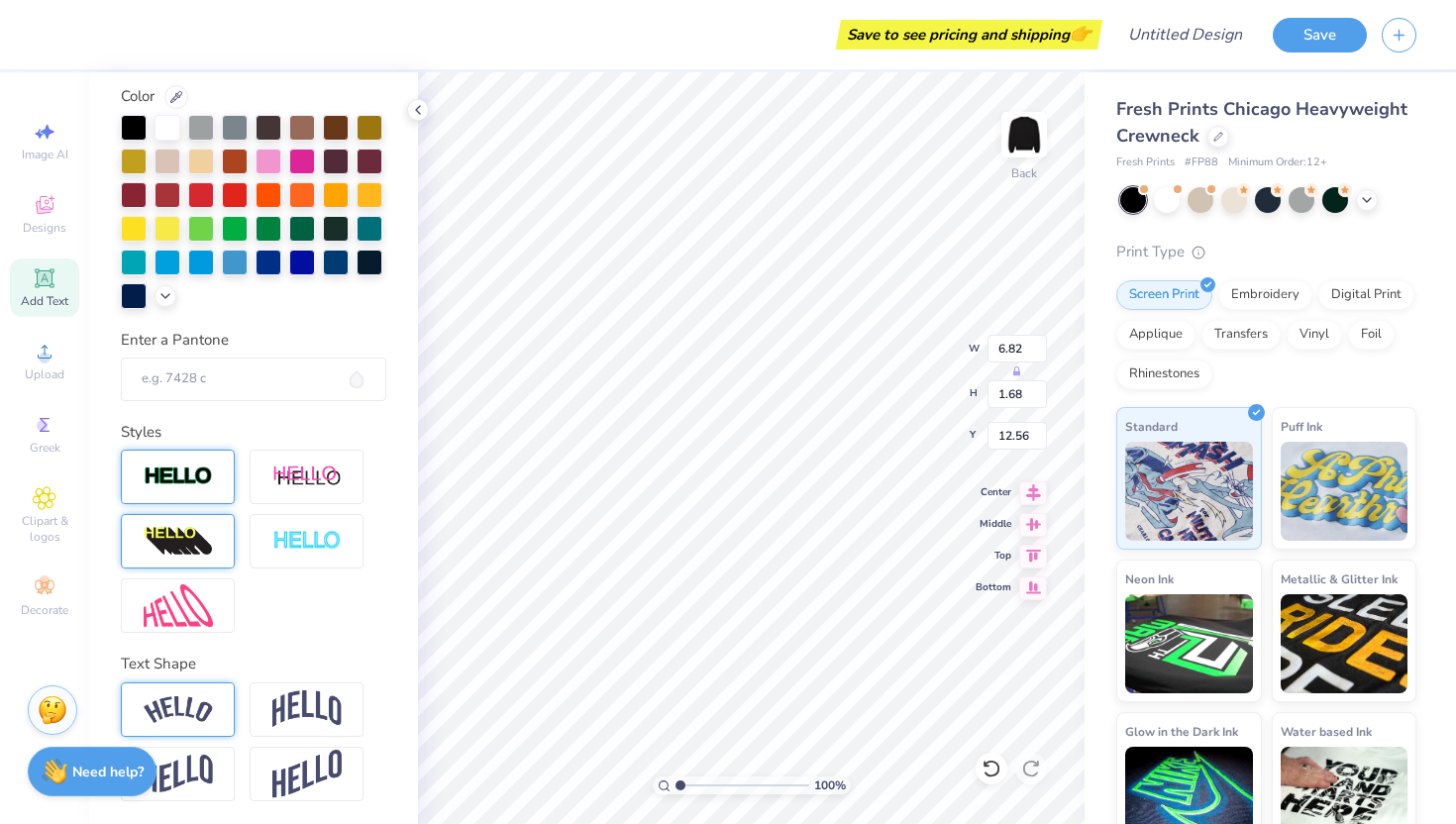 type on "12.56" 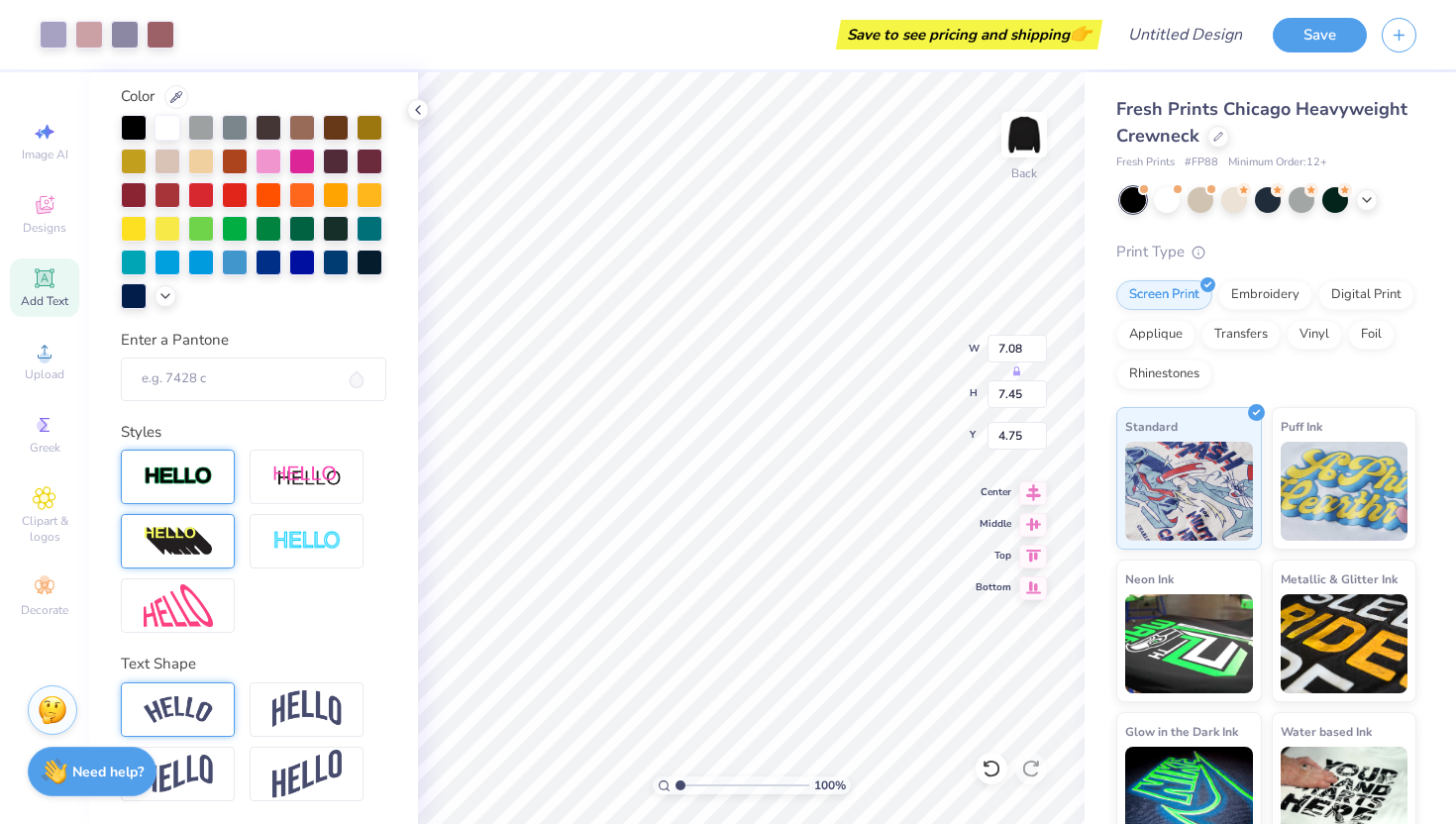 type on "4.72" 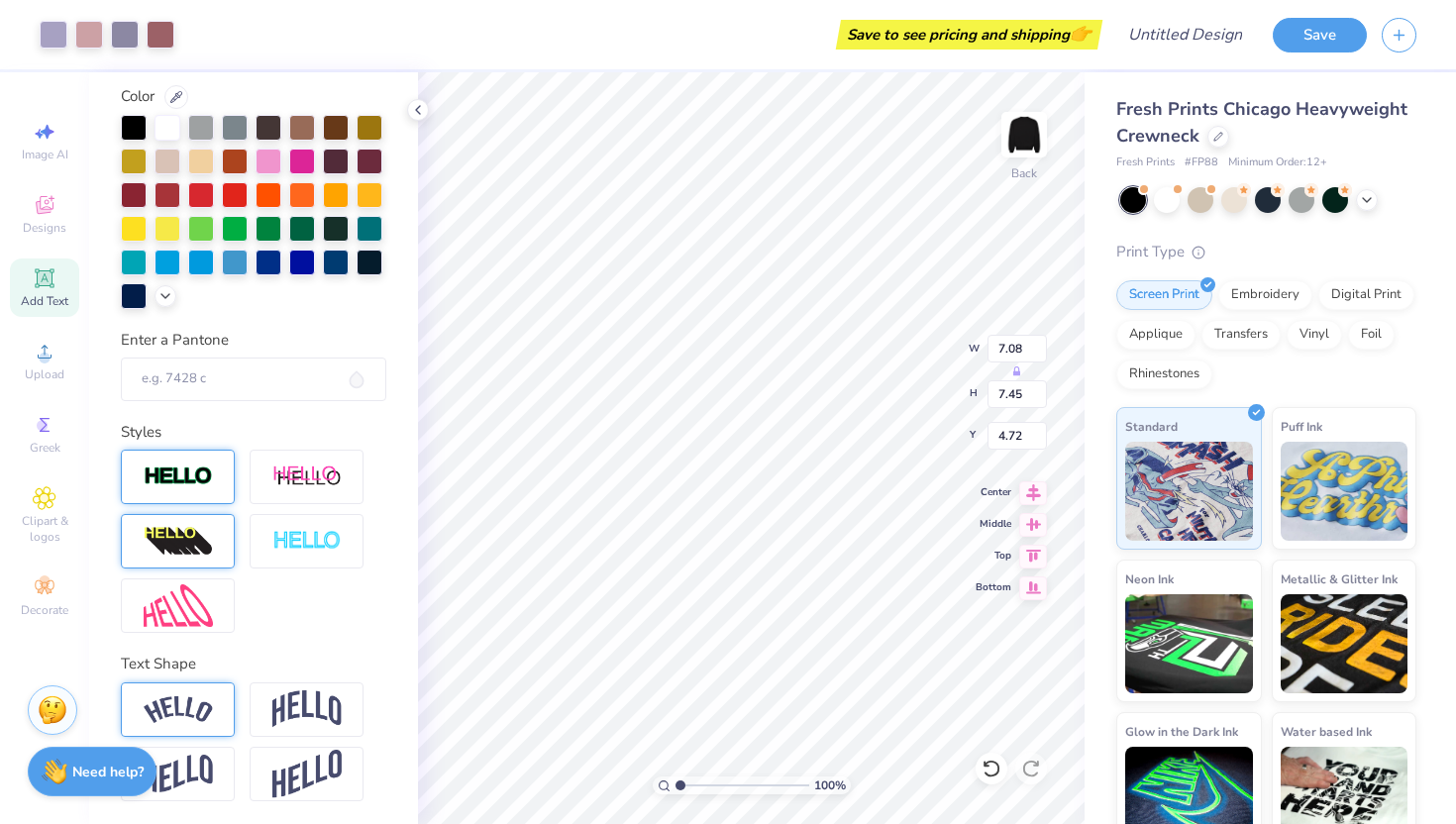 type on "7.63" 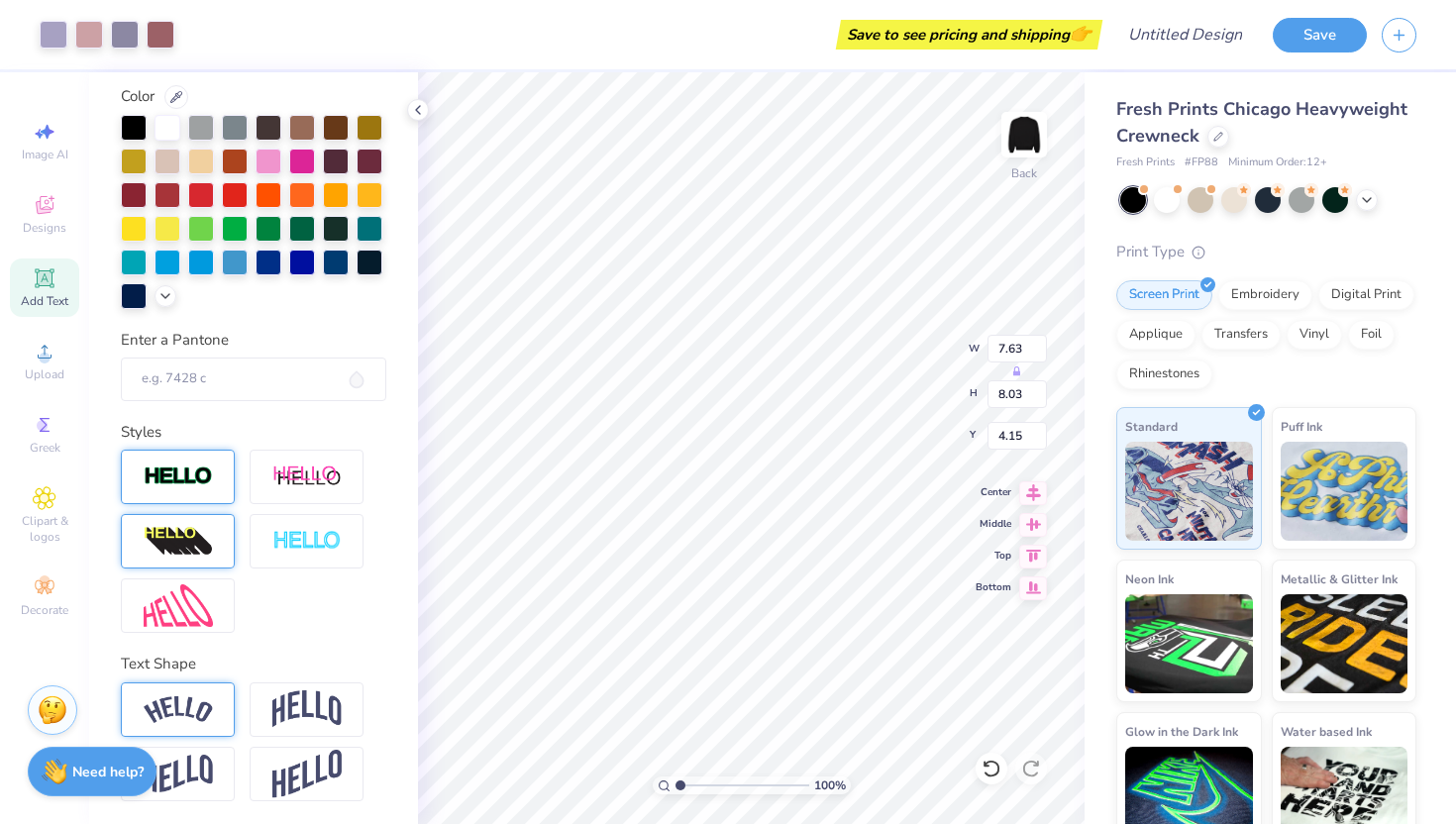 type on "4.17" 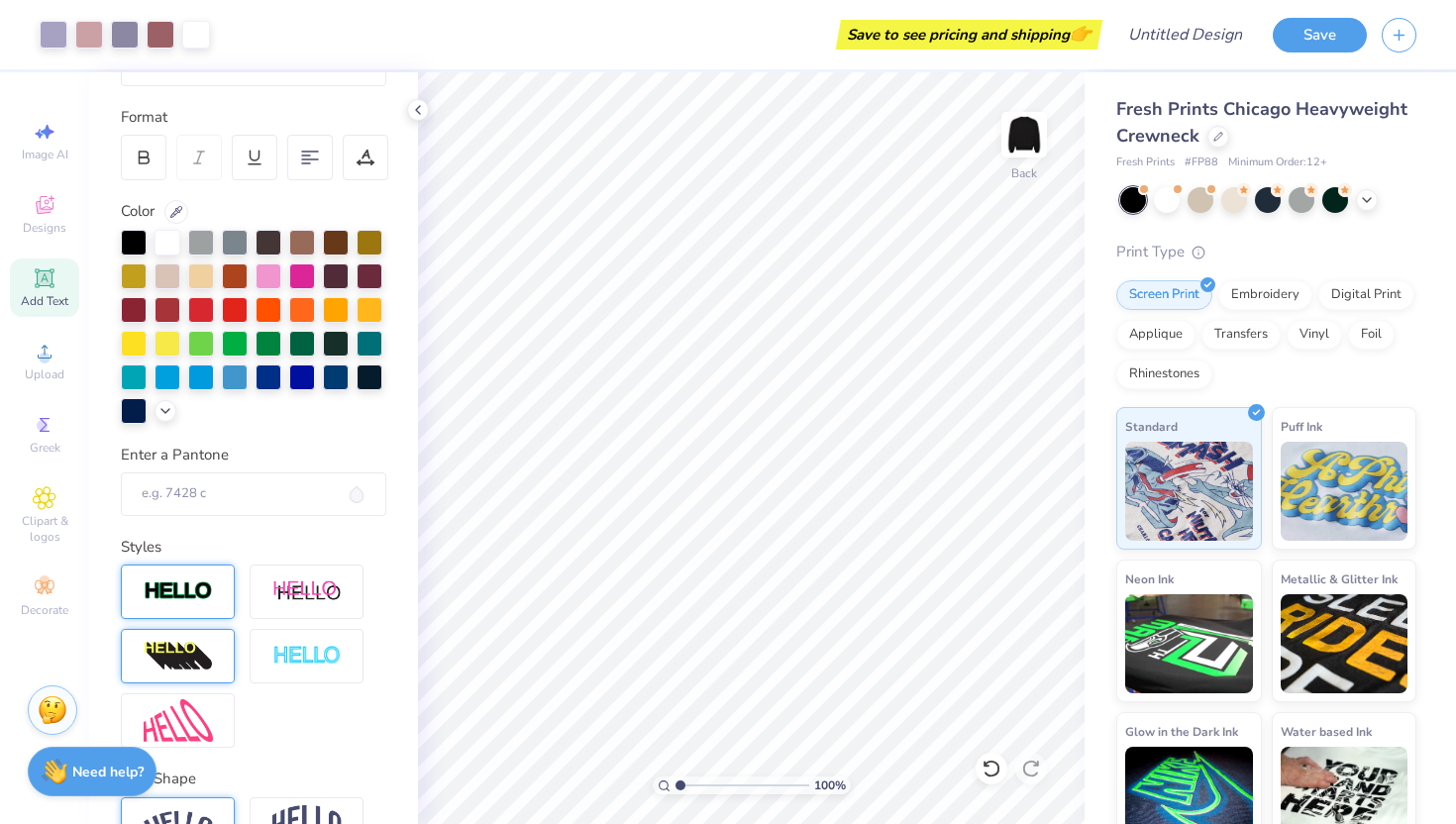 scroll, scrollTop: 0, scrollLeft: 0, axis: both 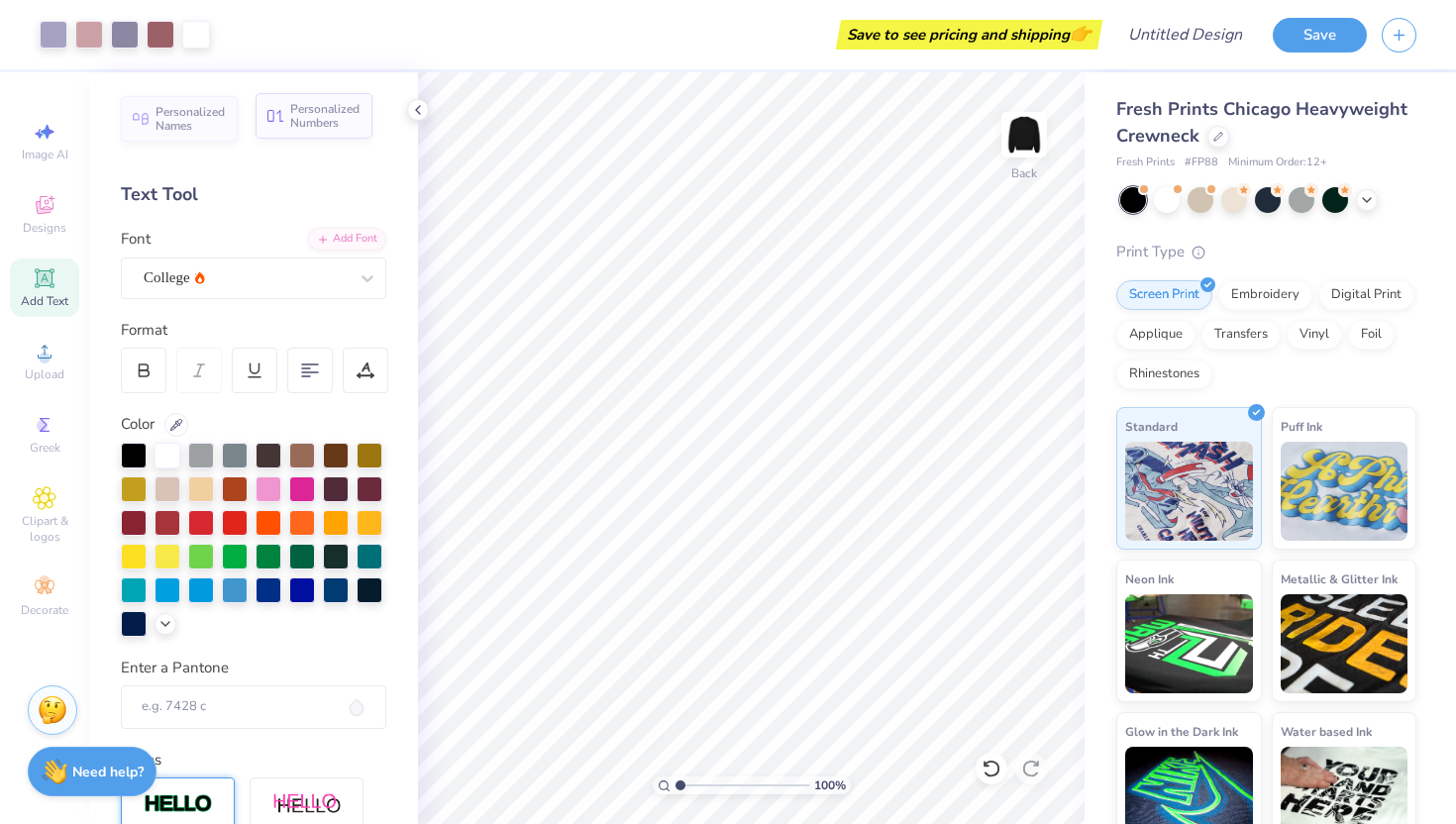 click on "Personalized Numbers" at bounding box center (314, 116) 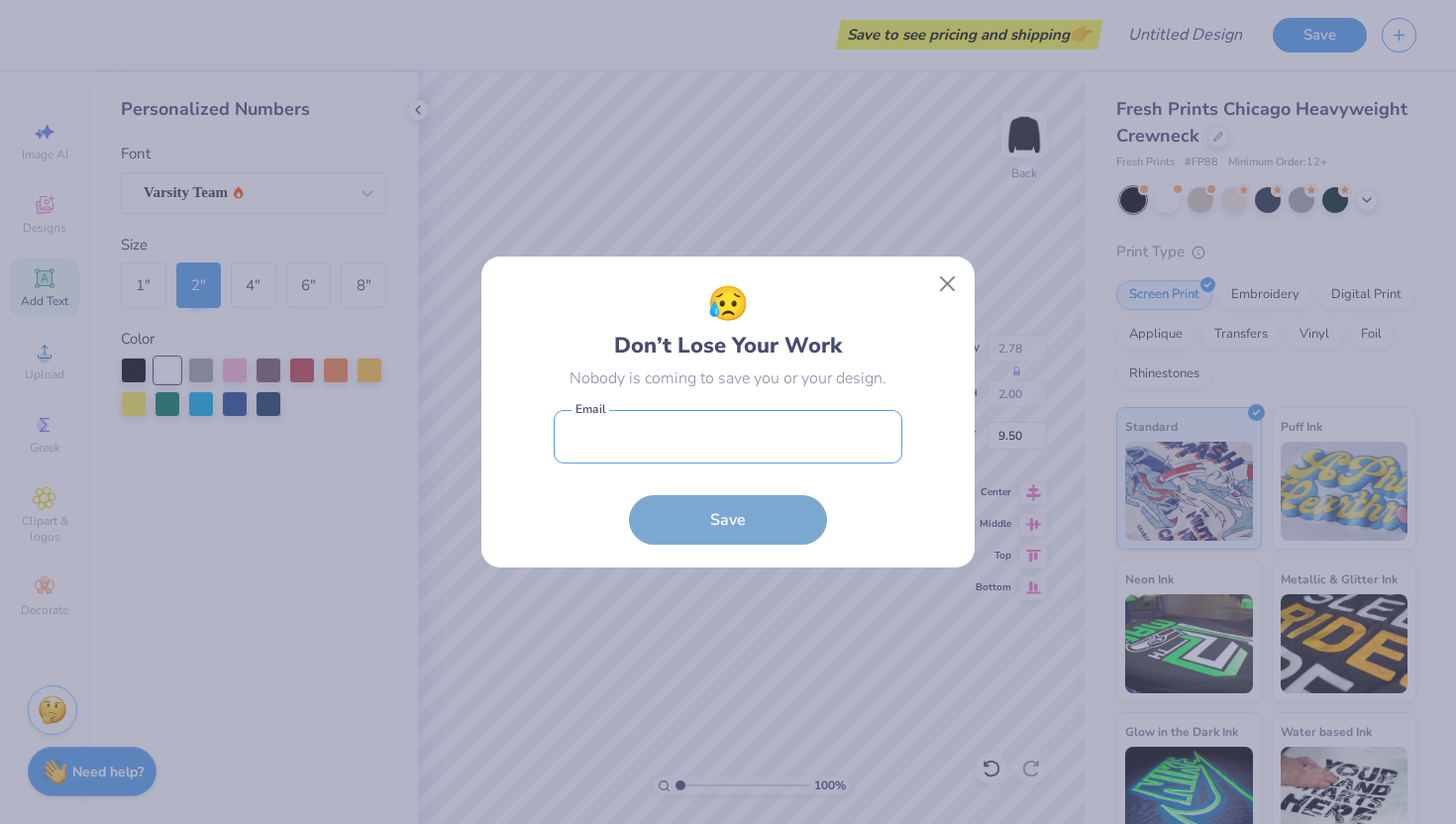click at bounding box center (728, 437) 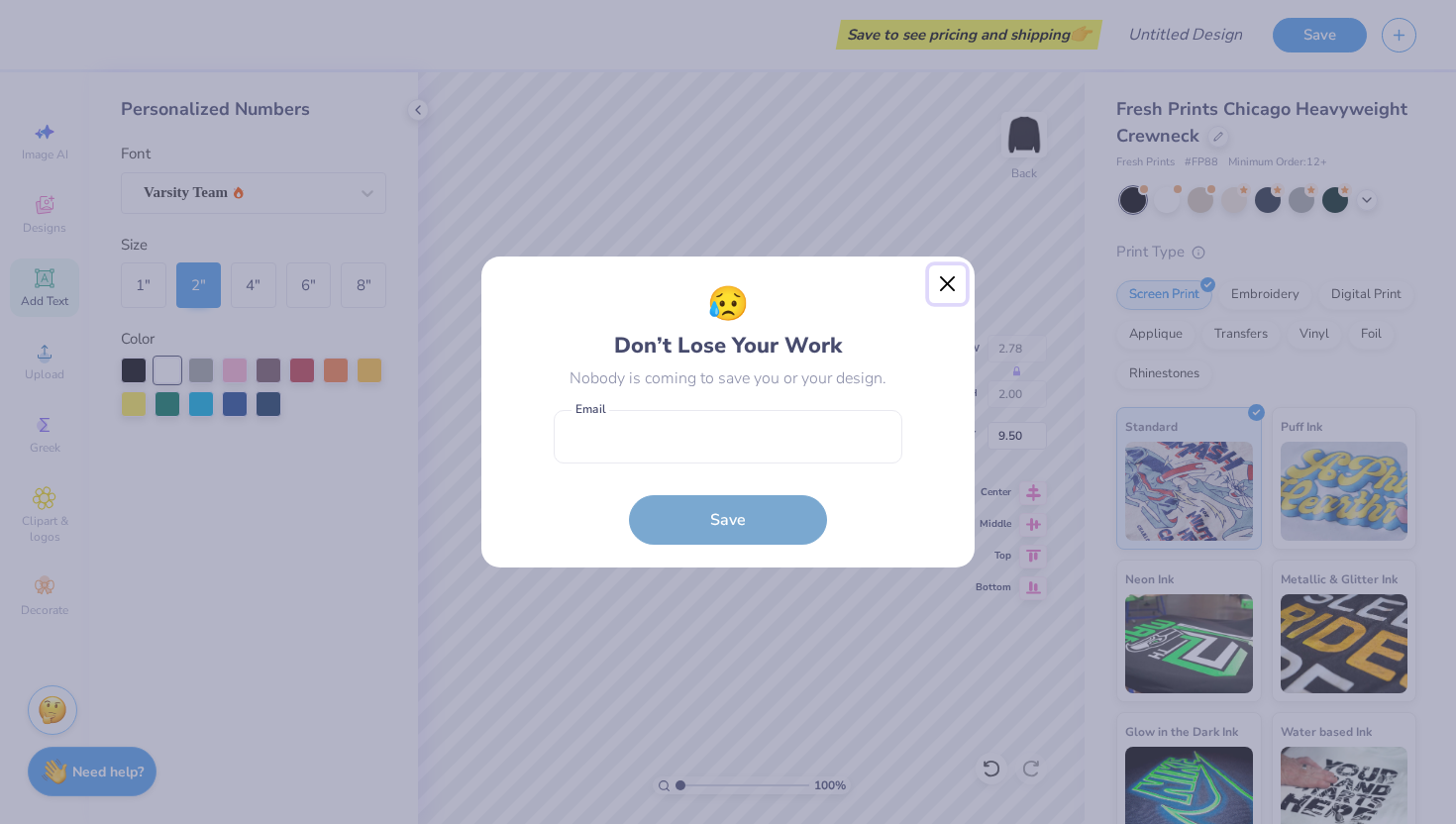 click at bounding box center [948, 284] 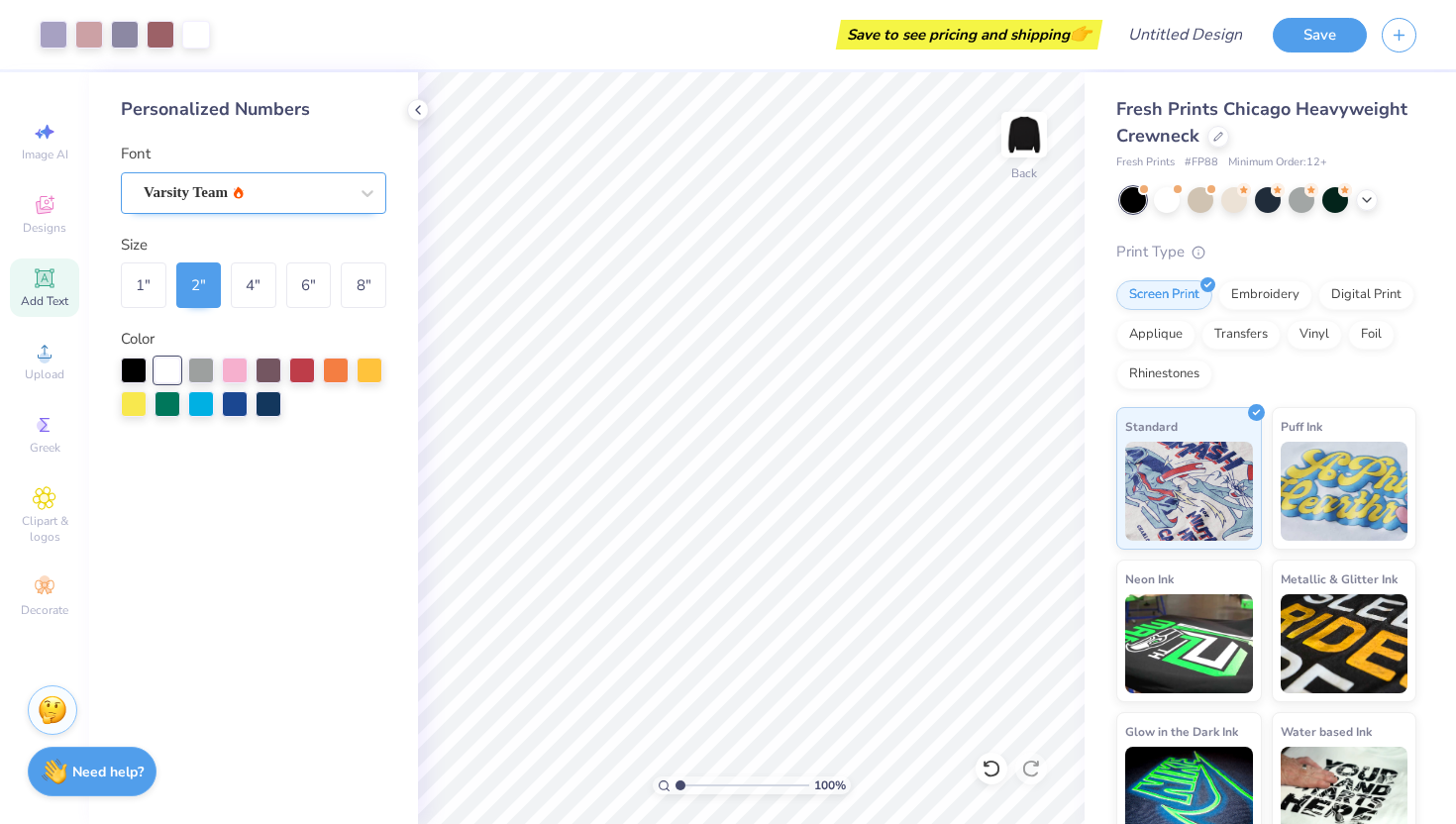 click on "Varsity Team" at bounding box center [246, 192] 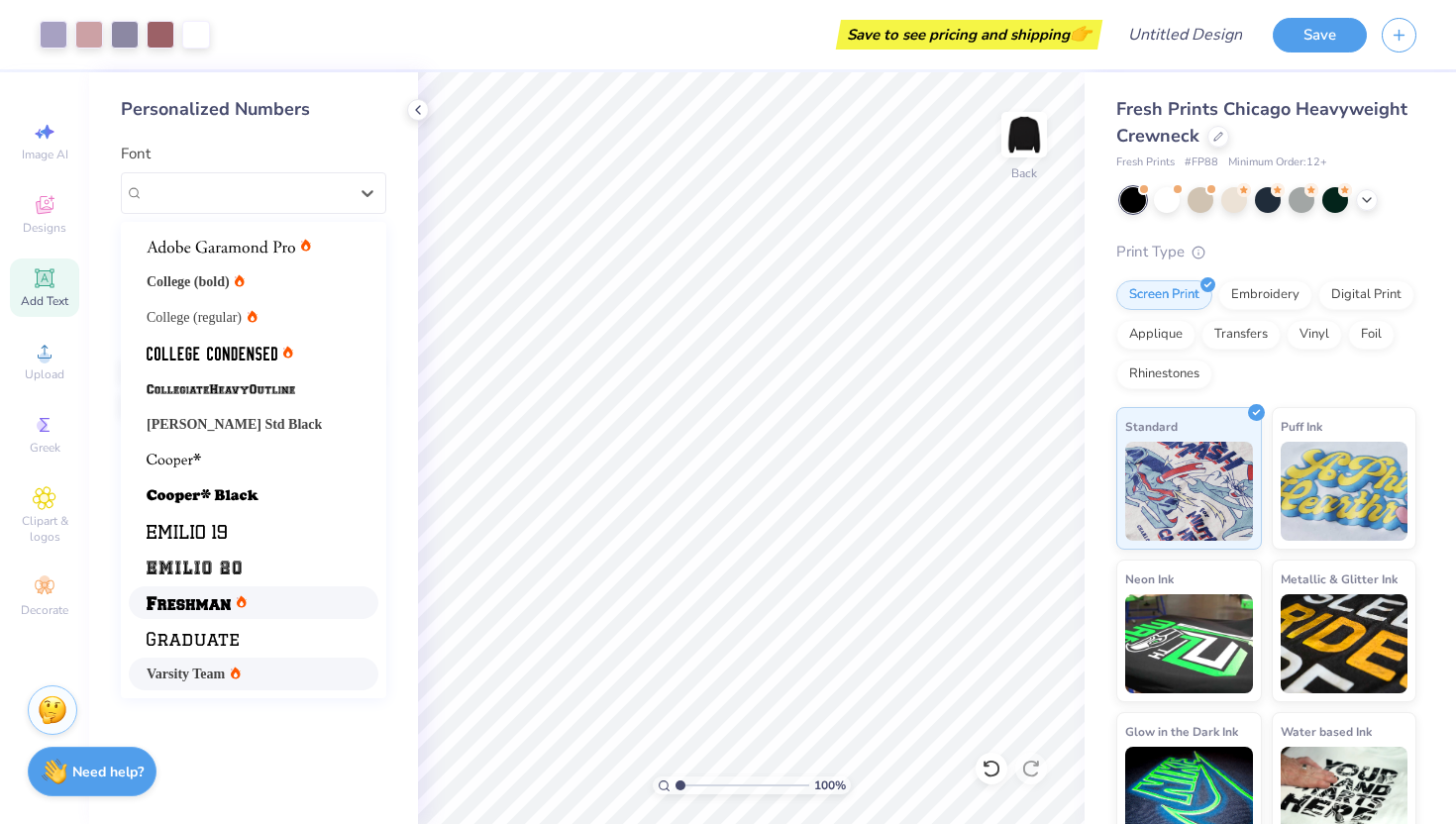 click at bounding box center (188, 602) 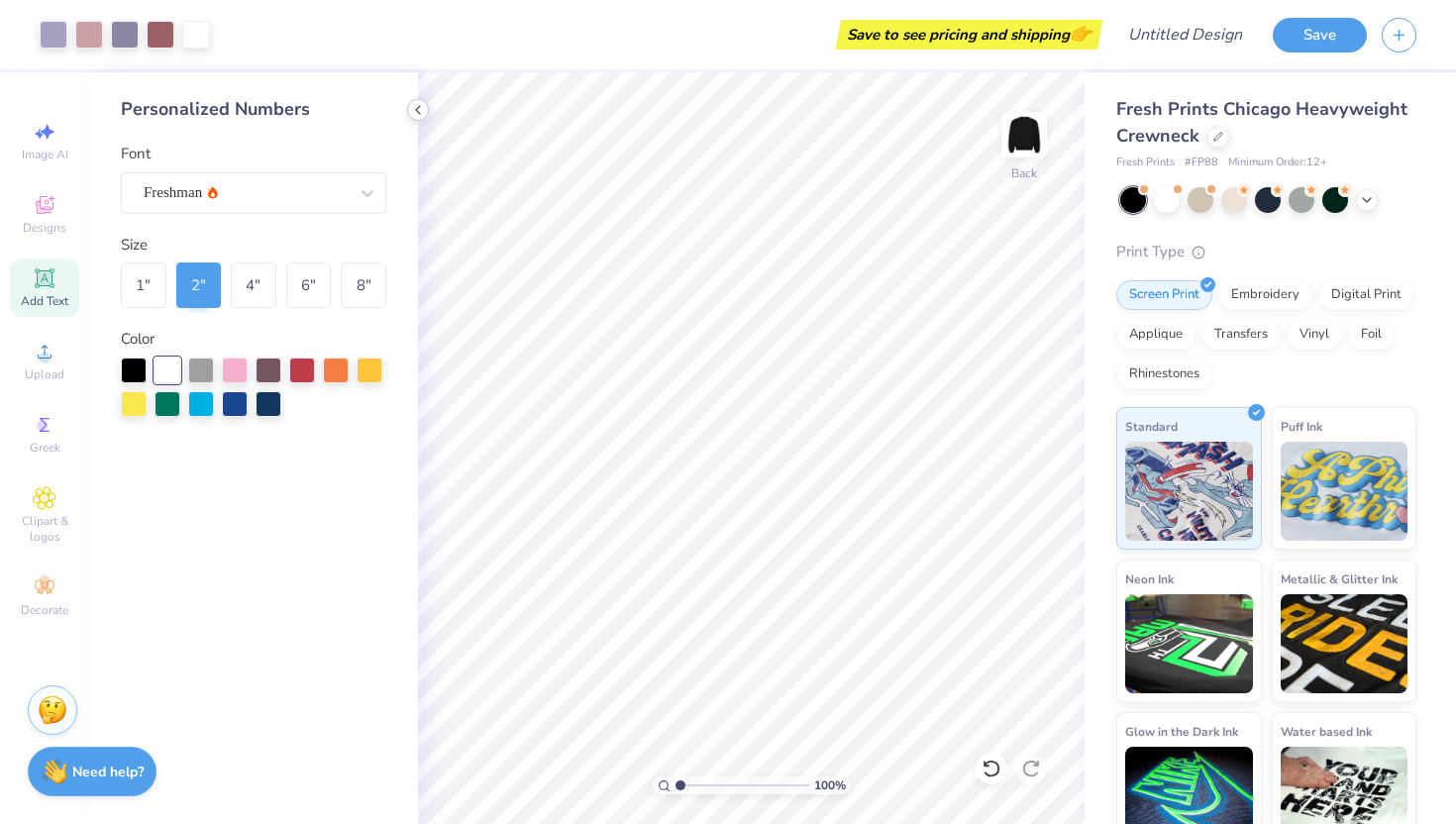 click 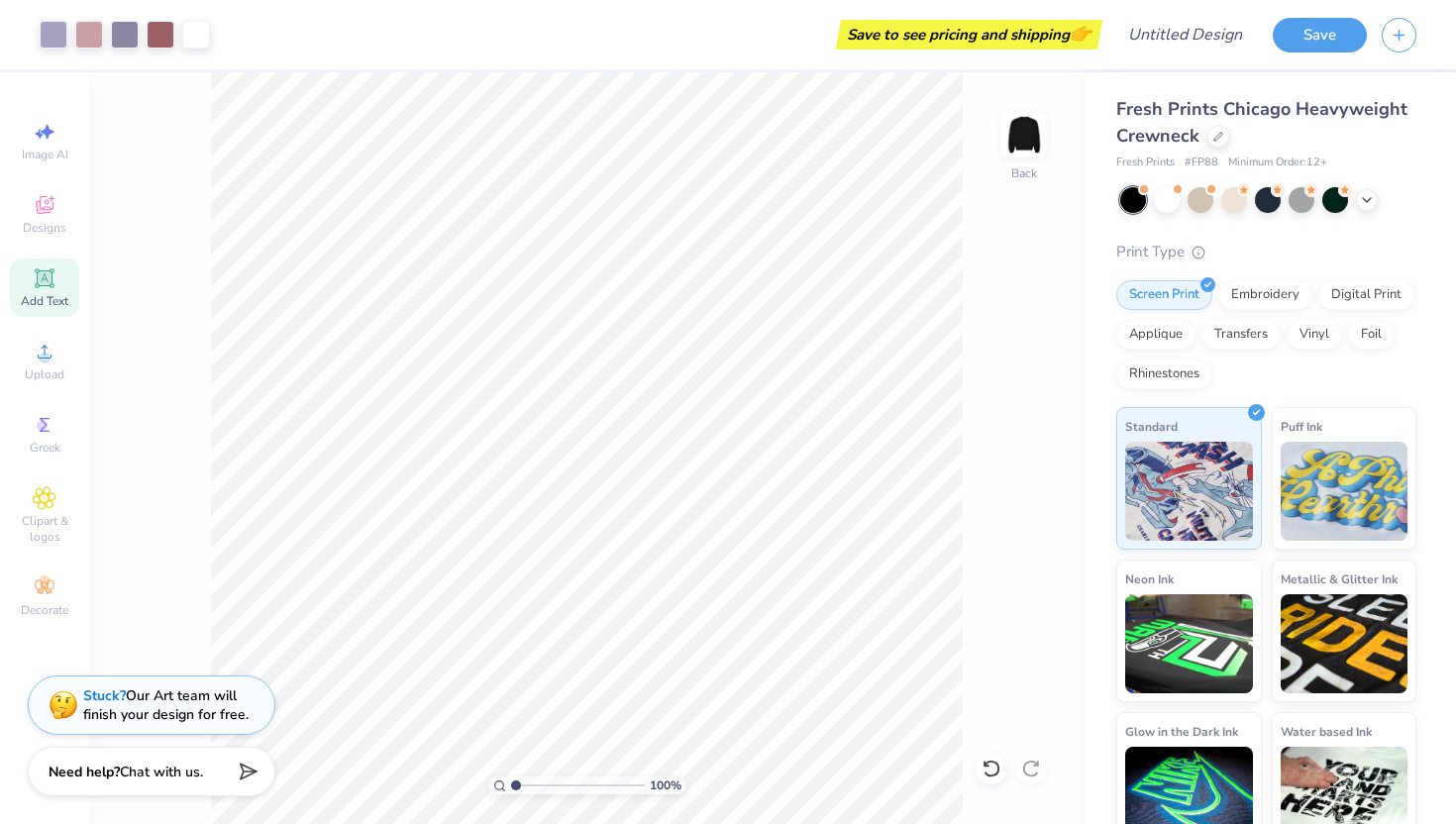 click on "Add Text" at bounding box center [45, 287] 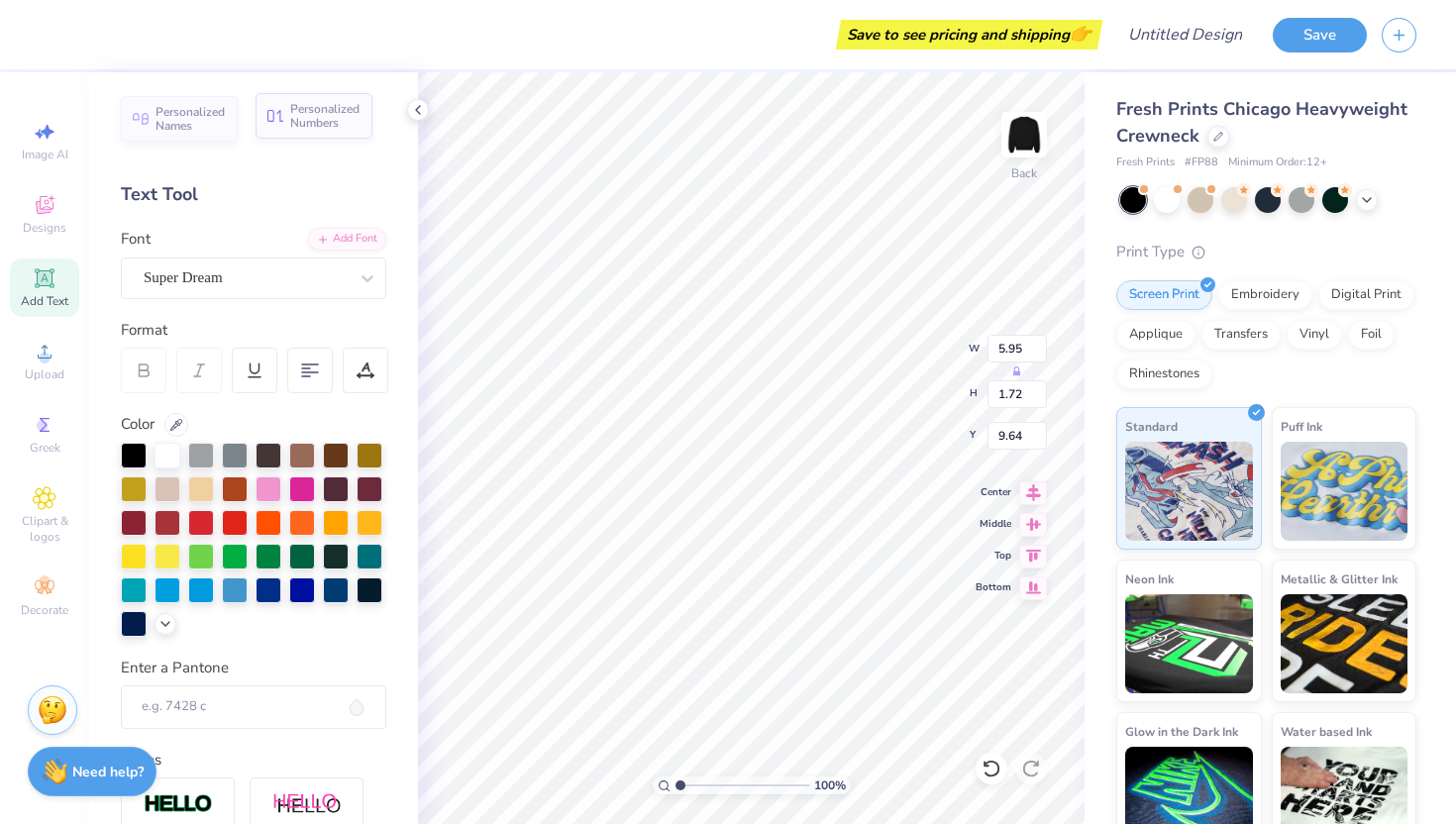 click on "Personalized Numbers" at bounding box center [314, 116] 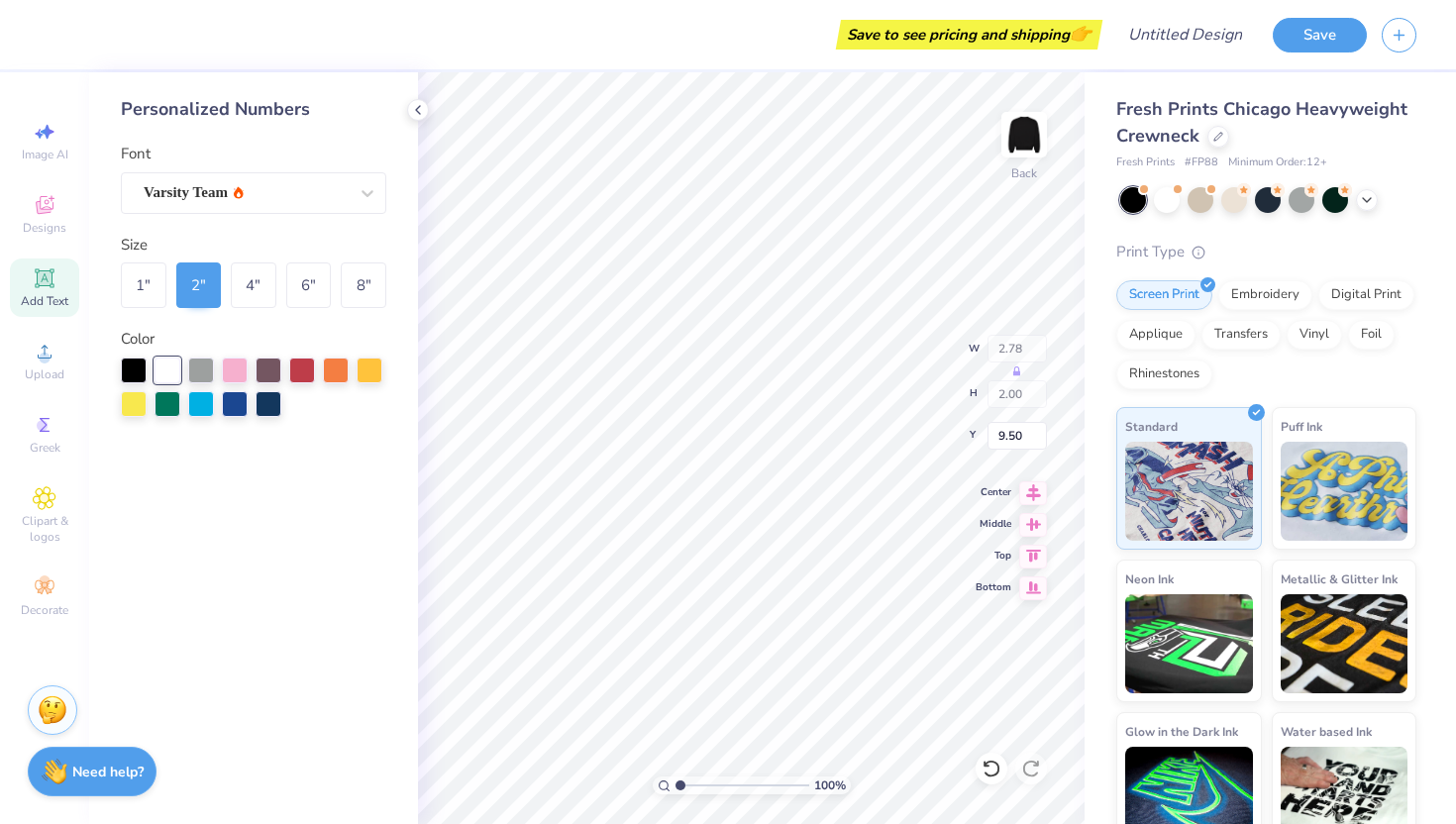 type on "2.78" 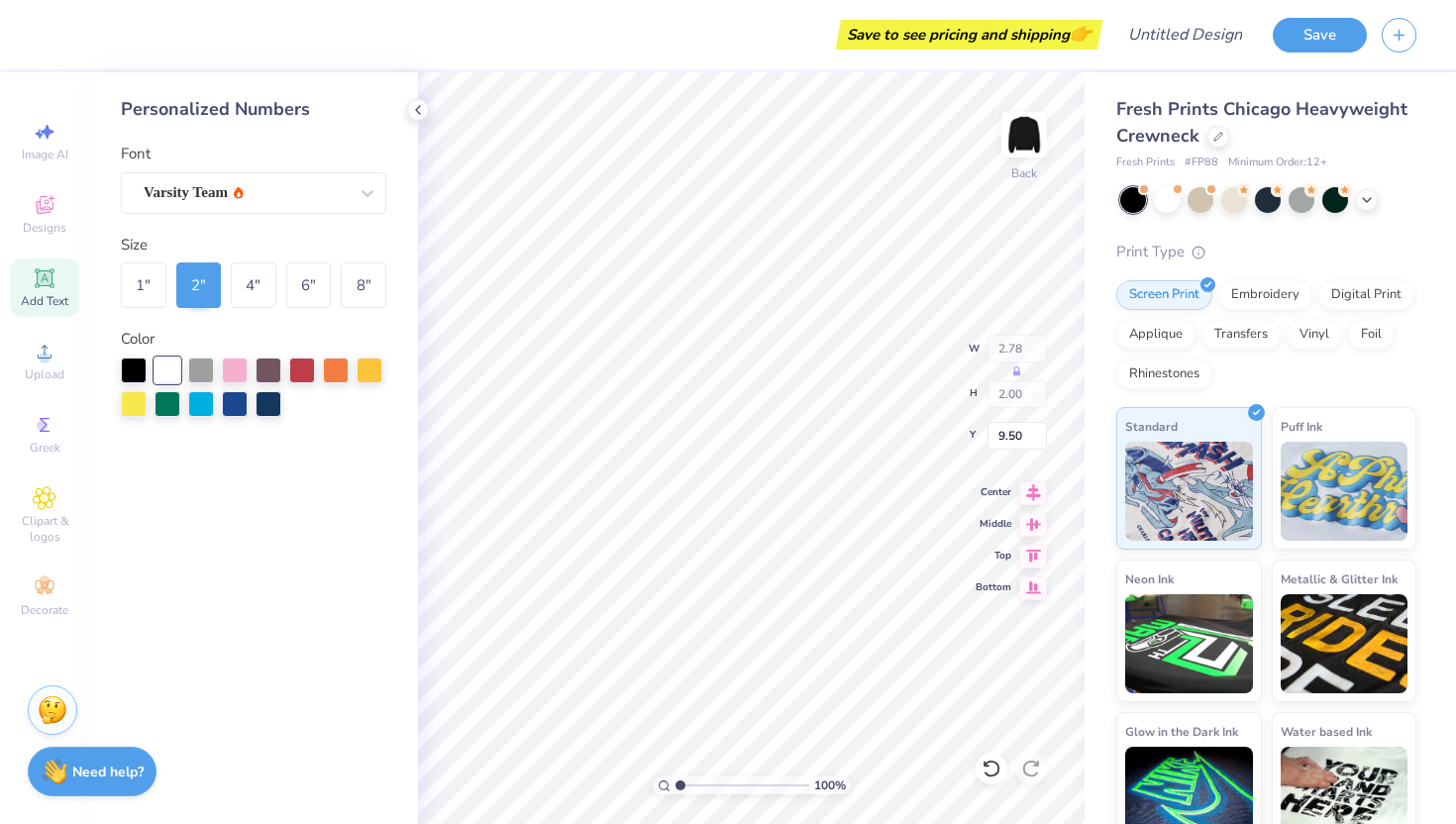 type on "5.95" 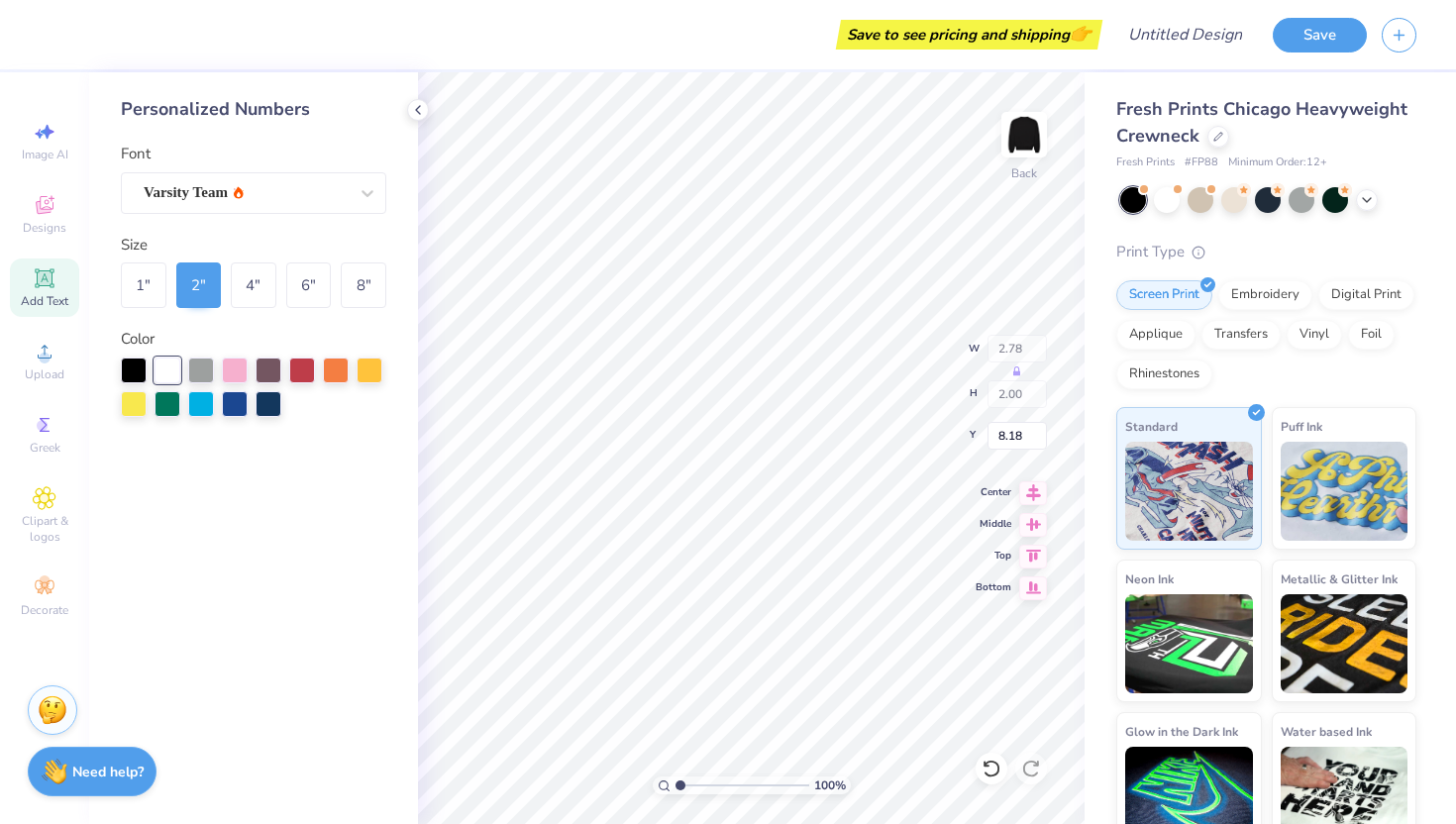 type on "8.18" 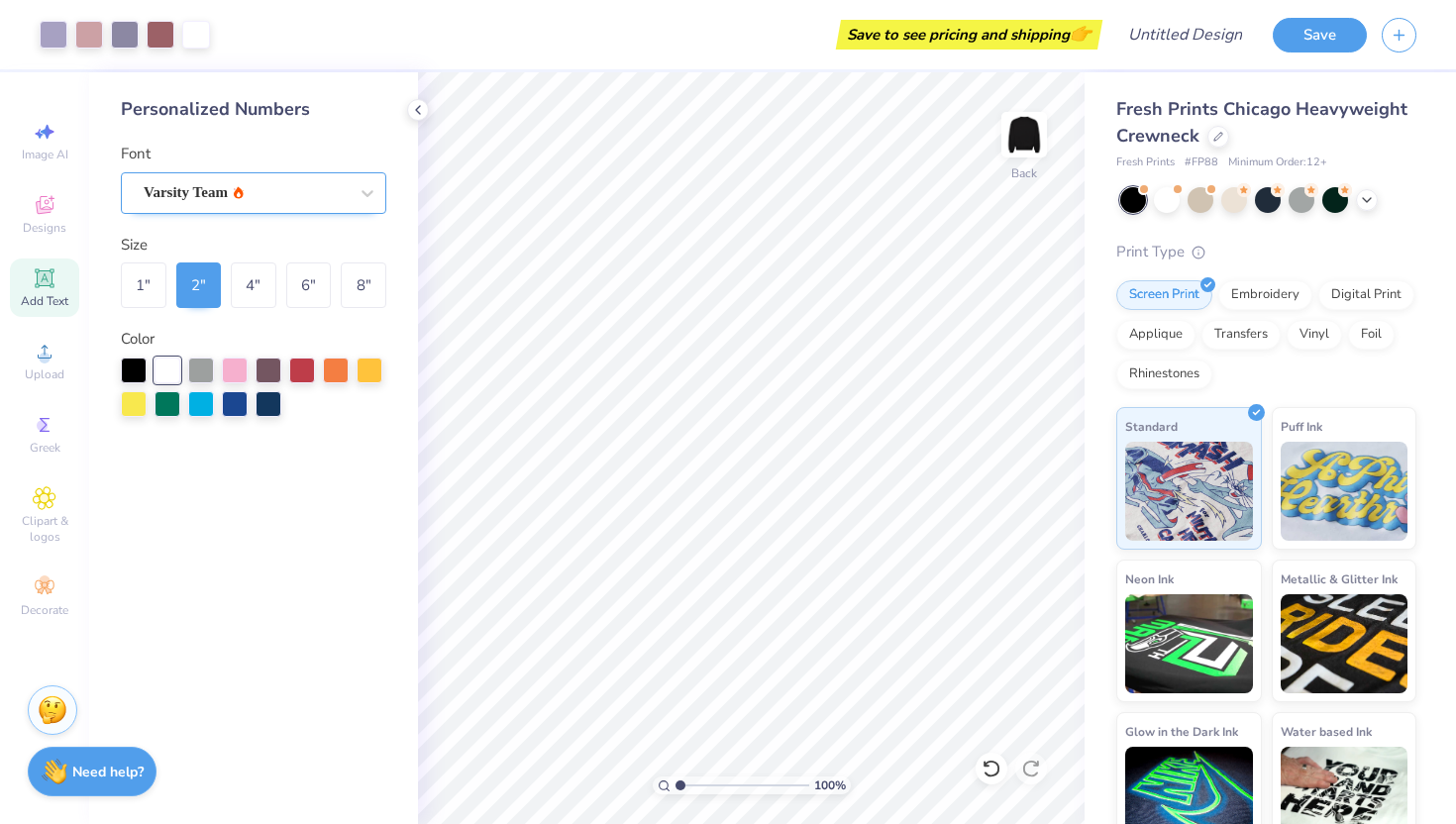 click on "Varsity Team" at bounding box center (246, 192) 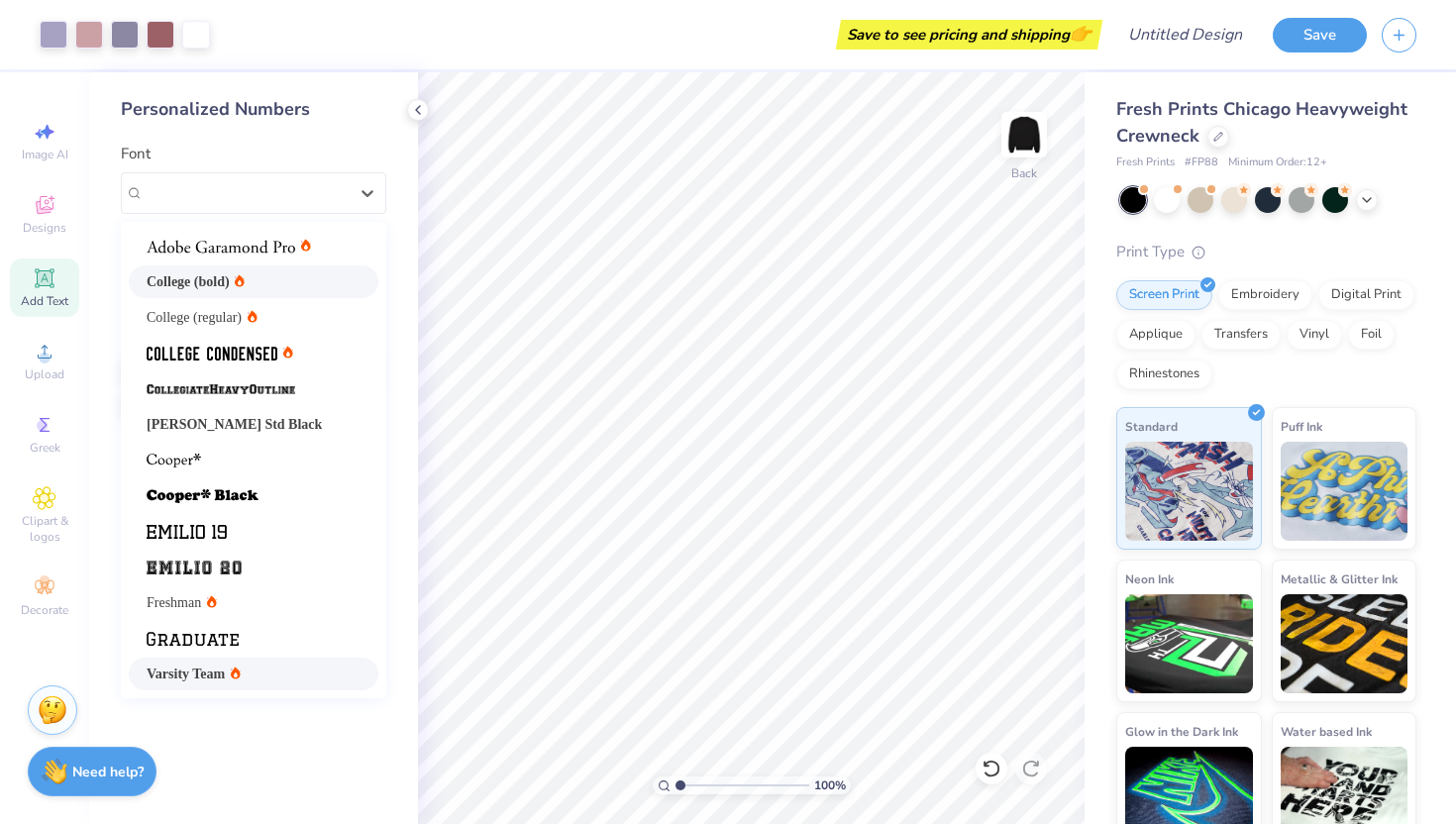 click on "College (bold)" at bounding box center [195, 281] 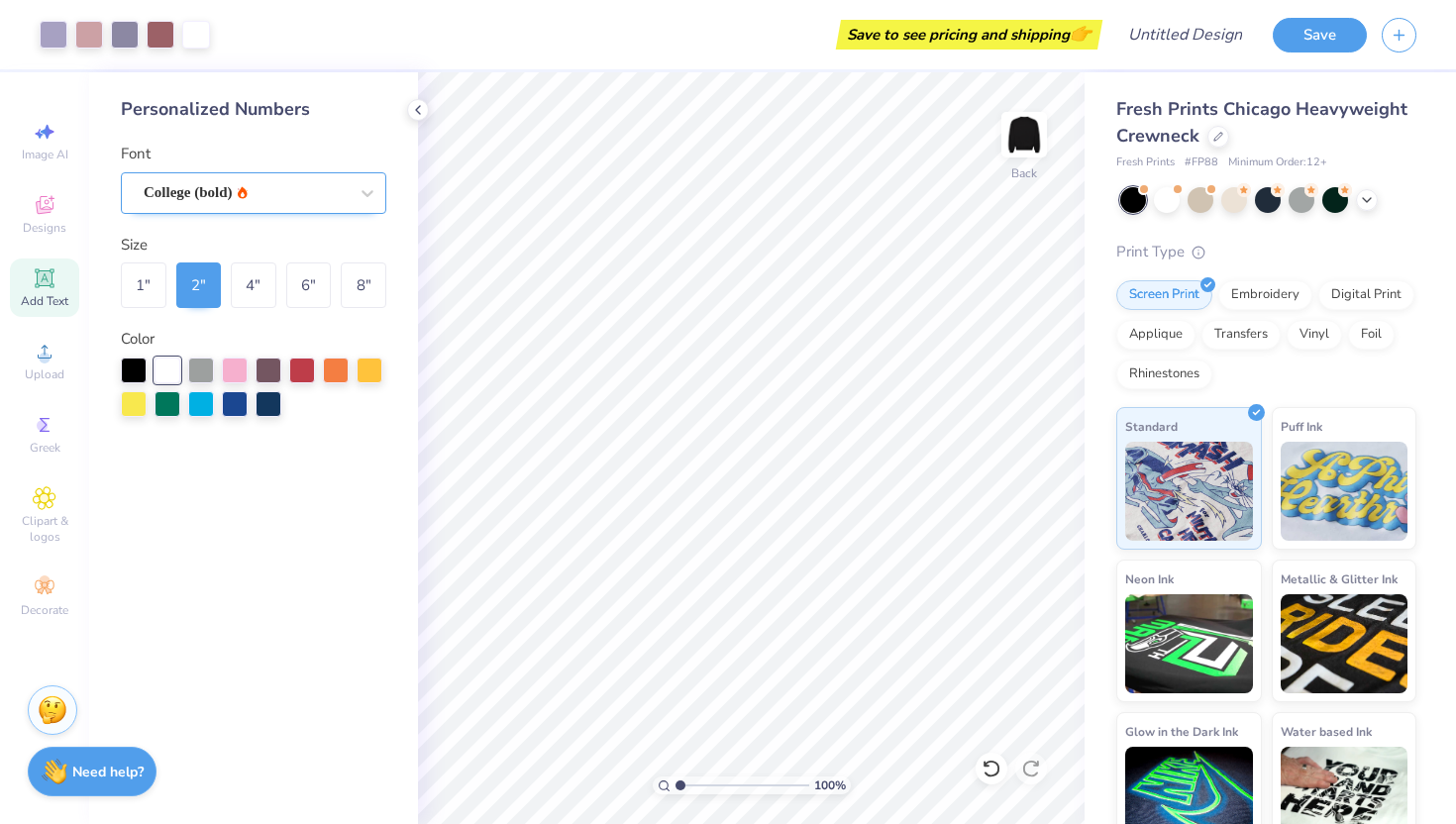 click on "College (bold)" at bounding box center (246, 192) 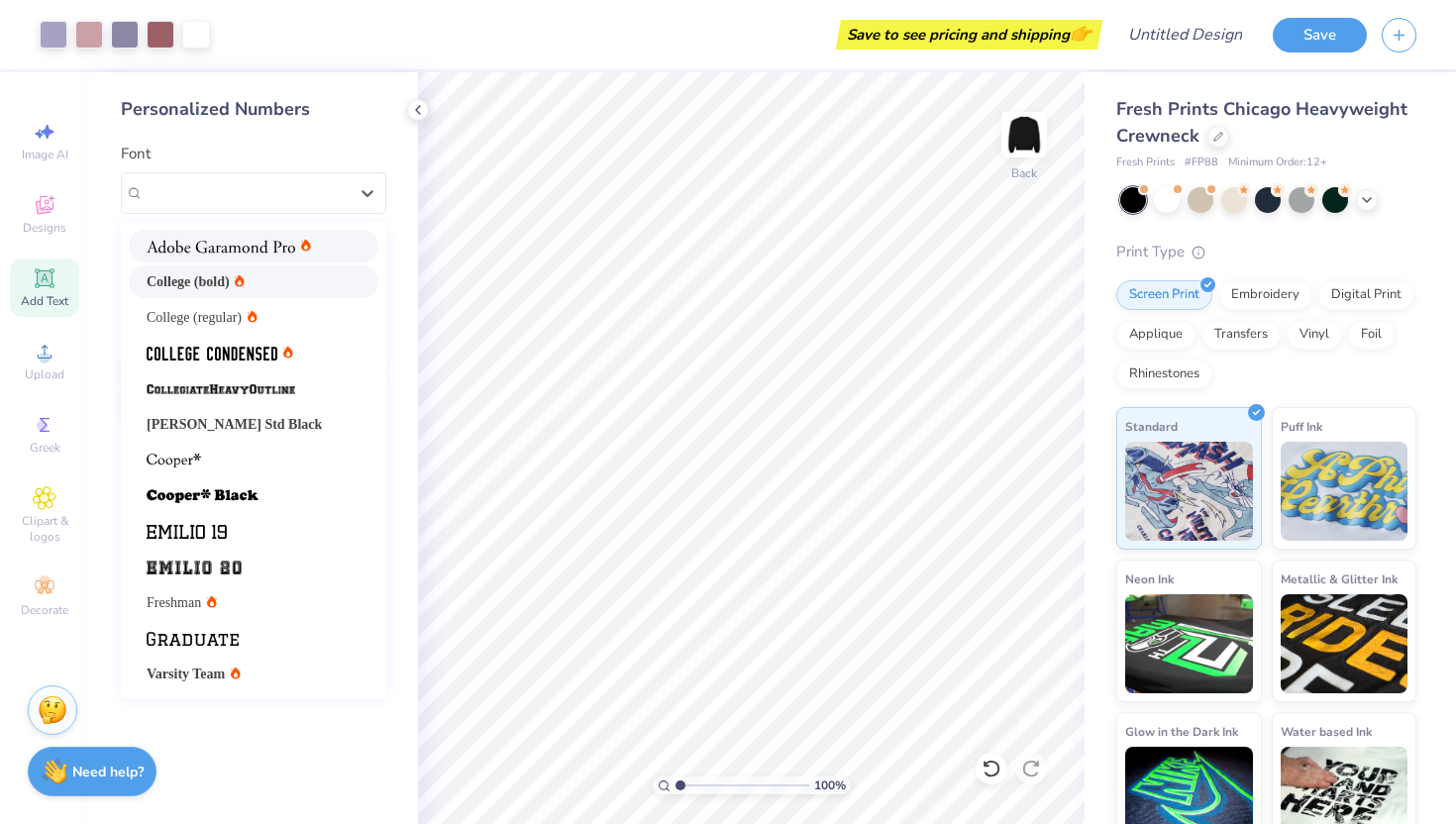 click on "Add Text" at bounding box center [45, 301] 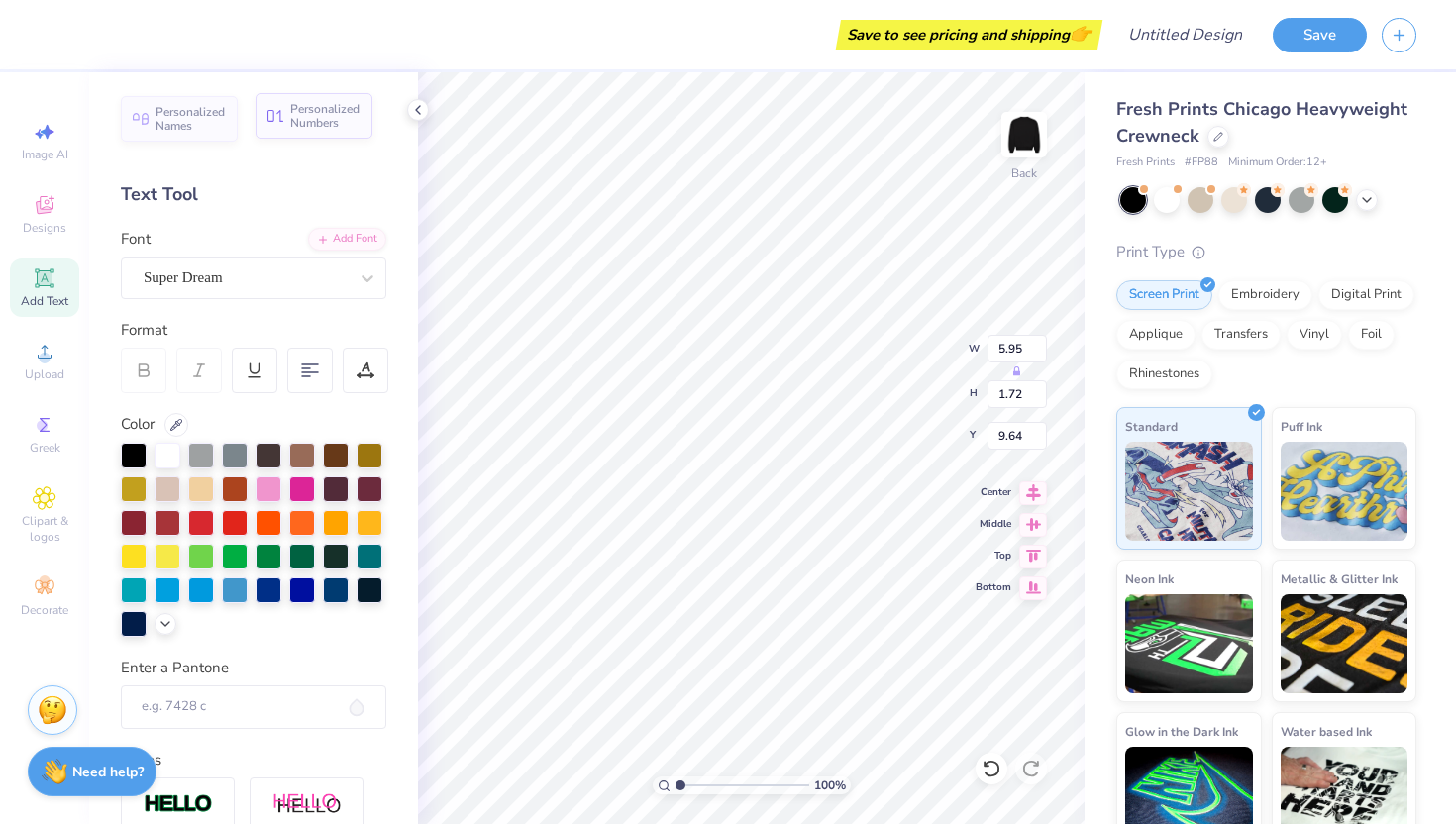 click on "Personalized Numbers" at bounding box center (325, 116) 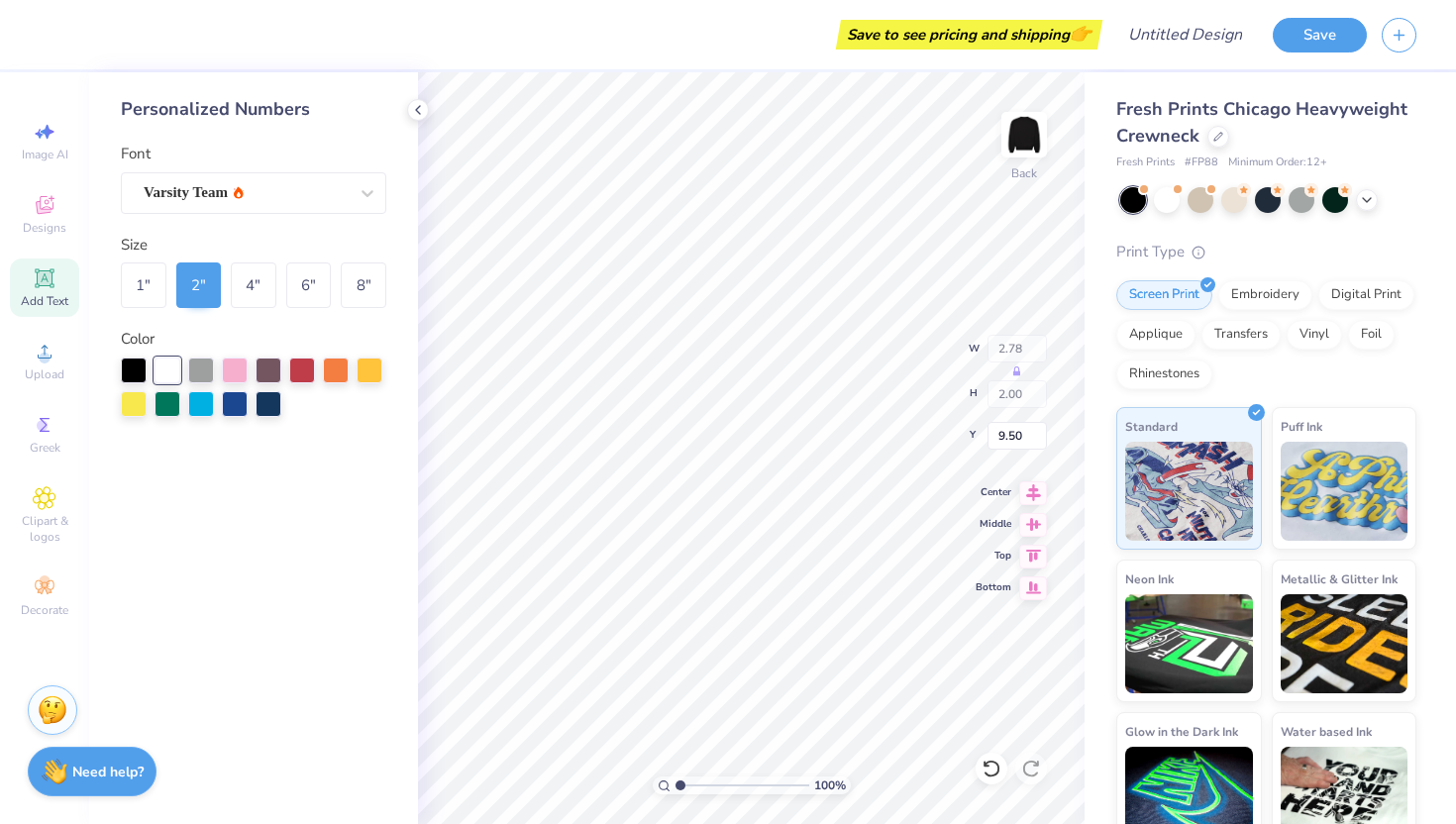 type on "2.78" 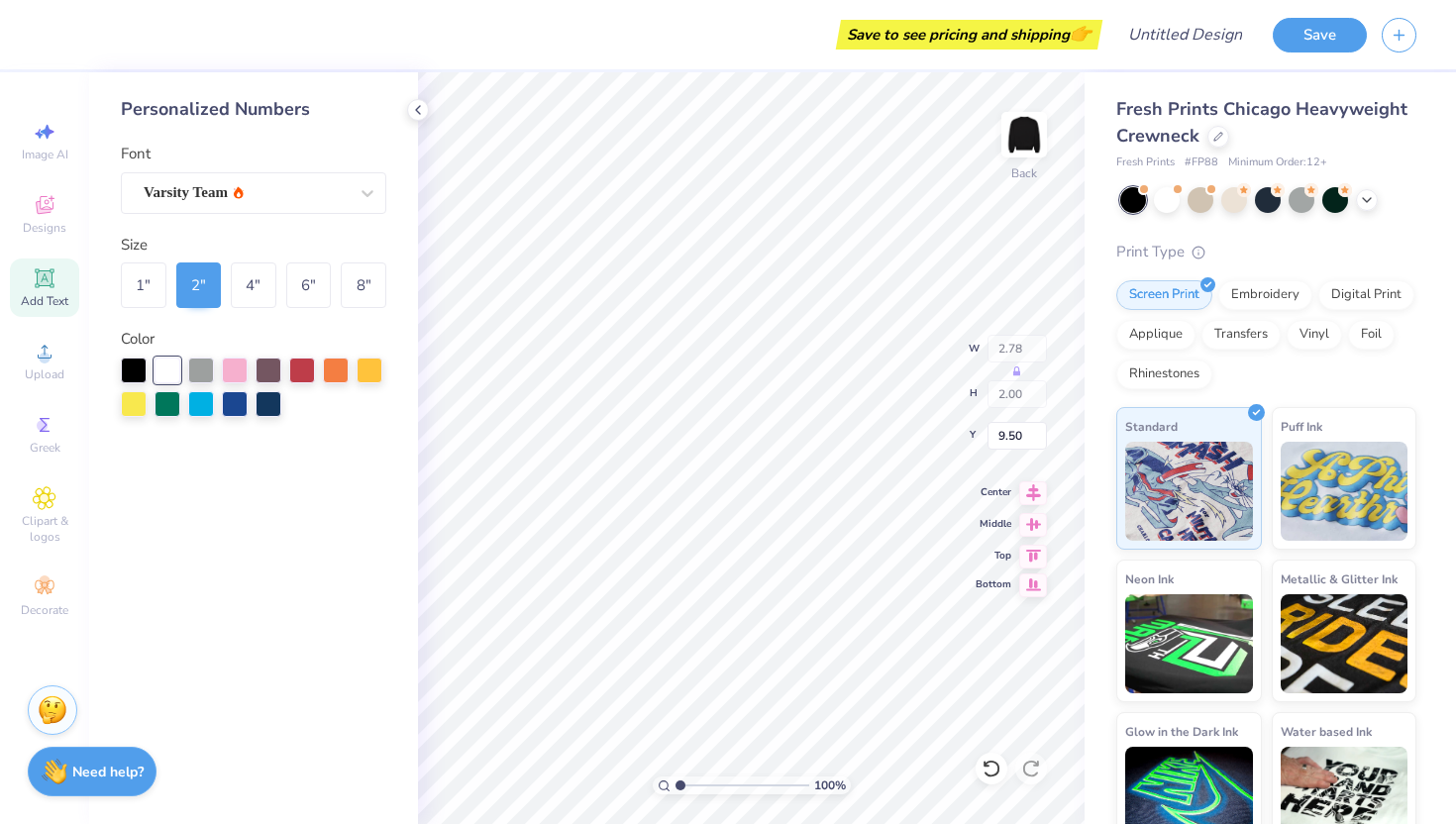 click at bounding box center (1033, 585) 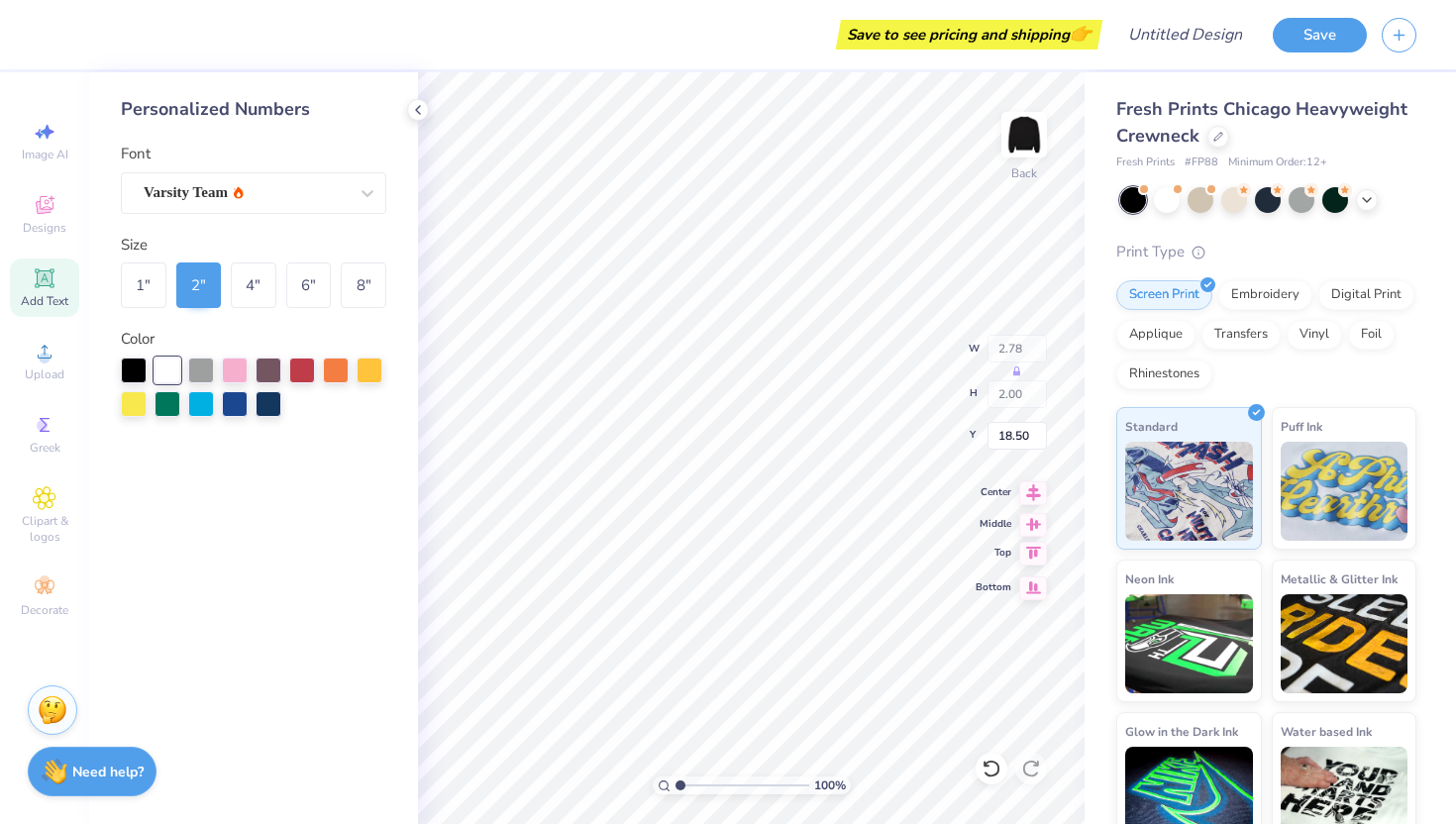 click 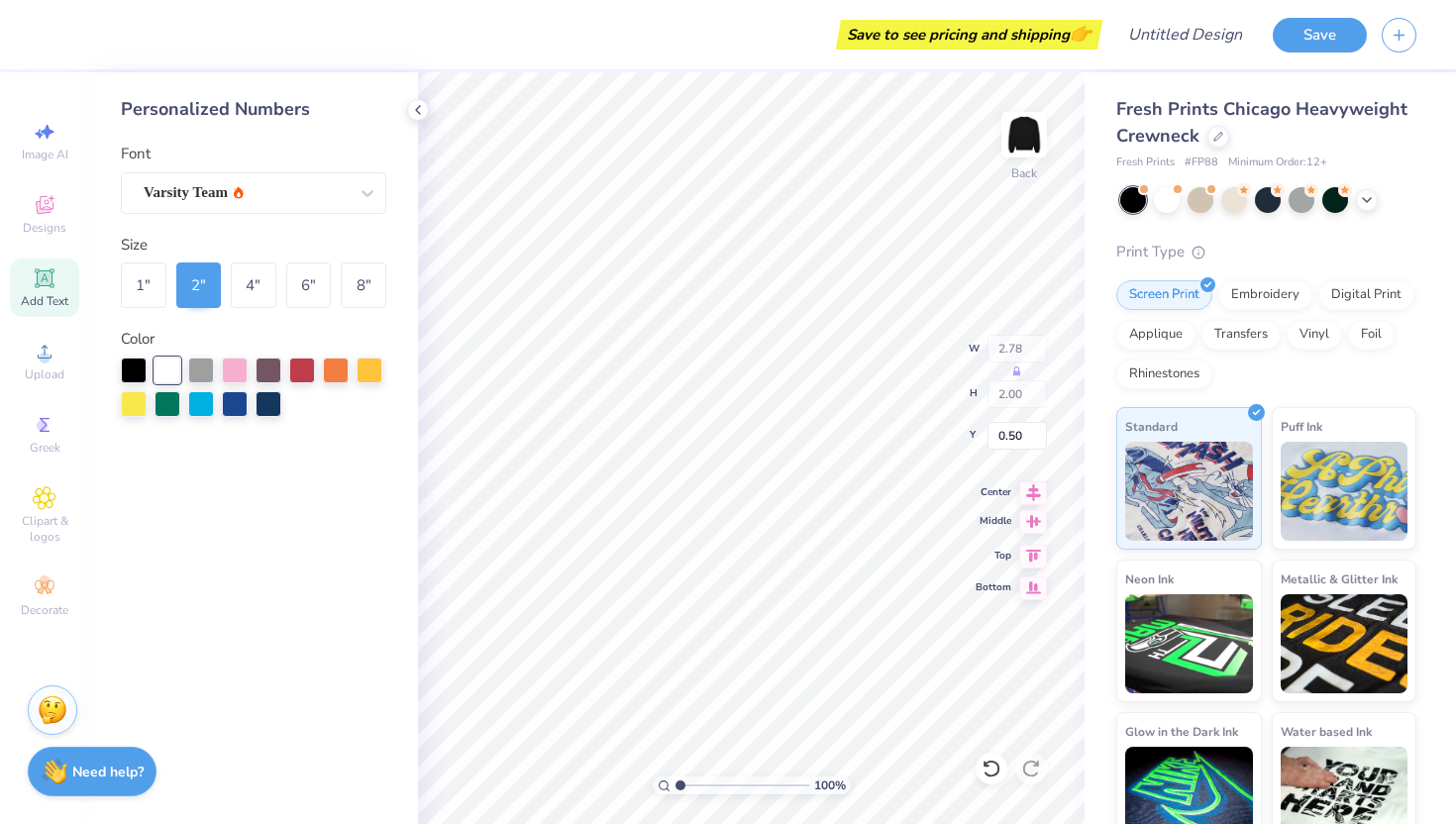 click at bounding box center (1033, 522) 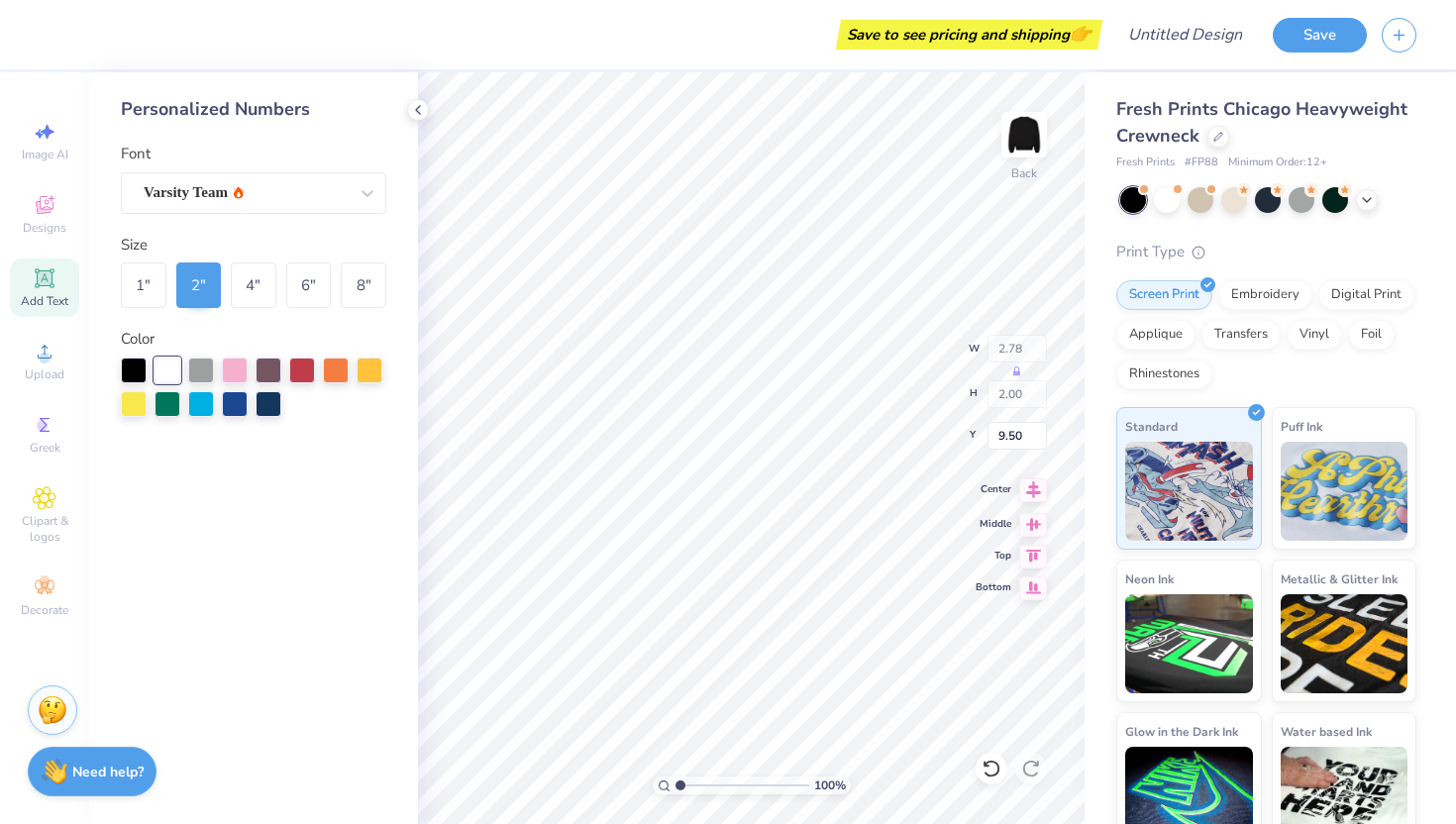 click 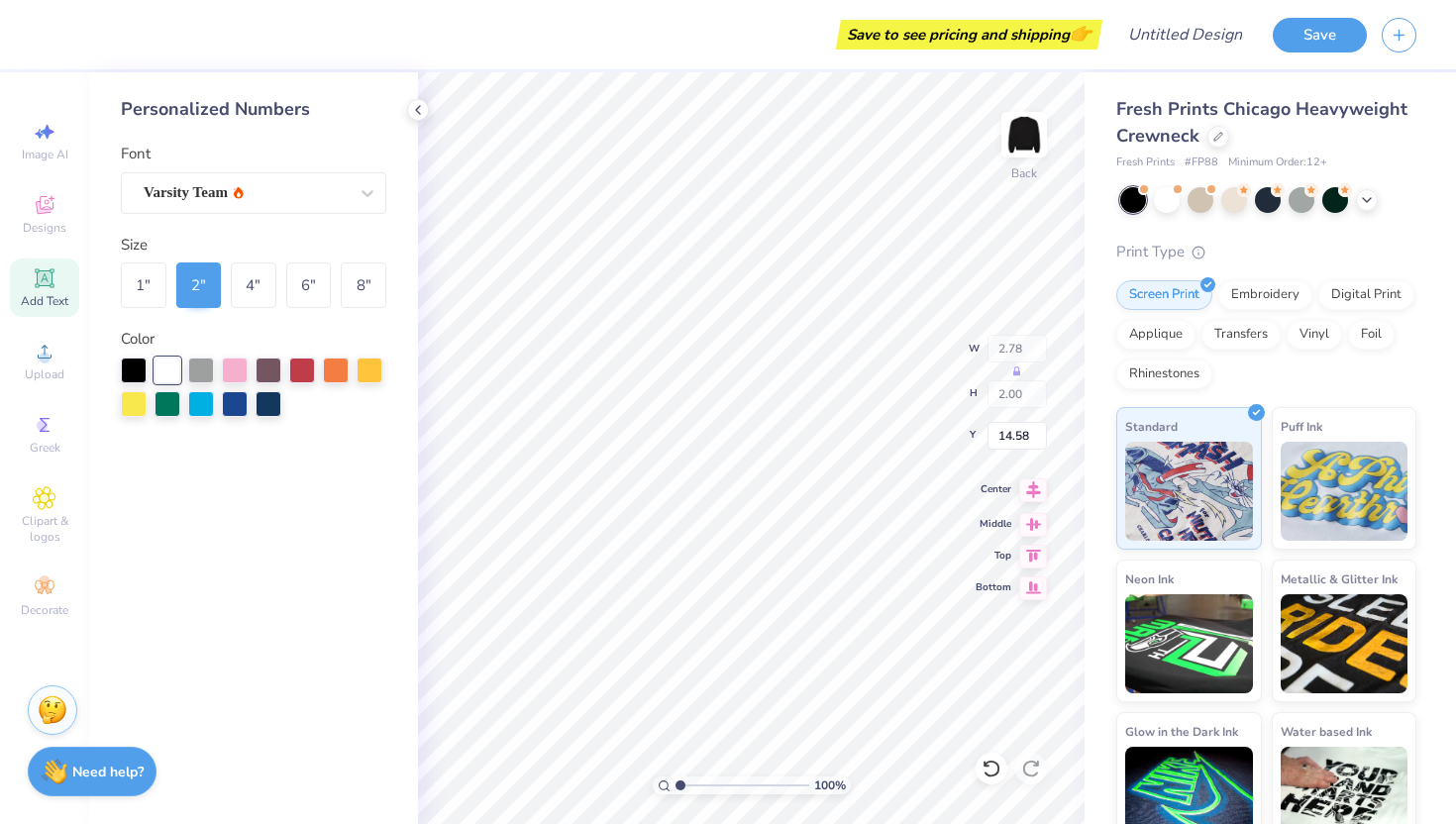 type on "14.59" 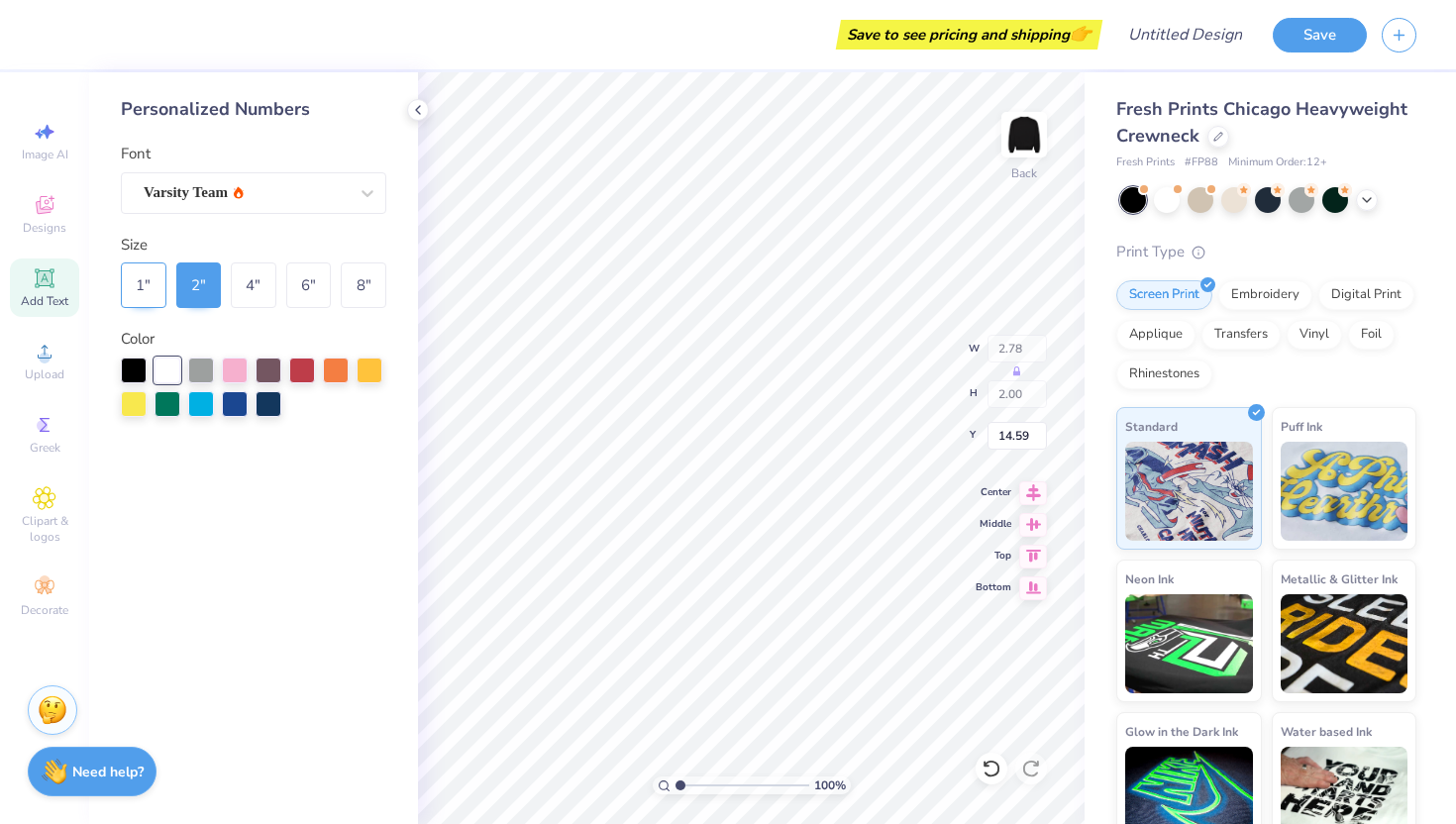 click on "1 "" at bounding box center [144, 285] 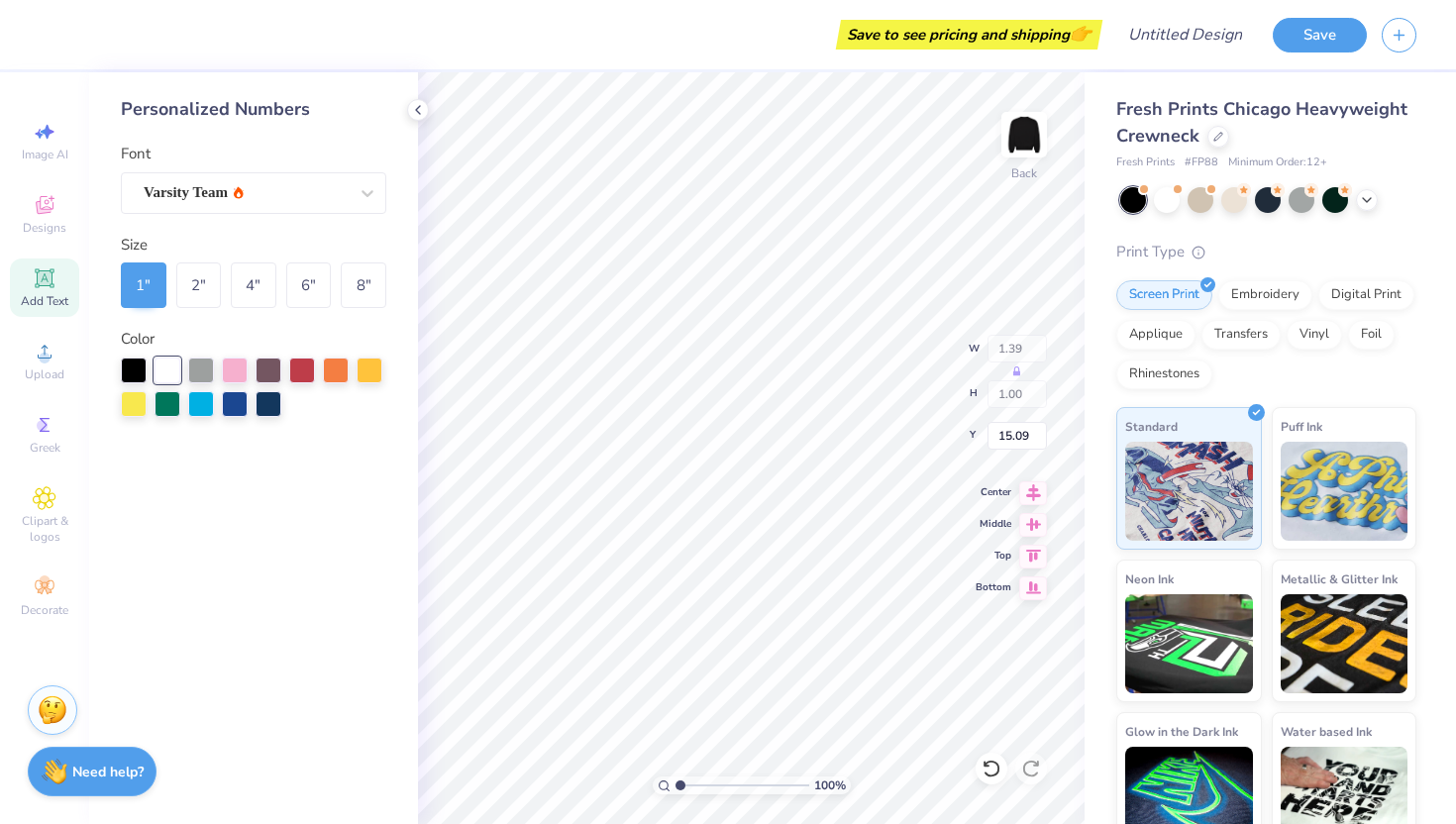 type on "14.71" 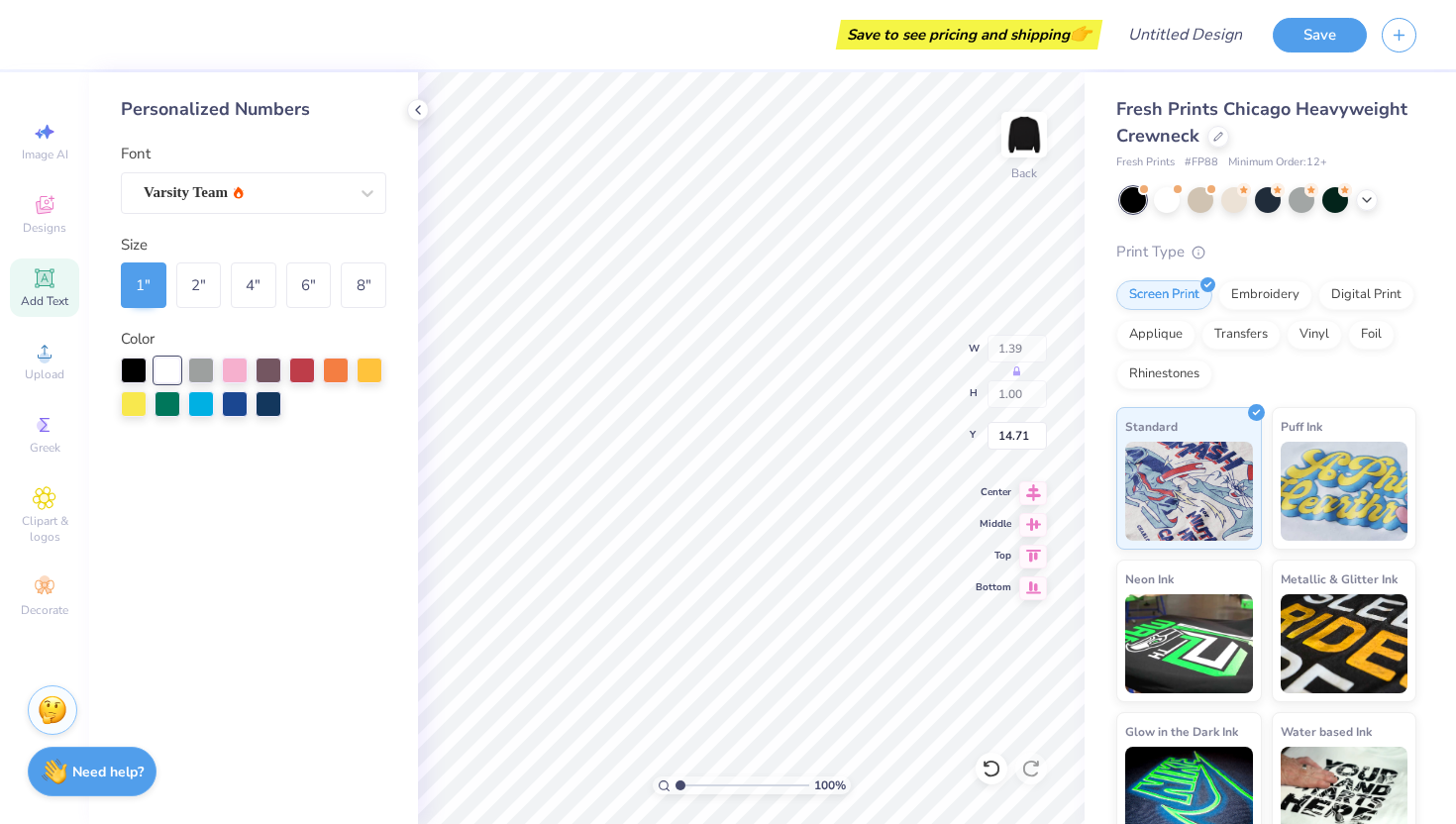 type on "6.82" 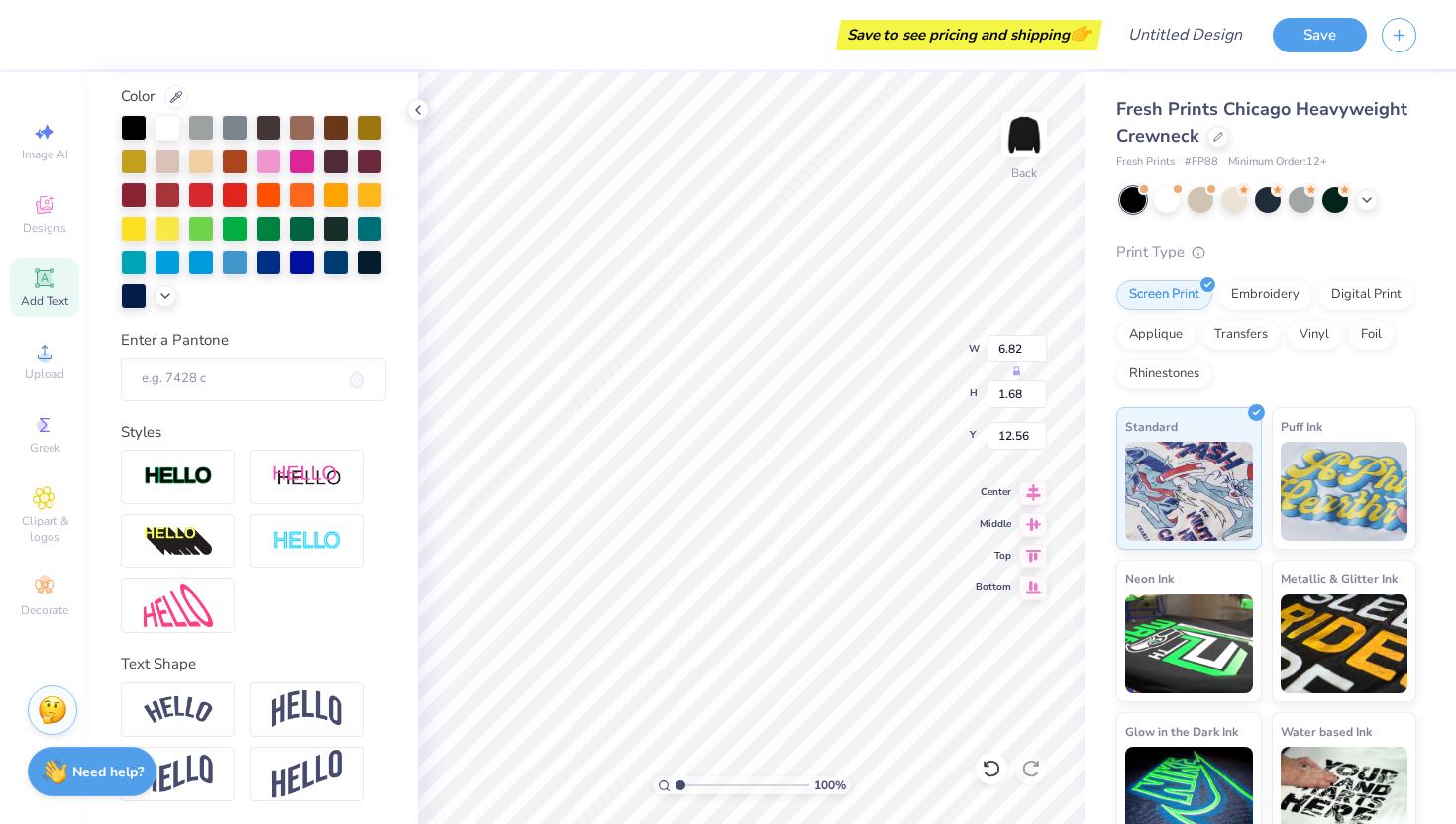 scroll, scrollTop: 0, scrollLeft: 0, axis: both 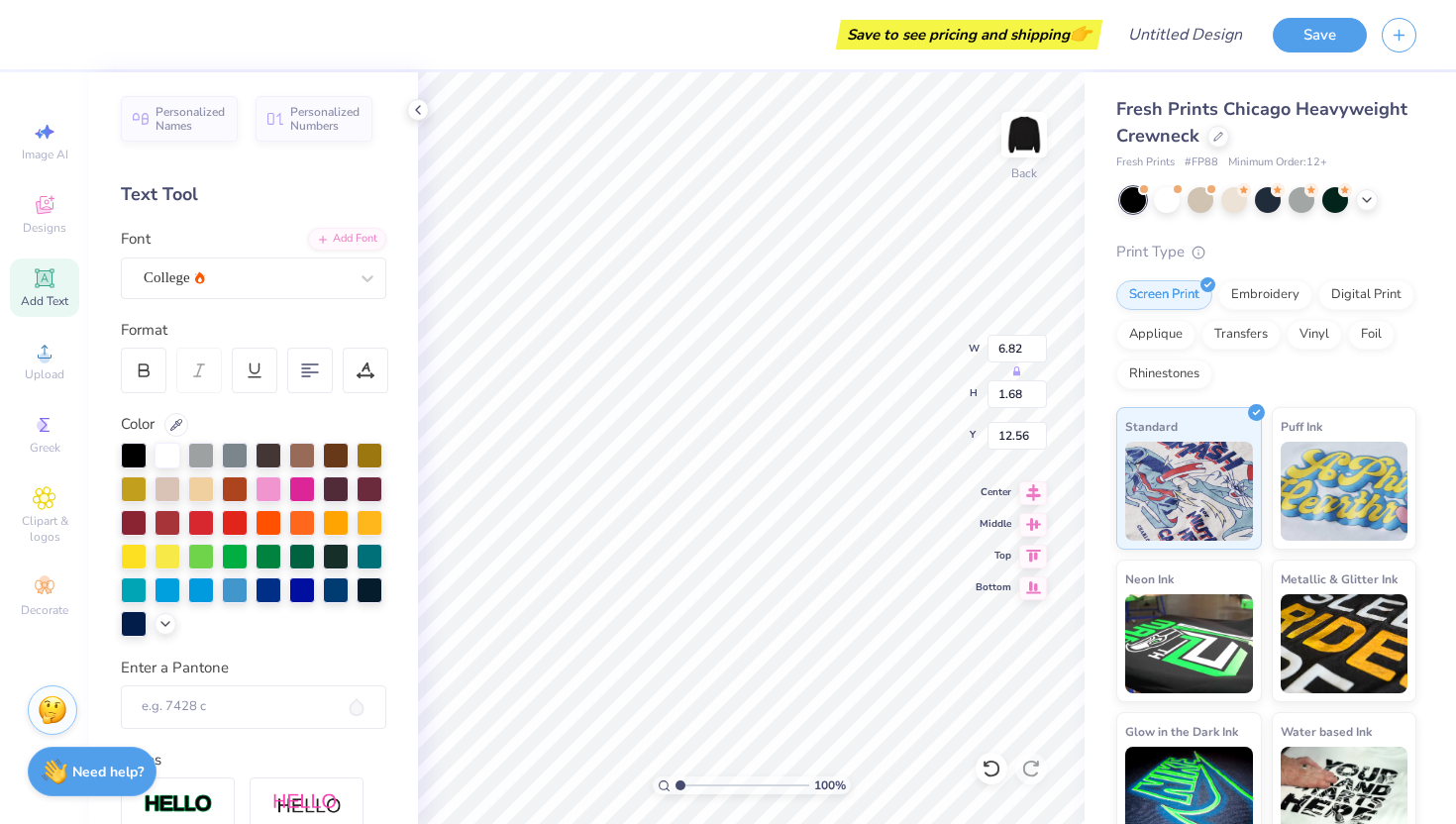 type on "1.39" 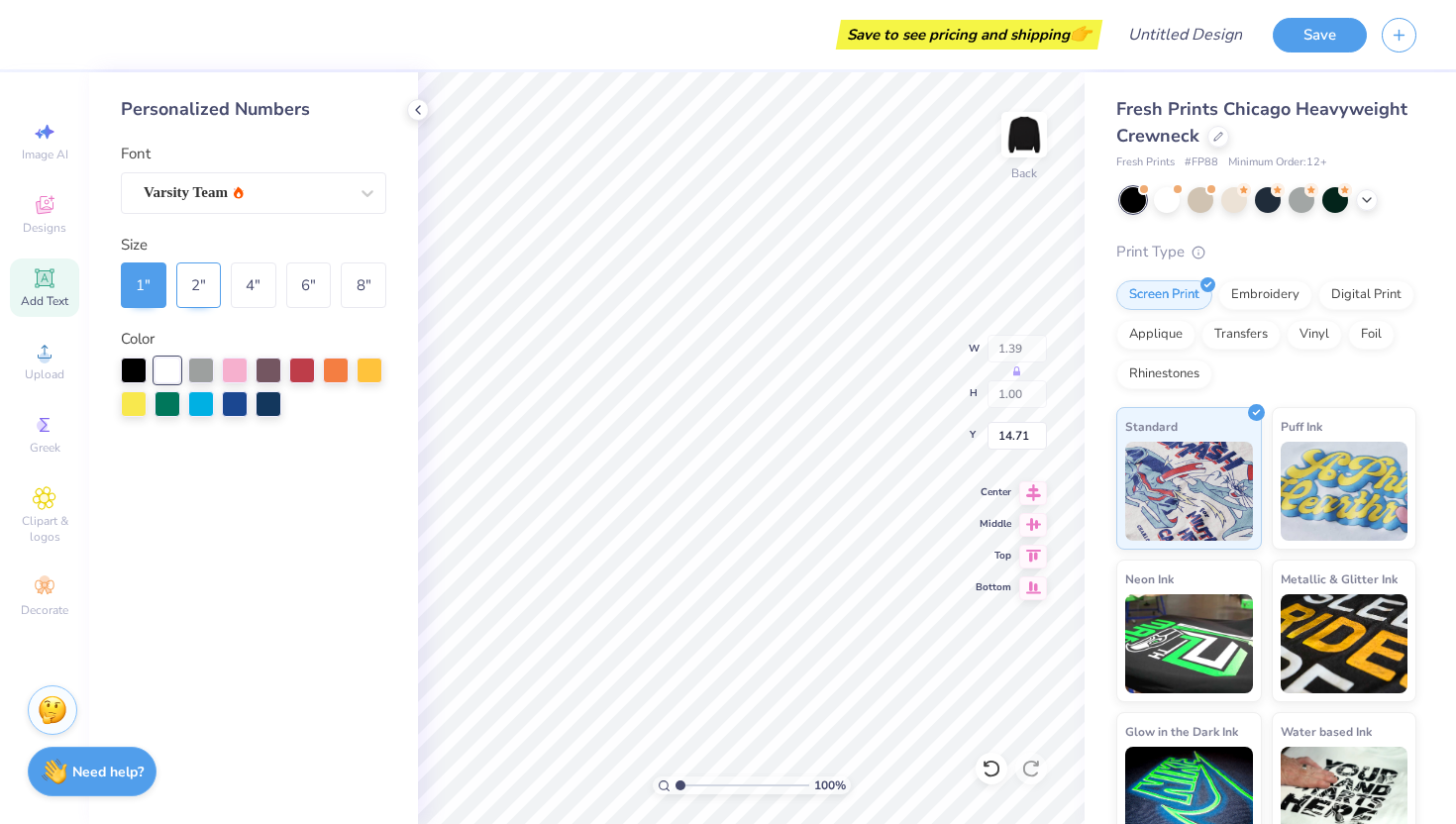 click on "2 "" at bounding box center [199, 285] 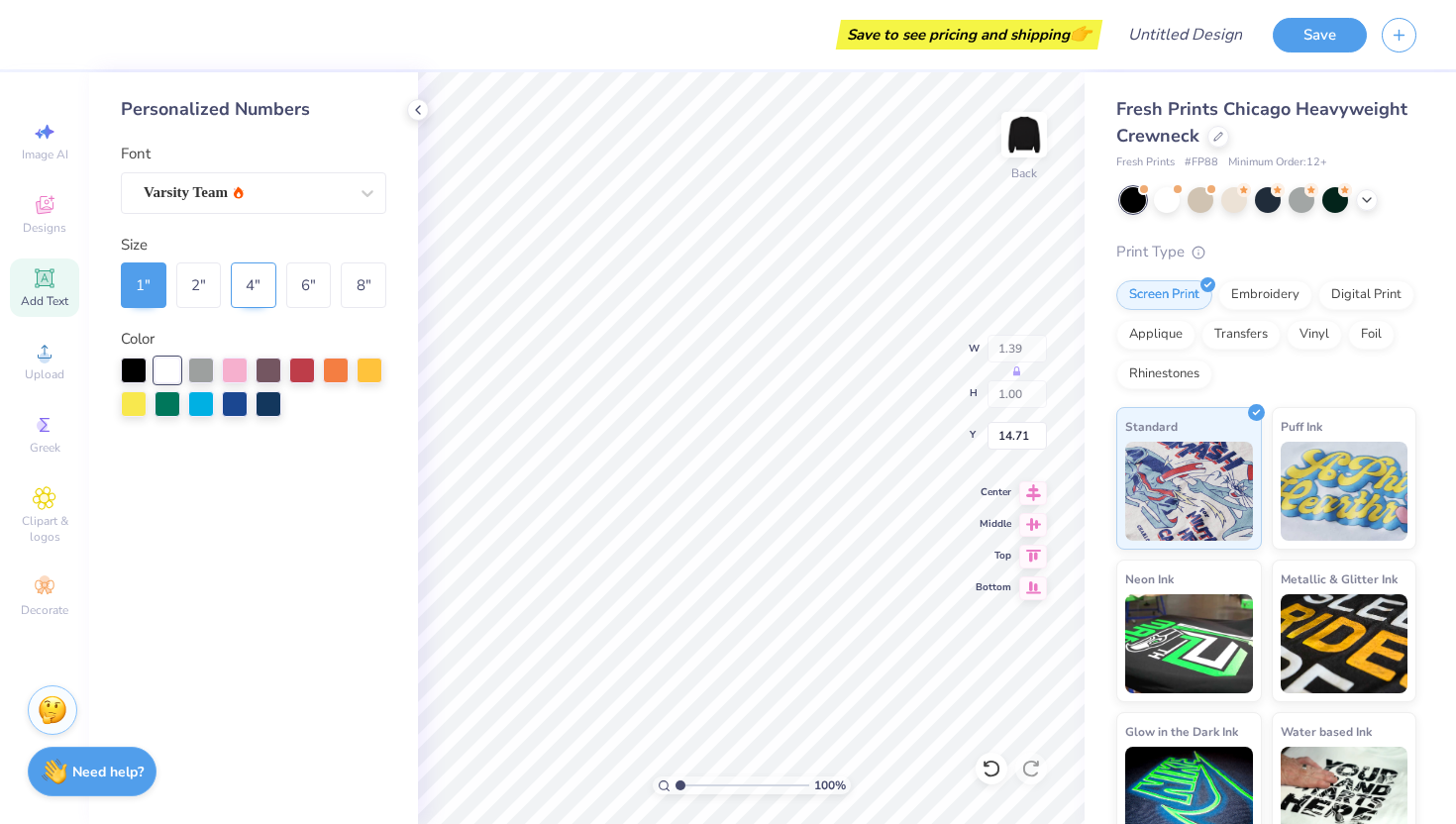 type on "2.78" 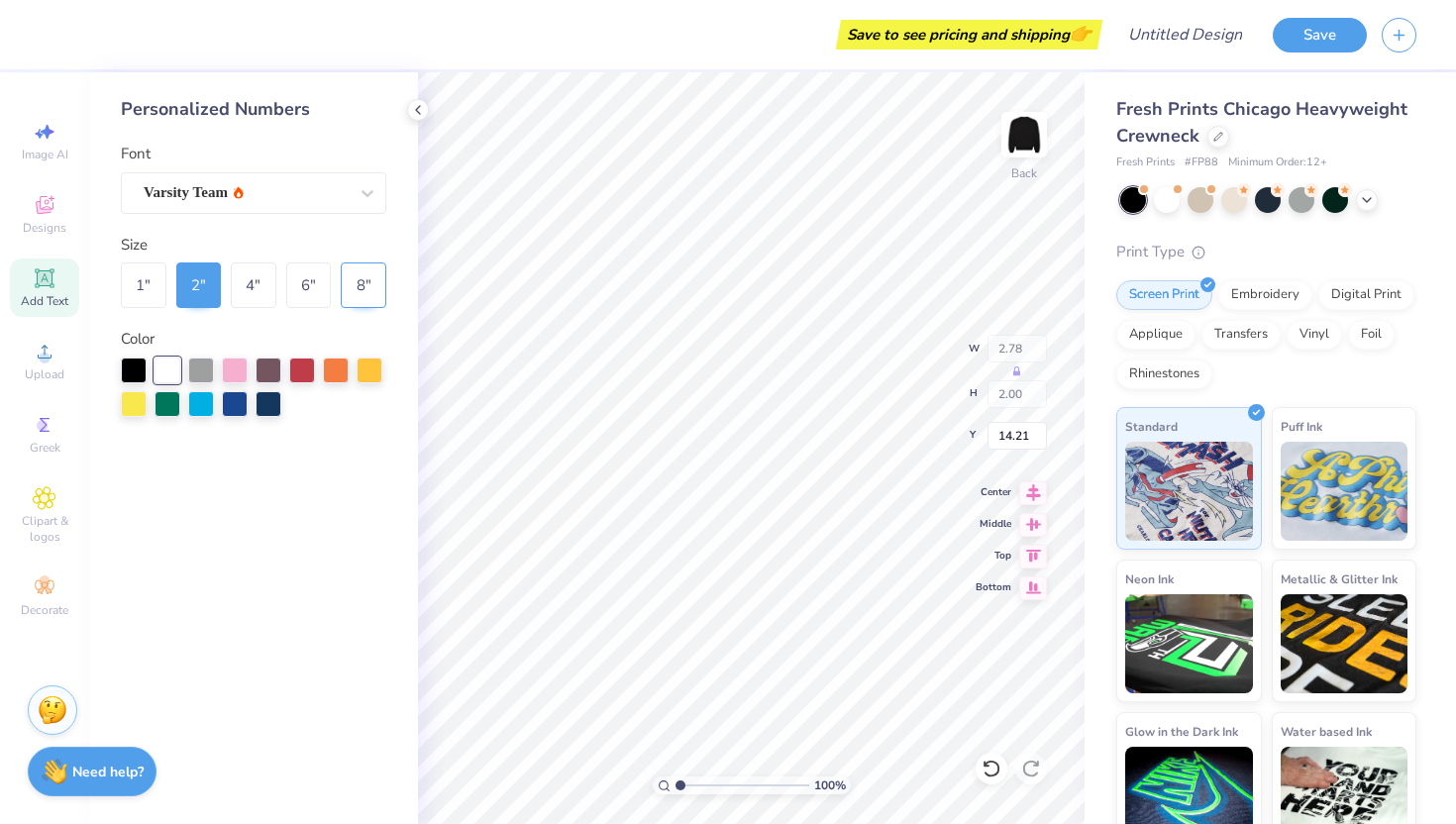 type on "14.56" 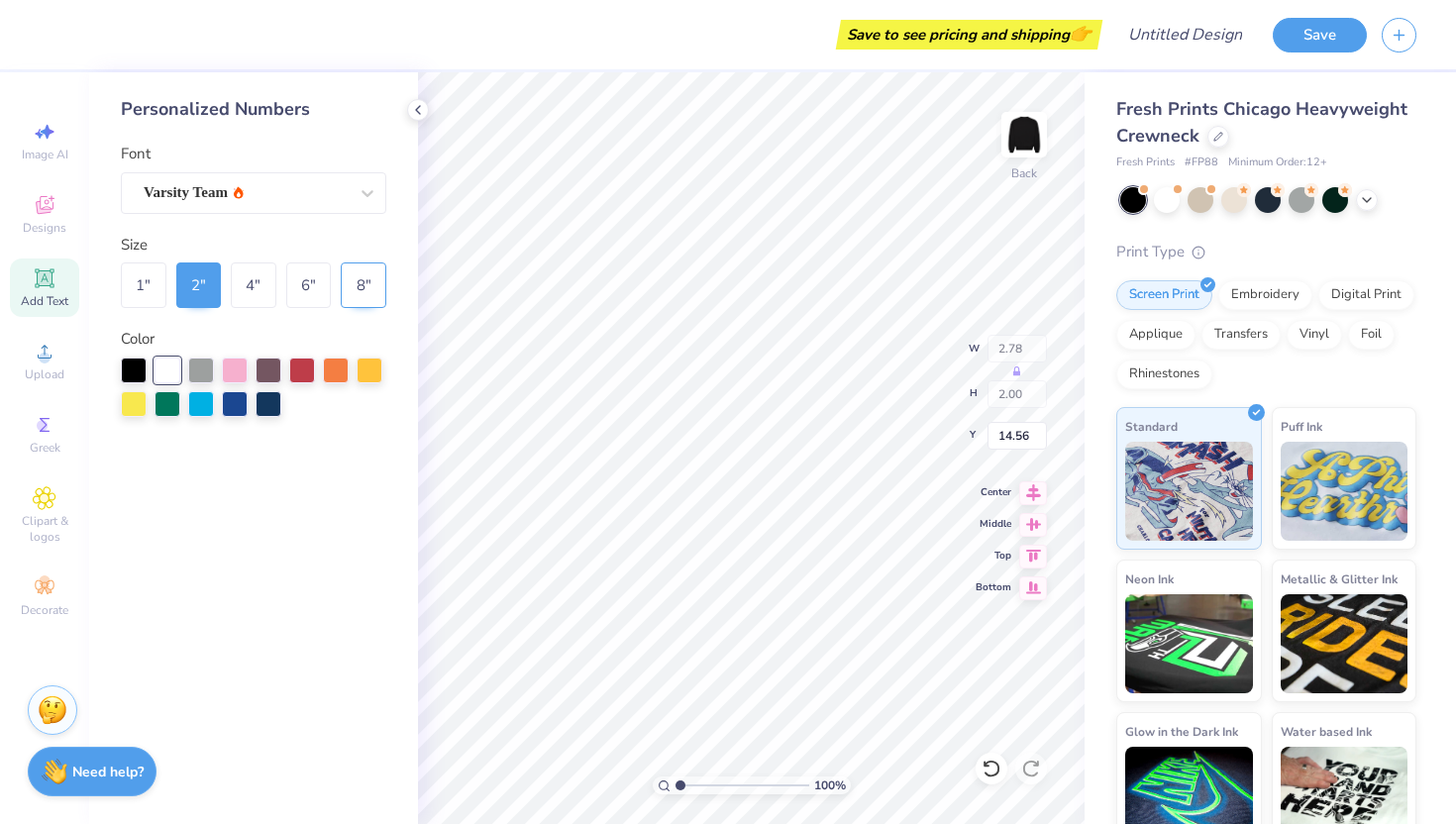 type on "6.82" 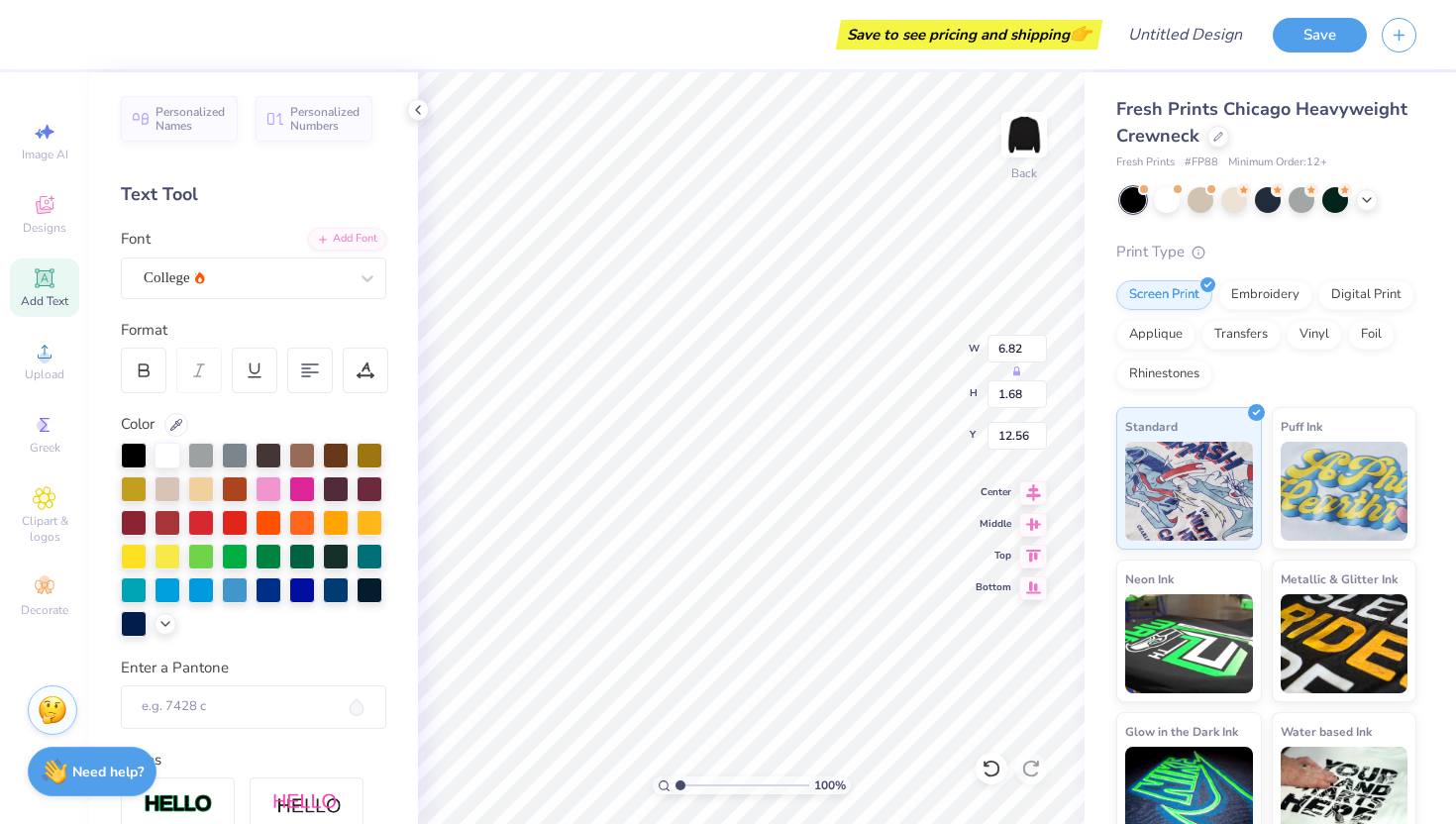 type on "11.83" 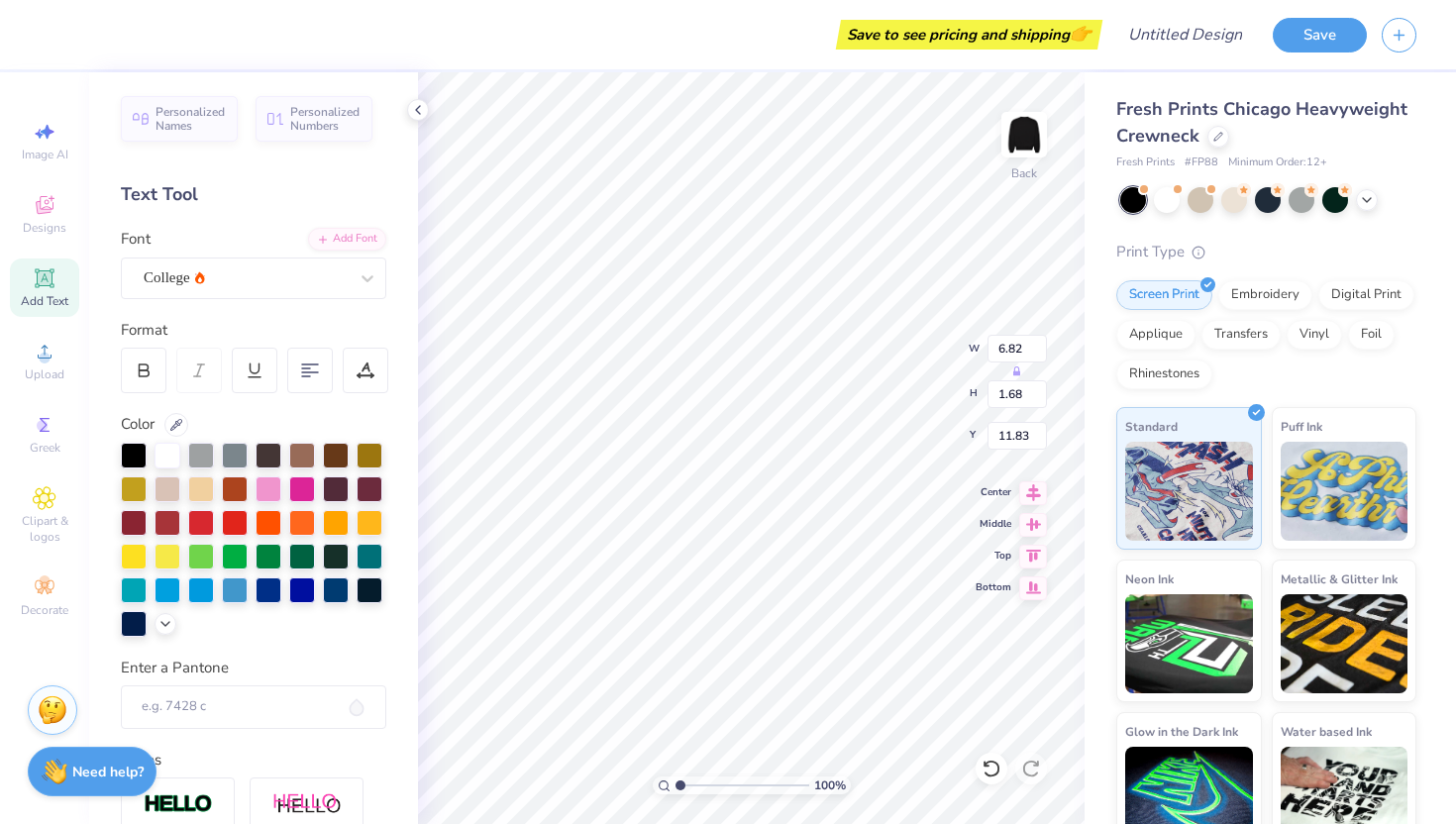 type on "2.78" 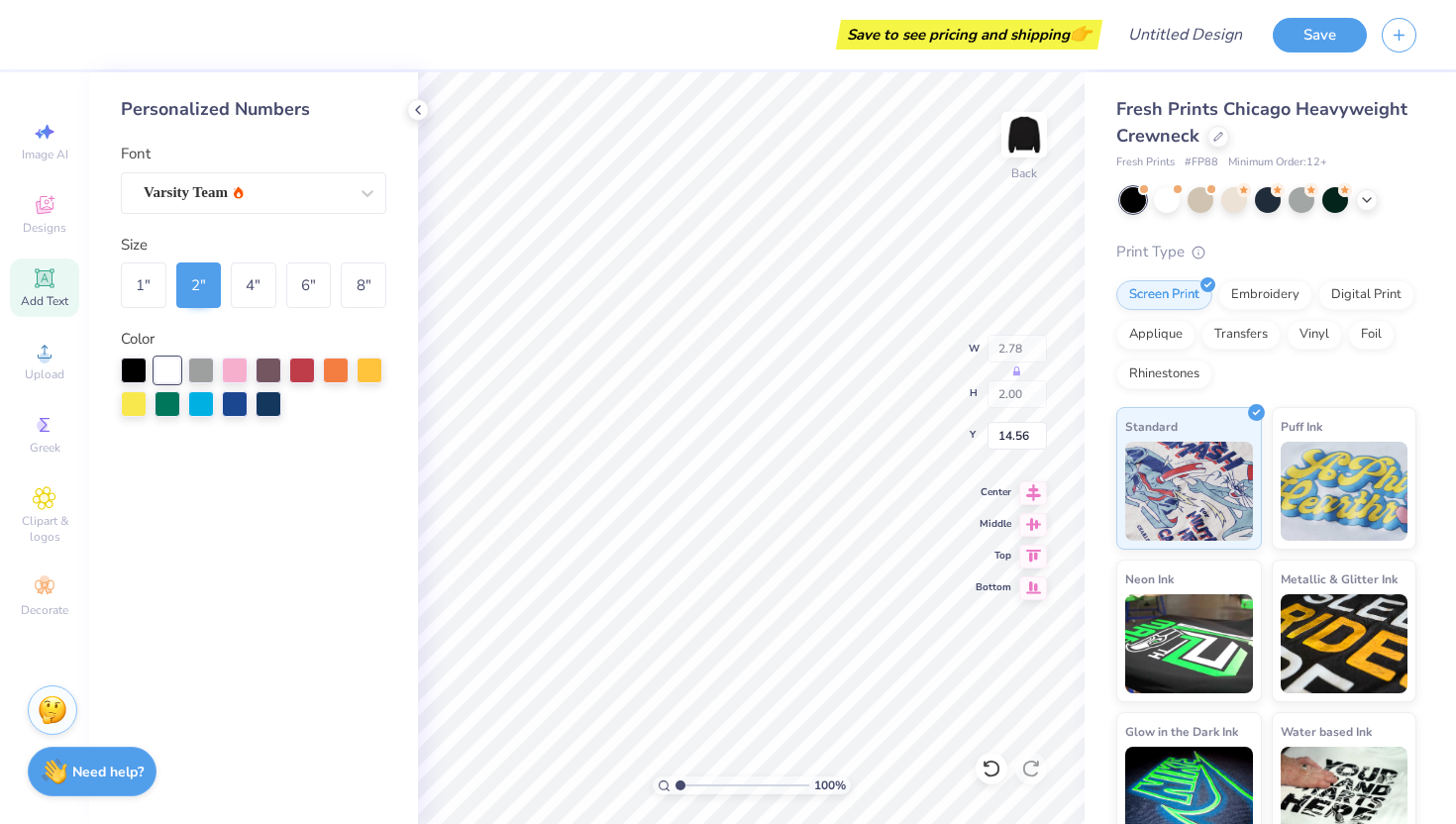 type on "13.80" 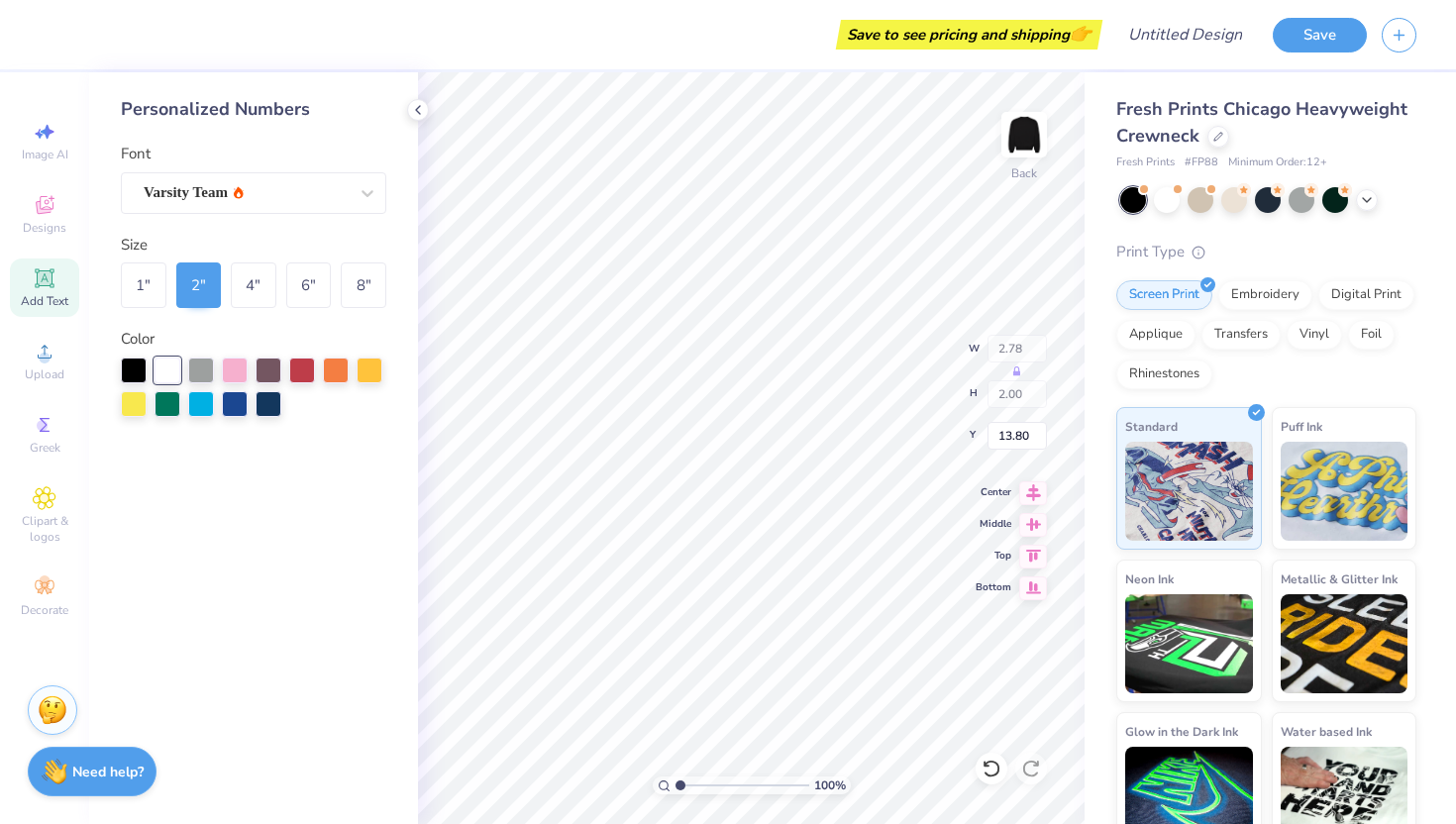 type on "7.63" 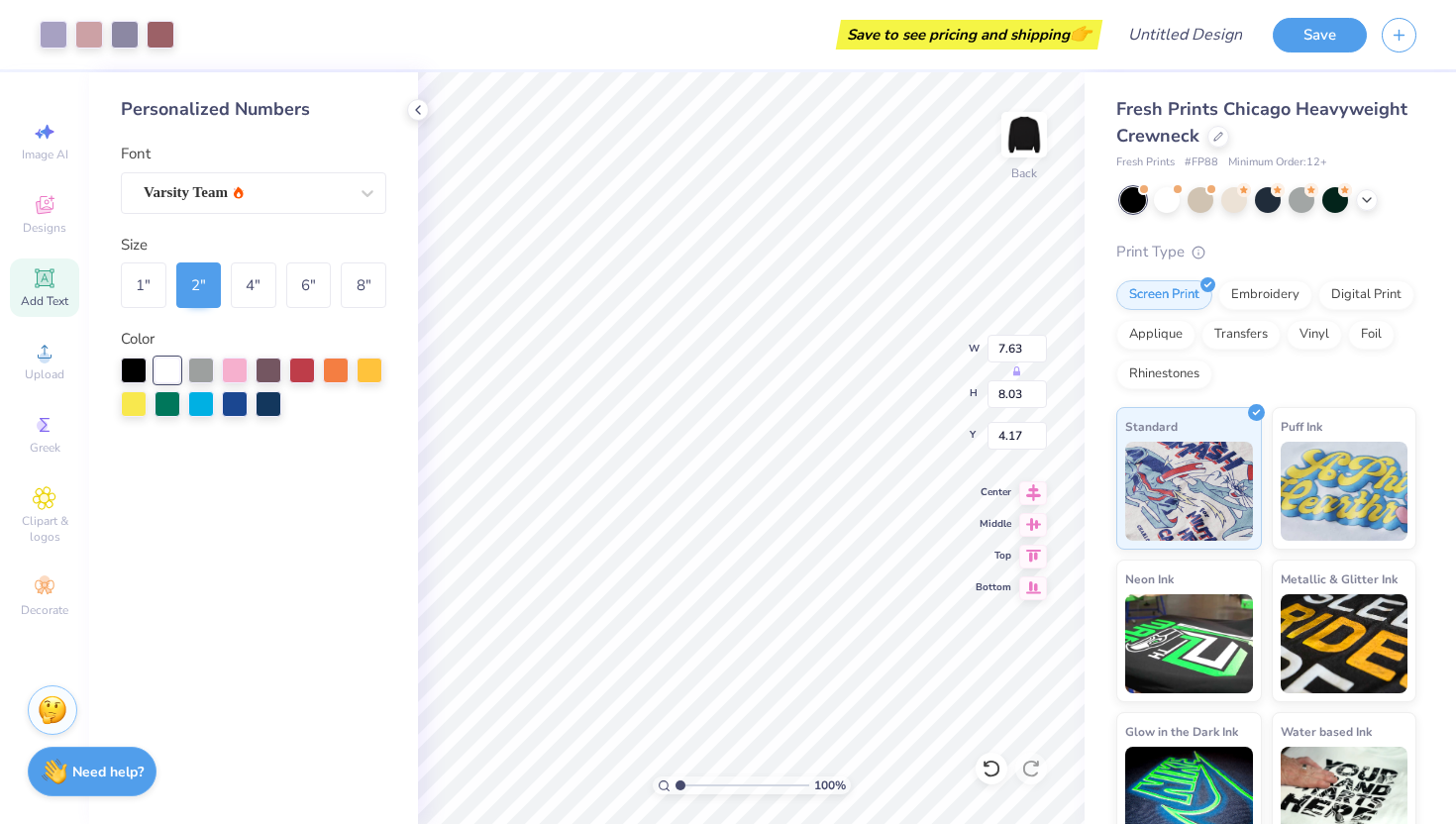 type on "3.80" 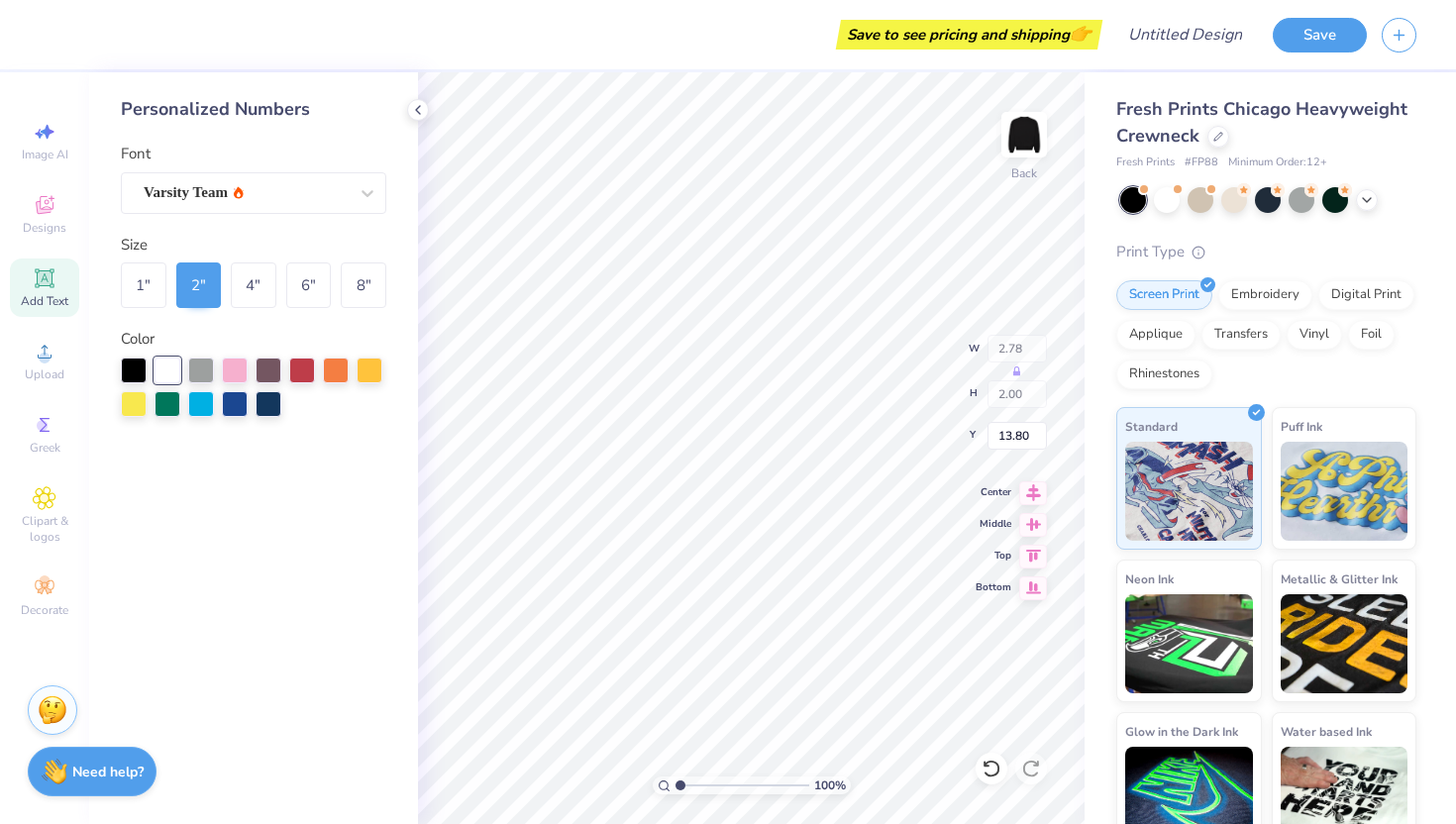 type on "7.63" 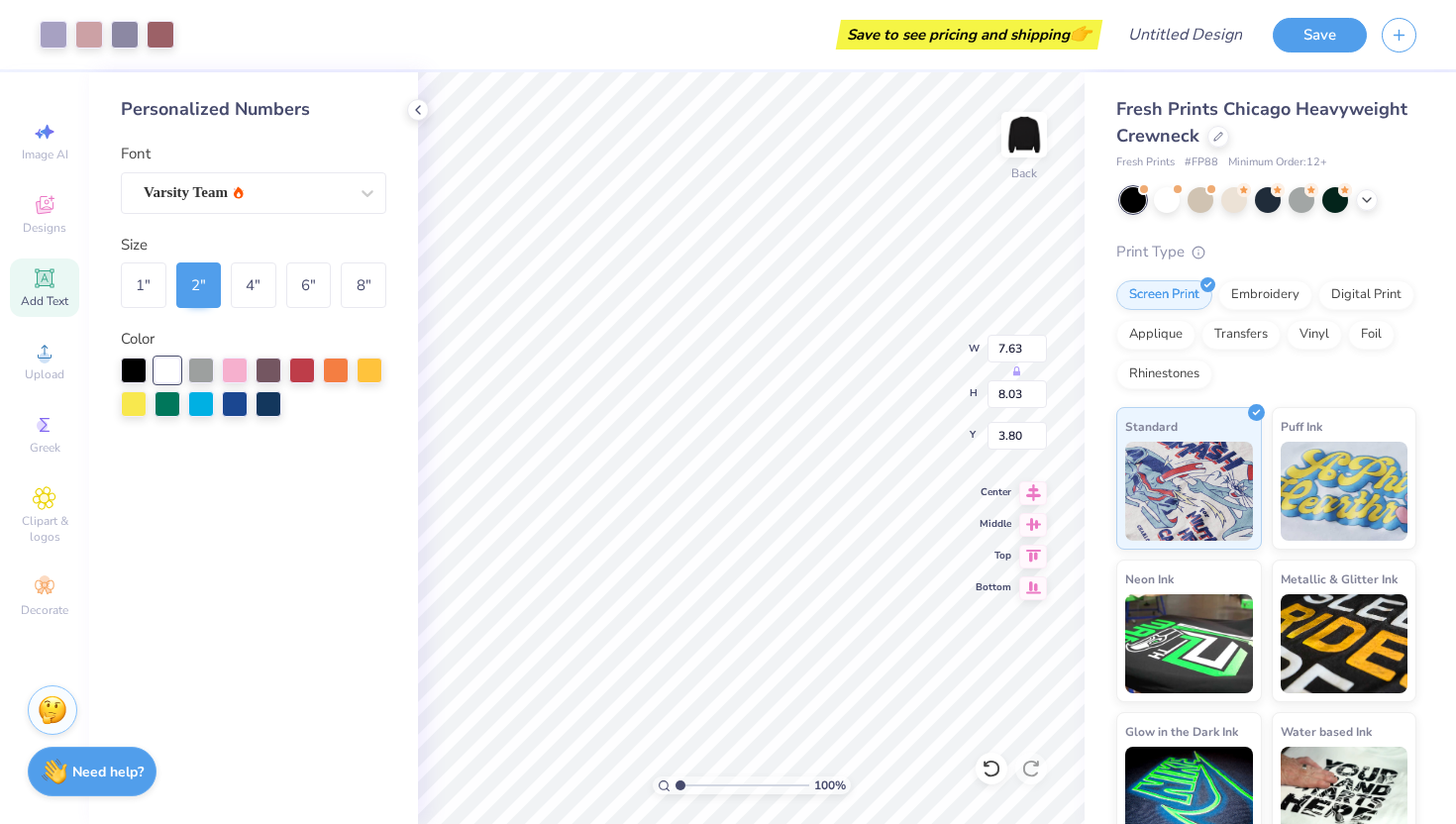 type on "3.00" 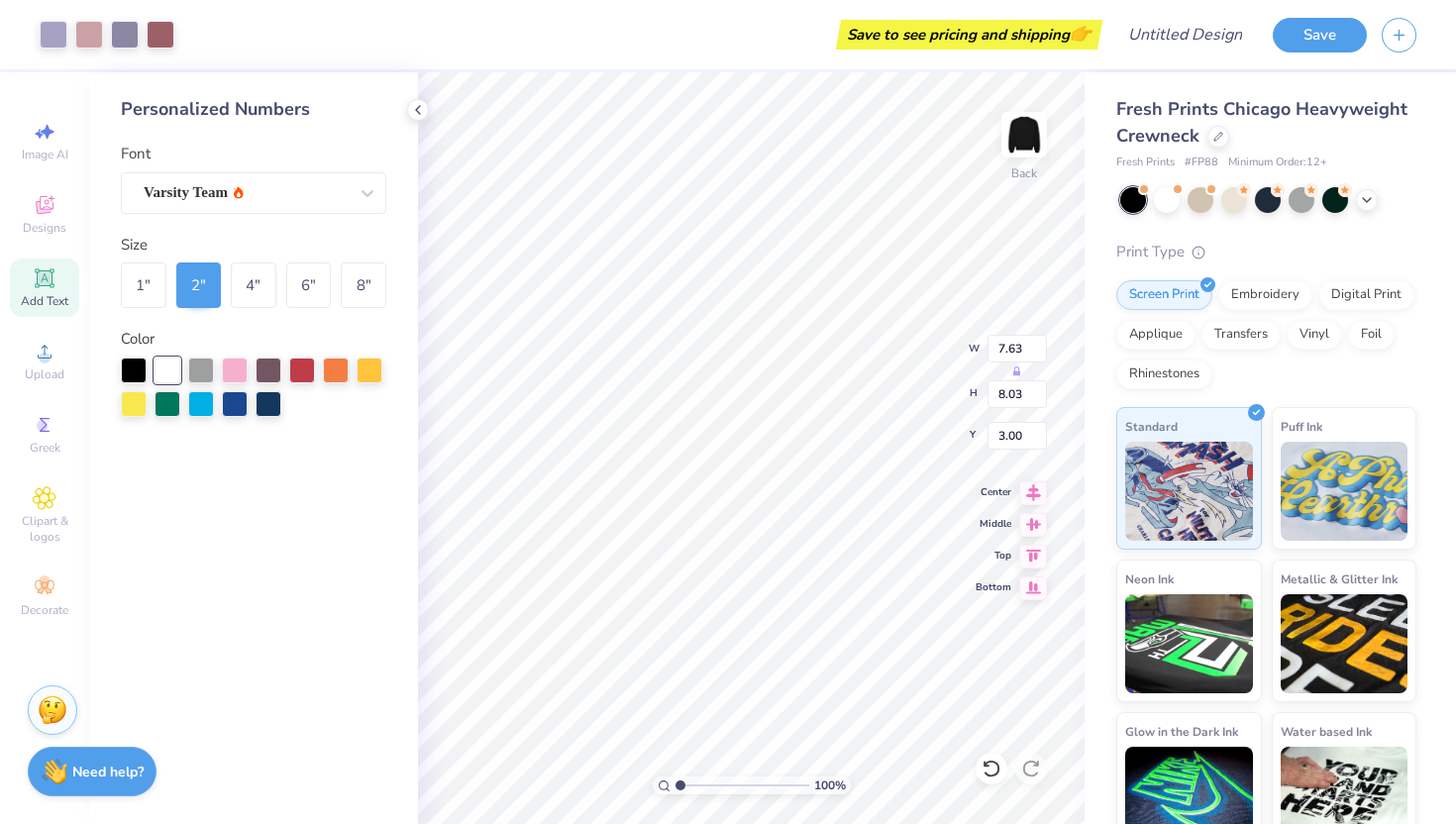 type on "6.82" 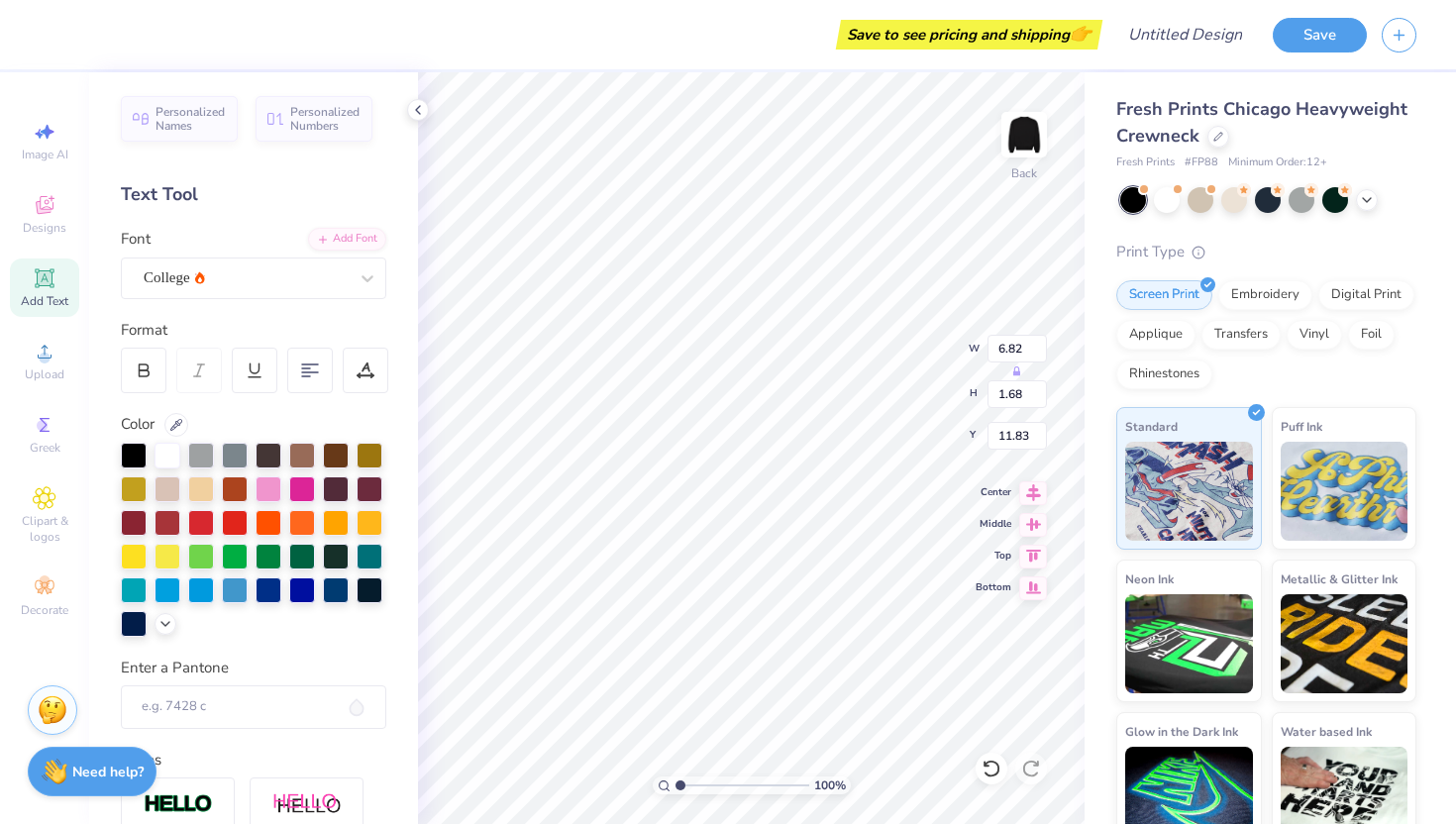 type on "11.26" 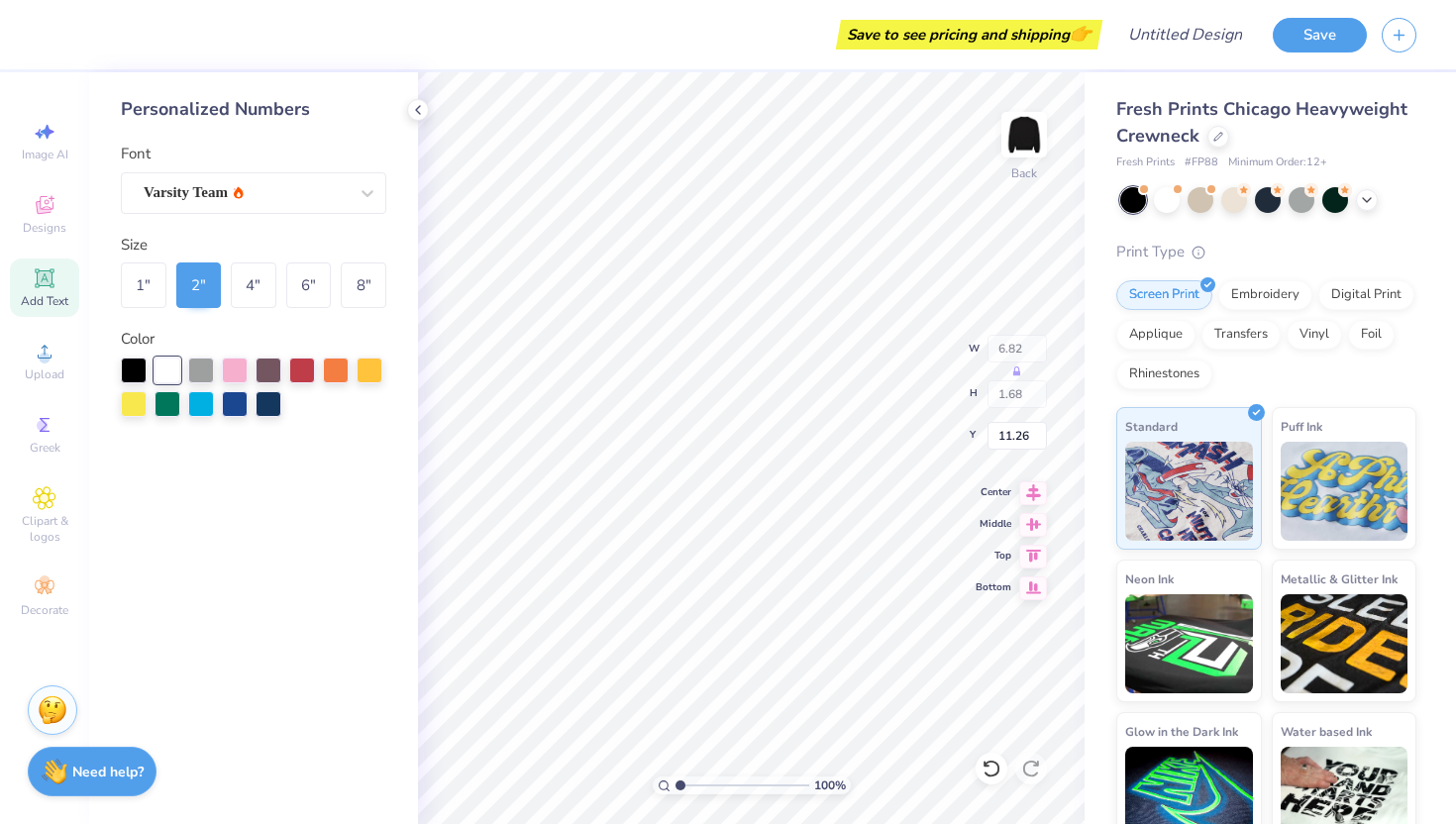 type on "2.78" 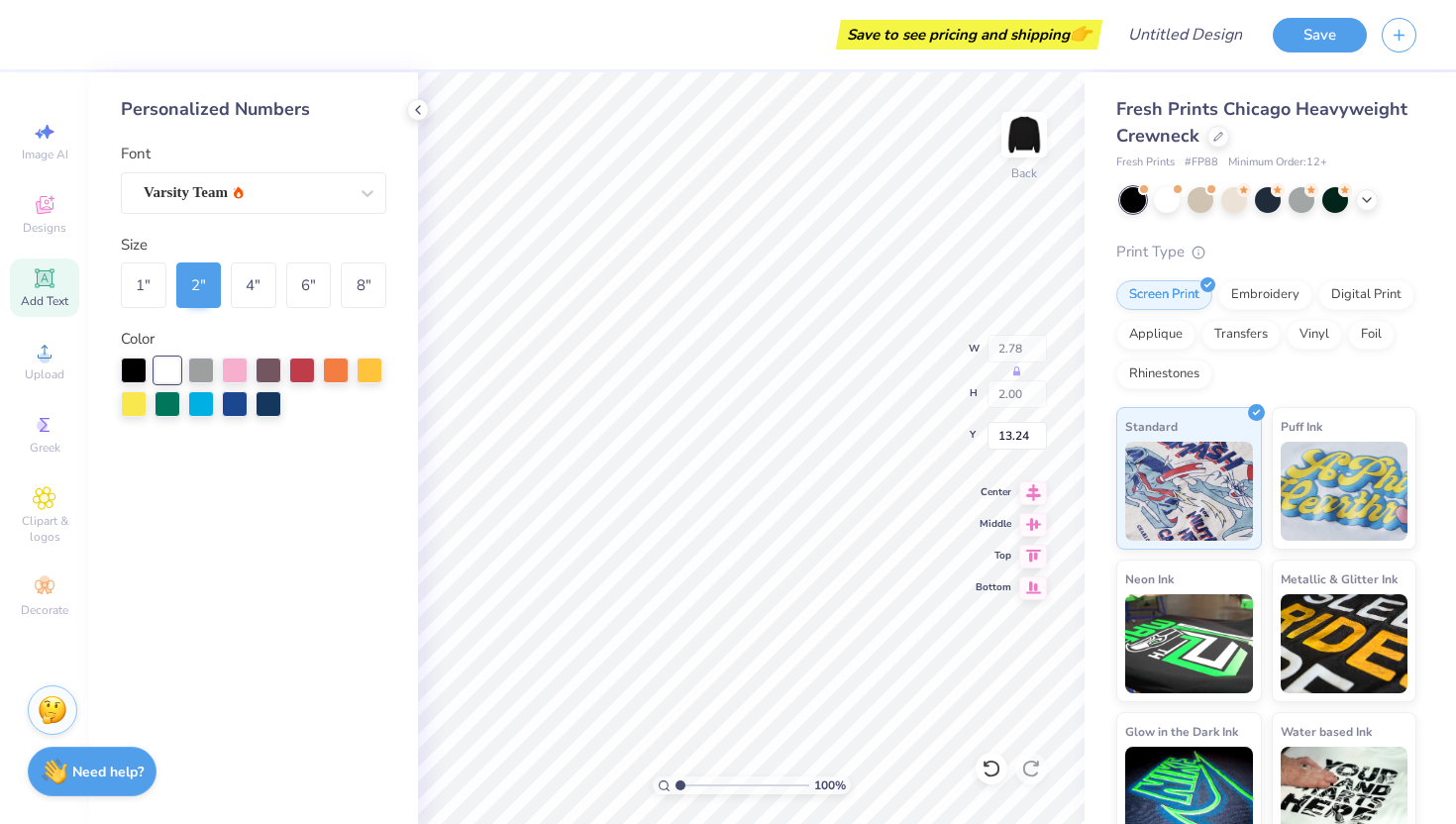 type on "13.23" 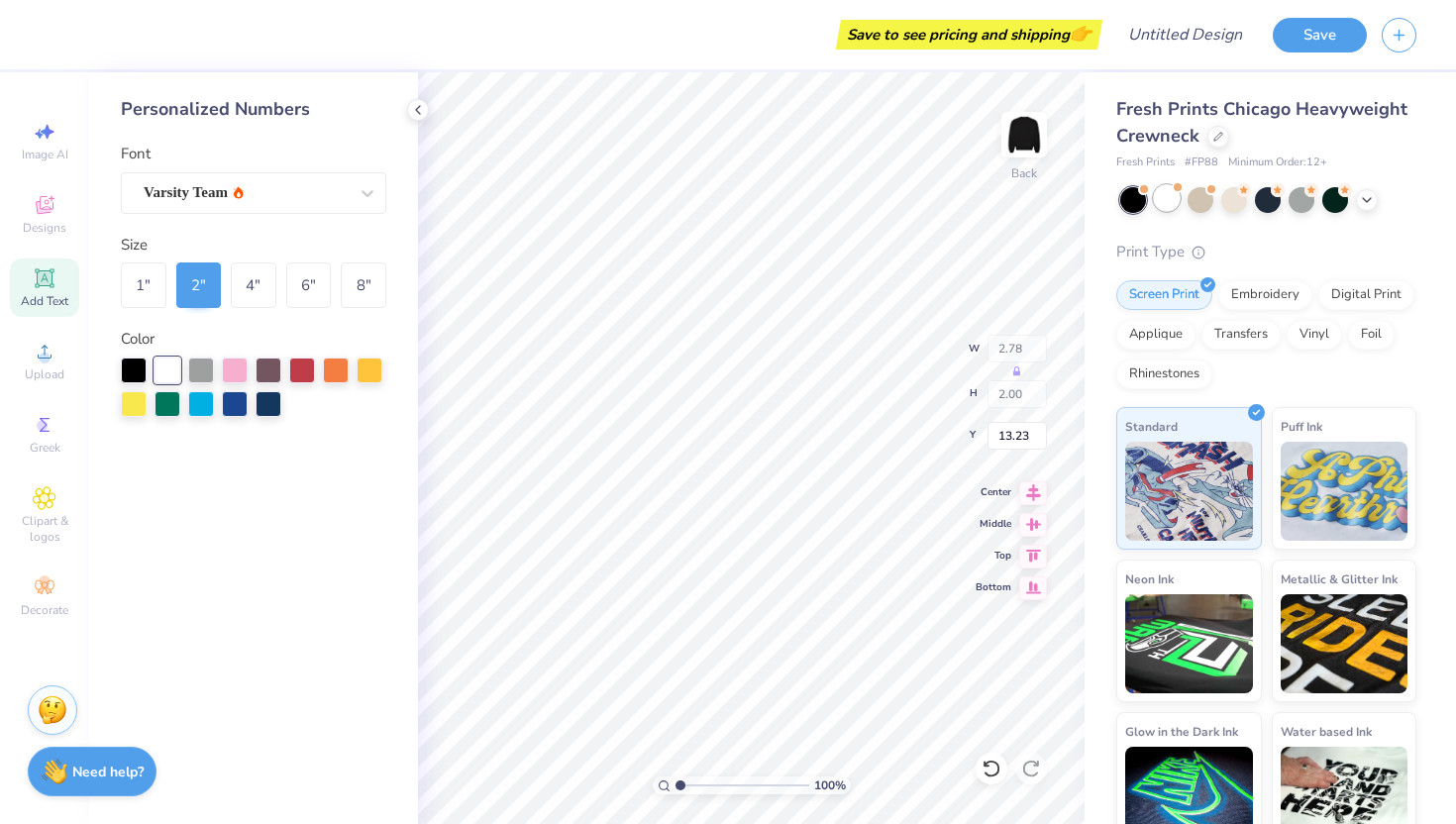 click at bounding box center (1167, 198) 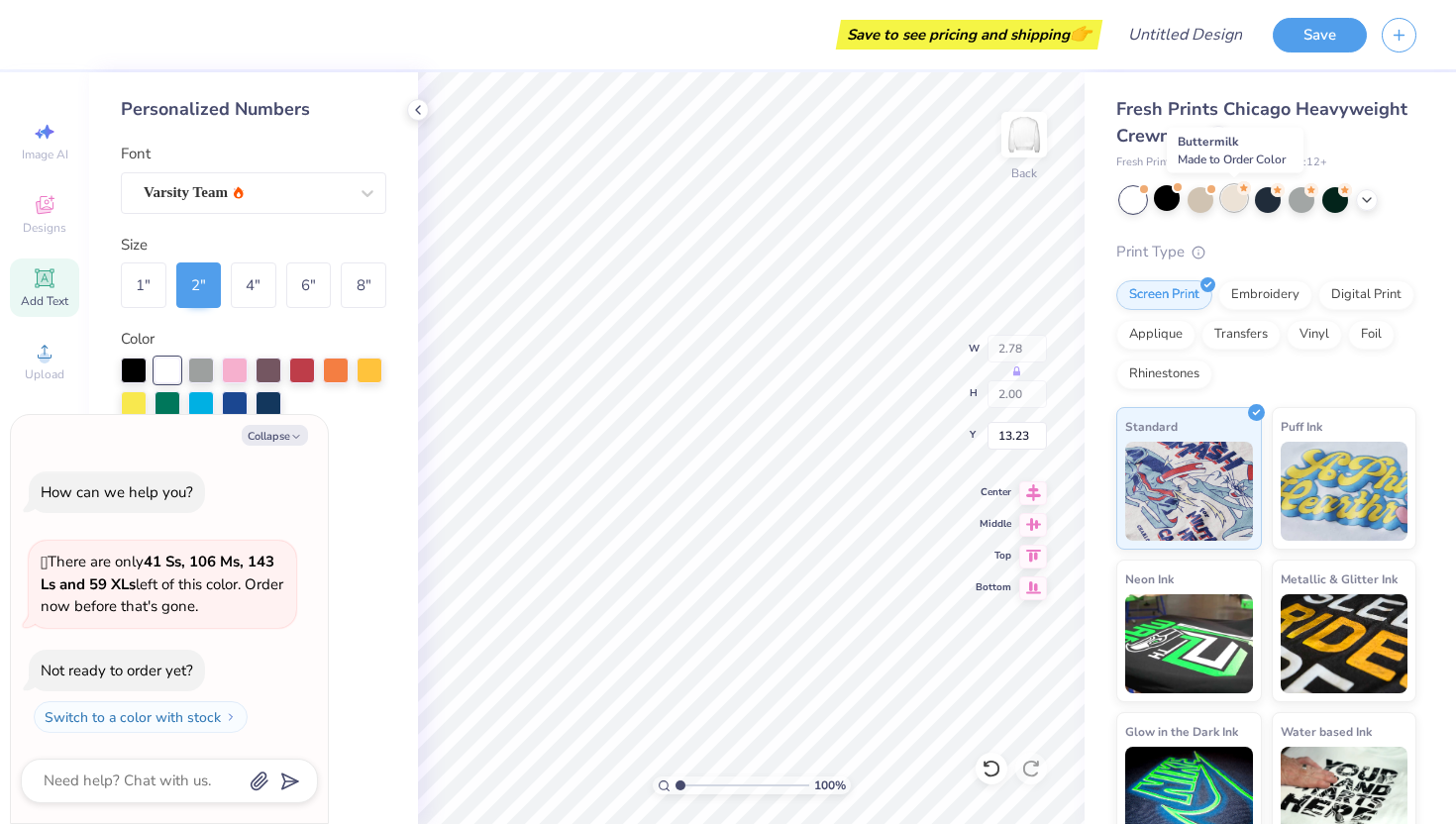 click at bounding box center [1234, 198] 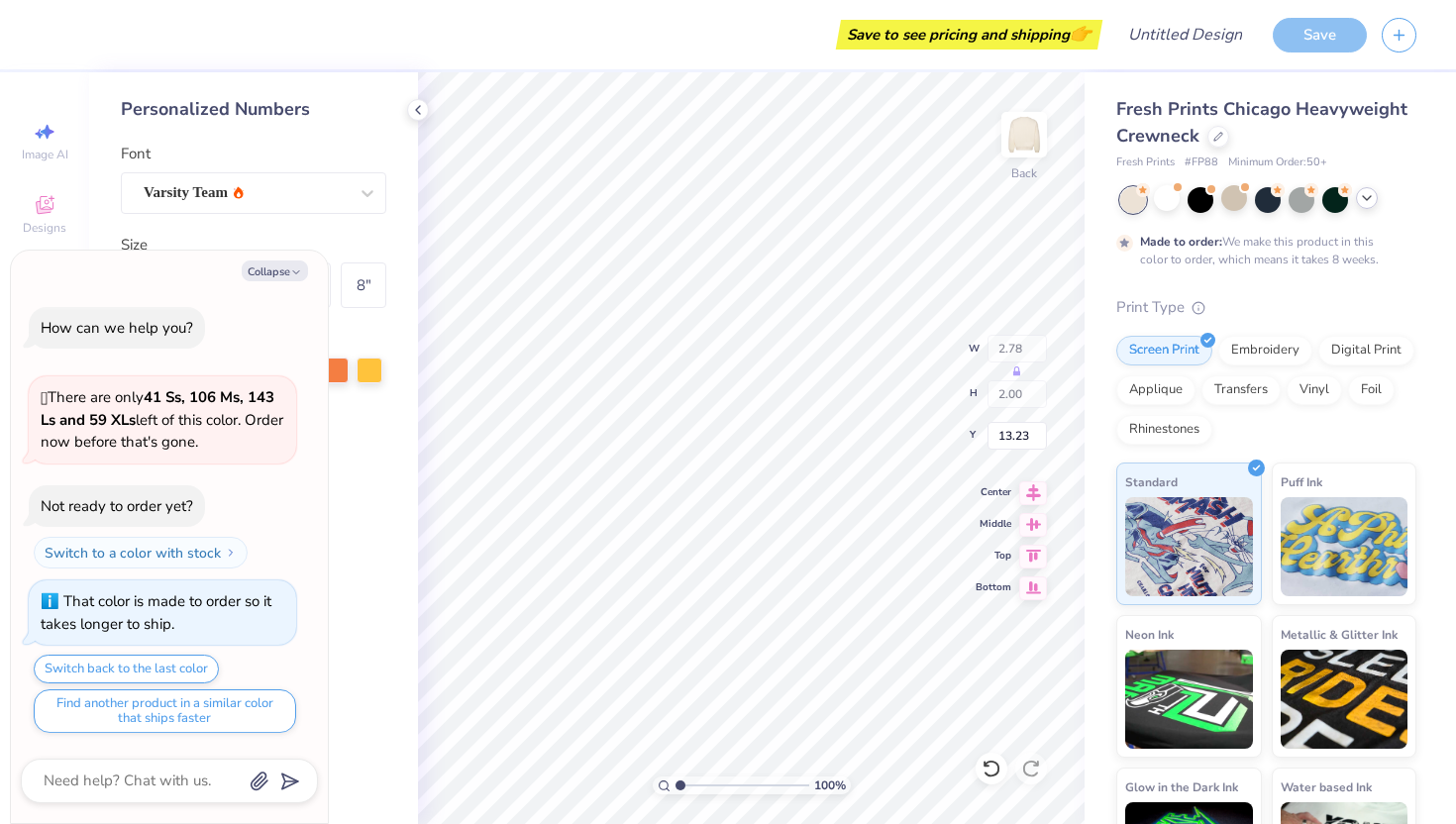click at bounding box center [1367, 198] 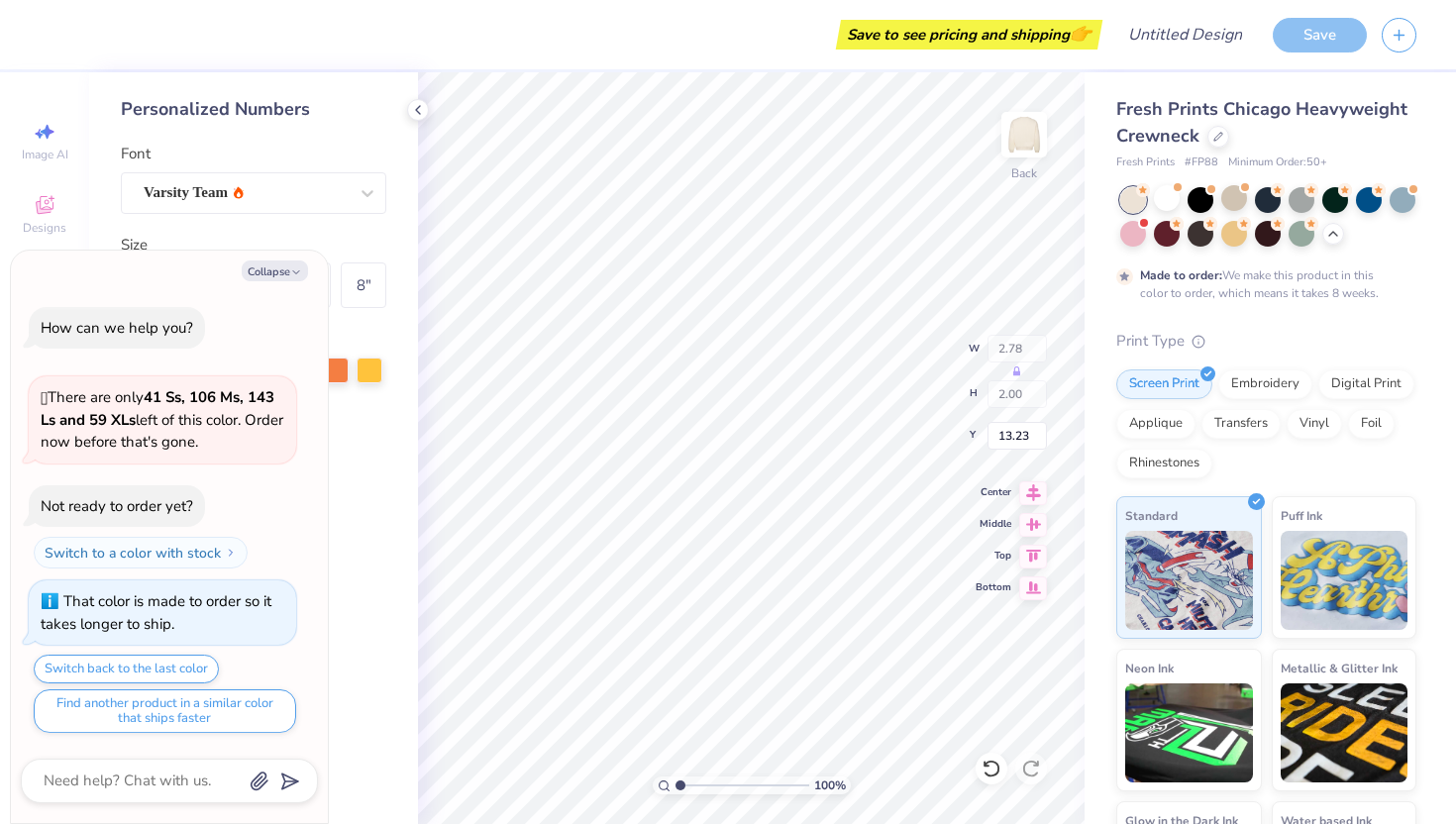 click at bounding box center (1268, 217) 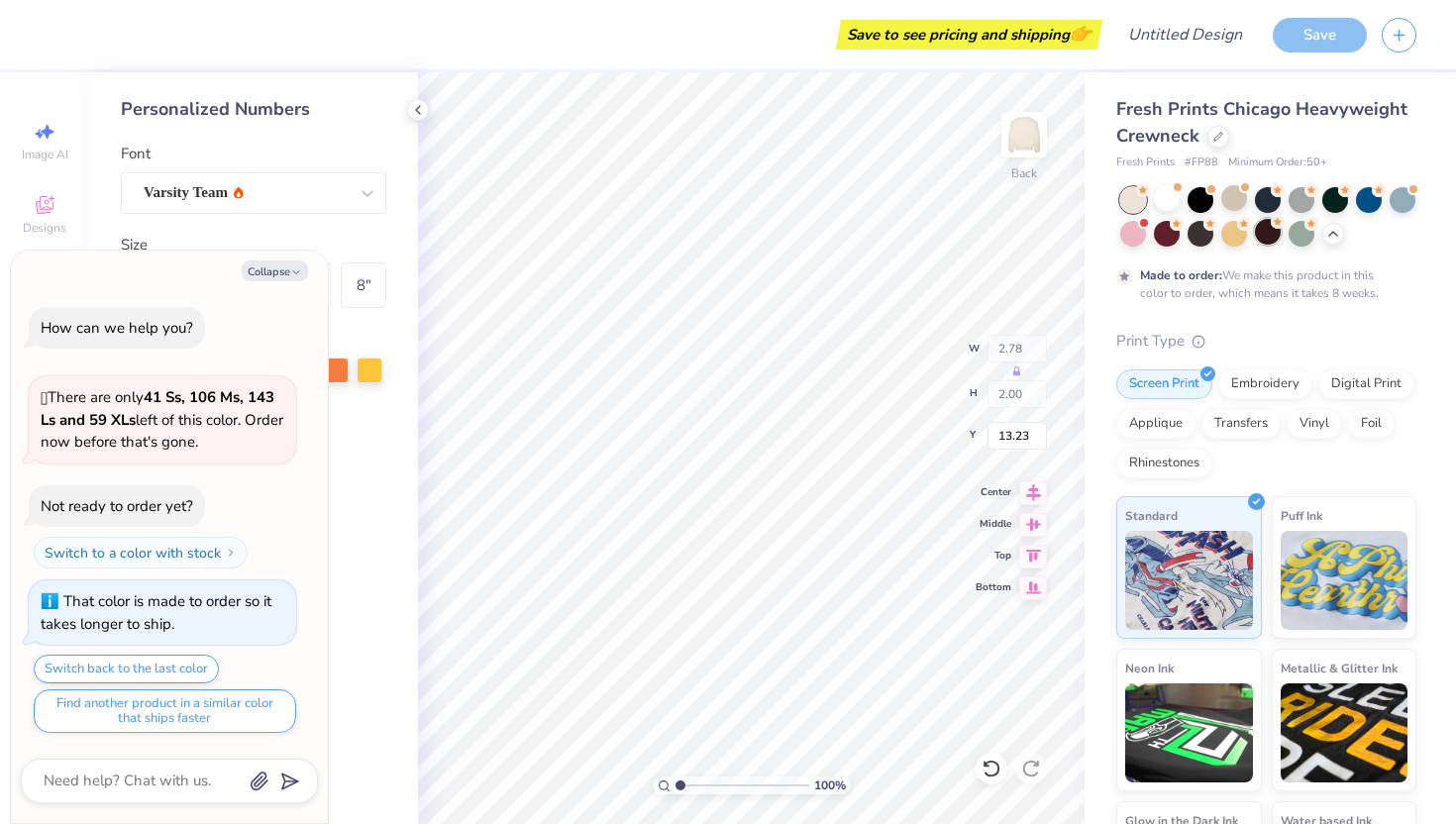 click at bounding box center [1268, 232] 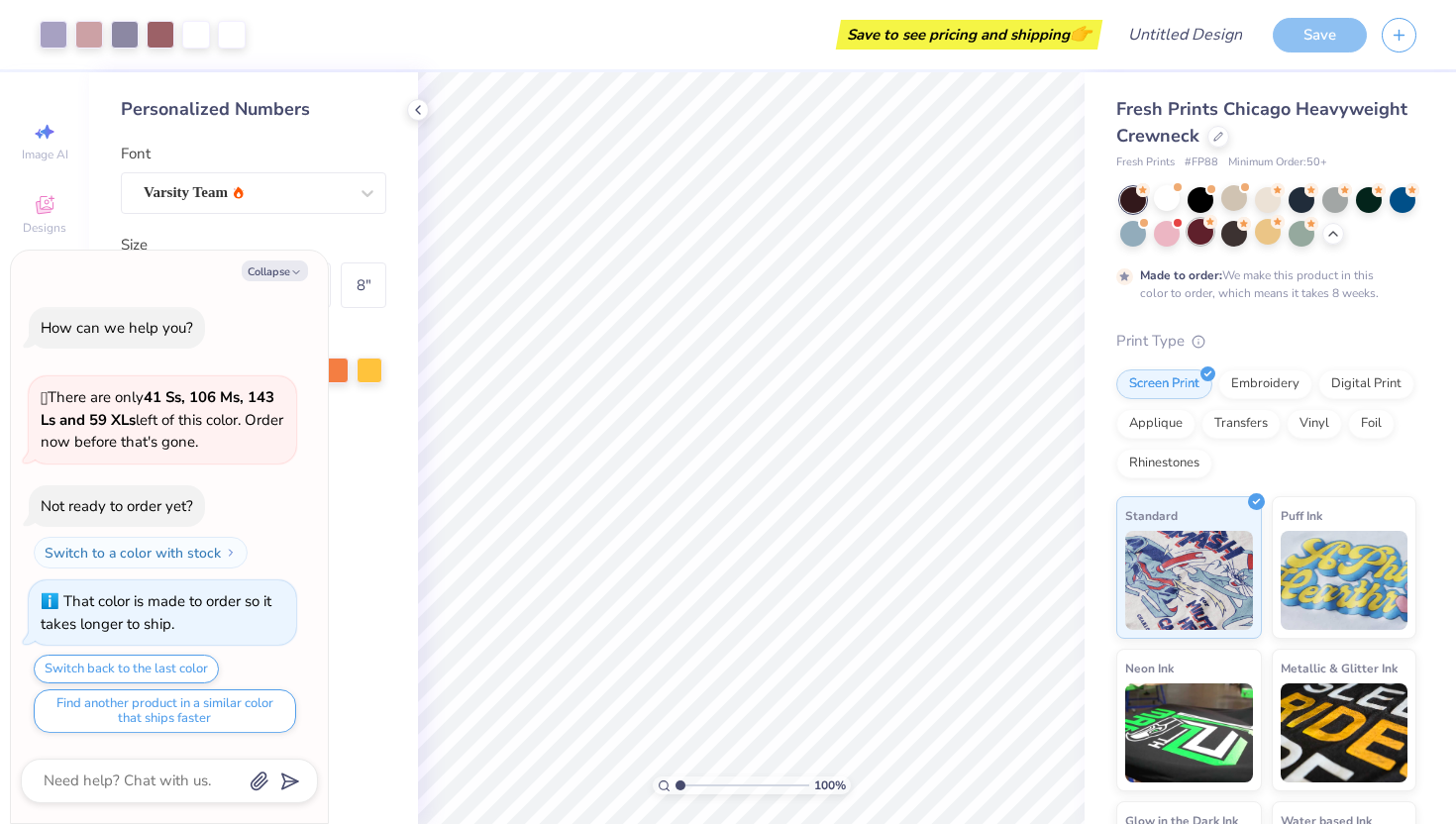 click at bounding box center (1200, 232) 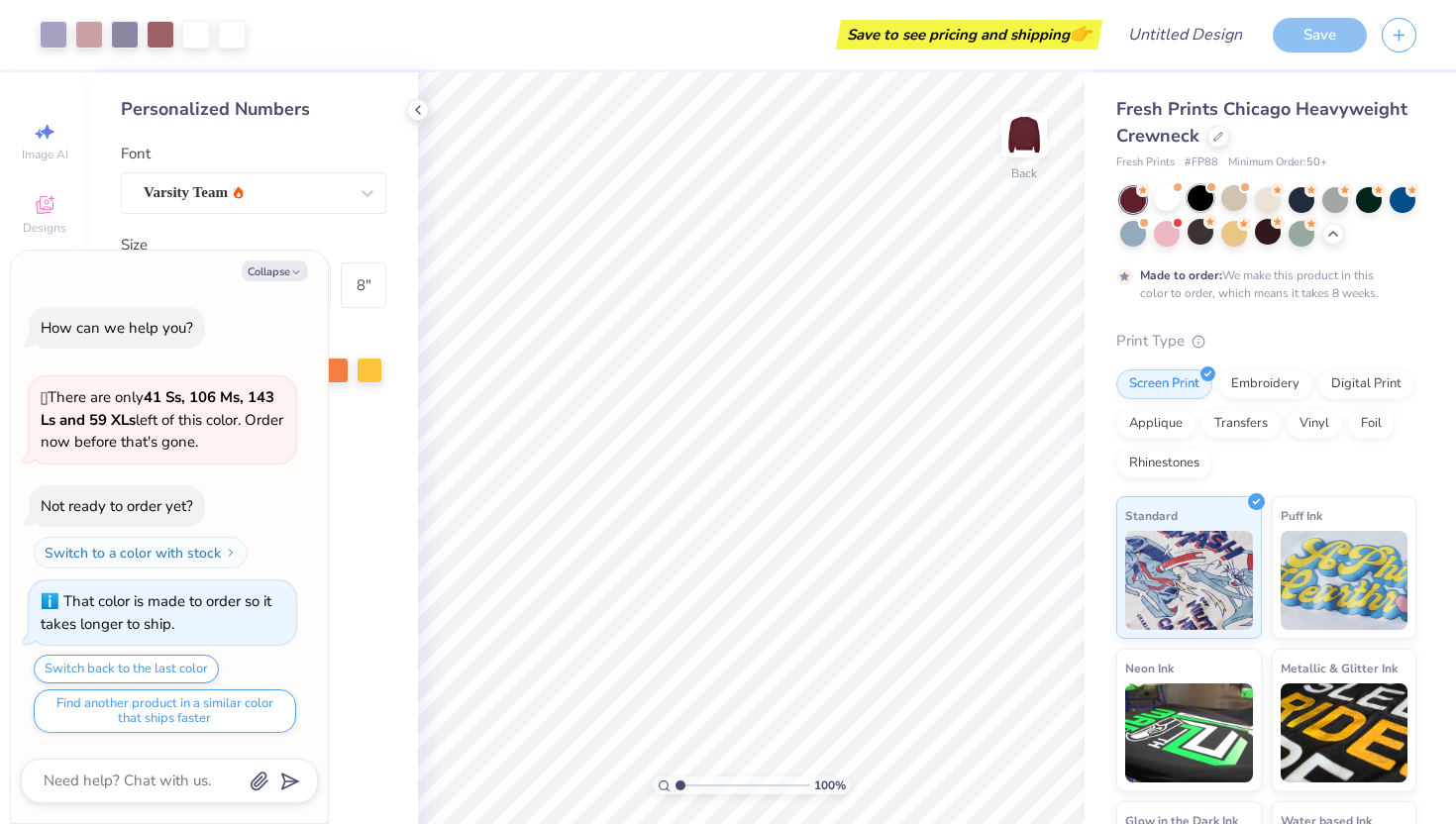 click at bounding box center (1200, 198) 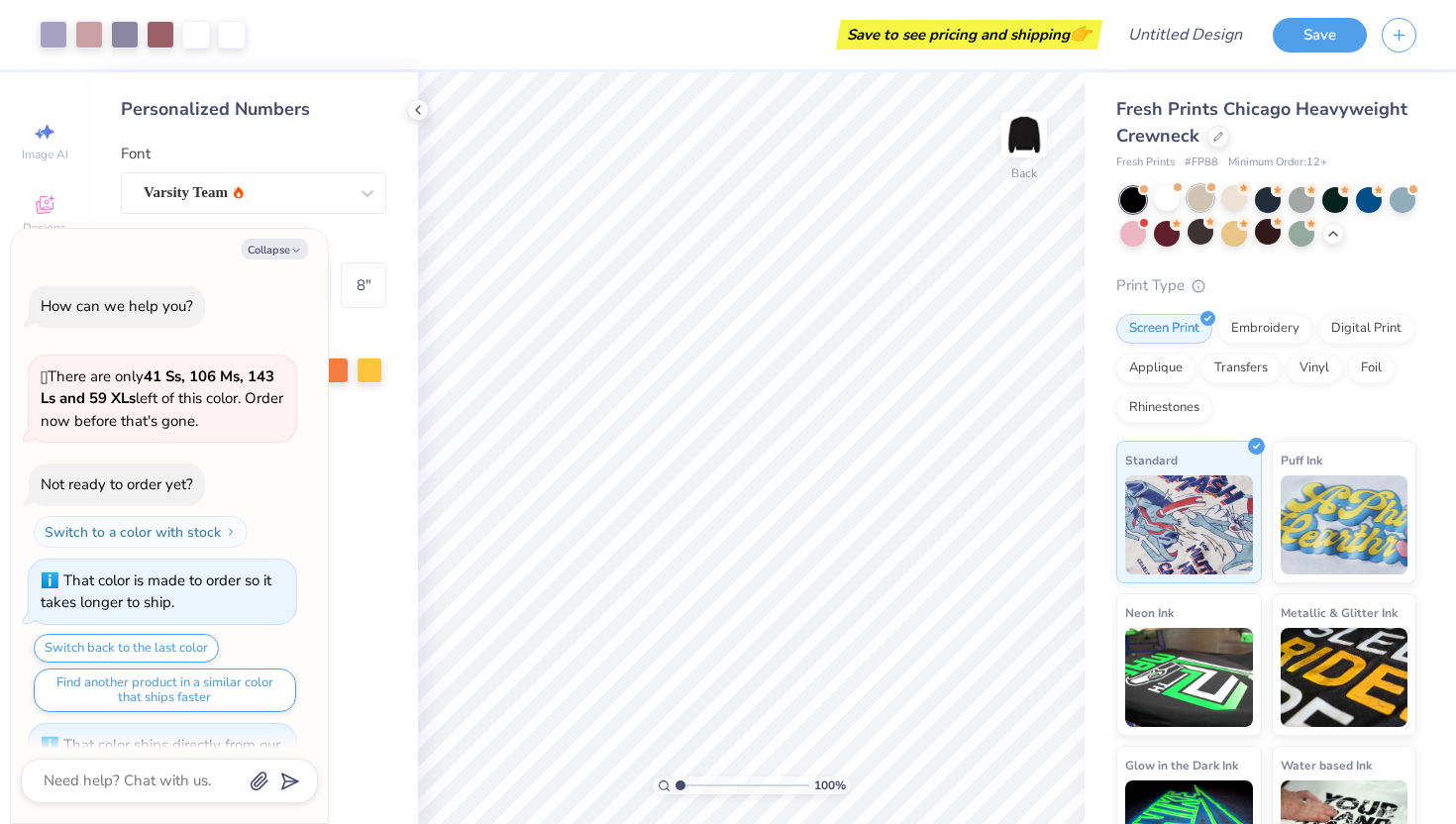 scroll, scrollTop: 297, scrollLeft: 0, axis: vertical 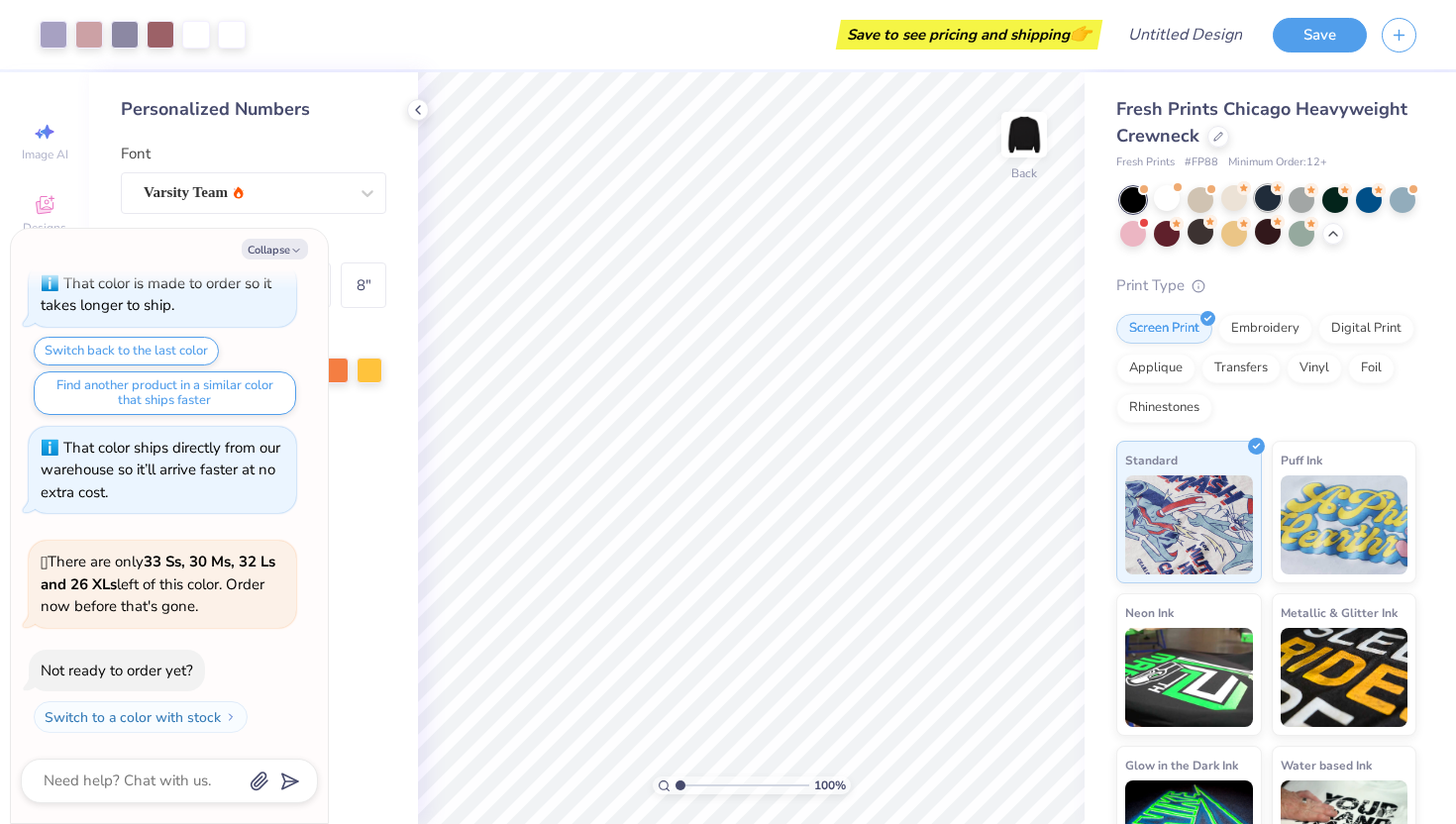 click at bounding box center [1268, 198] 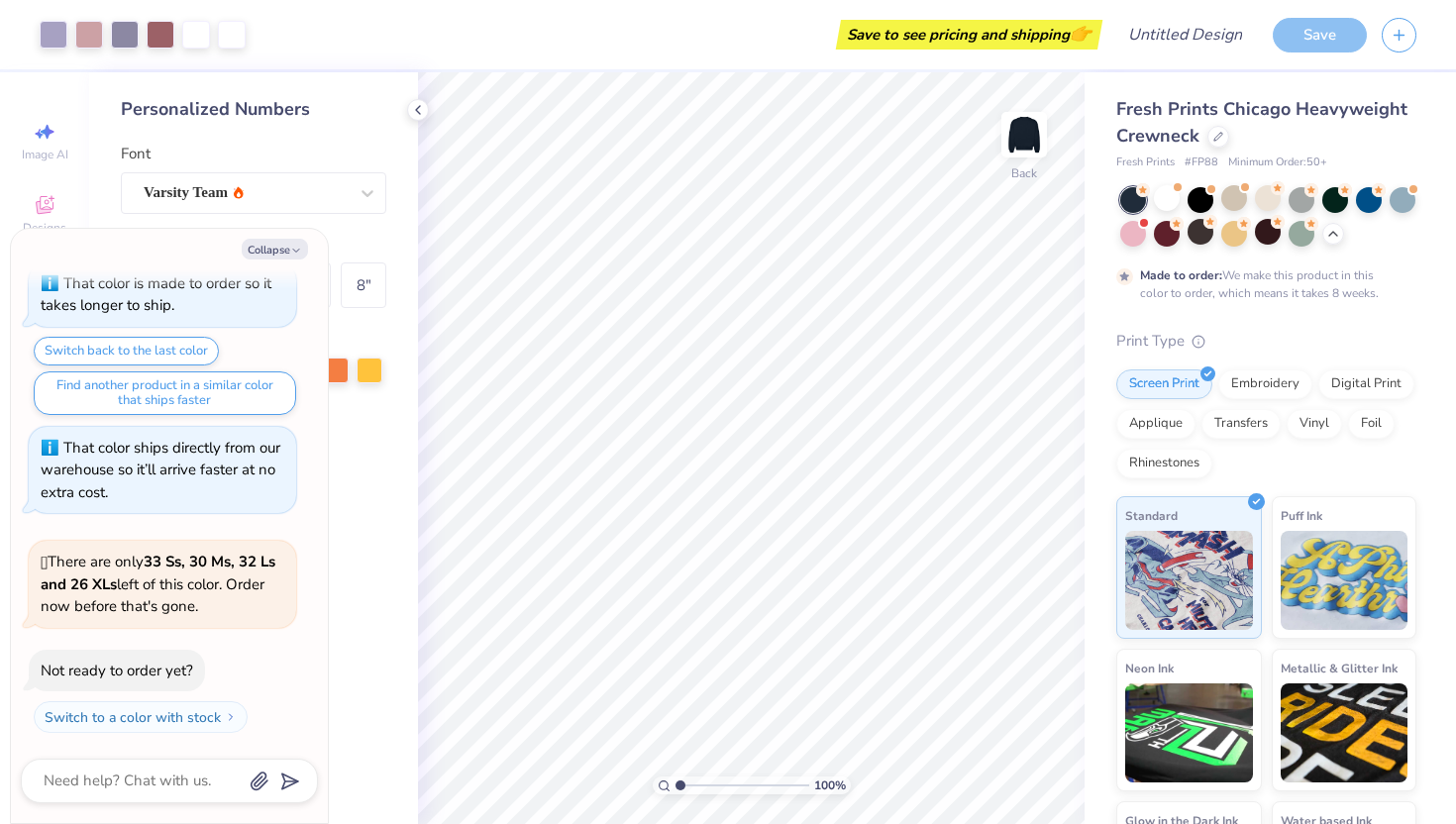 scroll, scrollTop: 462, scrollLeft: 0, axis: vertical 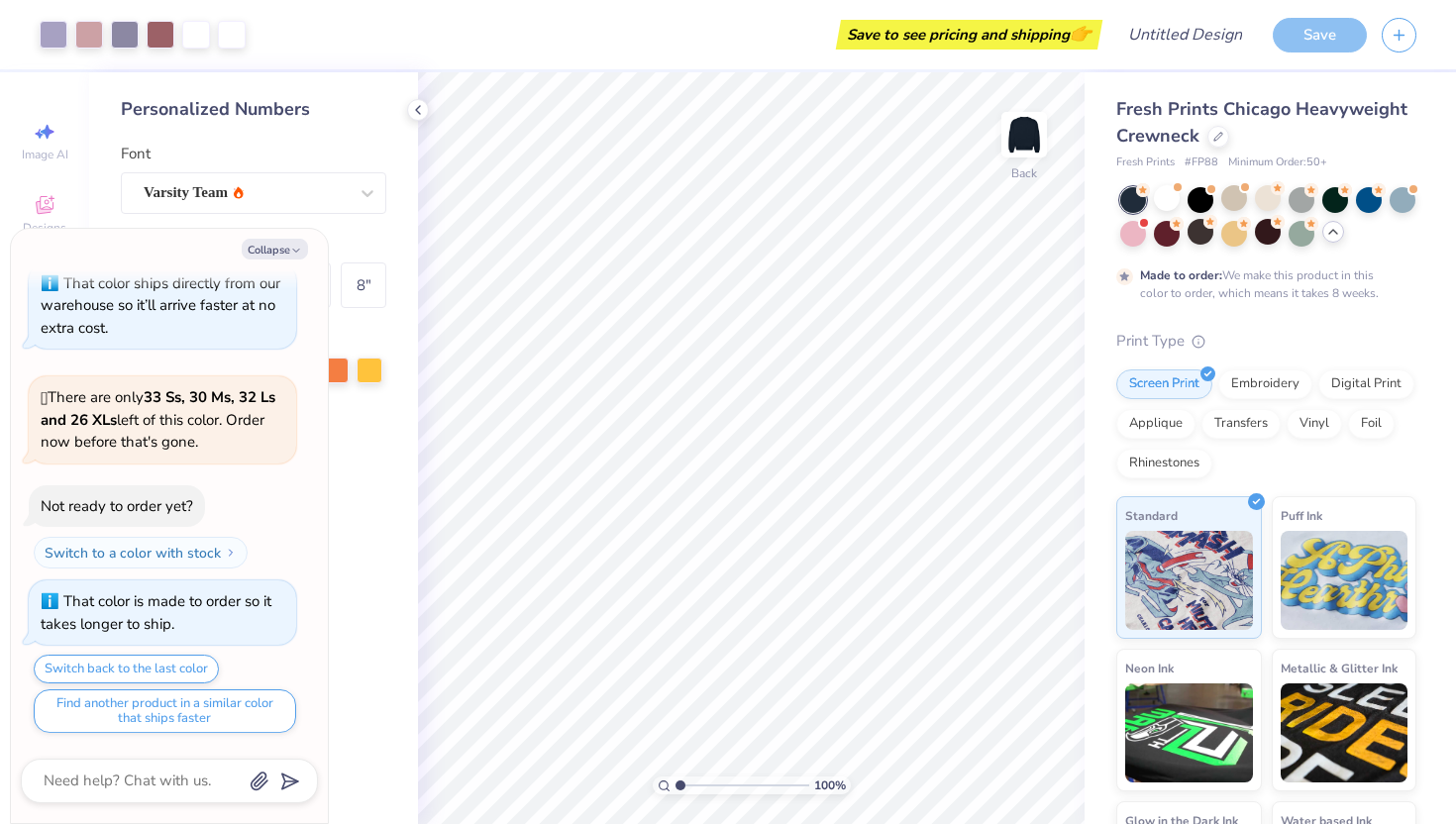 click at bounding box center (1268, 217) 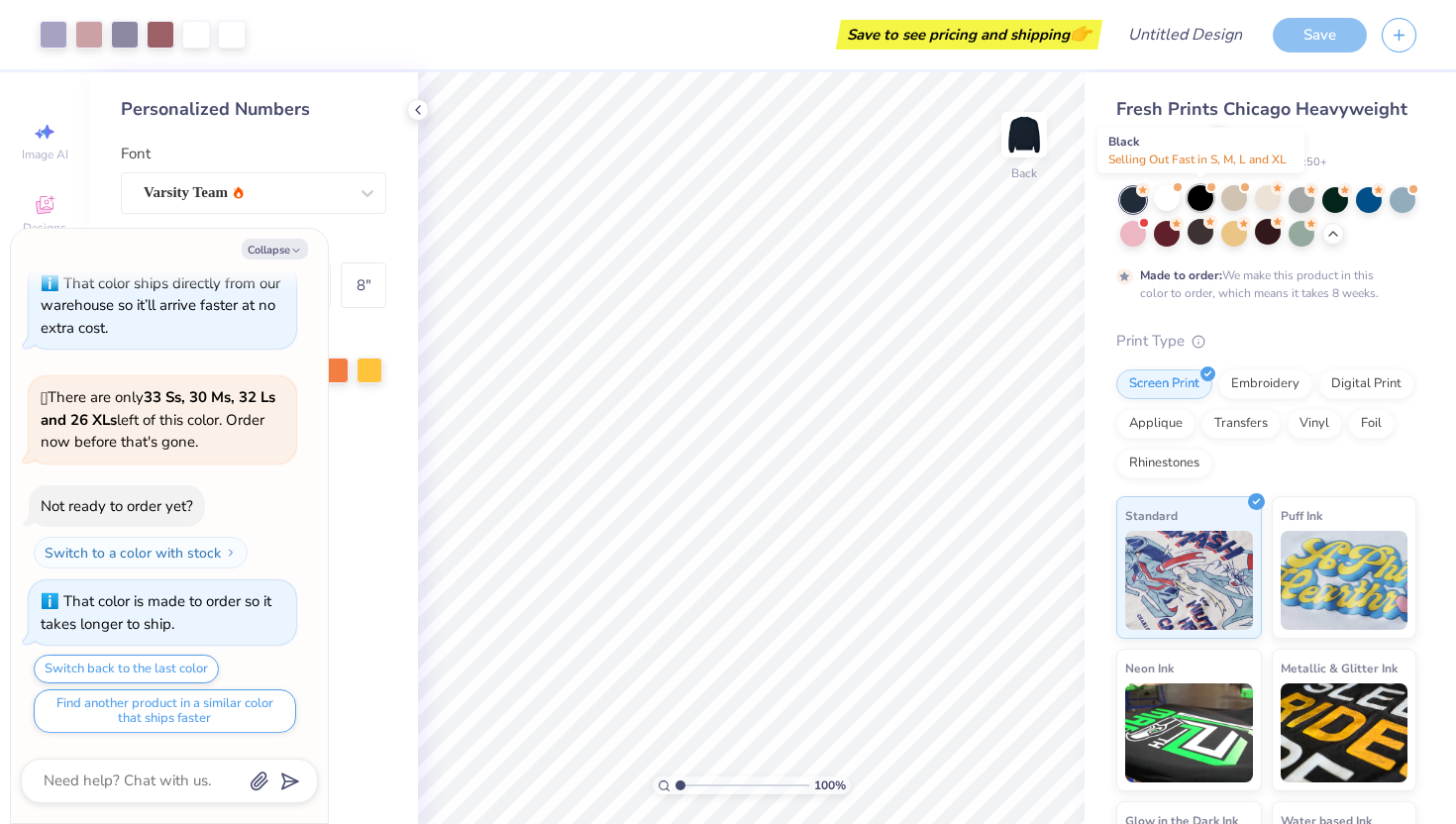 click at bounding box center [1200, 198] 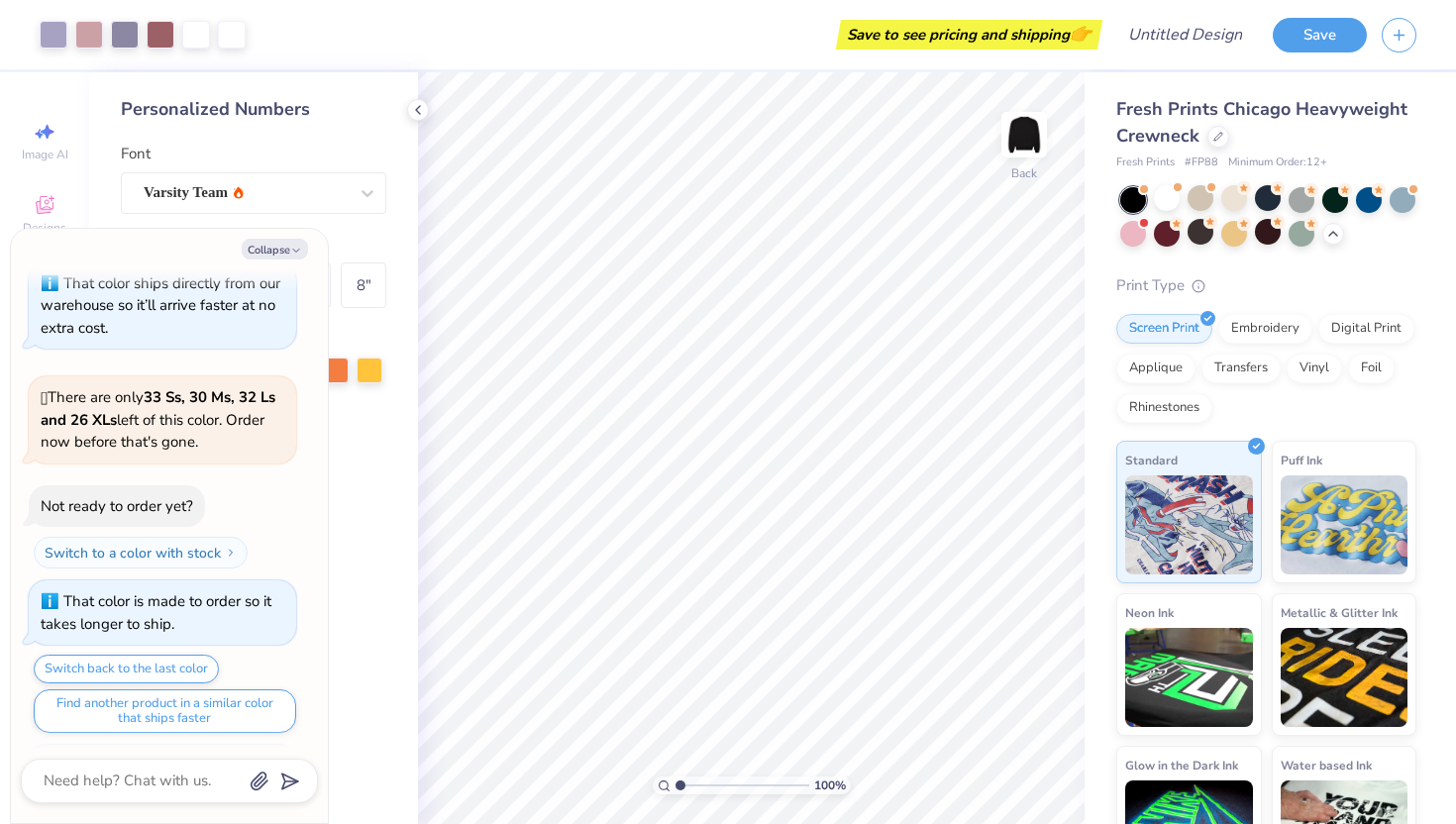 scroll, scrollTop: 779, scrollLeft: 0, axis: vertical 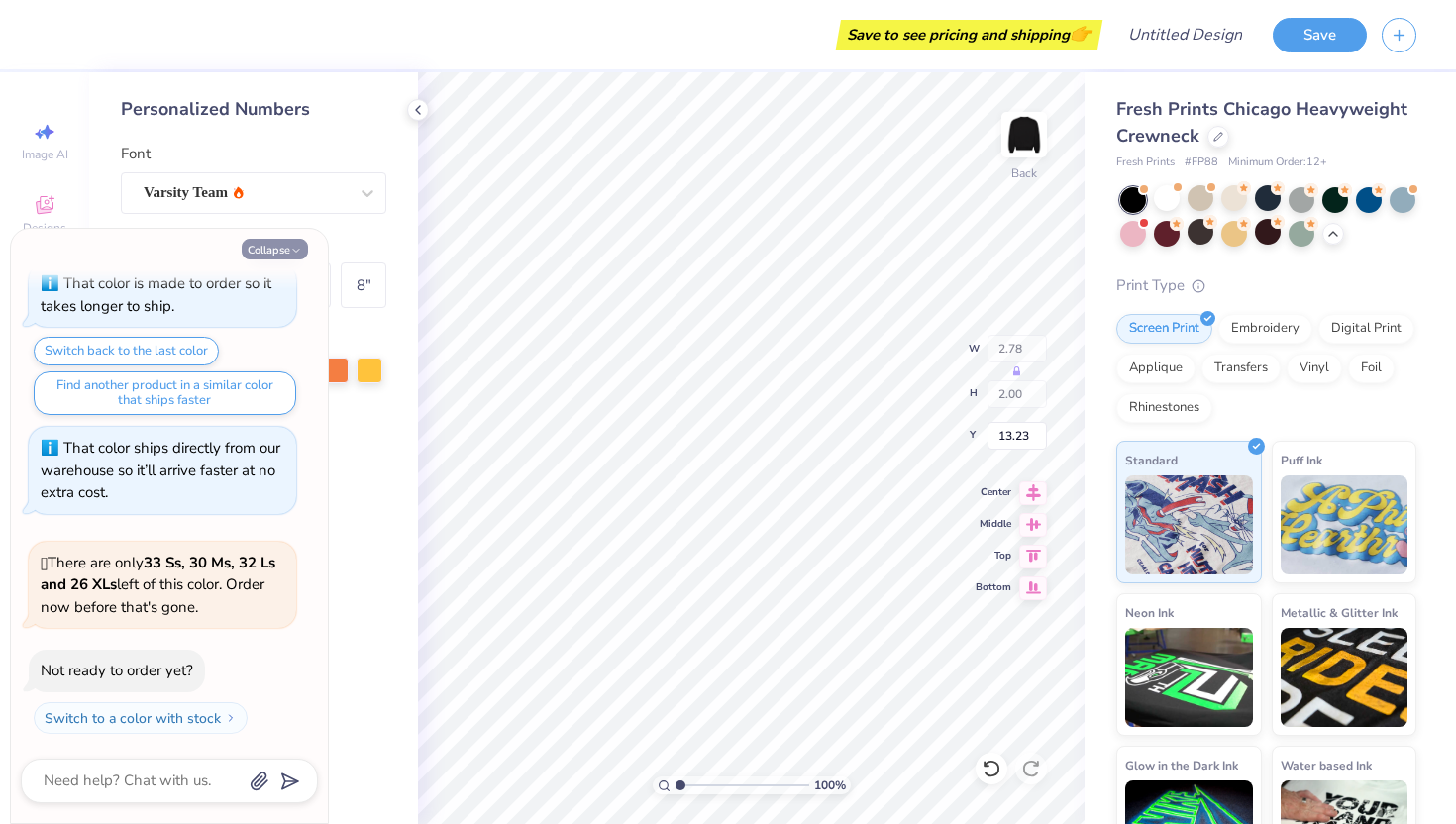 click on "Collapse" at bounding box center (274, 249) 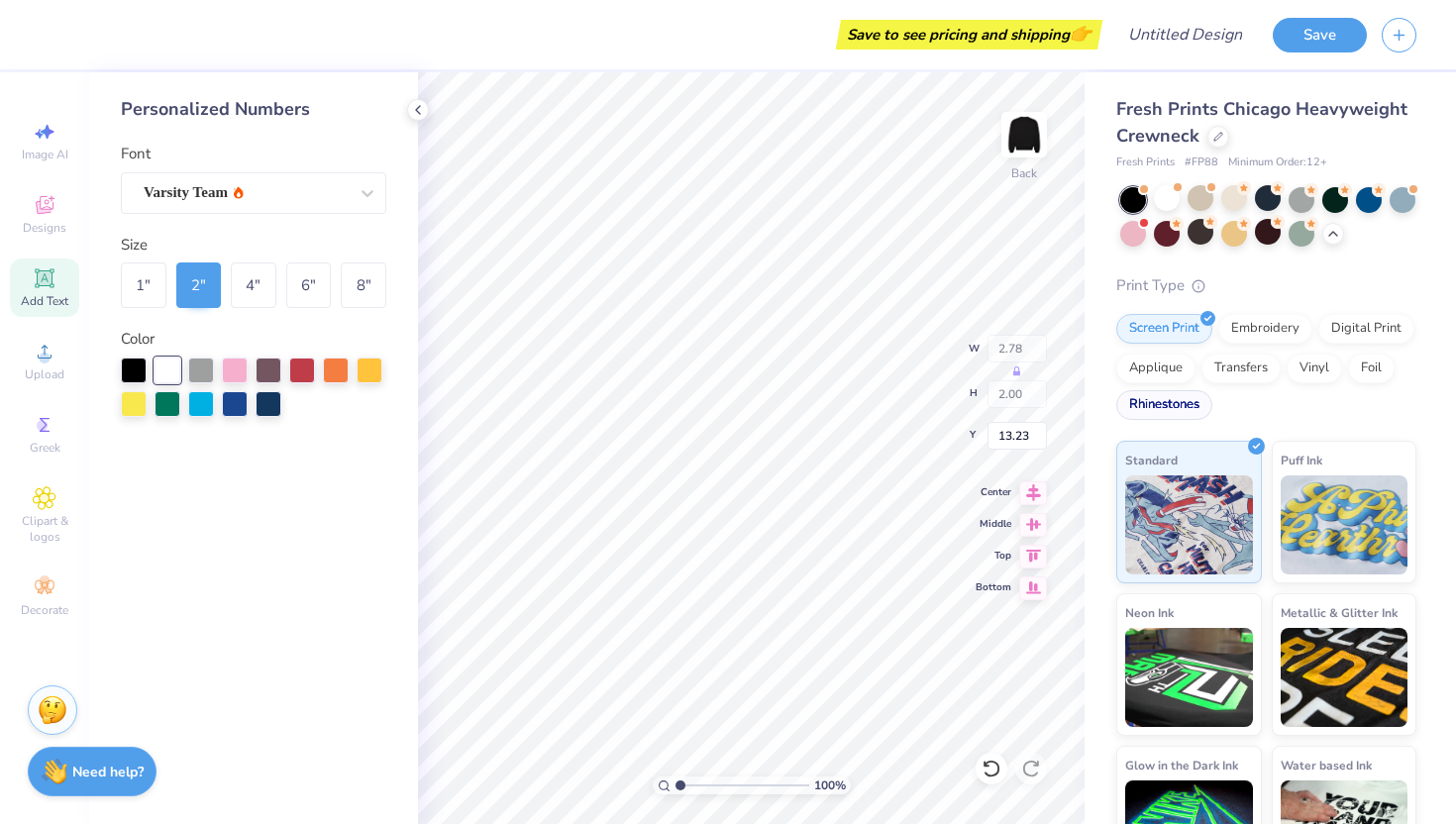 type on "6.82" 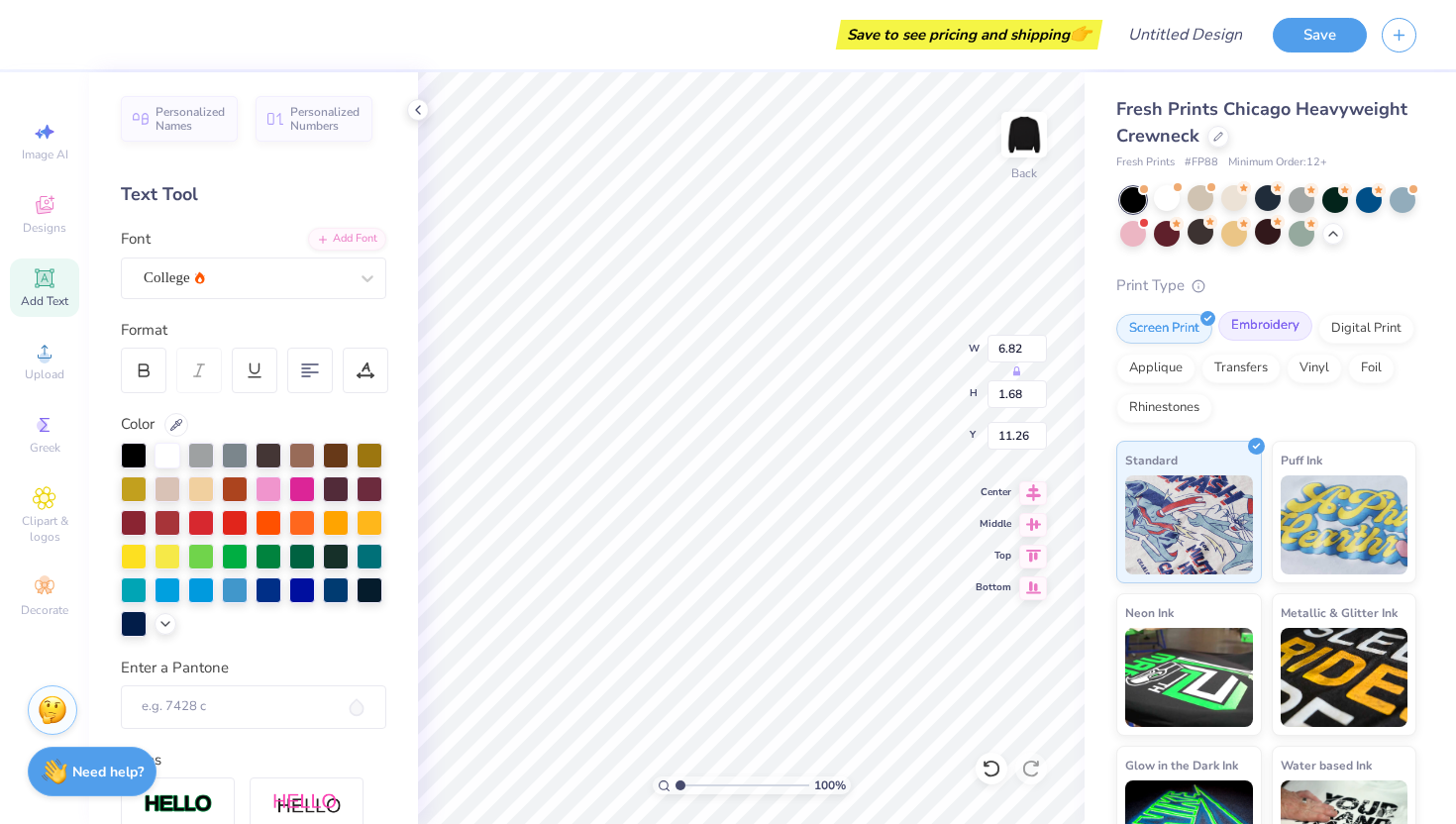 click on "Embroidery" at bounding box center [1265, 326] 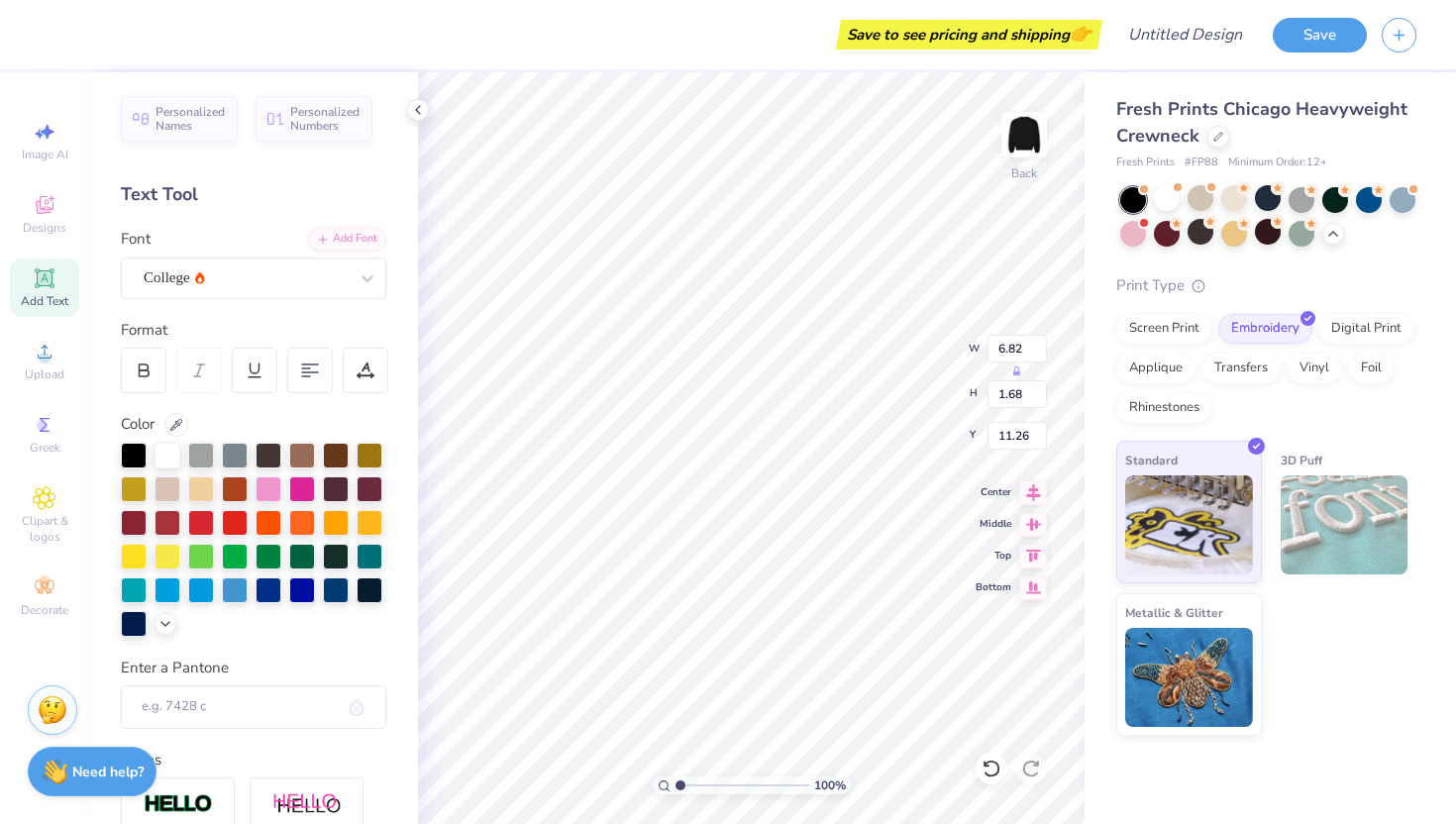 type on "2.78" 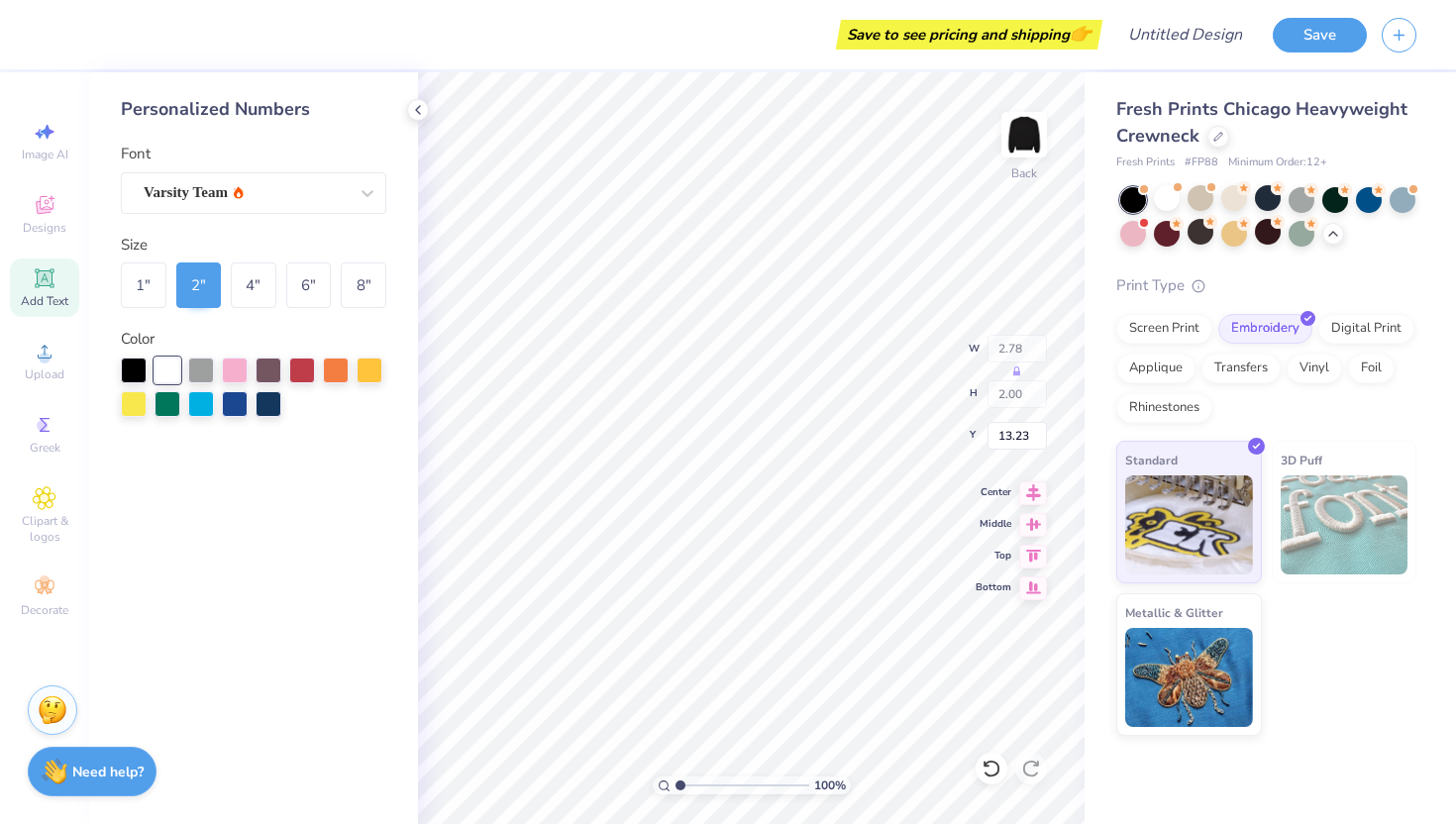 type on "7.63" 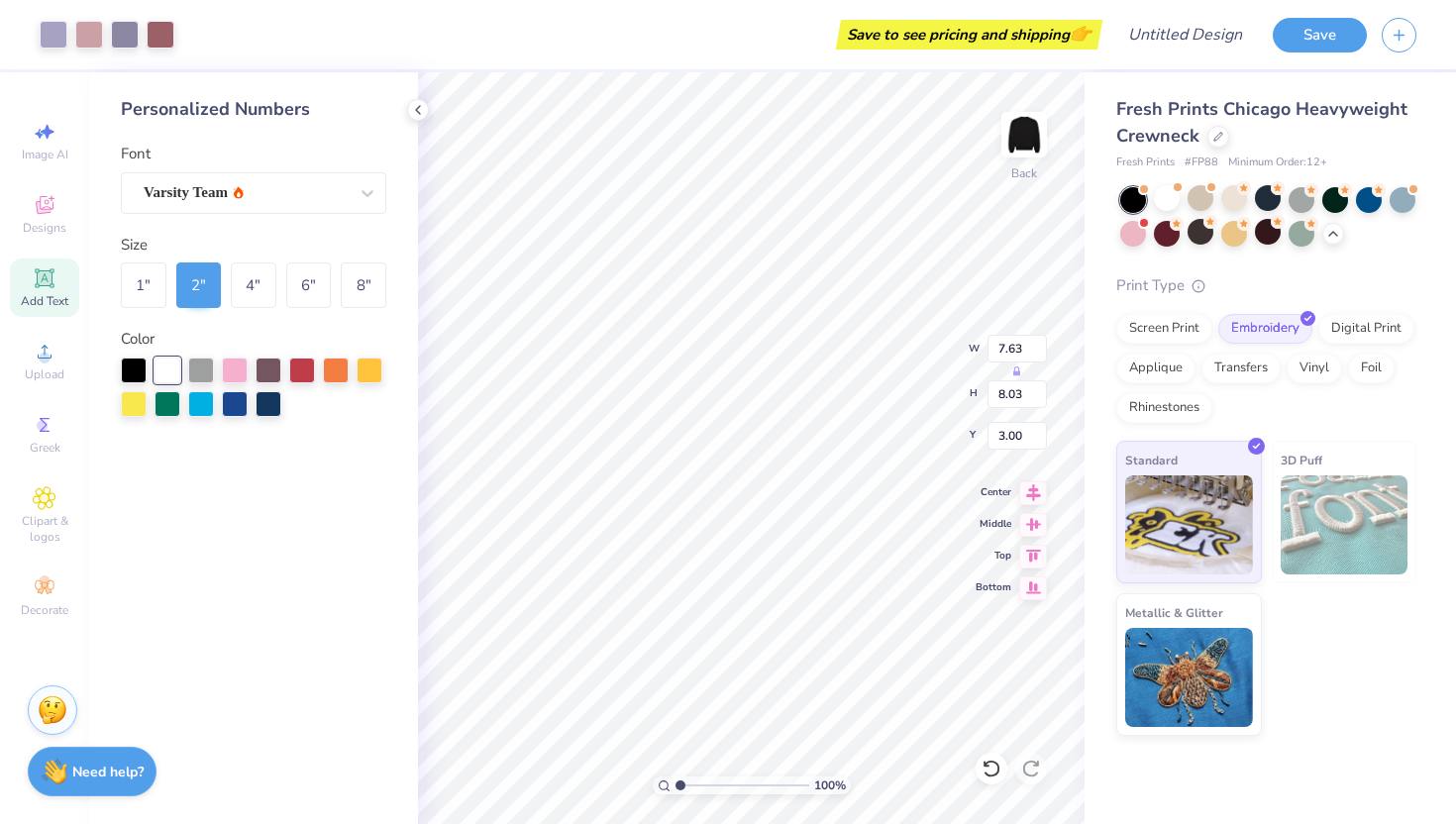 type on "6.82" 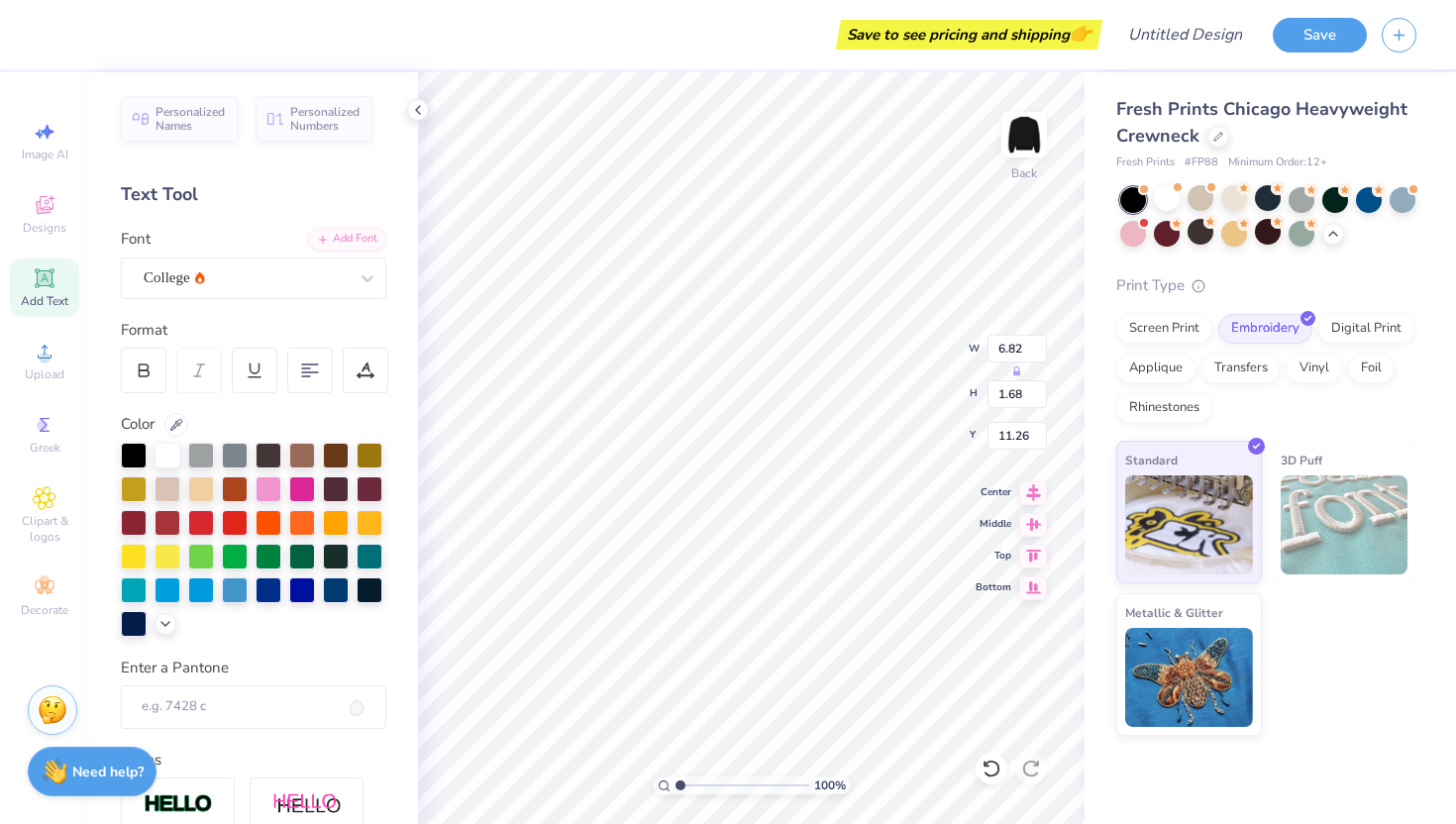 type on "2.78" 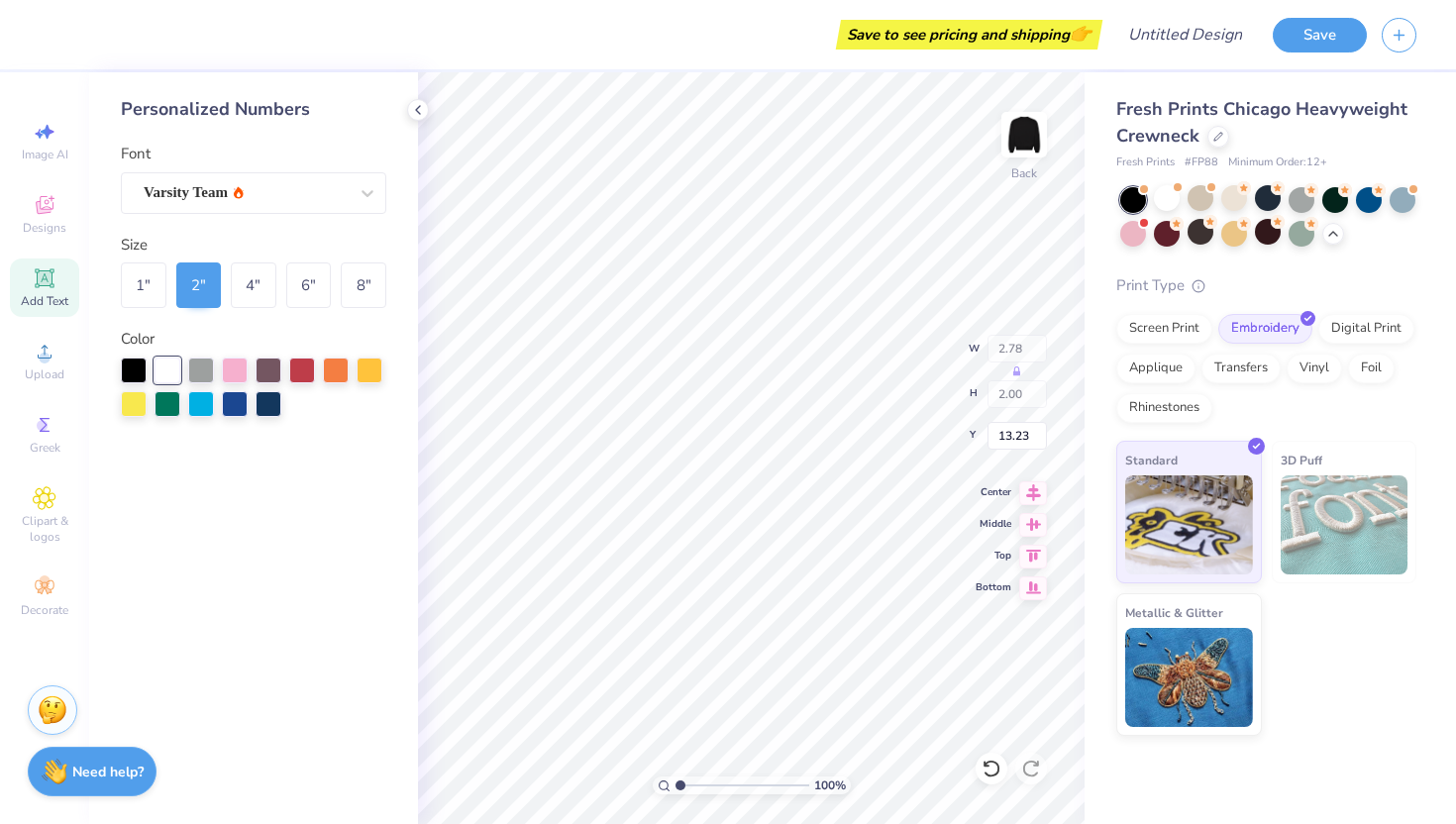 type on "18.07" 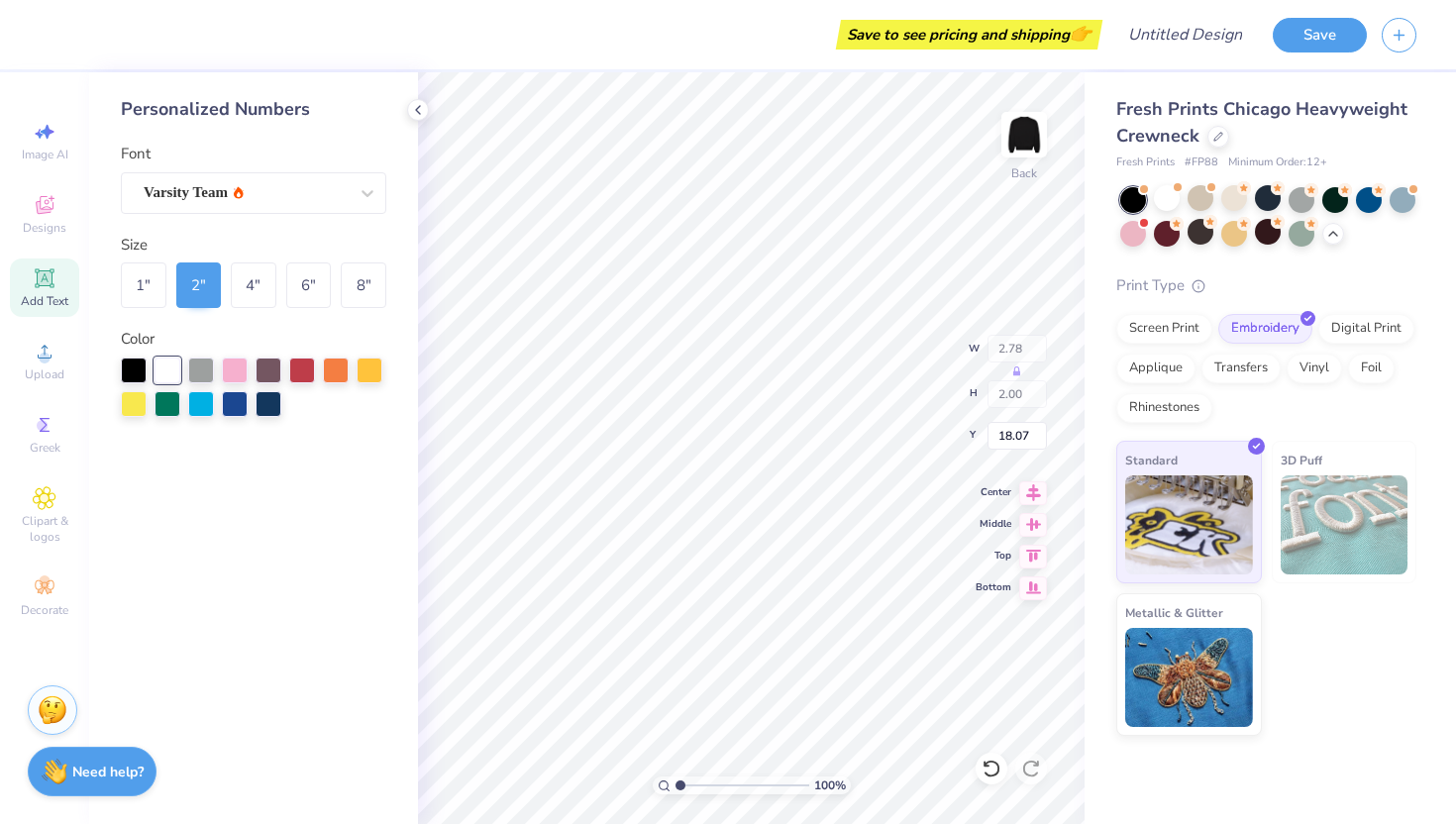 type on "13.19" 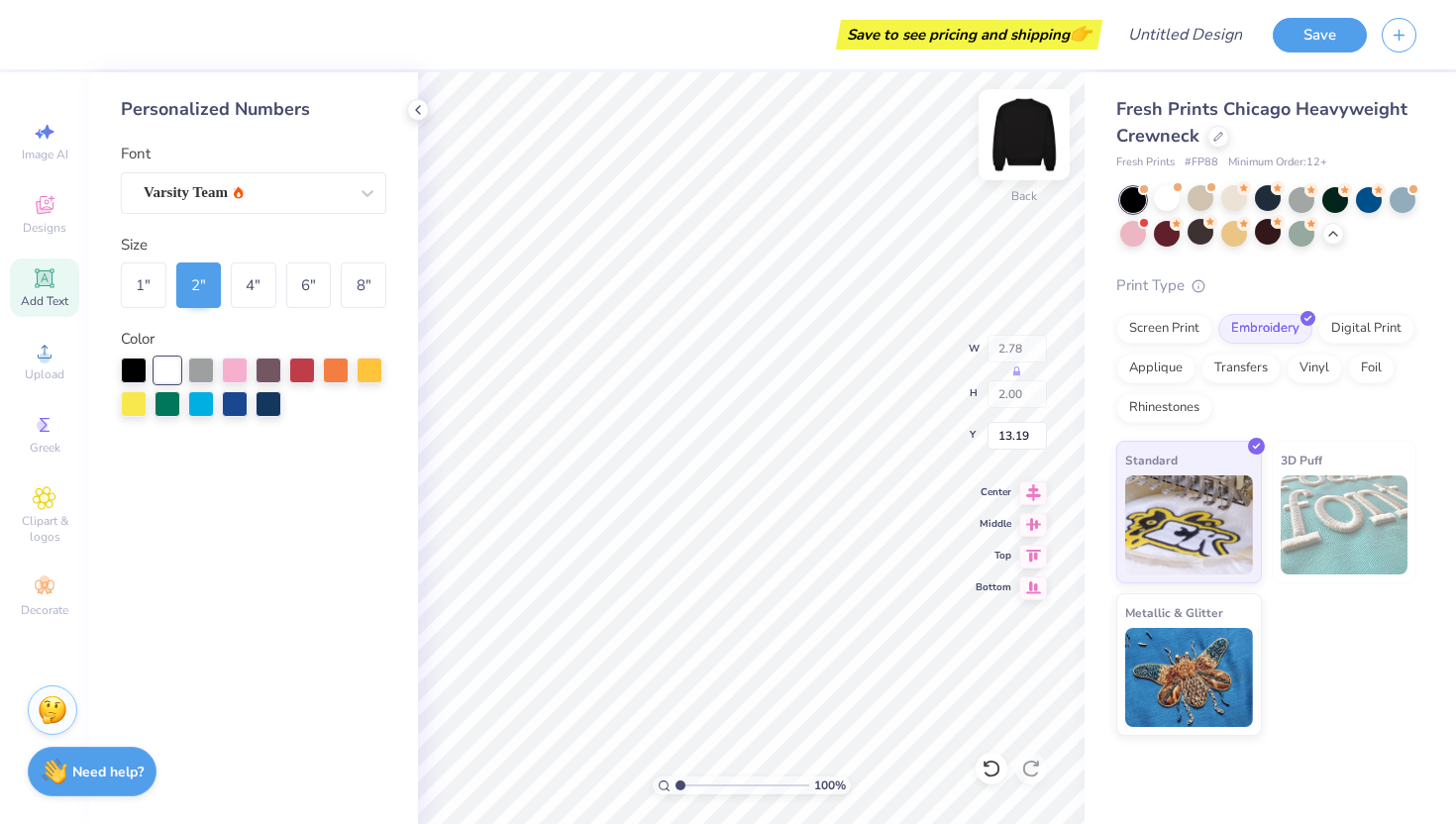 click at bounding box center [1024, 135] 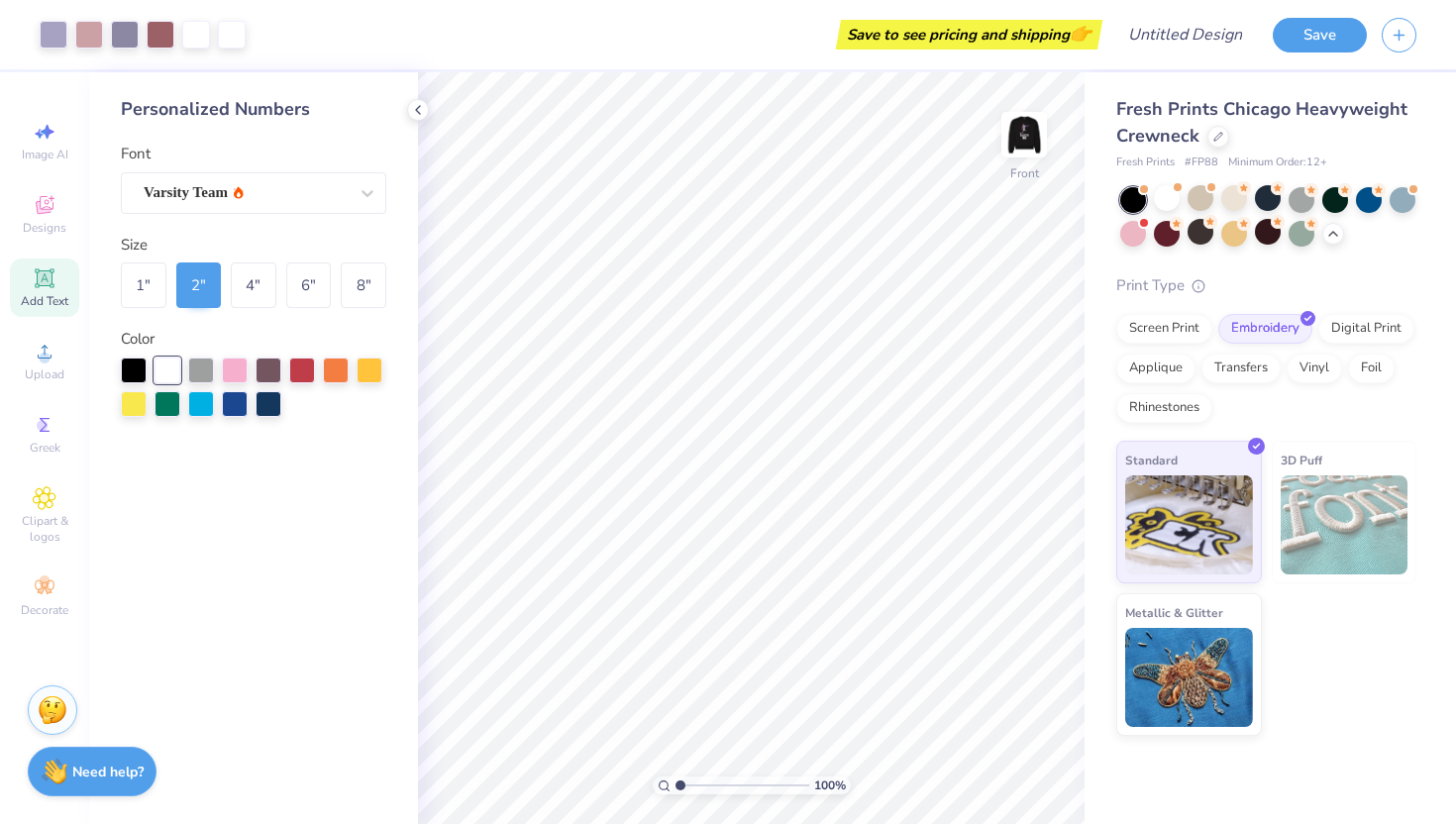 click at bounding box center [1024, 135] 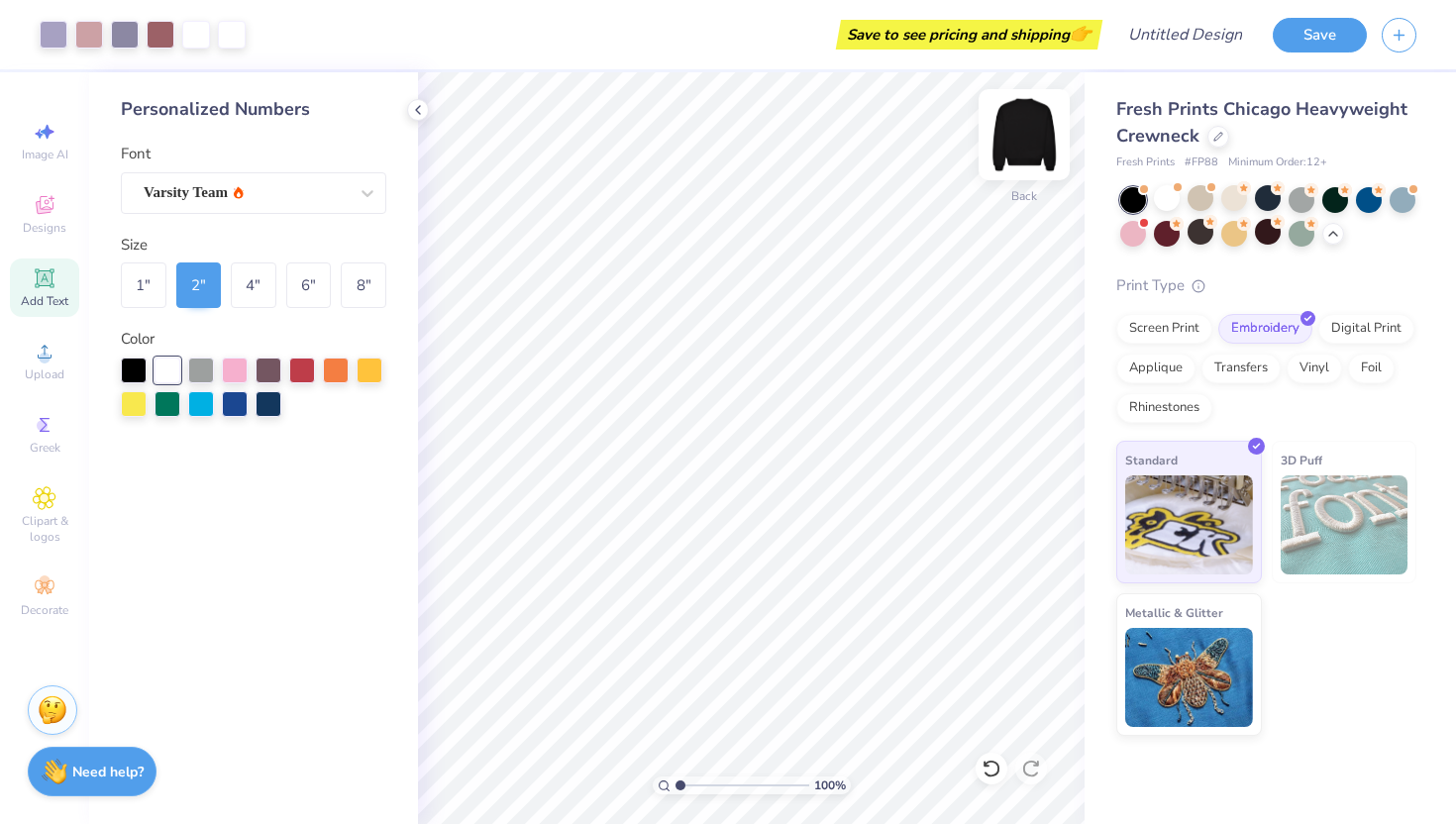 click at bounding box center [1024, 135] 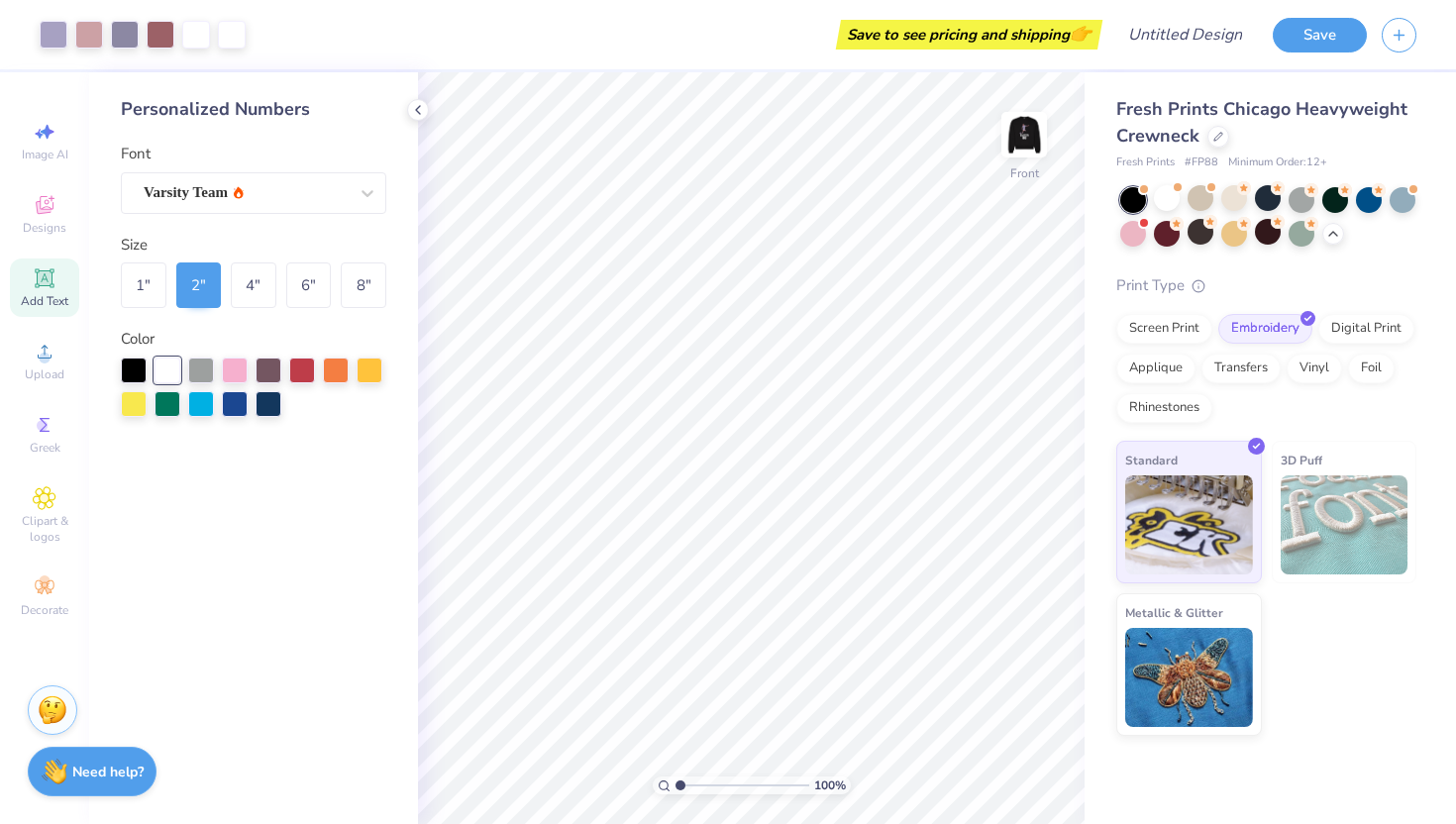 click at bounding box center (1024, 135) 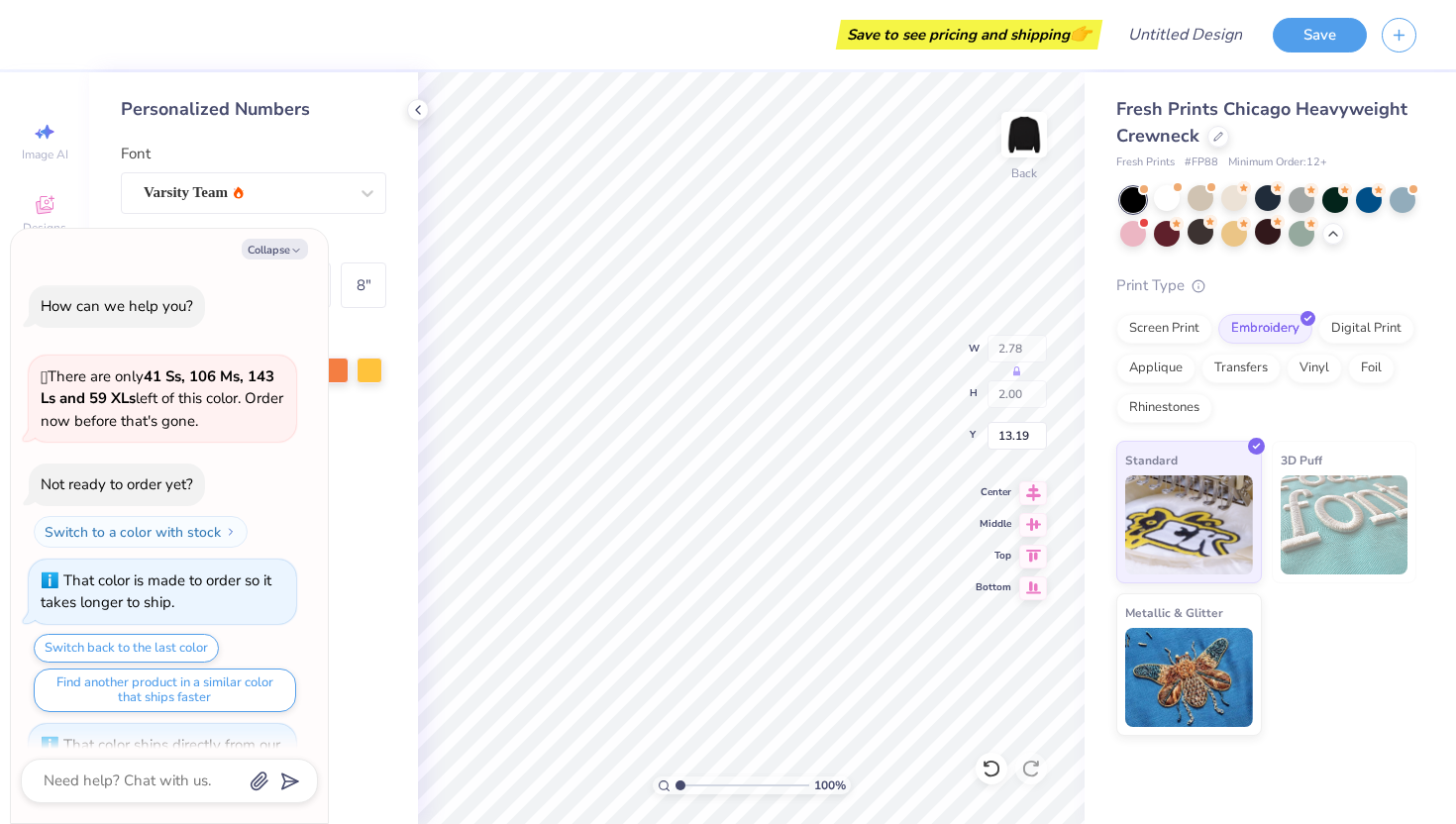 scroll, scrollTop: 886, scrollLeft: 0, axis: vertical 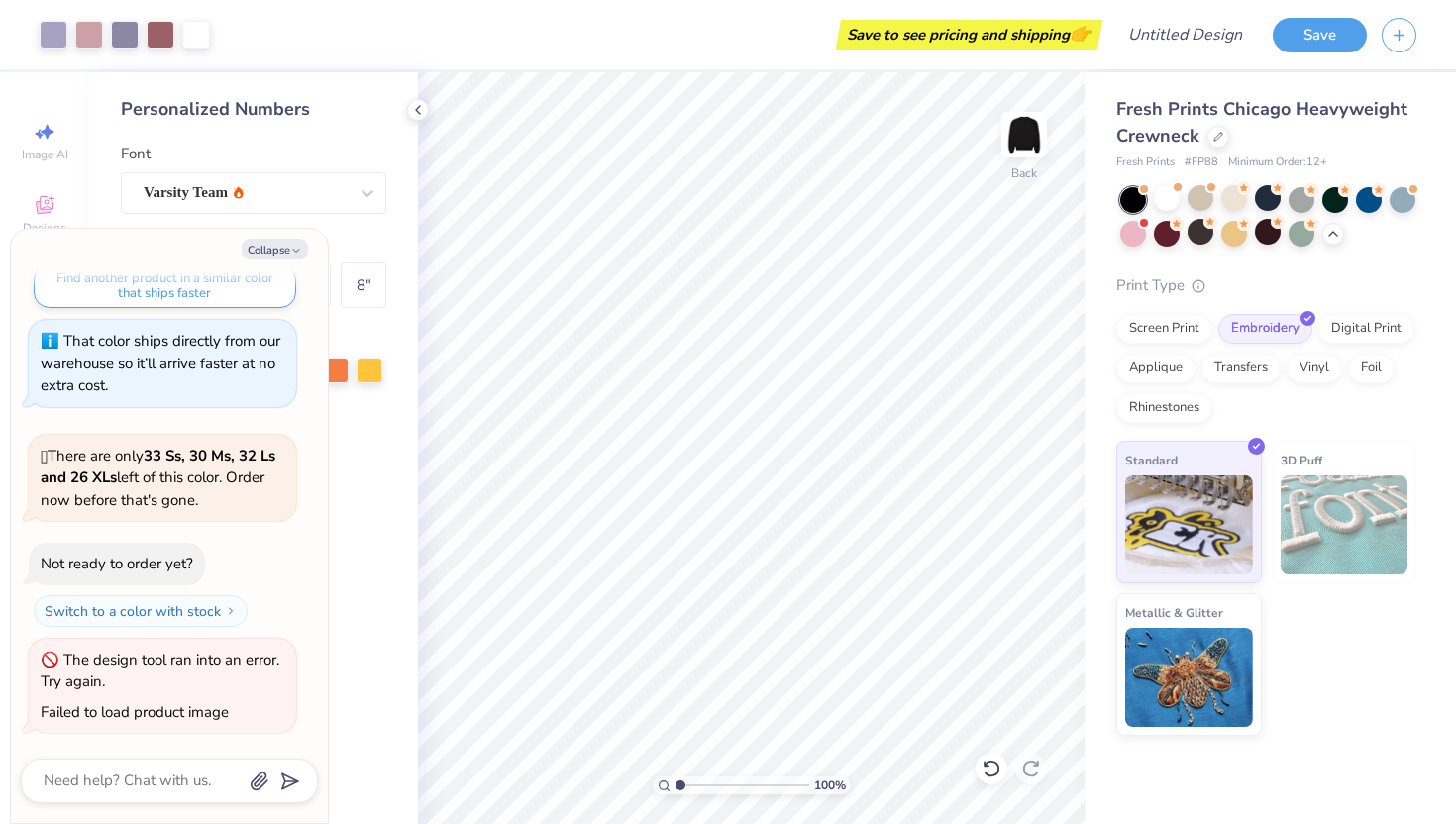 click on "Personalized Numbers Font Varsity Team Size 1 " 2 " 4 " 6 " 8 " Color" at bounding box center (254, 448) 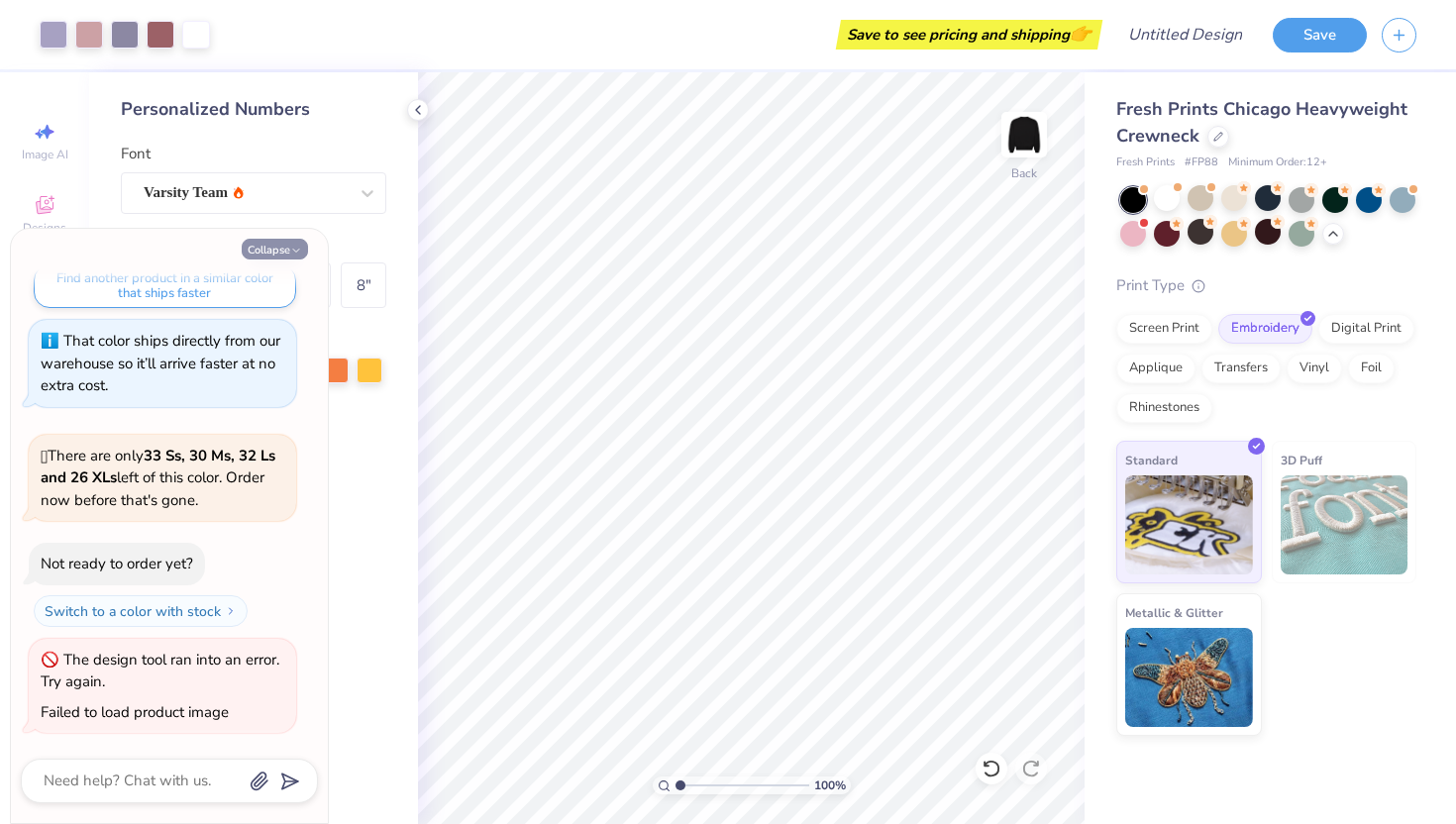 click 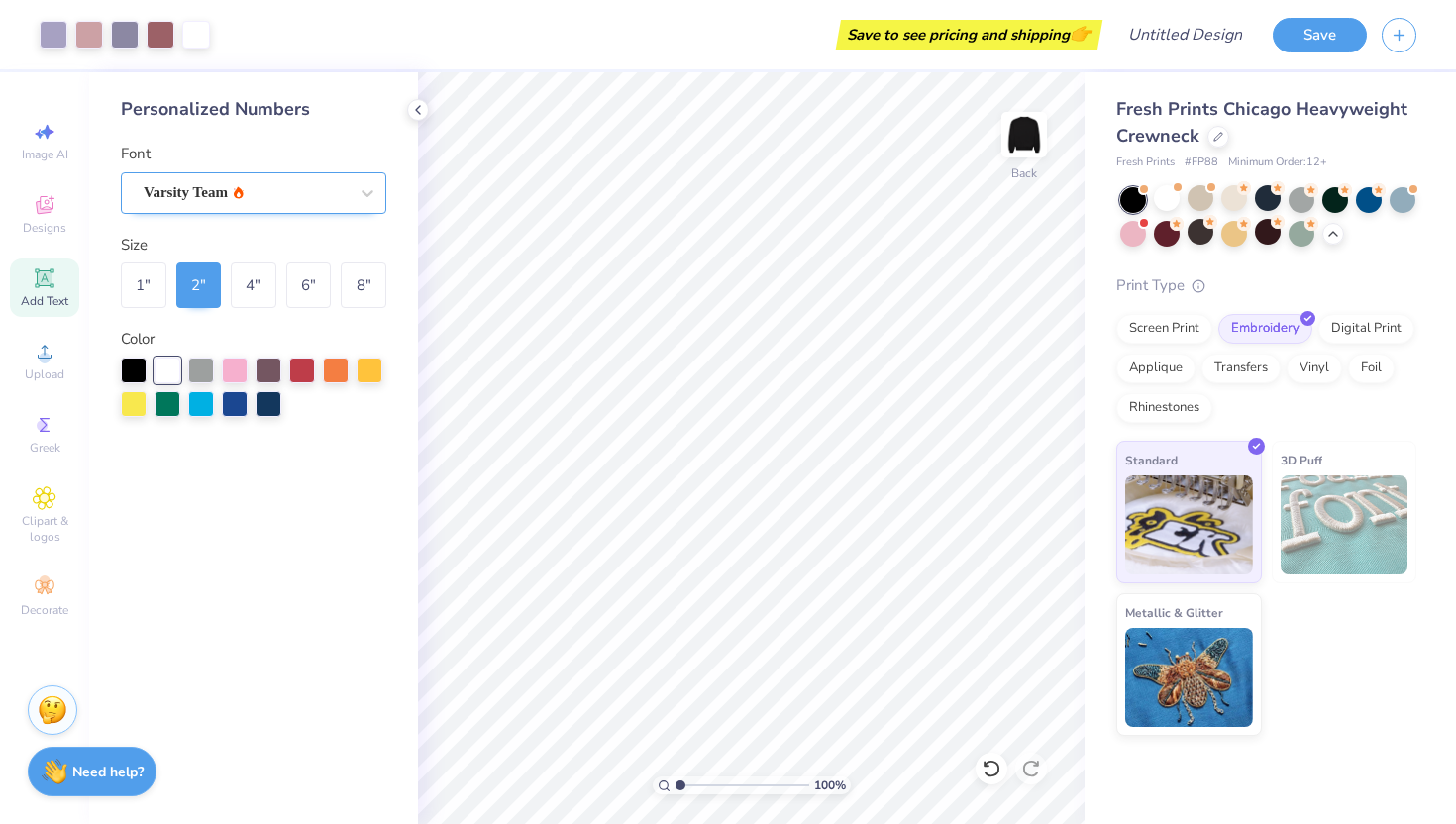 click on "Varsity Team" at bounding box center [246, 192] 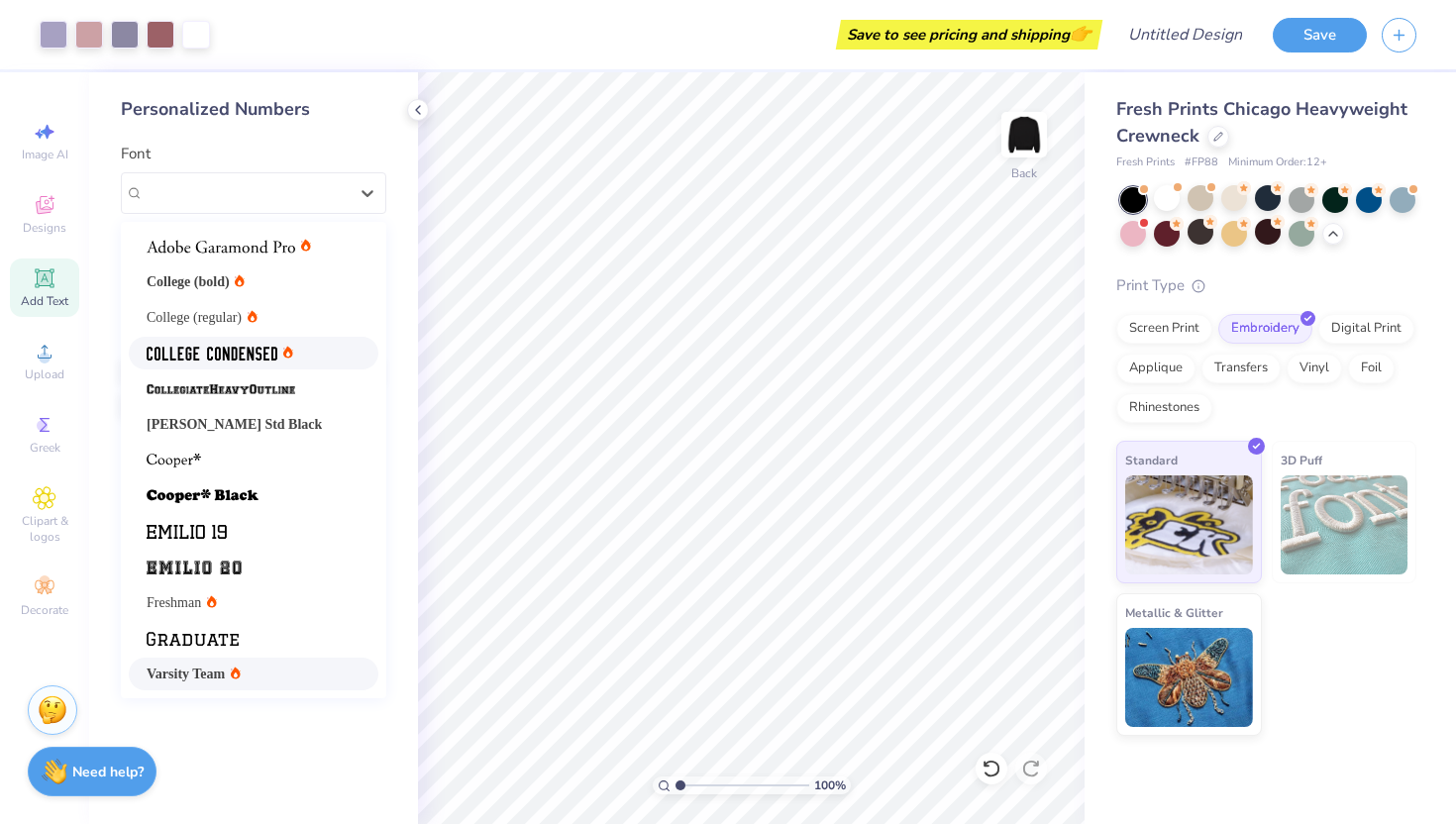 click at bounding box center (254, 353) 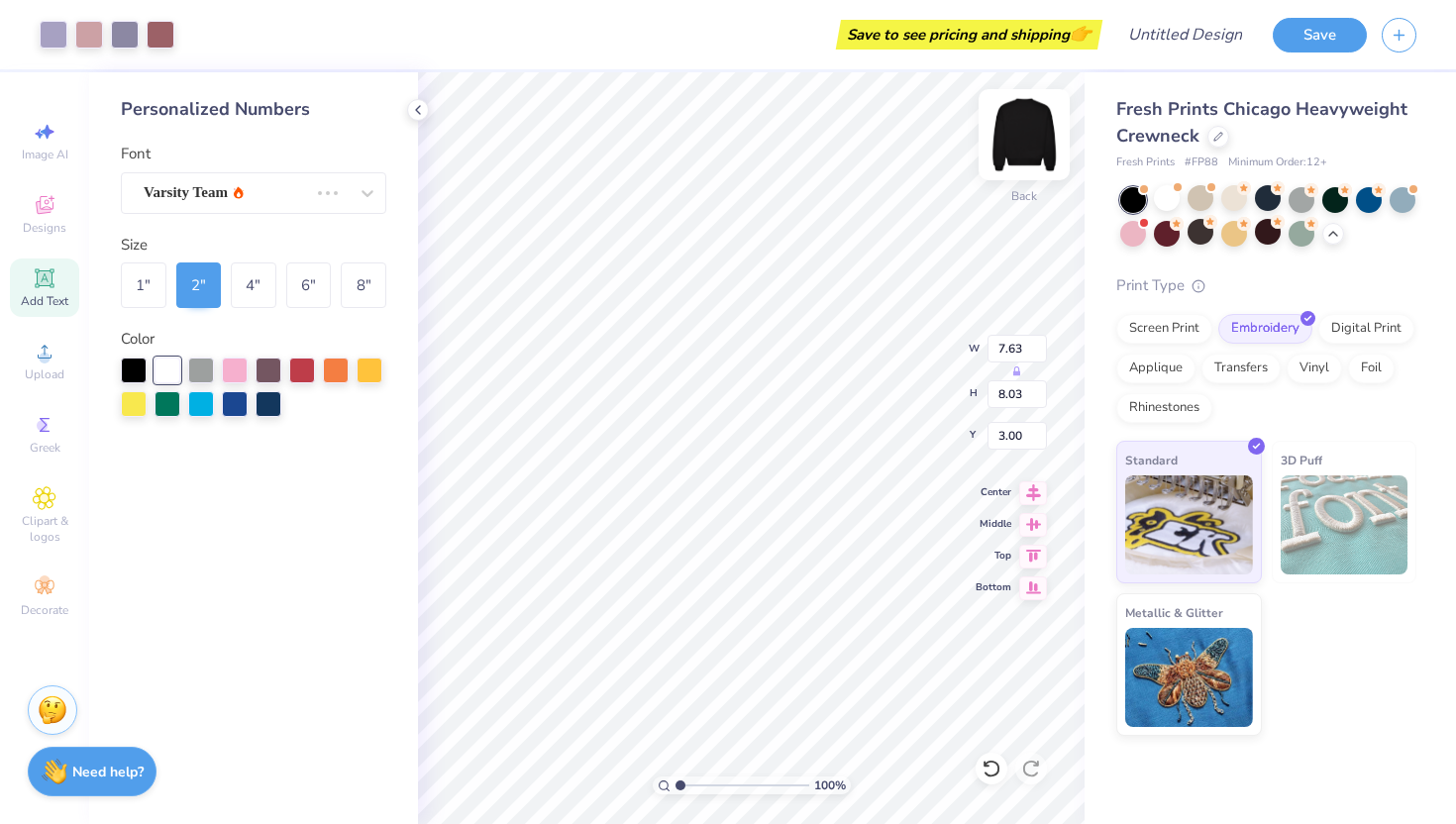 type on "6.82" 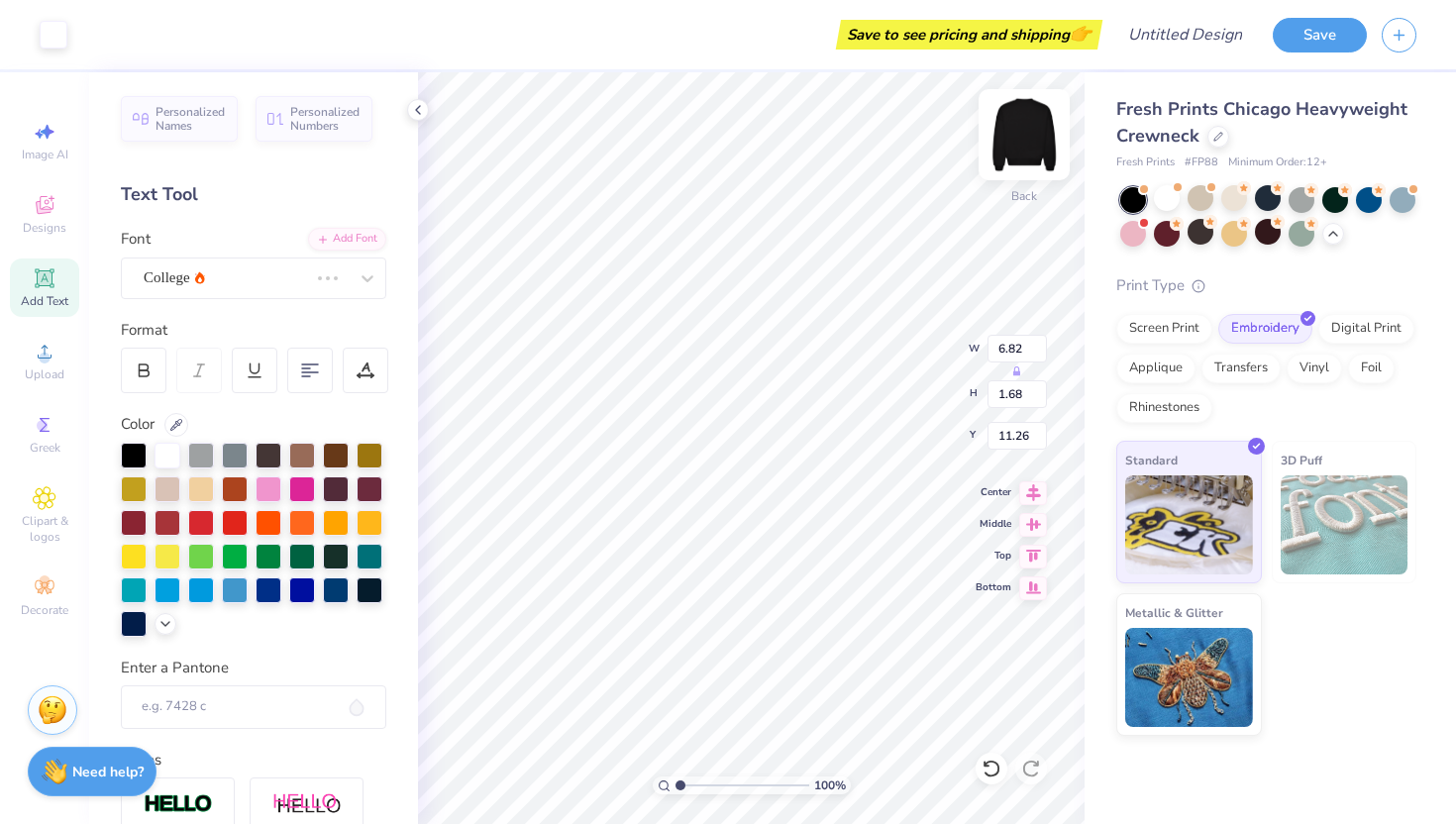type on "11.25" 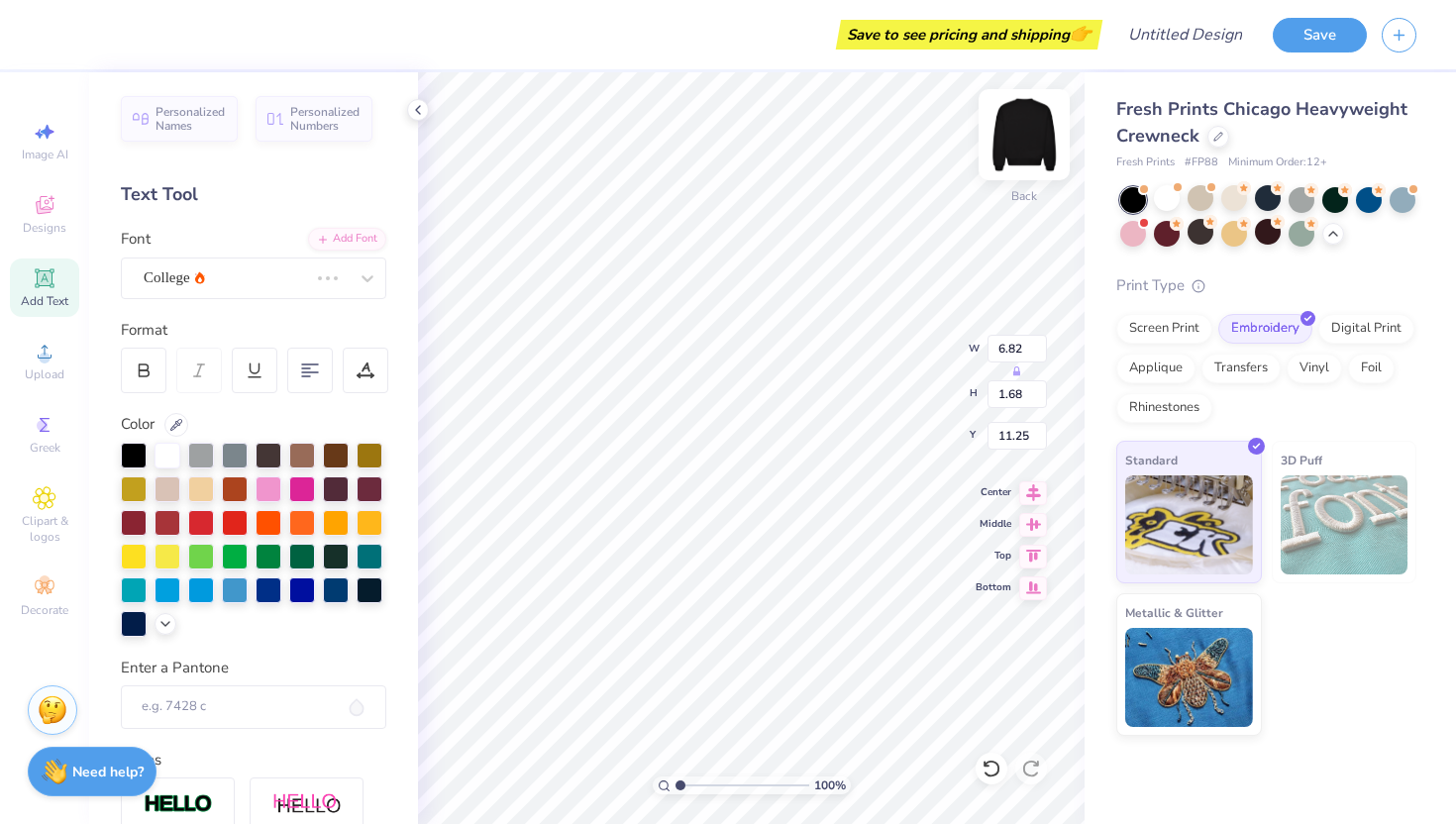 click at bounding box center (1024, 135) 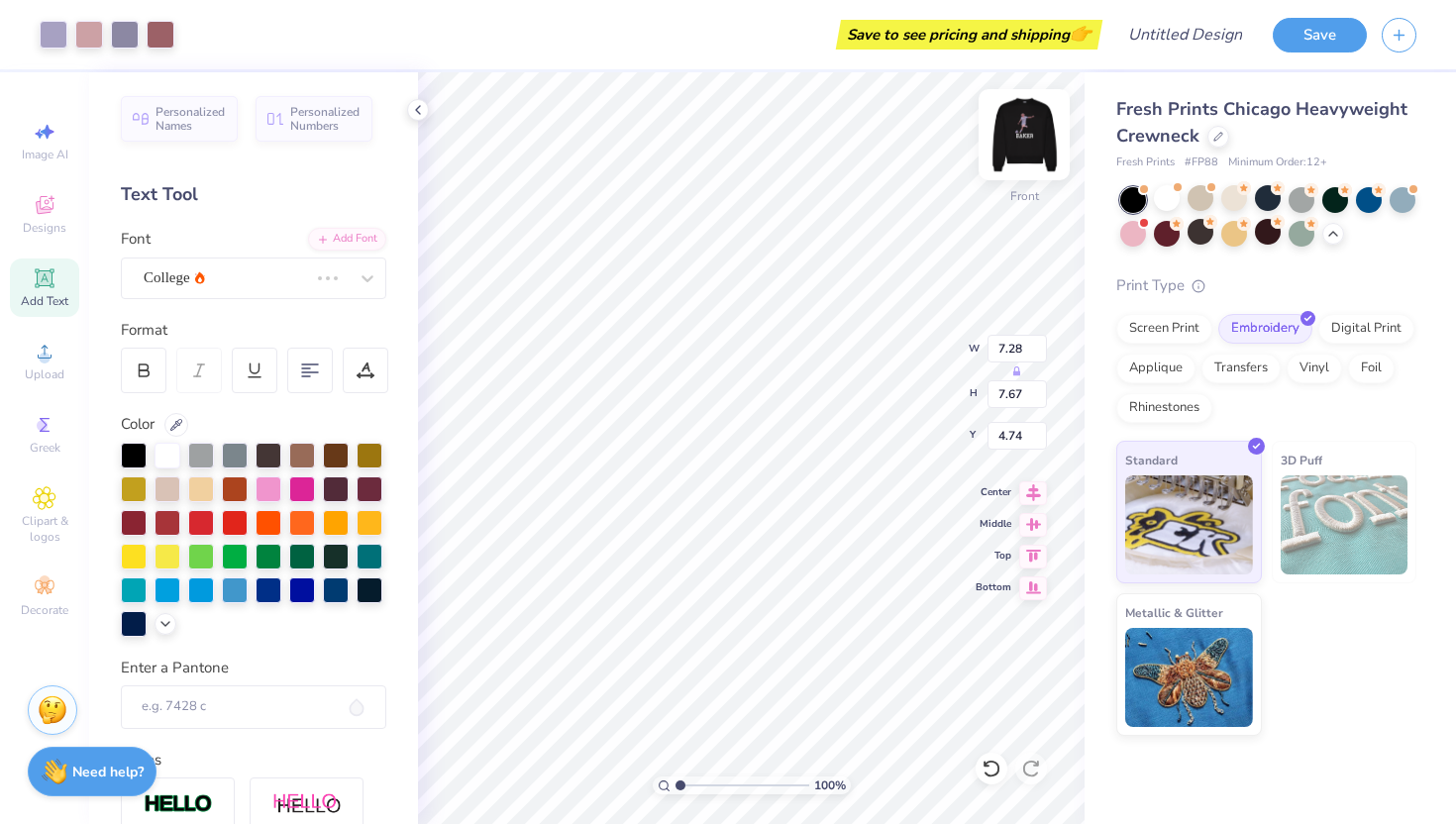 click at bounding box center [1024, 135] 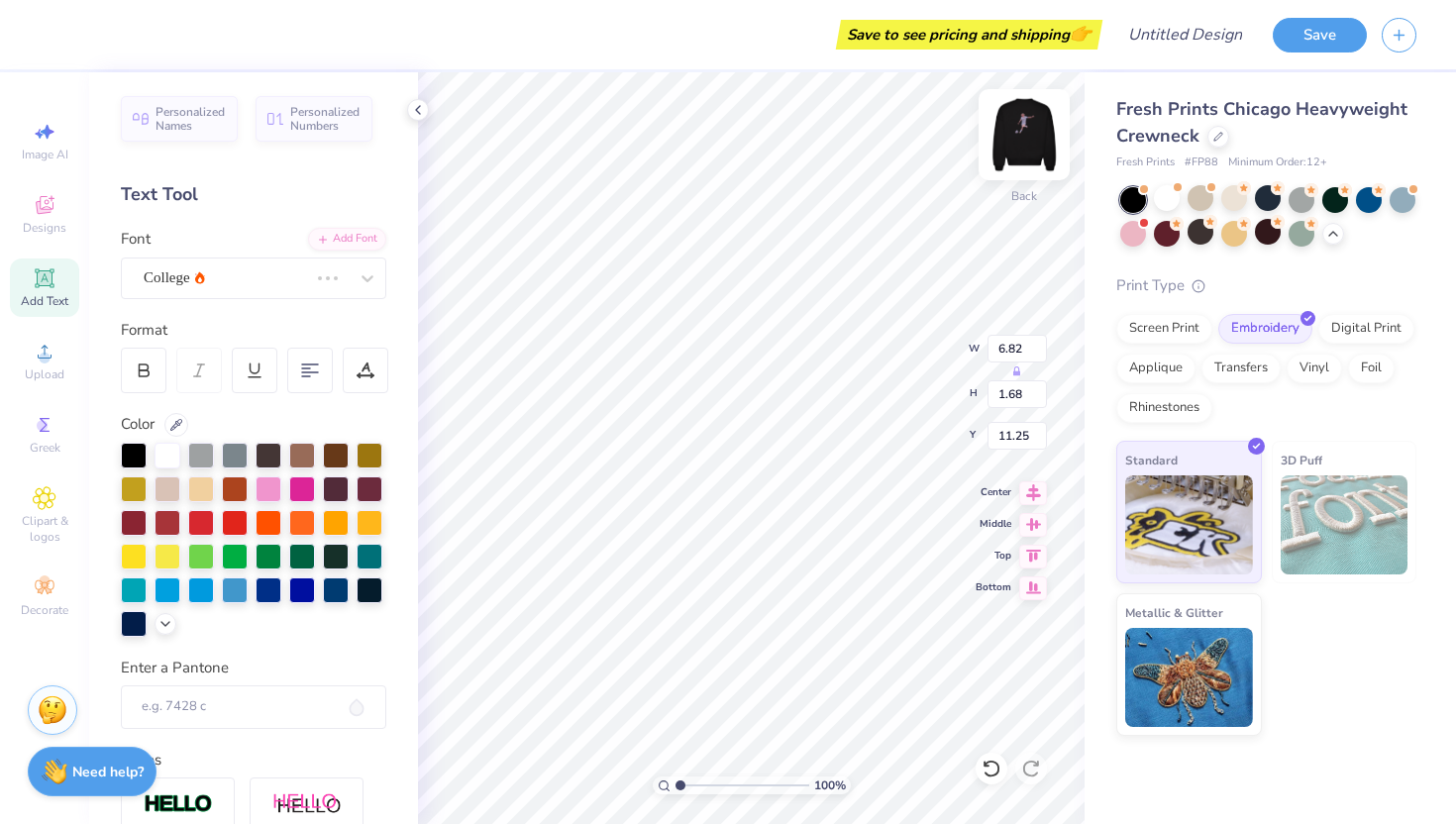 type on "7.63" 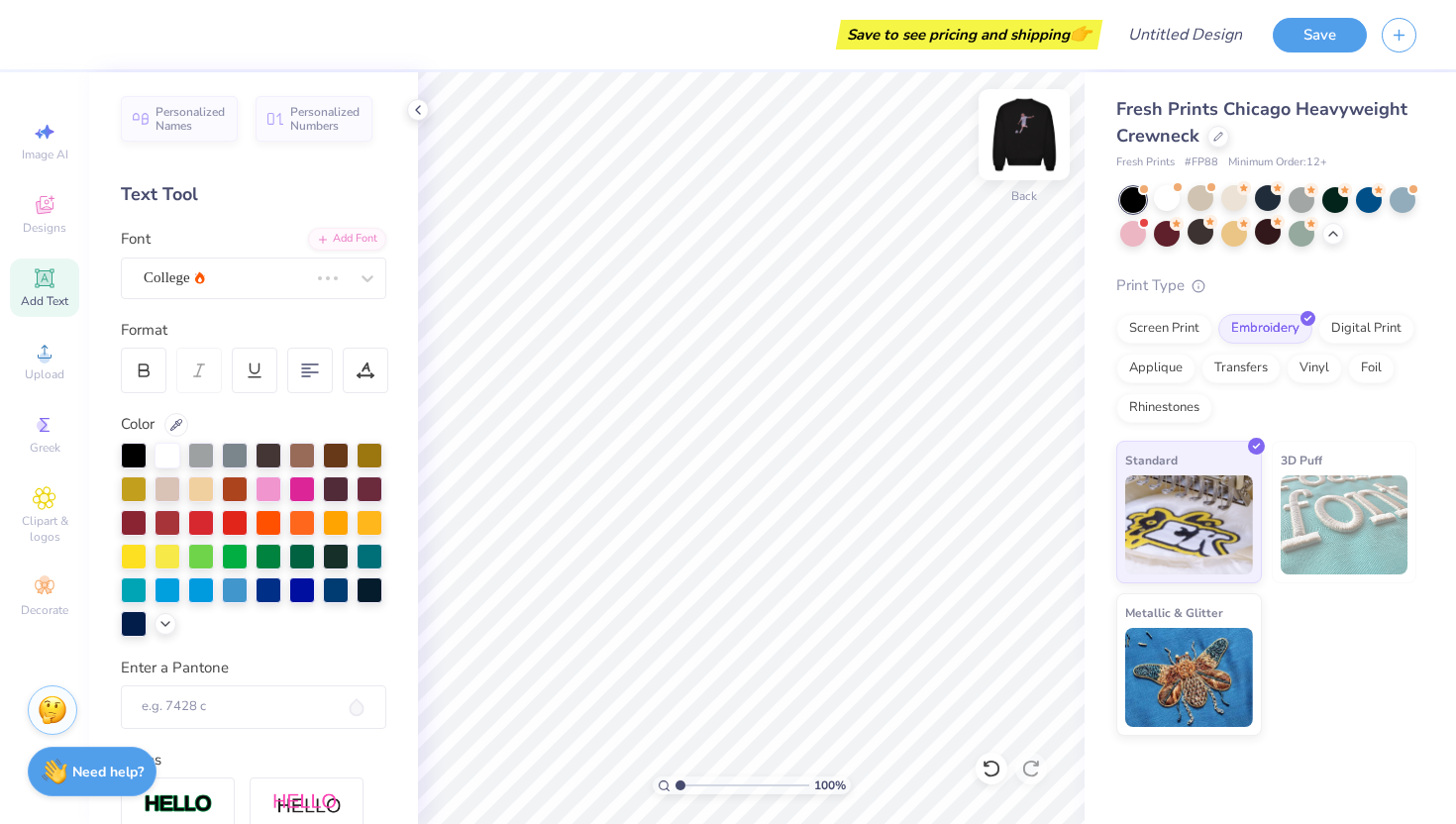 click at bounding box center (1024, 135) 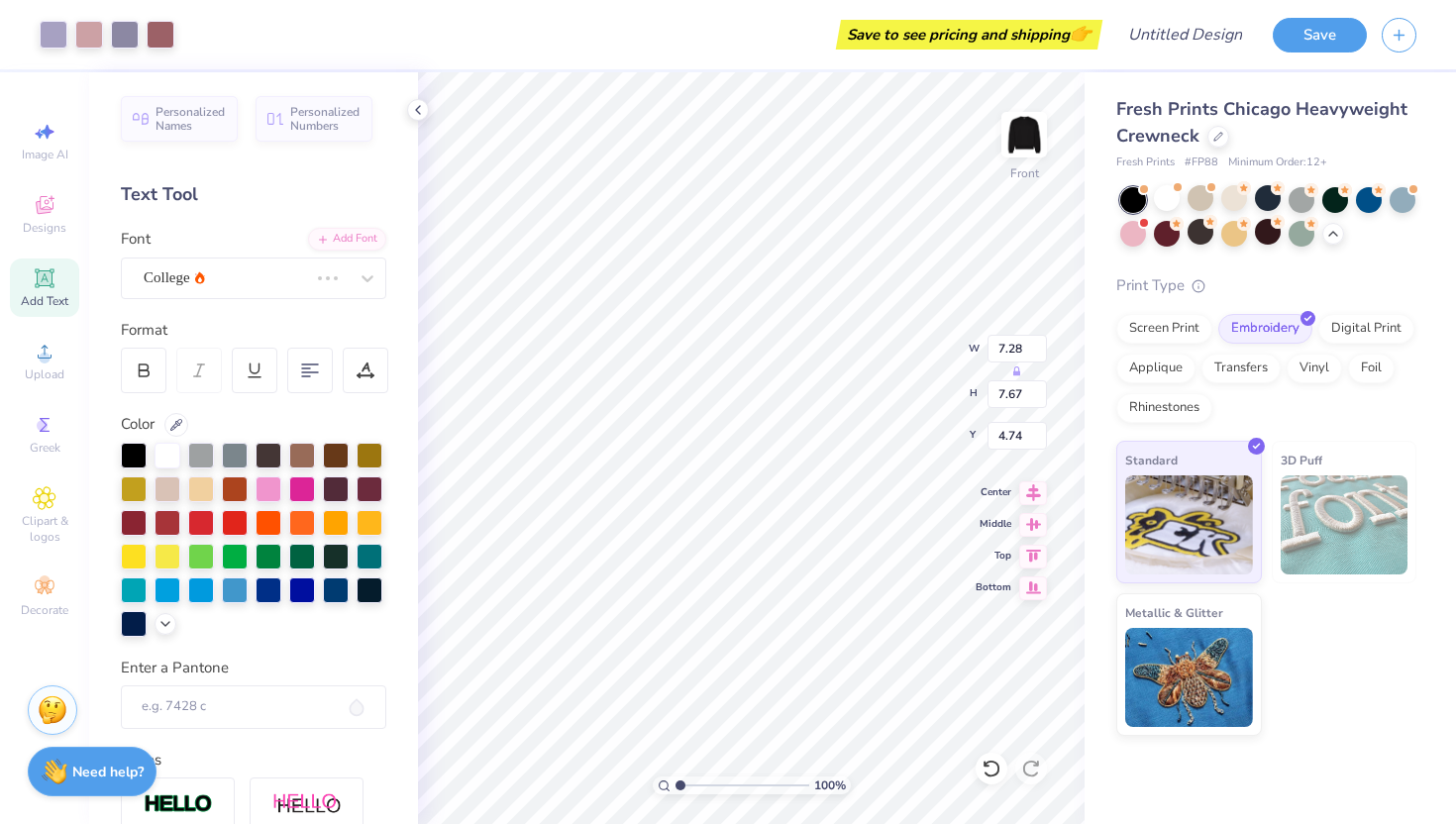 type on "7.28" 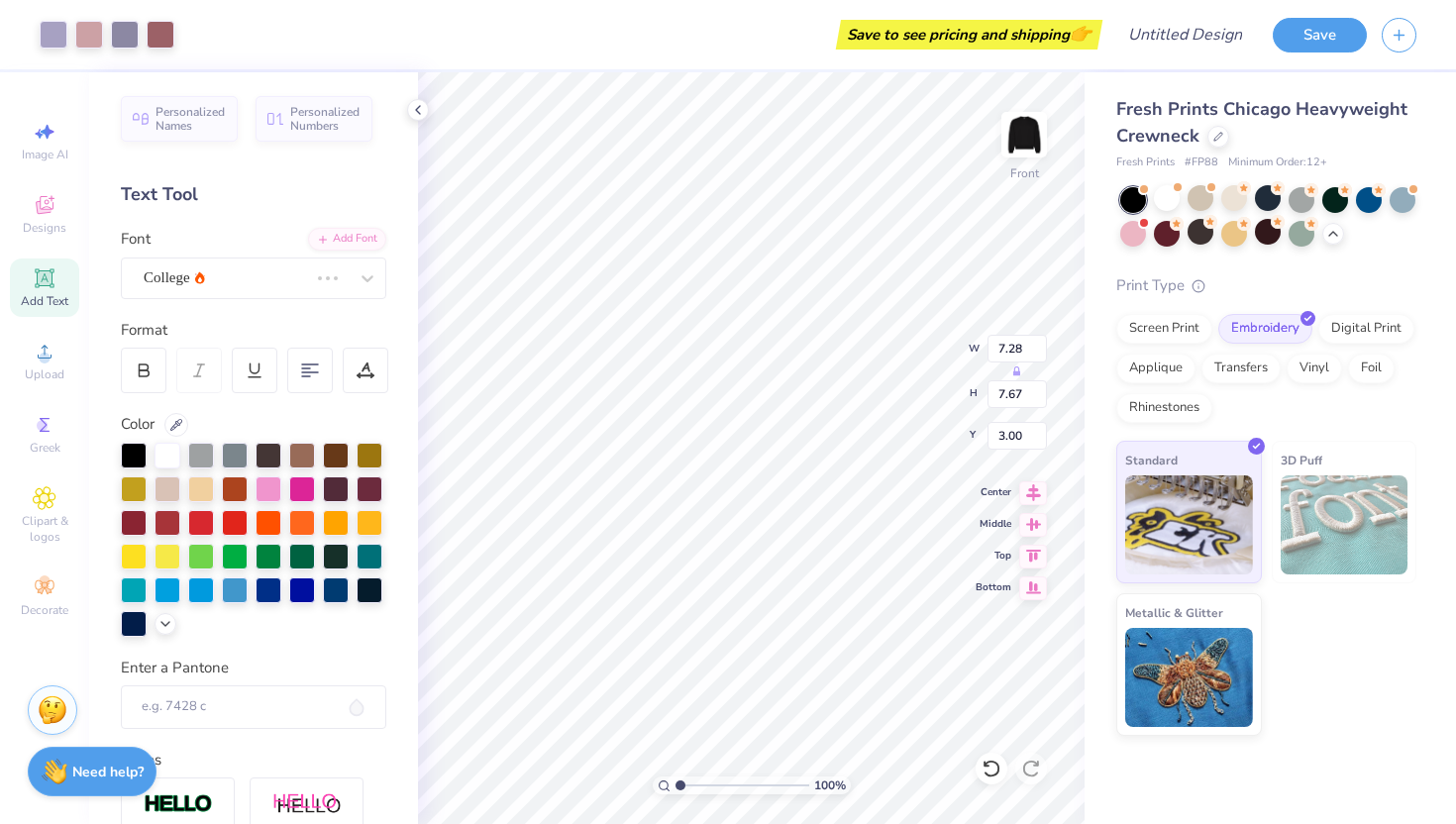 type on "3.83" 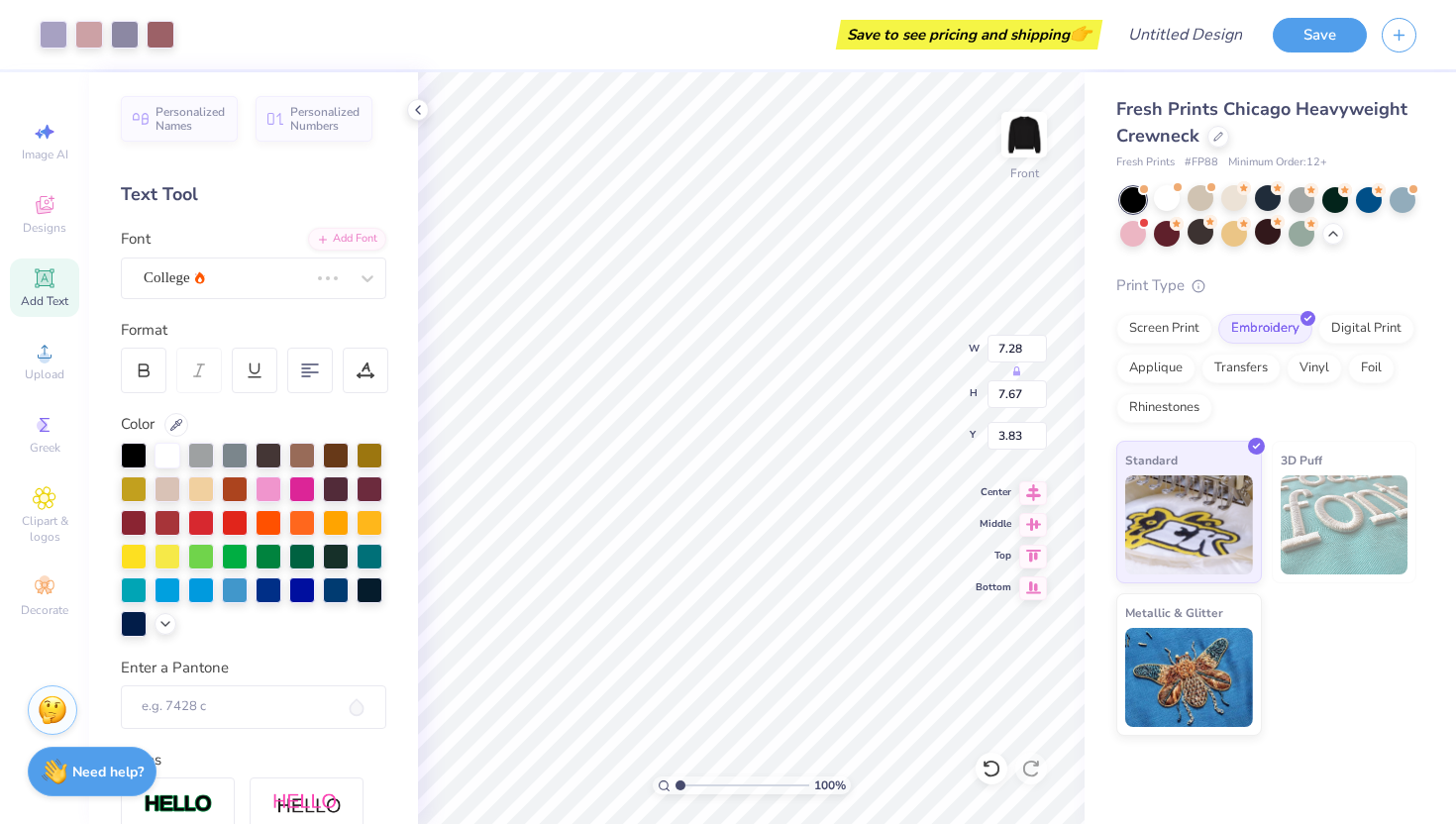 type on "6.51" 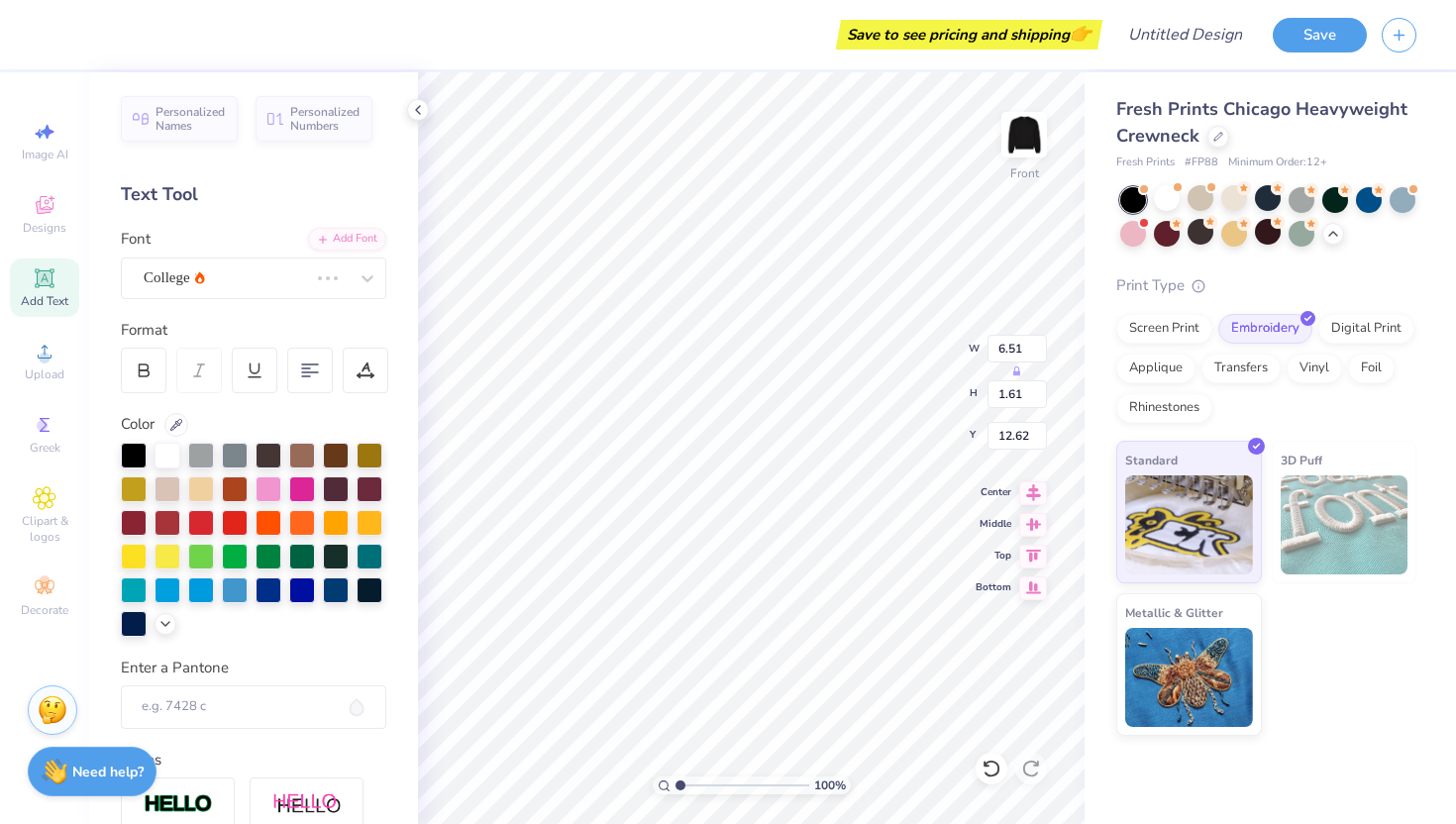 type on "11.50" 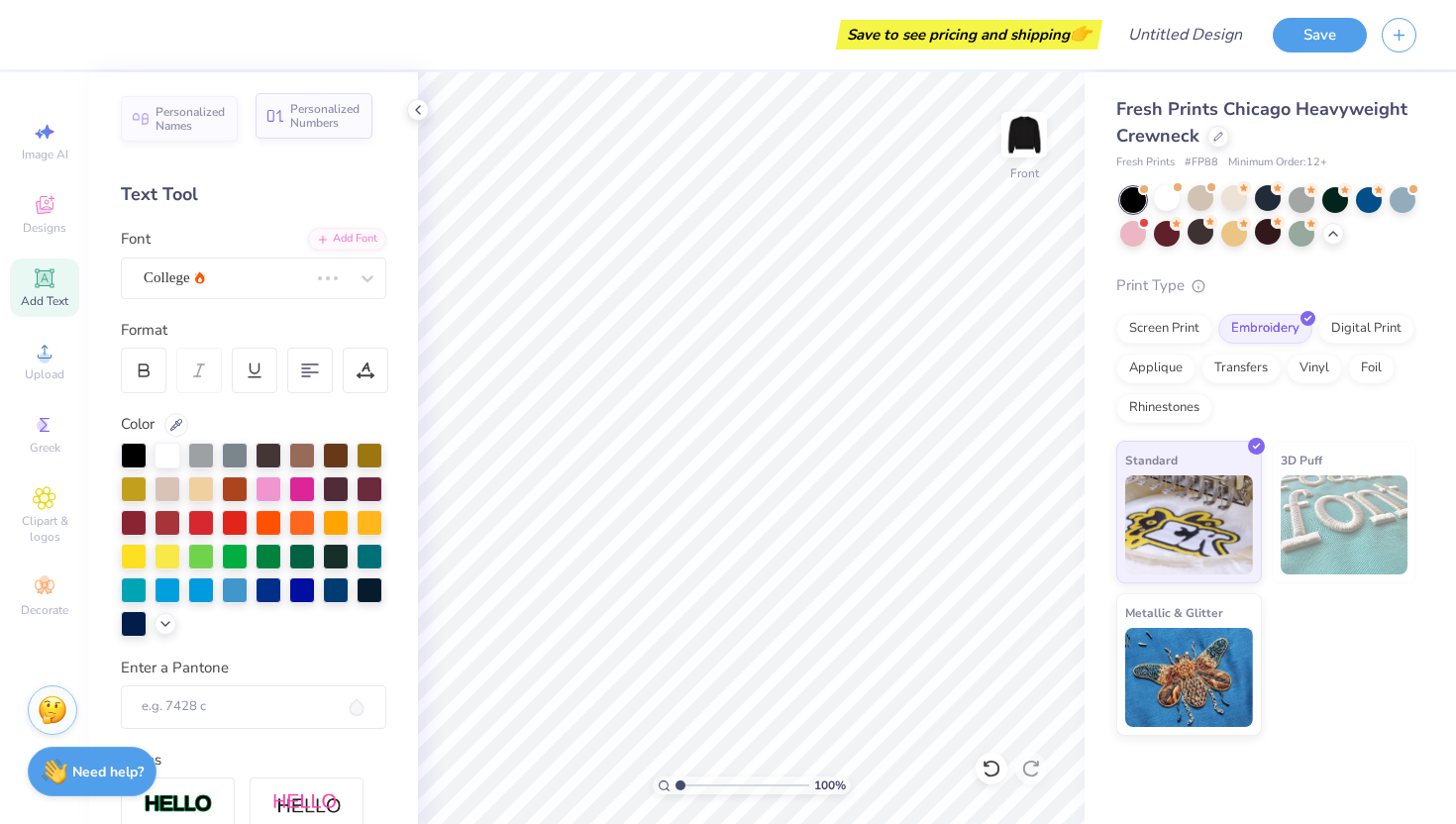 click on "Personalized Numbers" at bounding box center [325, 116] 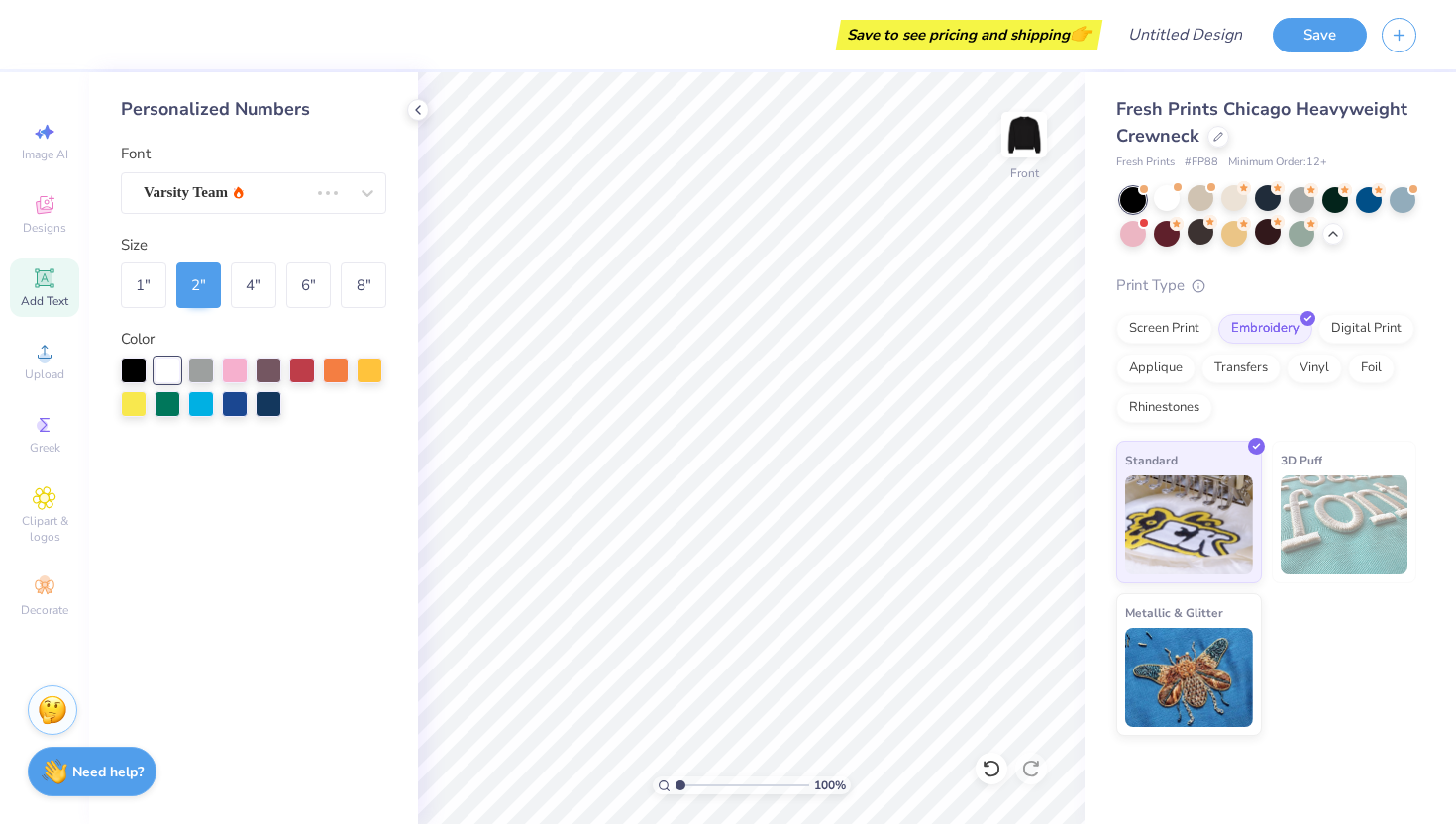 click on "Add Text" at bounding box center [45, 301] 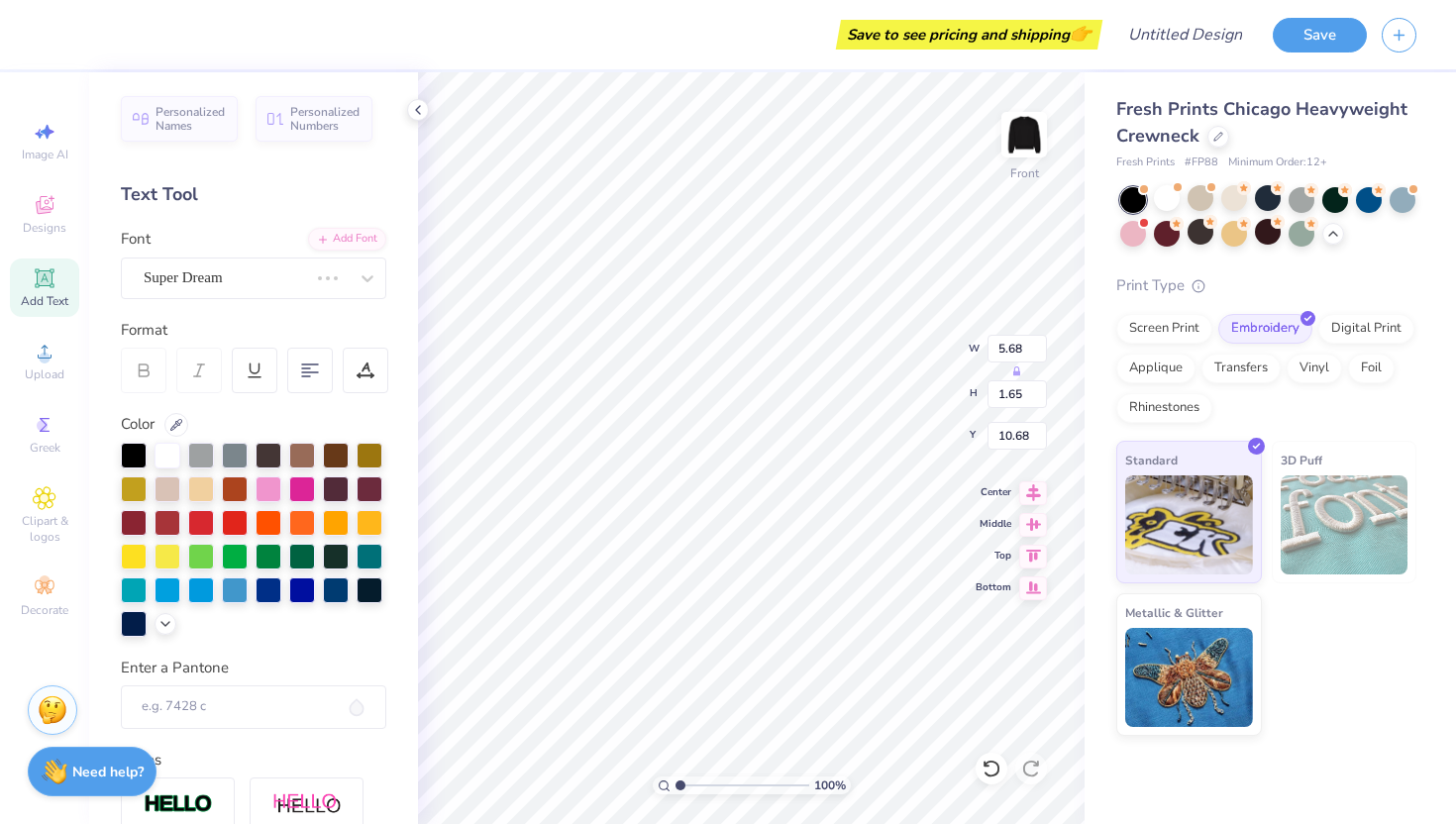 type on "1" 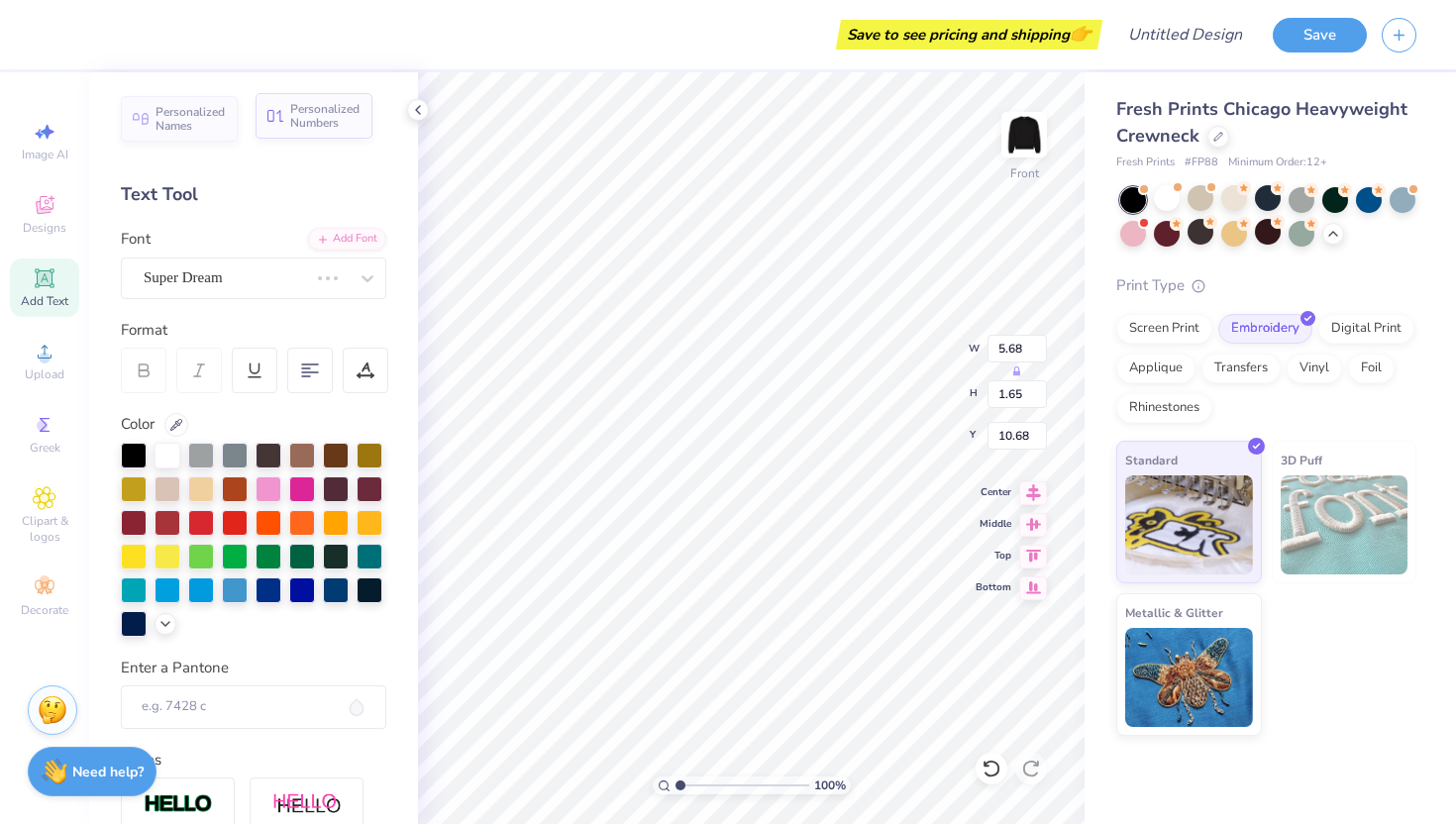 click on "Personalized Numbers" at bounding box center [325, 116] 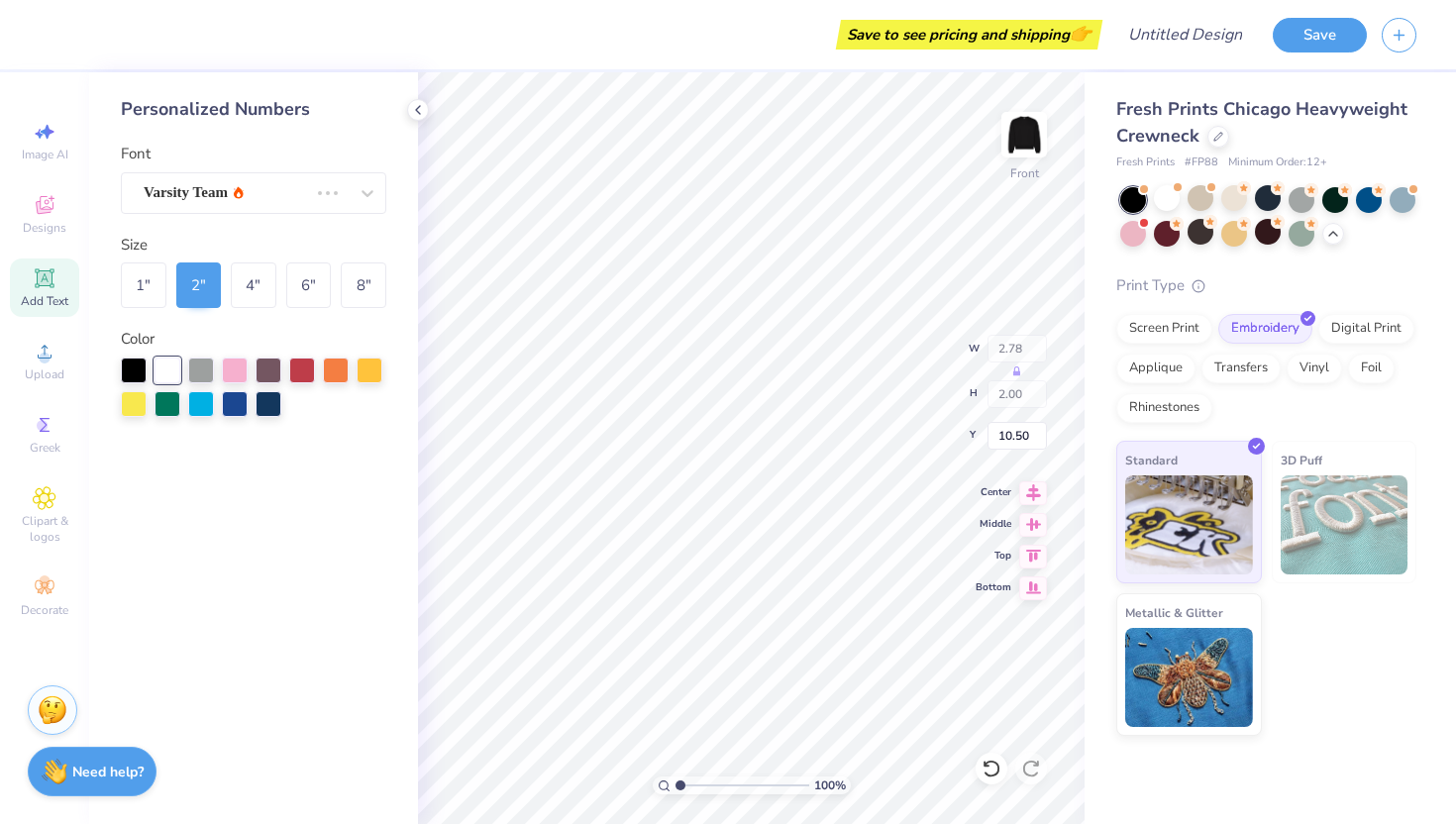 type on "2.78" 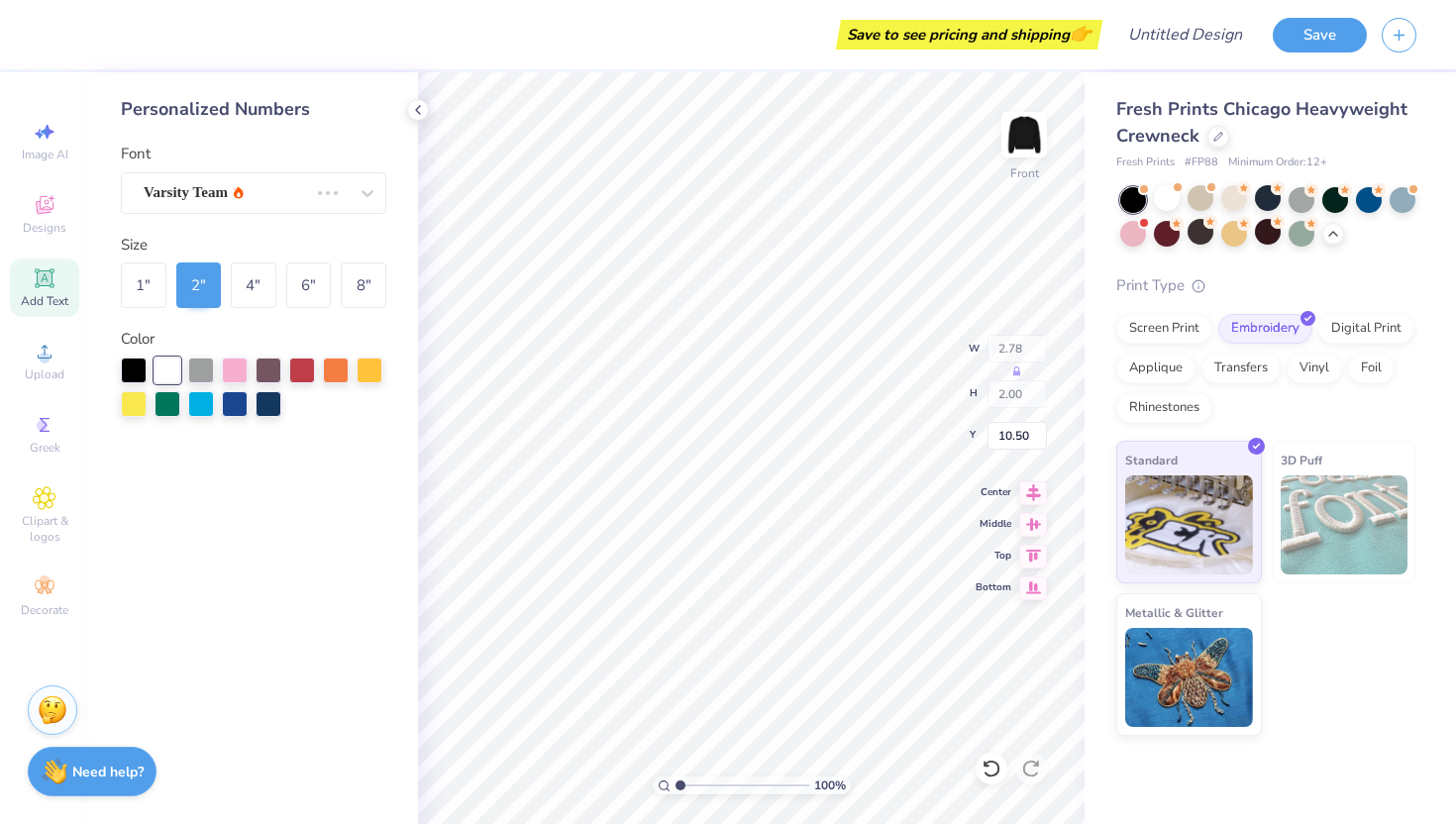 type on "14.63" 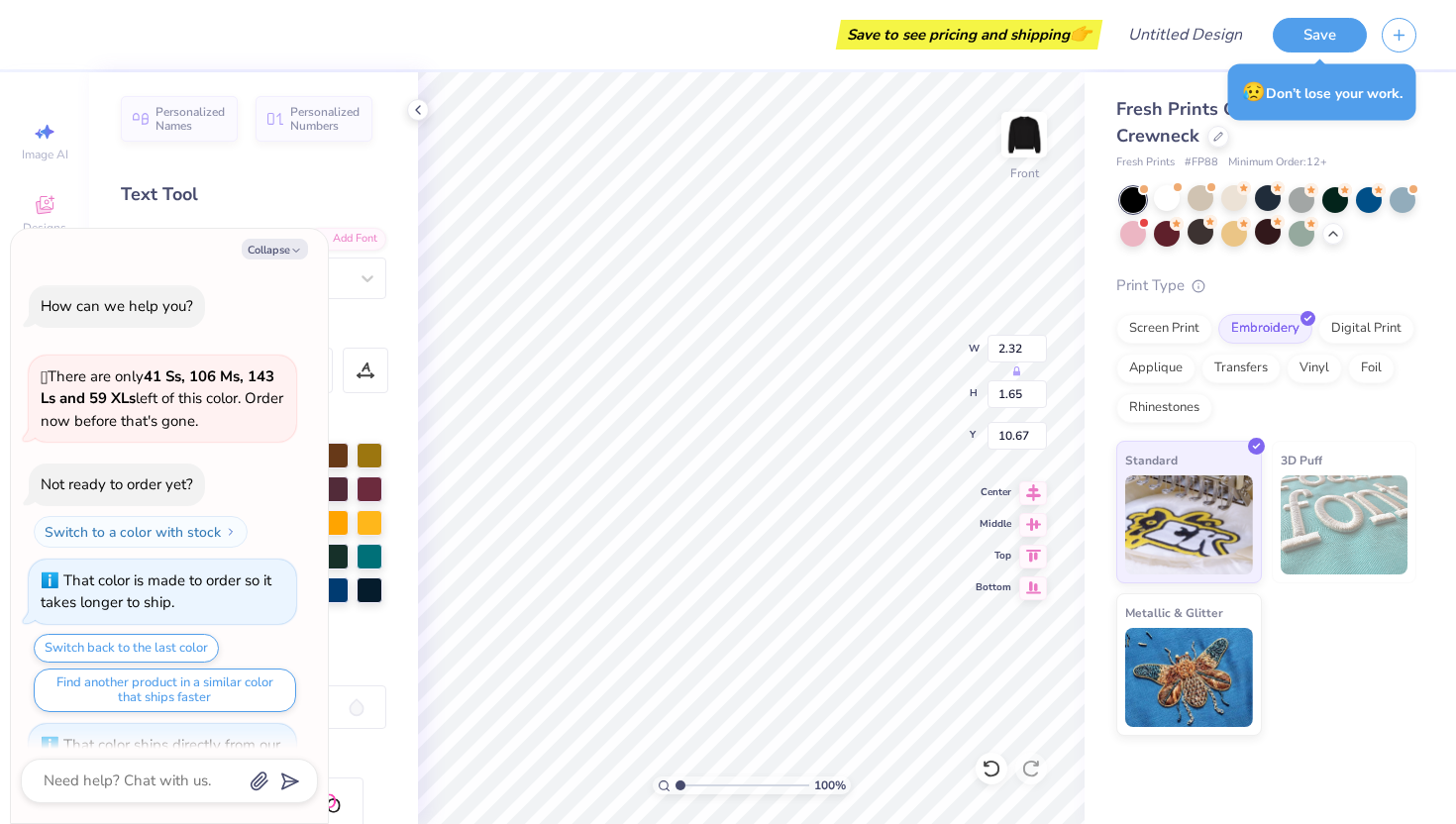 scroll, scrollTop: 984, scrollLeft: 0, axis: vertical 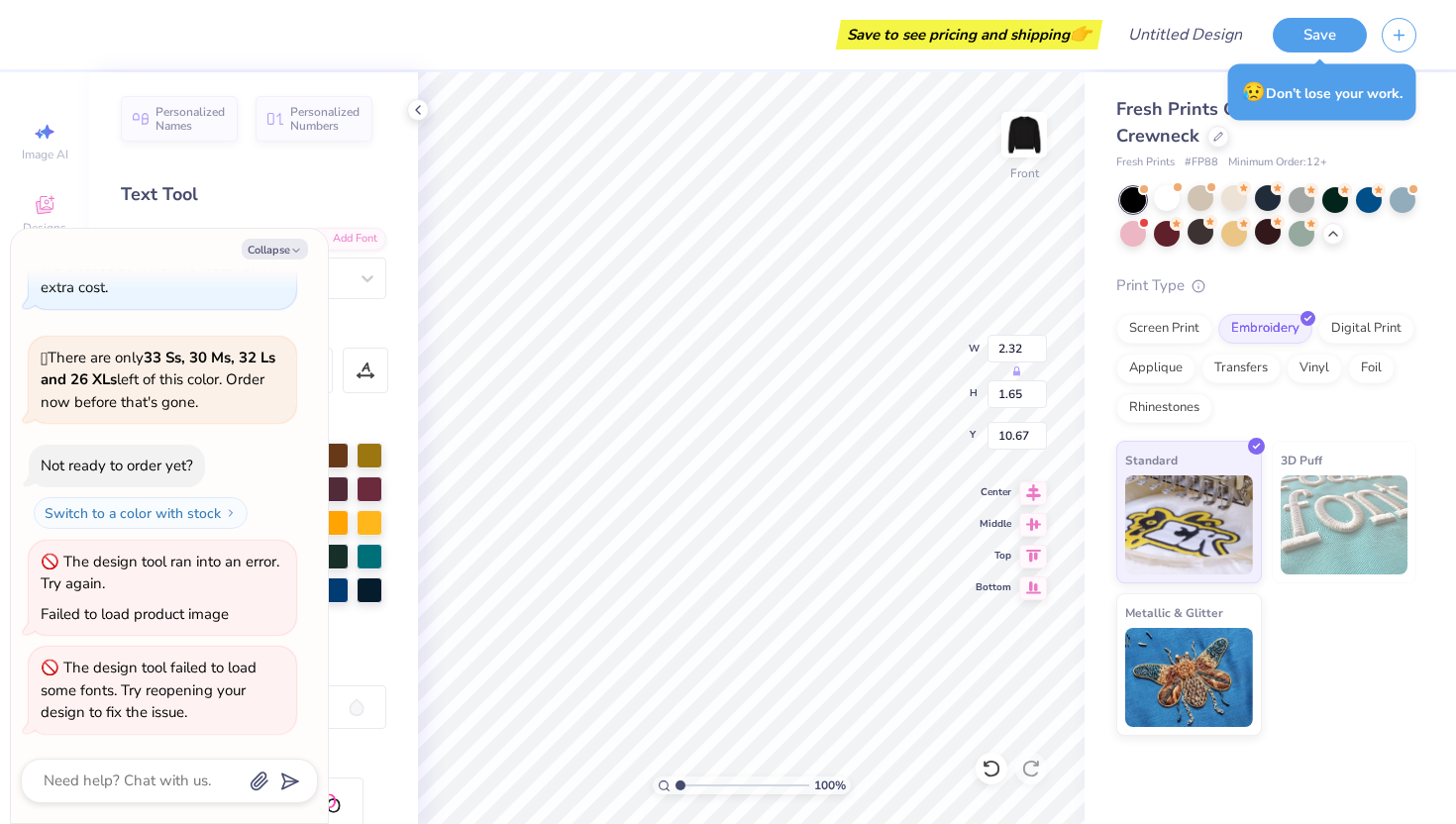 type on "x" 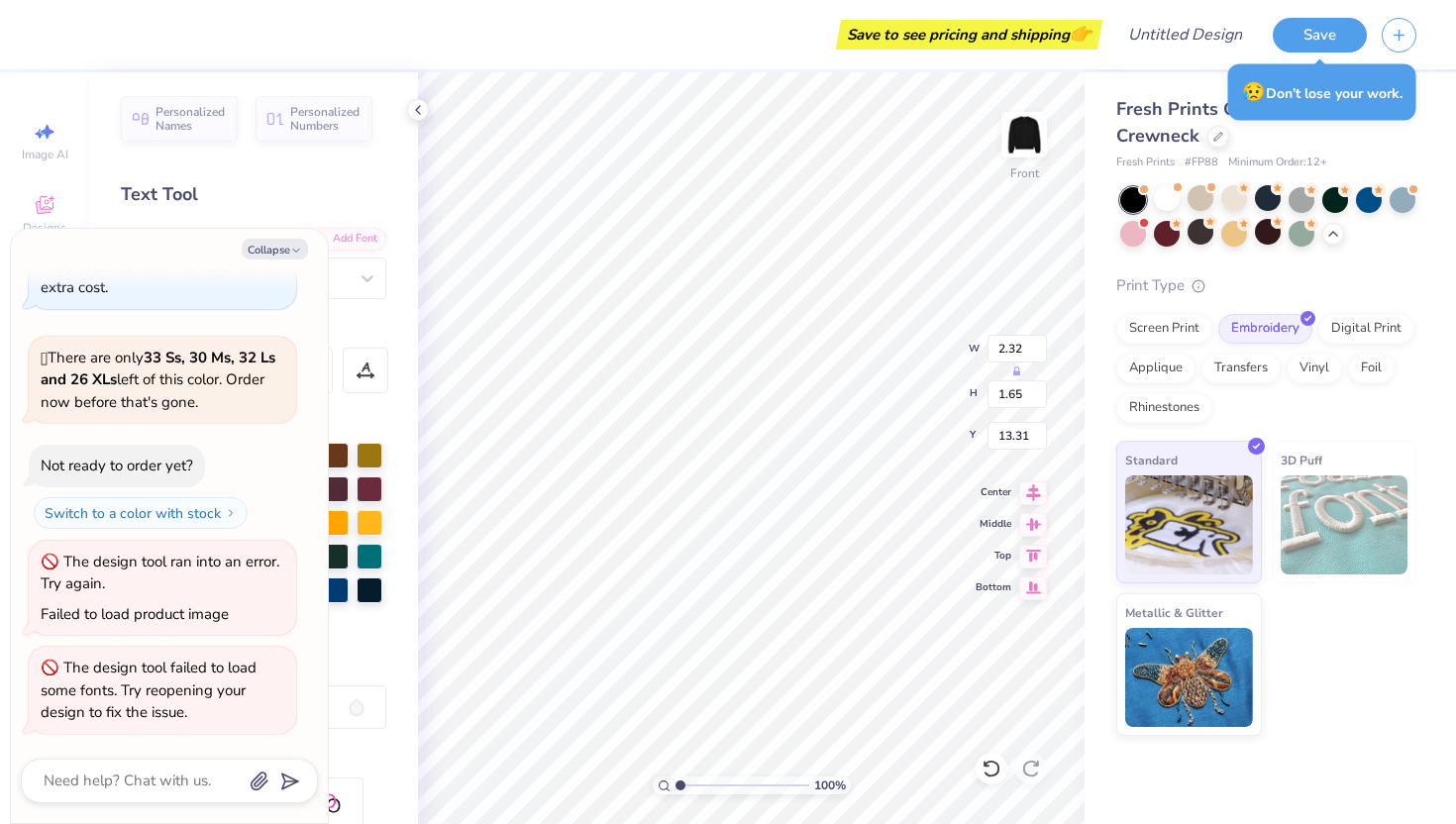 click on "Collapse How can we help you? 🫣 There are only  41 Ss, 106 Ms, 143 Ls and 59 XLs  left of this color. Order now before that's gone. Not ready to order yet? Switch to a color with stock That color is made to order so it takes longer to ship. Switch back to the last color Find another product in a similar color that ships faster That color ships directly from our warehouse so it’ll arrive faster at no extra cost. 🫣 There are only  33 Ss, 30 Ms, 32 Ls and 26 XLs  left of this color. Order now before that's gone. Not ready to order yet? Switch to a color with stock That color is made to order so it takes longer to ship. Switch back to the last color Find another product in a similar color that ships faster That color ships directly from our warehouse so it’ll arrive faster at no extra cost. 🫣 There are only  33 Ss, 30 Ms, 32 Ls and 26 XLs  left of this color. Order now before that's gone. Not ready to order yet? Switch to a color with stock The design tool ran into an error. Try again." at bounding box center [169, 526] 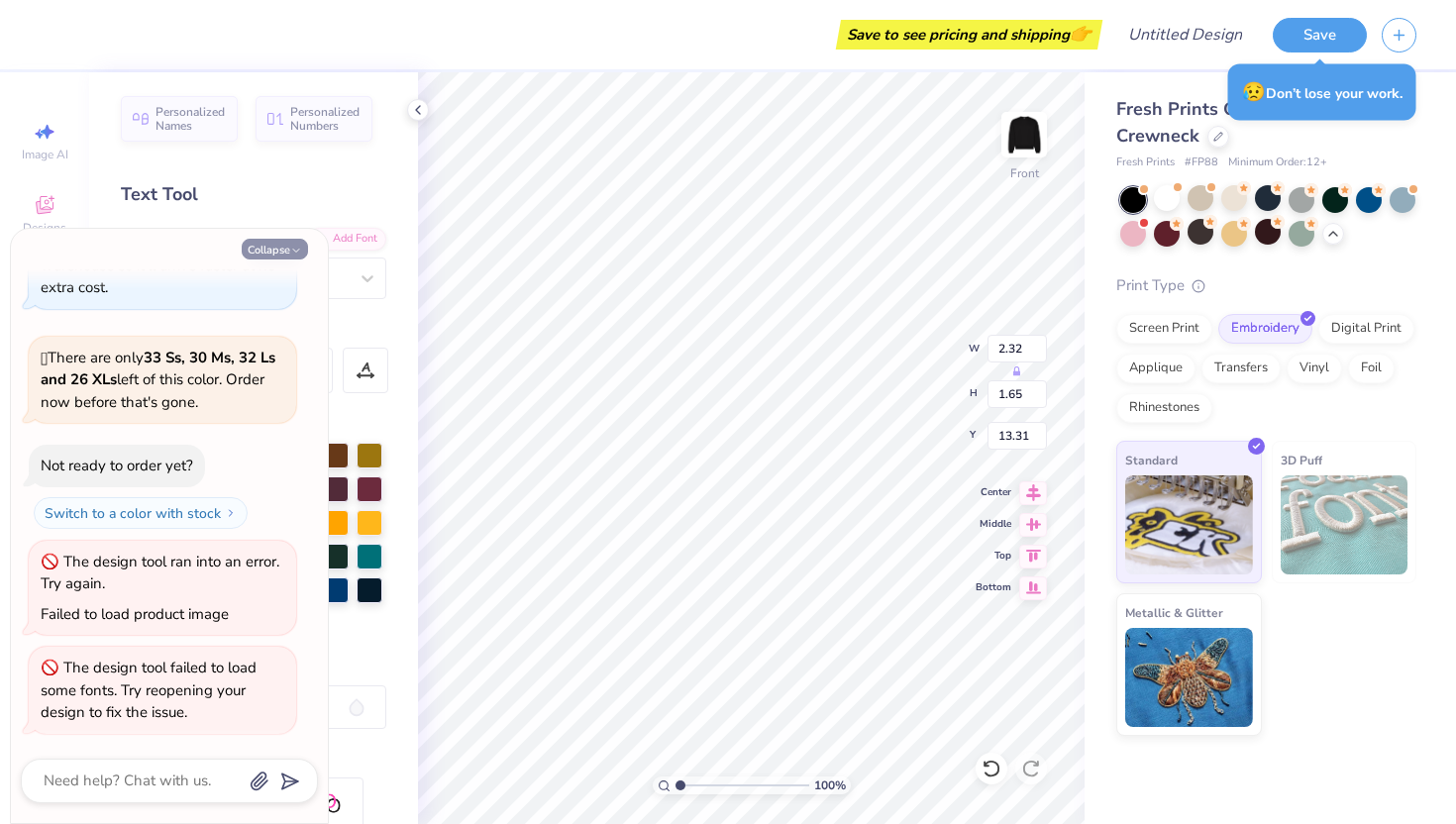click 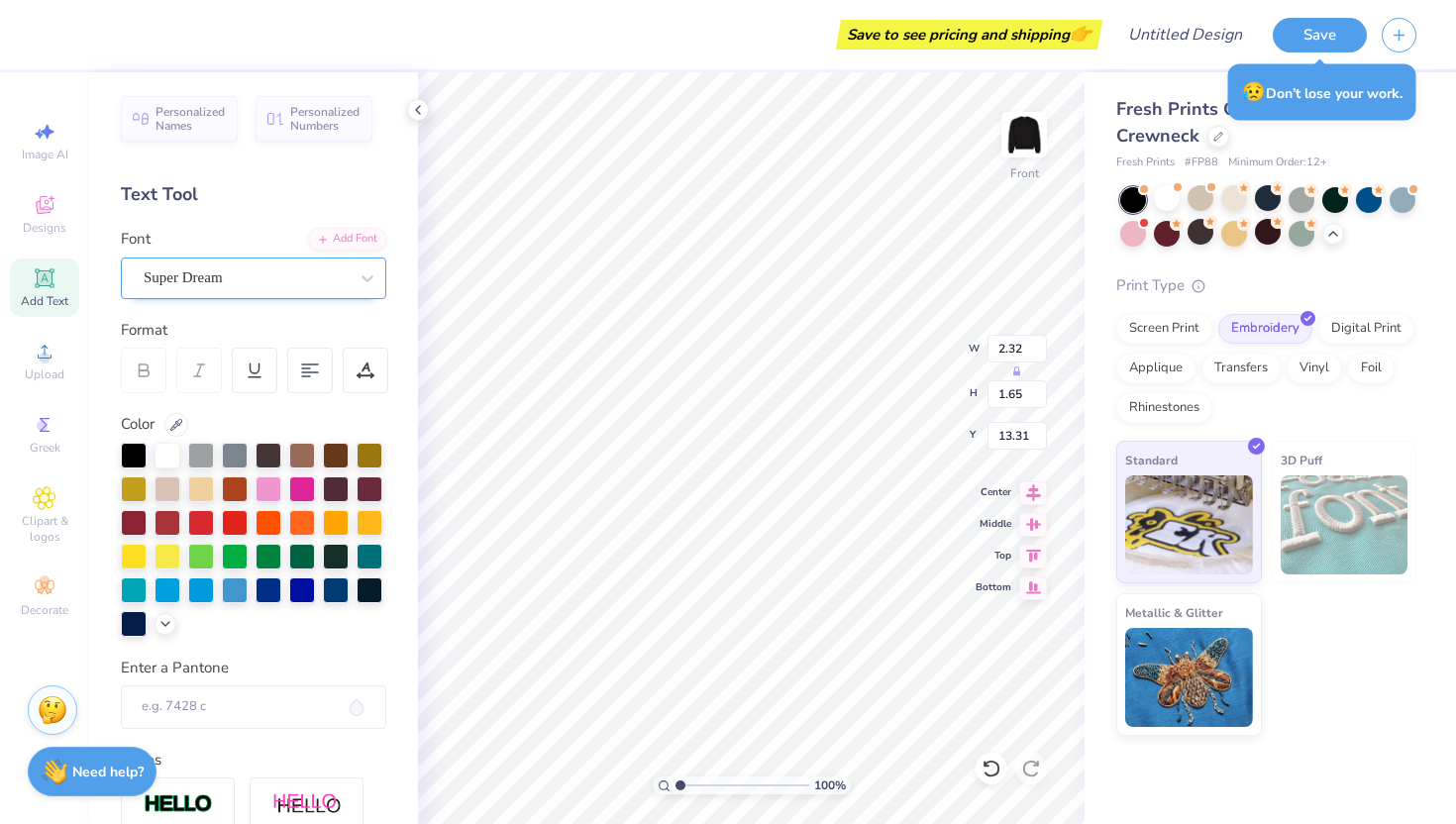 click on "Super Dream" at bounding box center [246, 277] 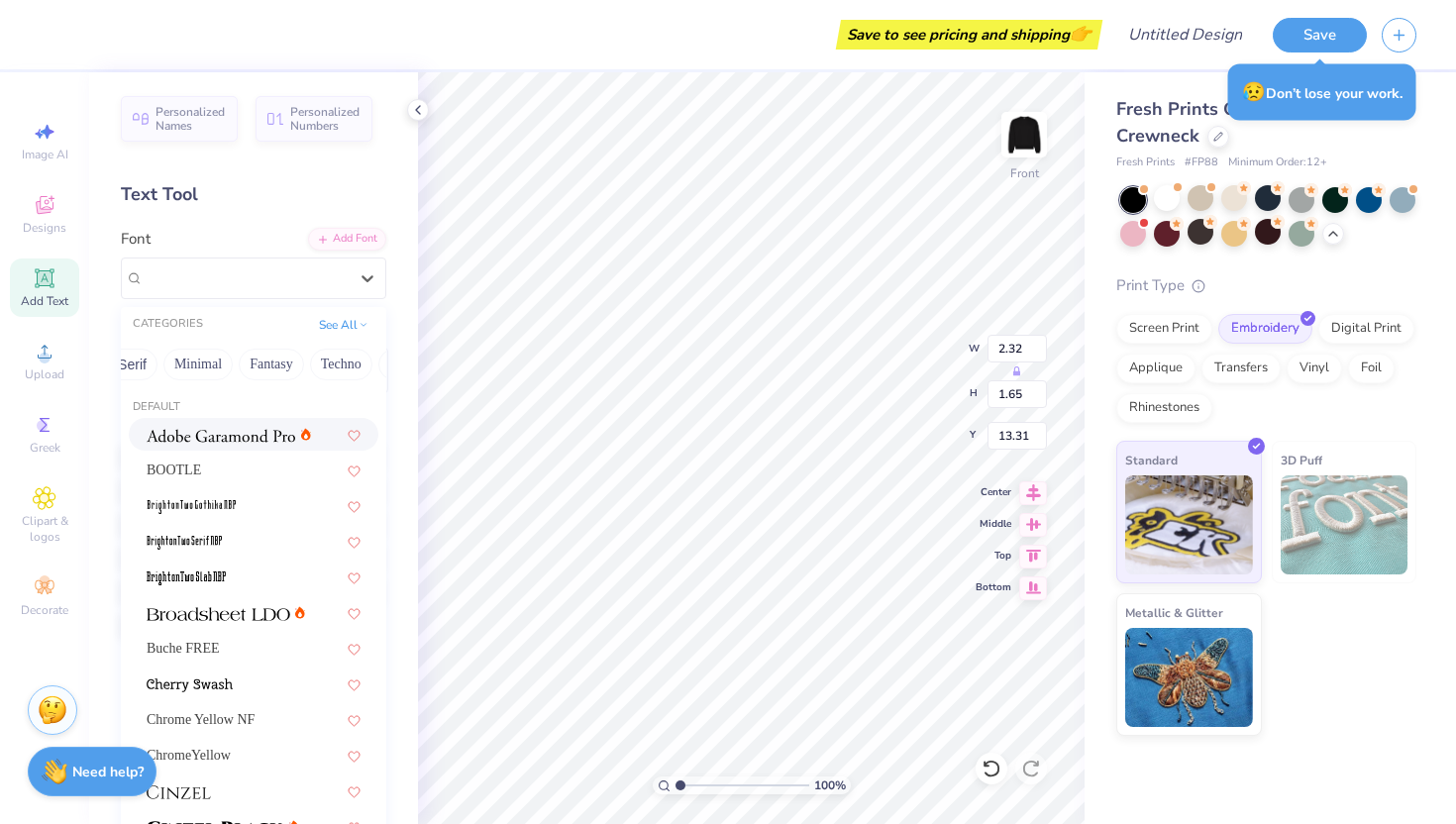 scroll, scrollTop: 0, scrollLeft: 550, axis: horizontal 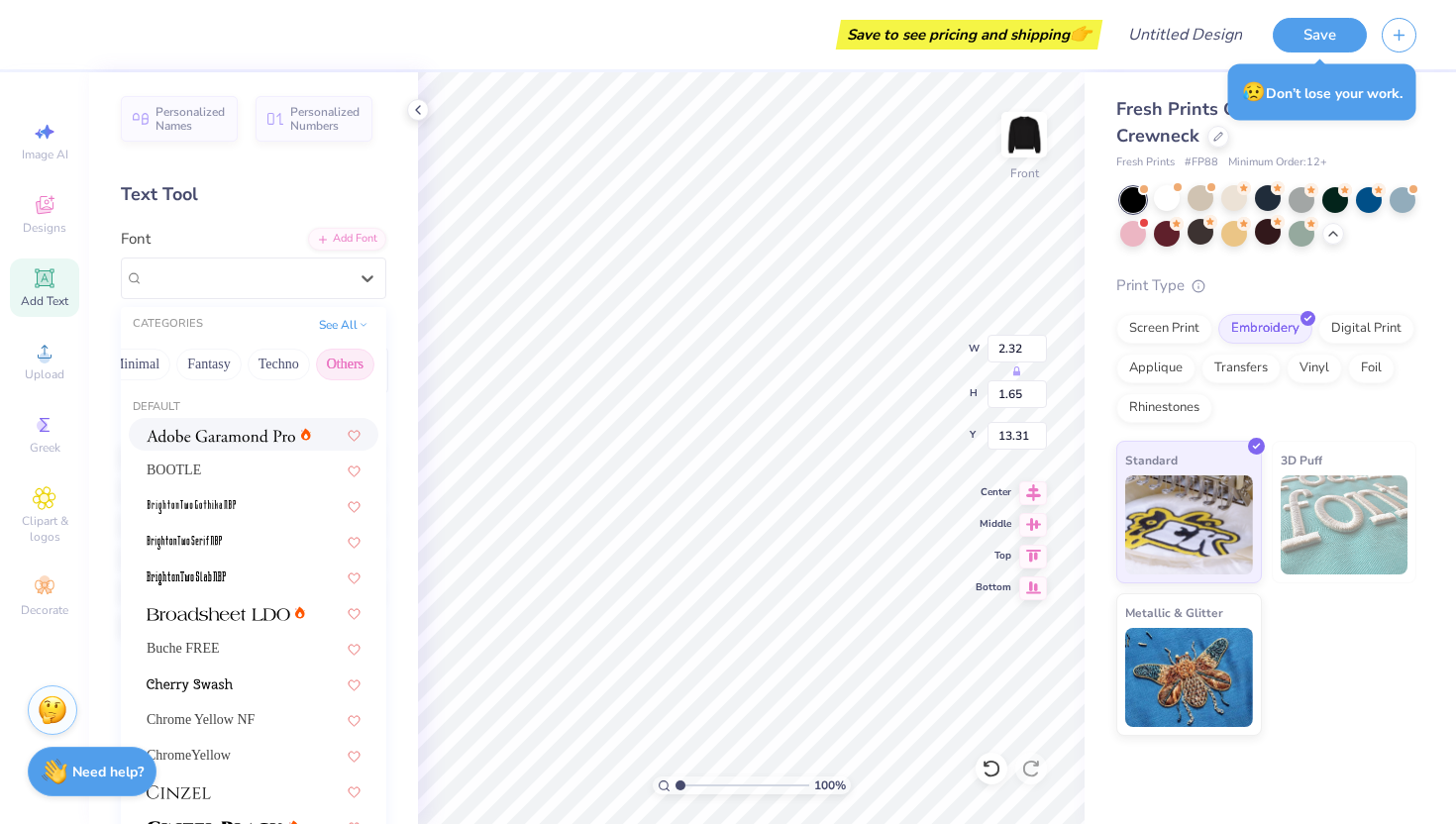 click on "Others" at bounding box center [345, 364] 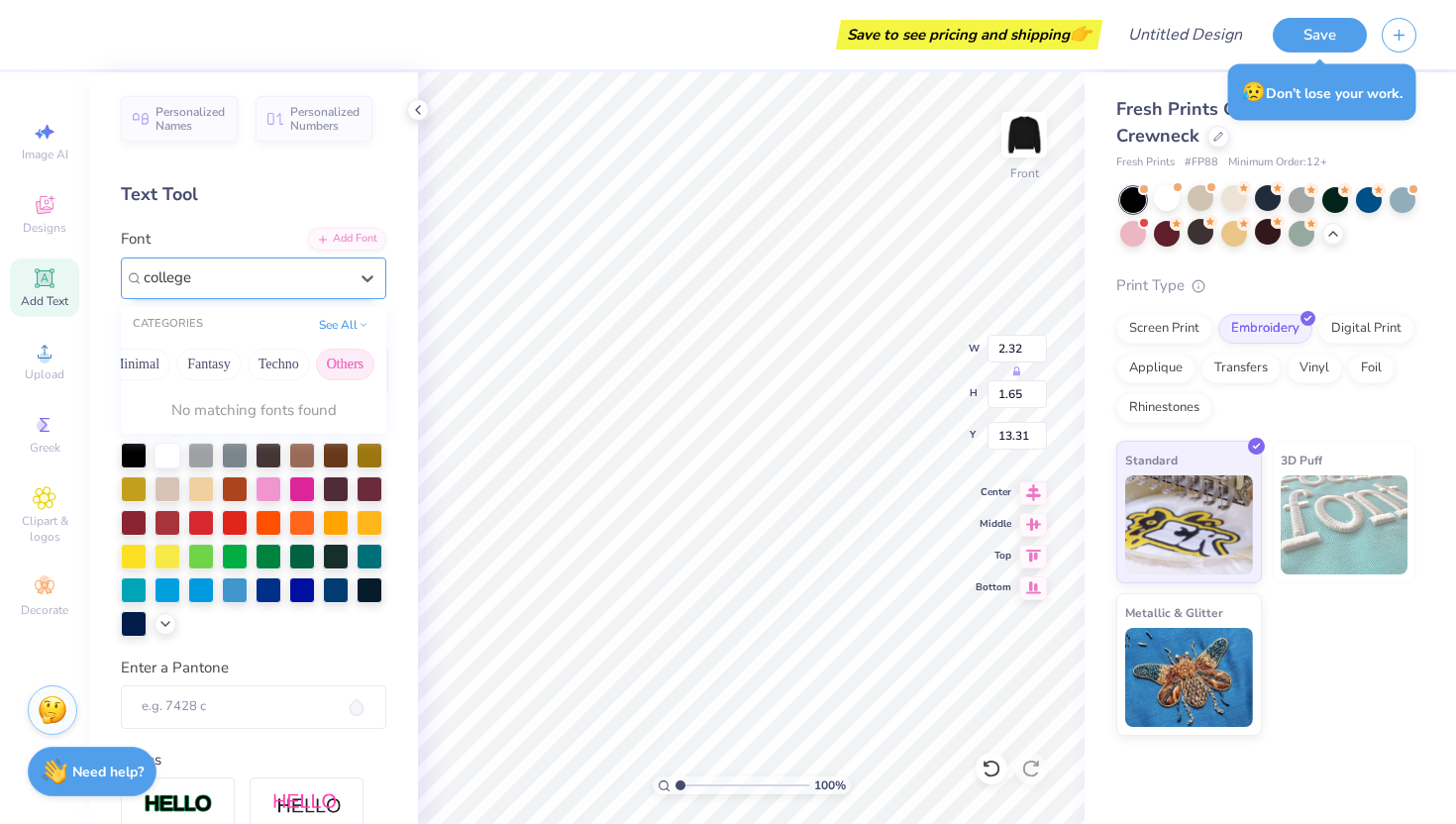 type on "college" 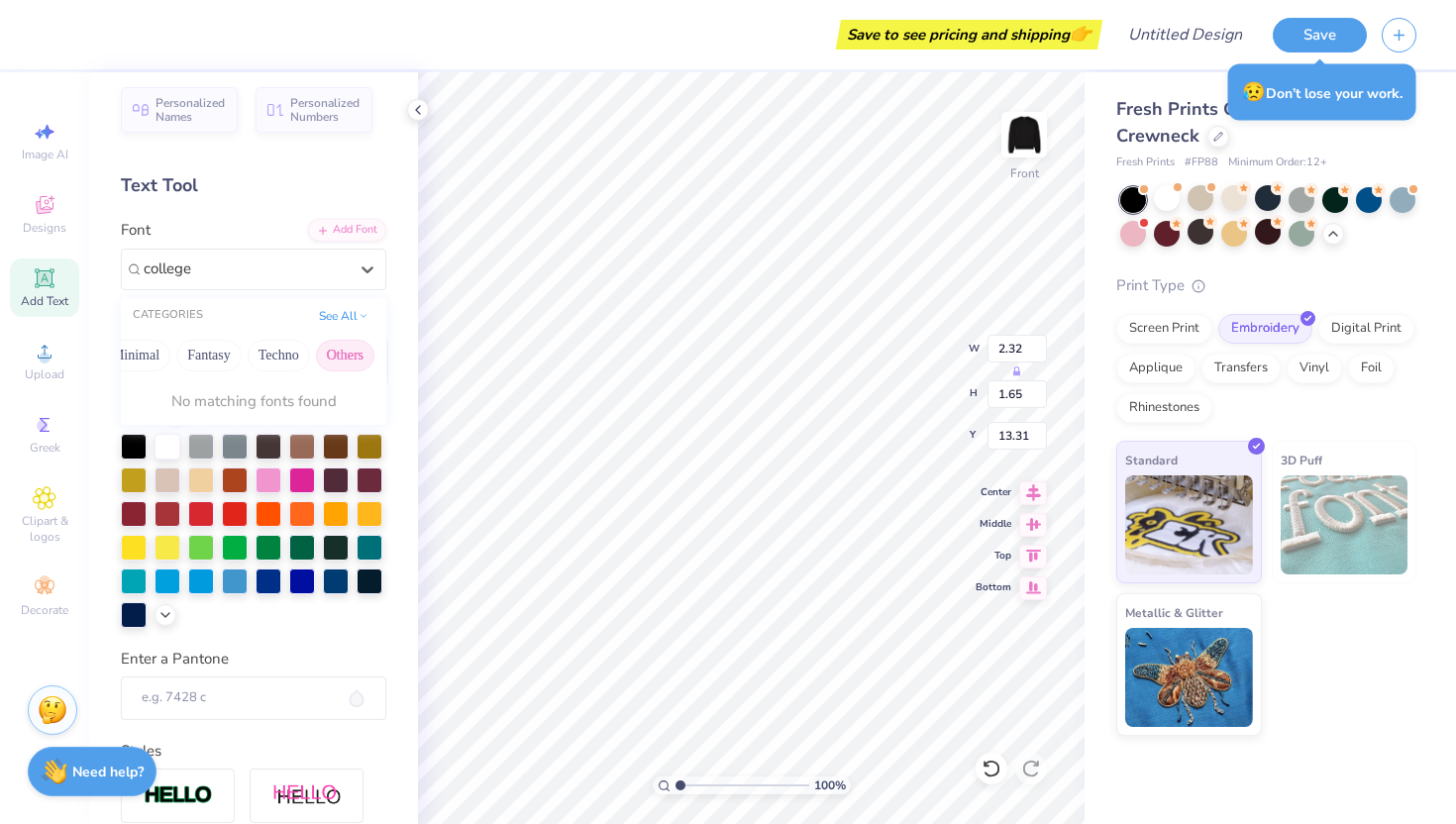 scroll, scrollTop: 10, scrollLeft: 0, axis: vertical 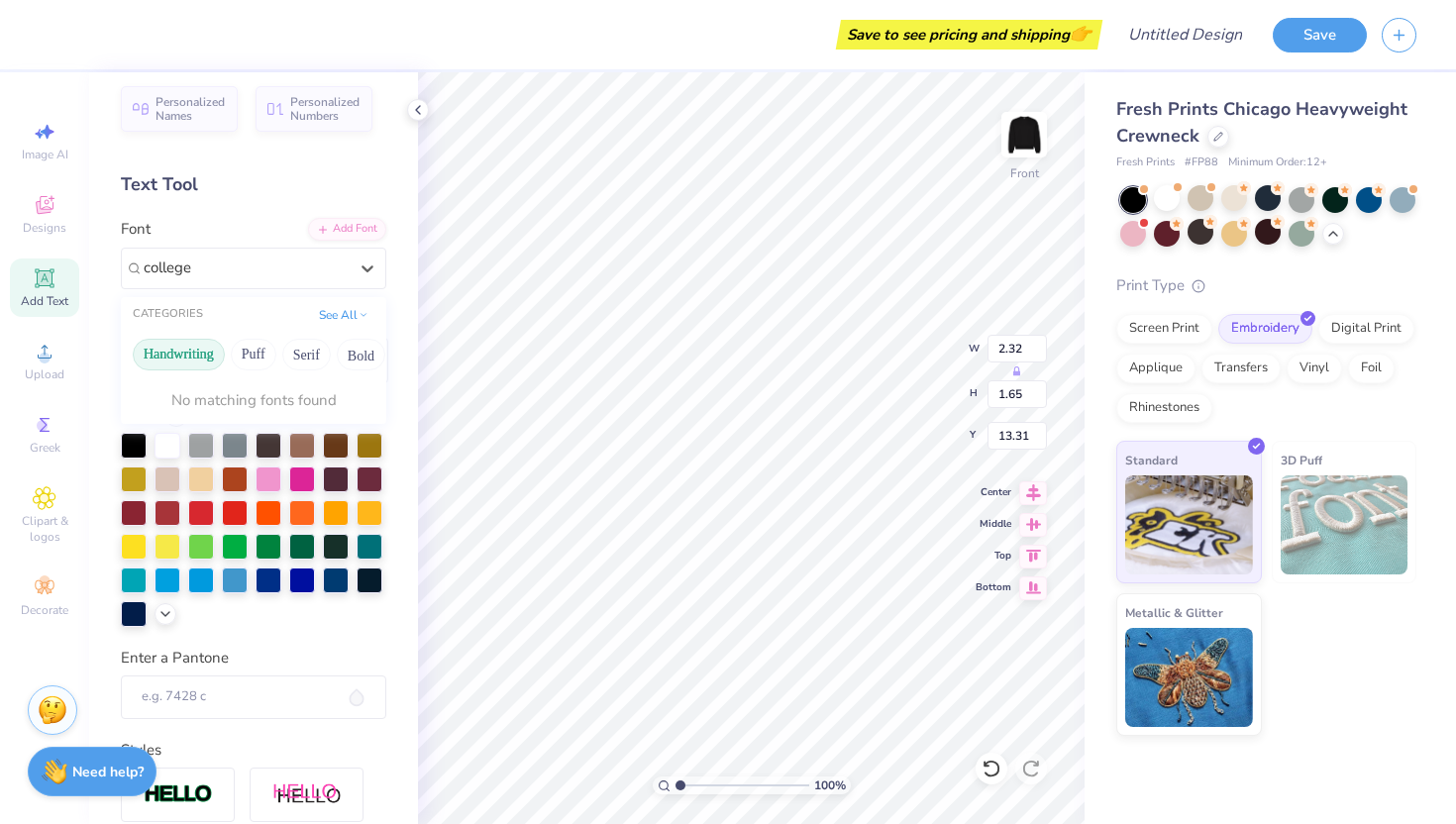 click on "Handwriting" at bounding box center [178, 355] 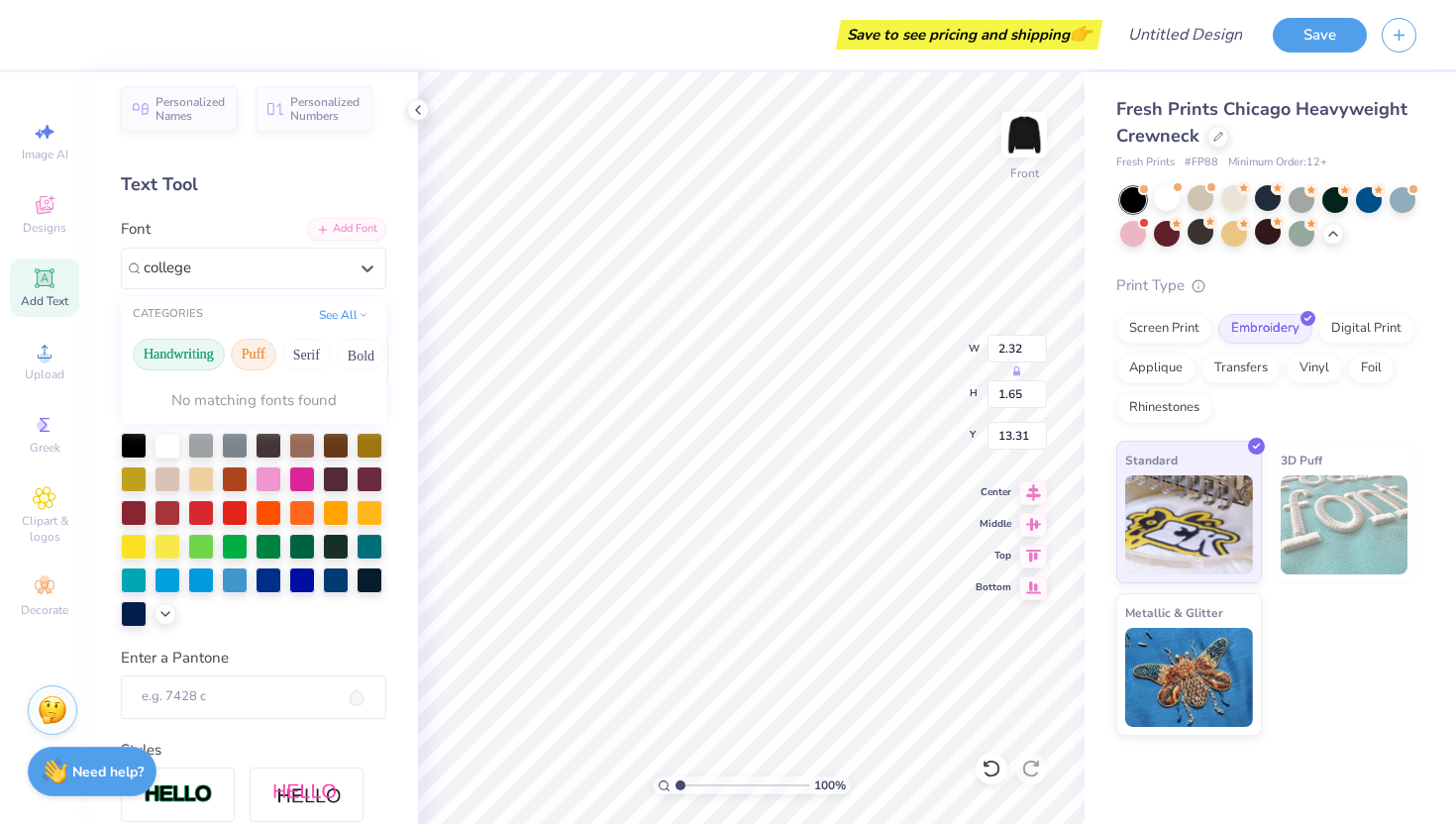 click on "Puff" at bounding box center (254, 355) 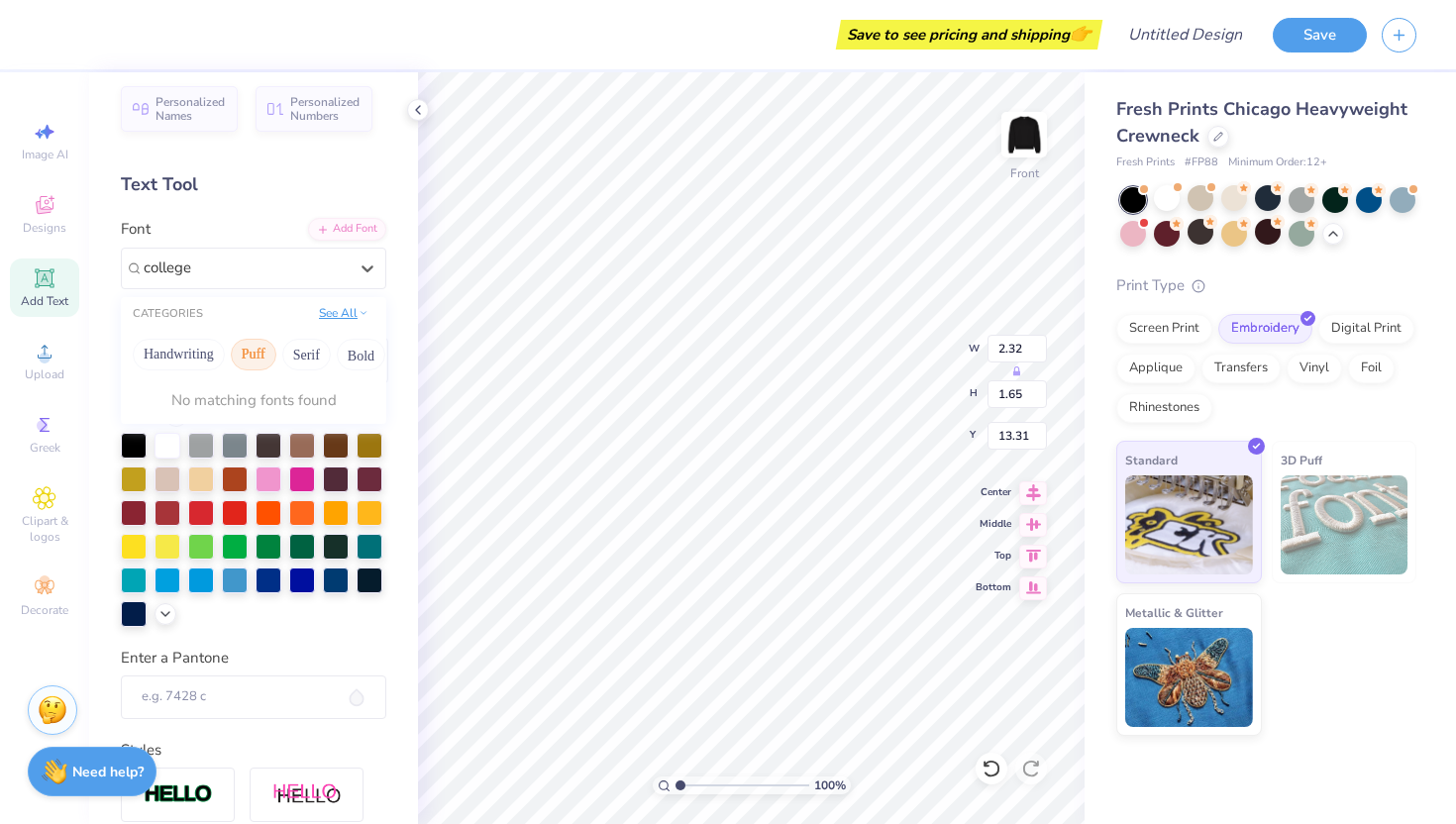 click on "See All" at bounding box center (344, 313) 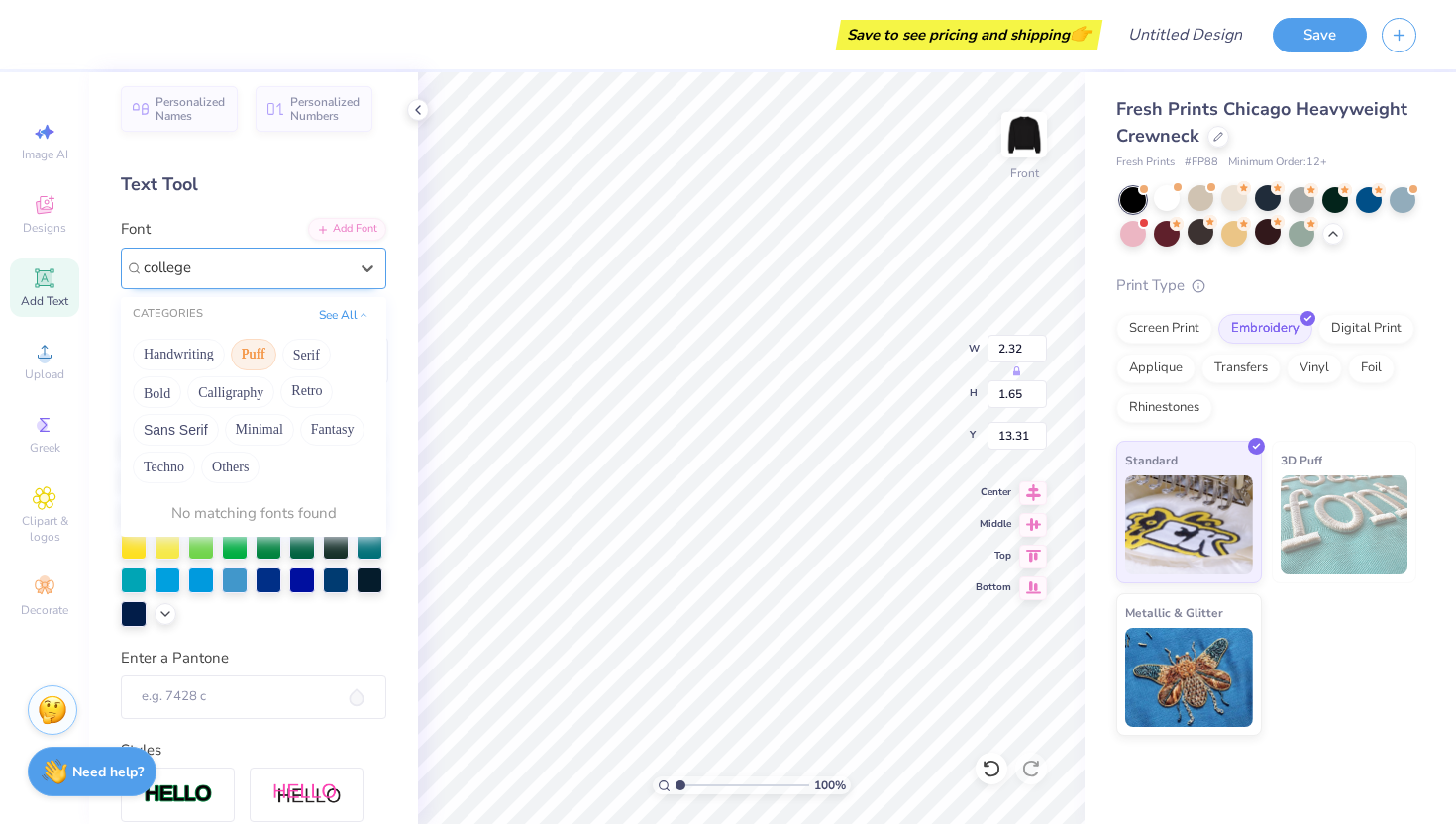 type 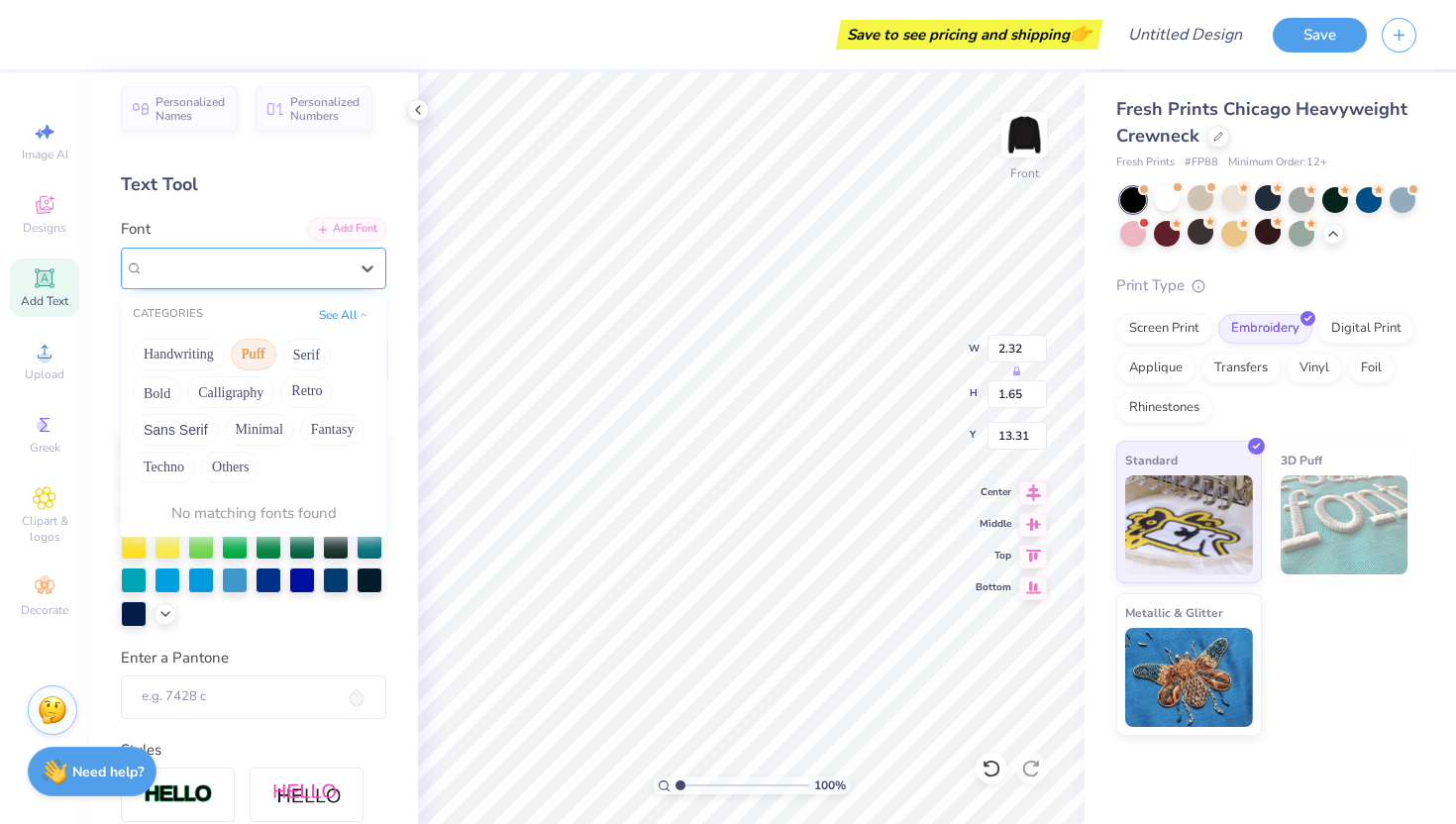 click at bounding box center [246, 267] 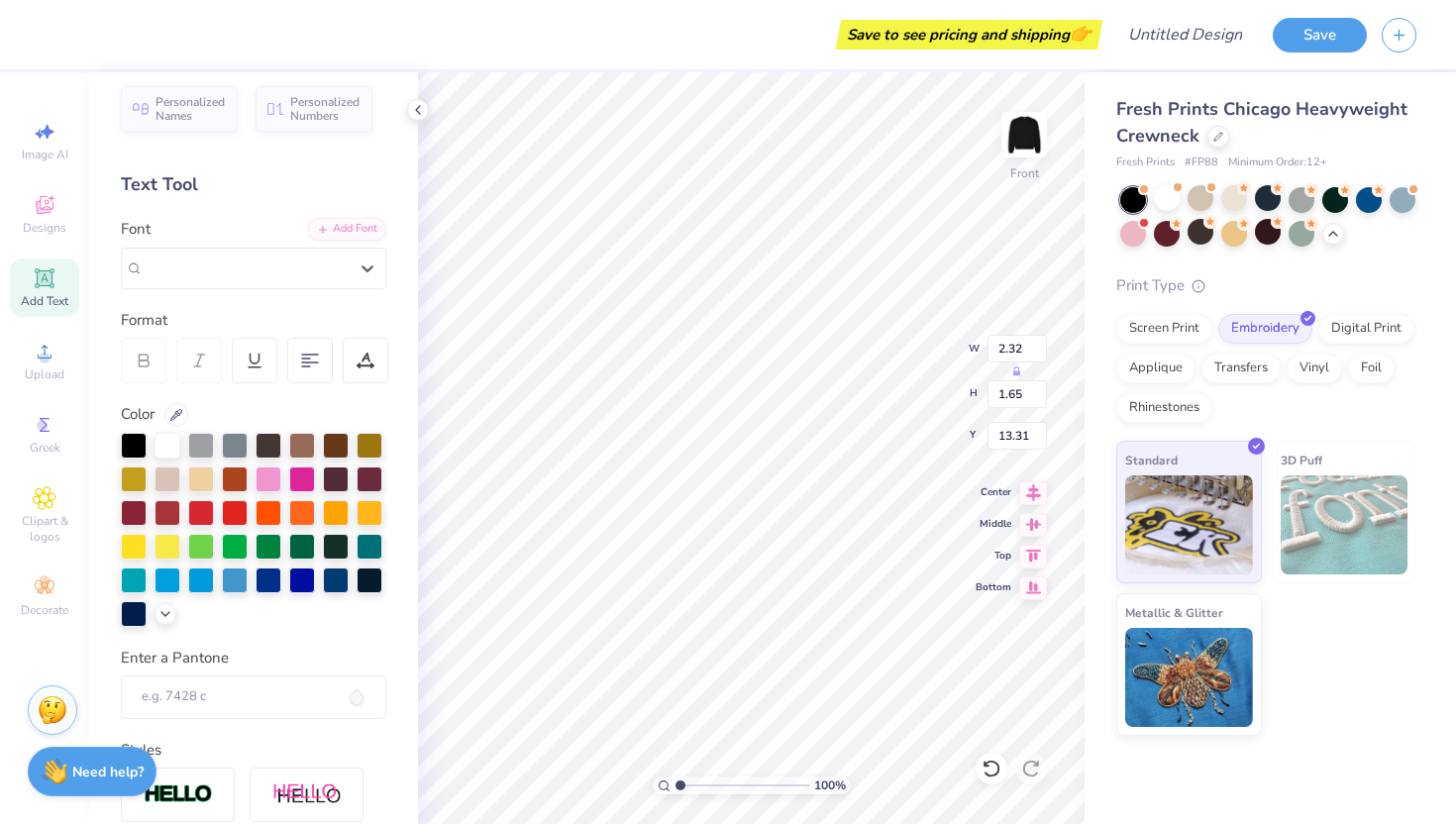 type on "13.11" 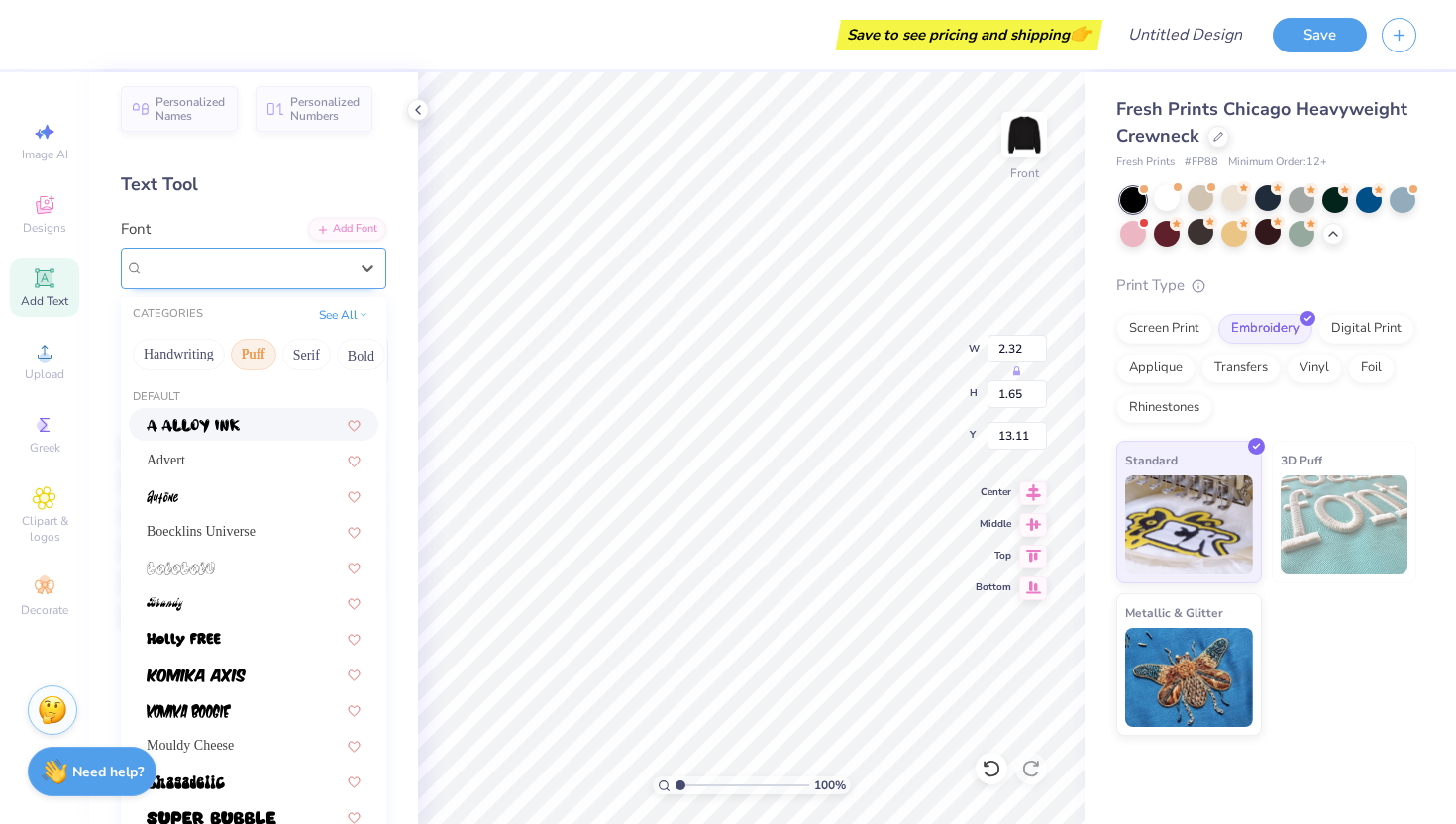 click on "Super Dream" at bounding box center (246, 267) 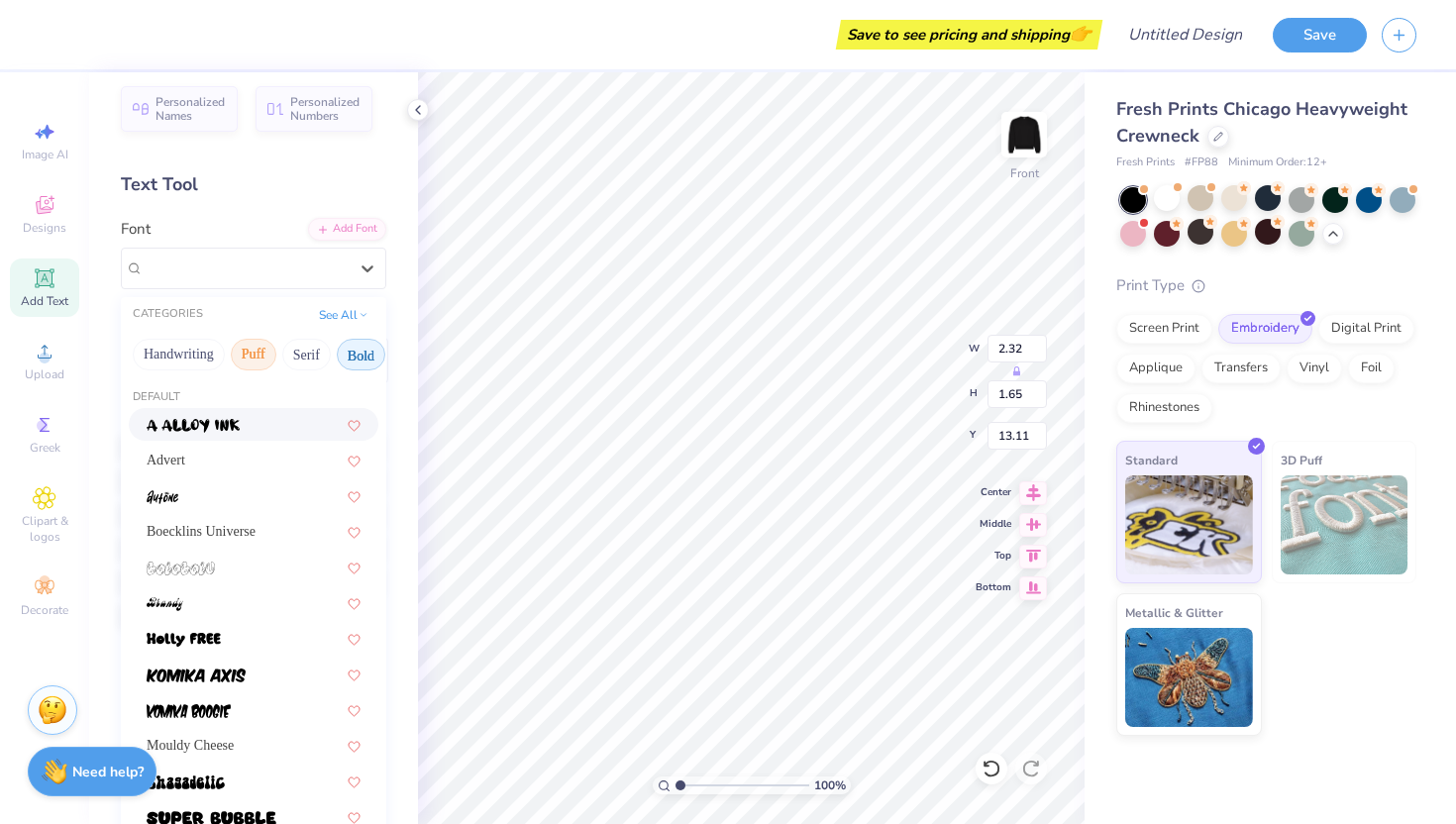 click on "Bold" at bounding box center [361, 355] 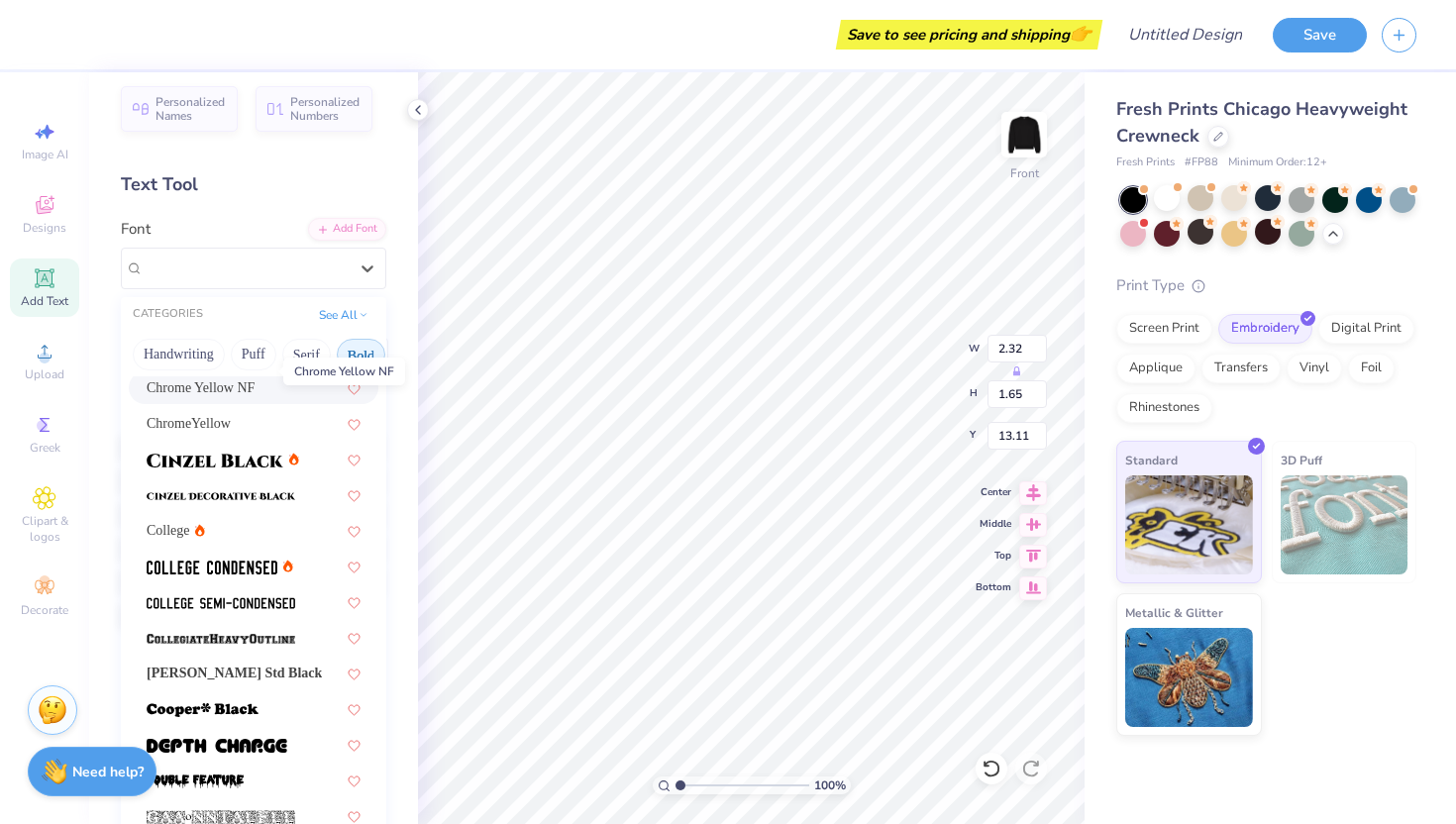 scroll, scrollTop: 90, scrollLeft: 0, axis: vertical 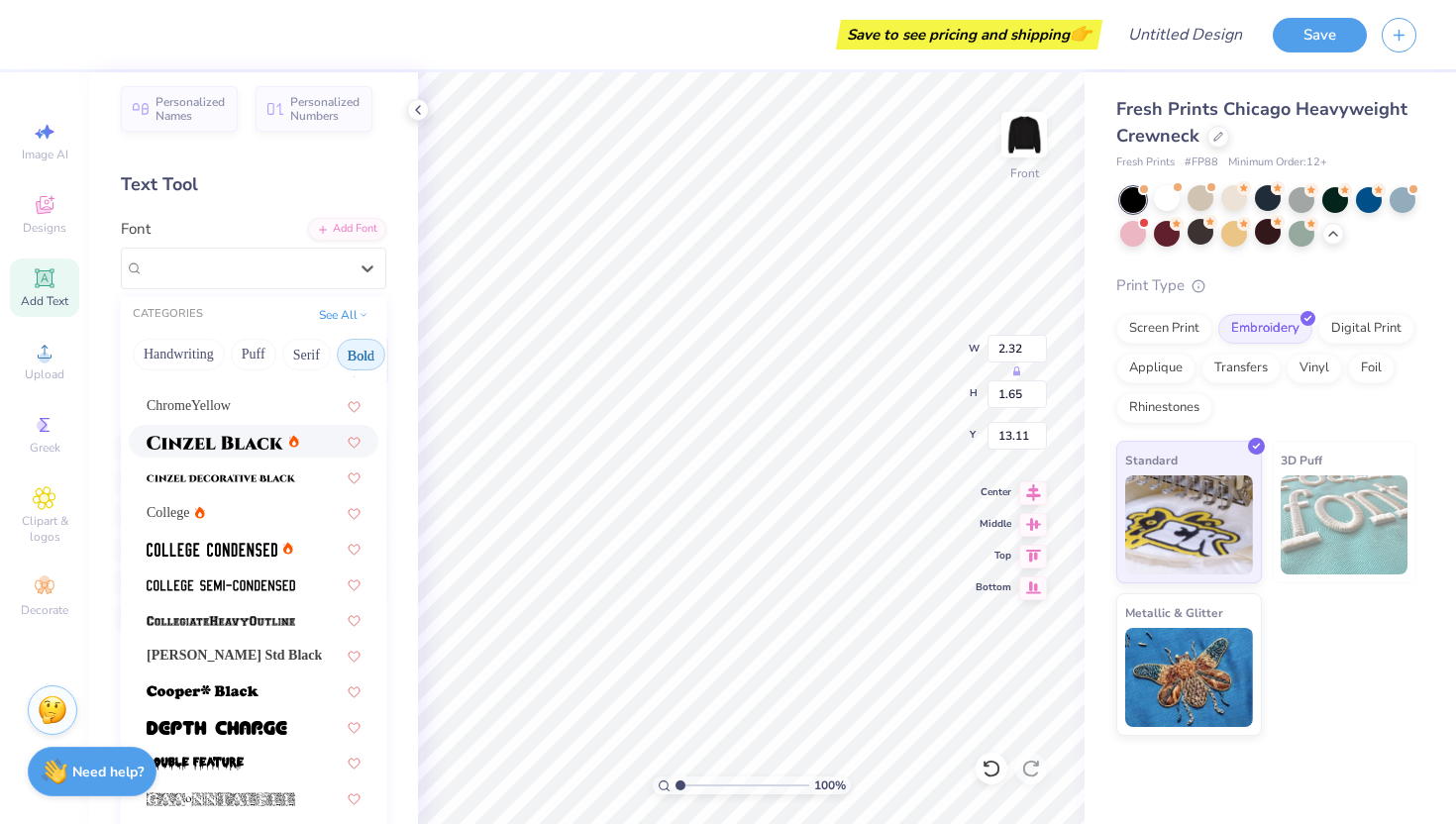 click at bounding box center (215, 443) 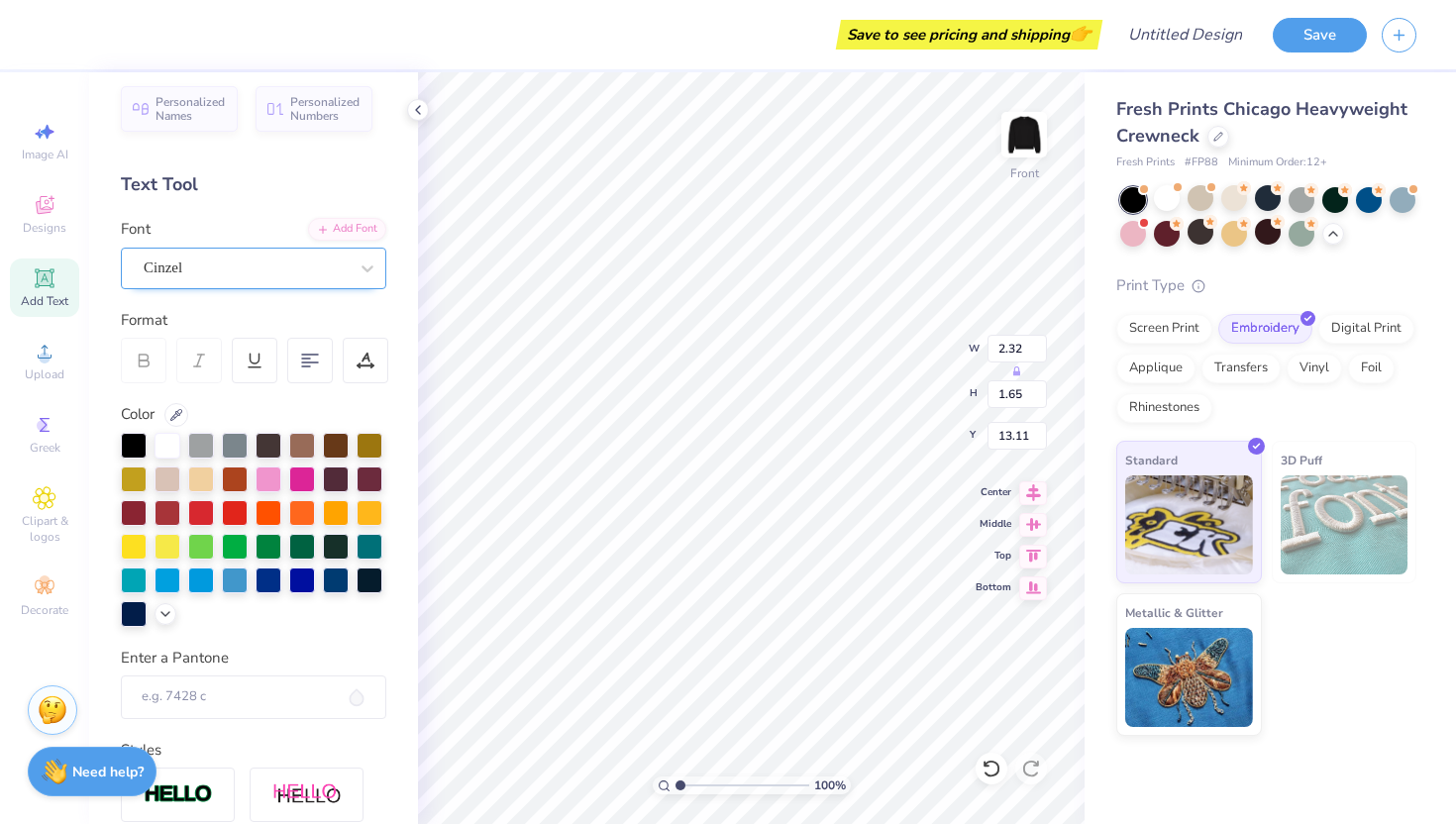 click on "Cinzel" at bounding box center (246, 267) 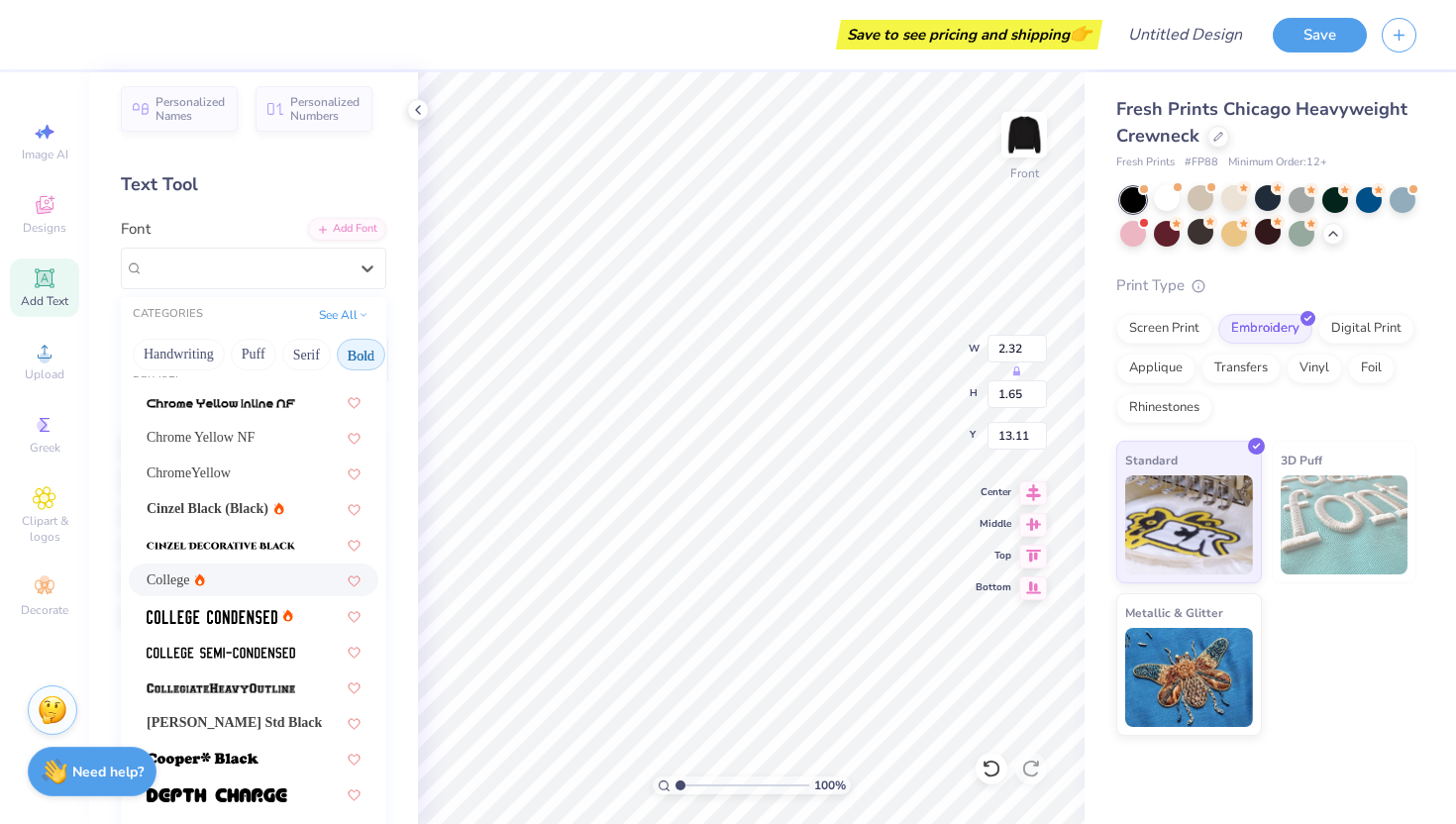 scroll, scrollTop: 29, scrollLeft: 0, axis: vertical 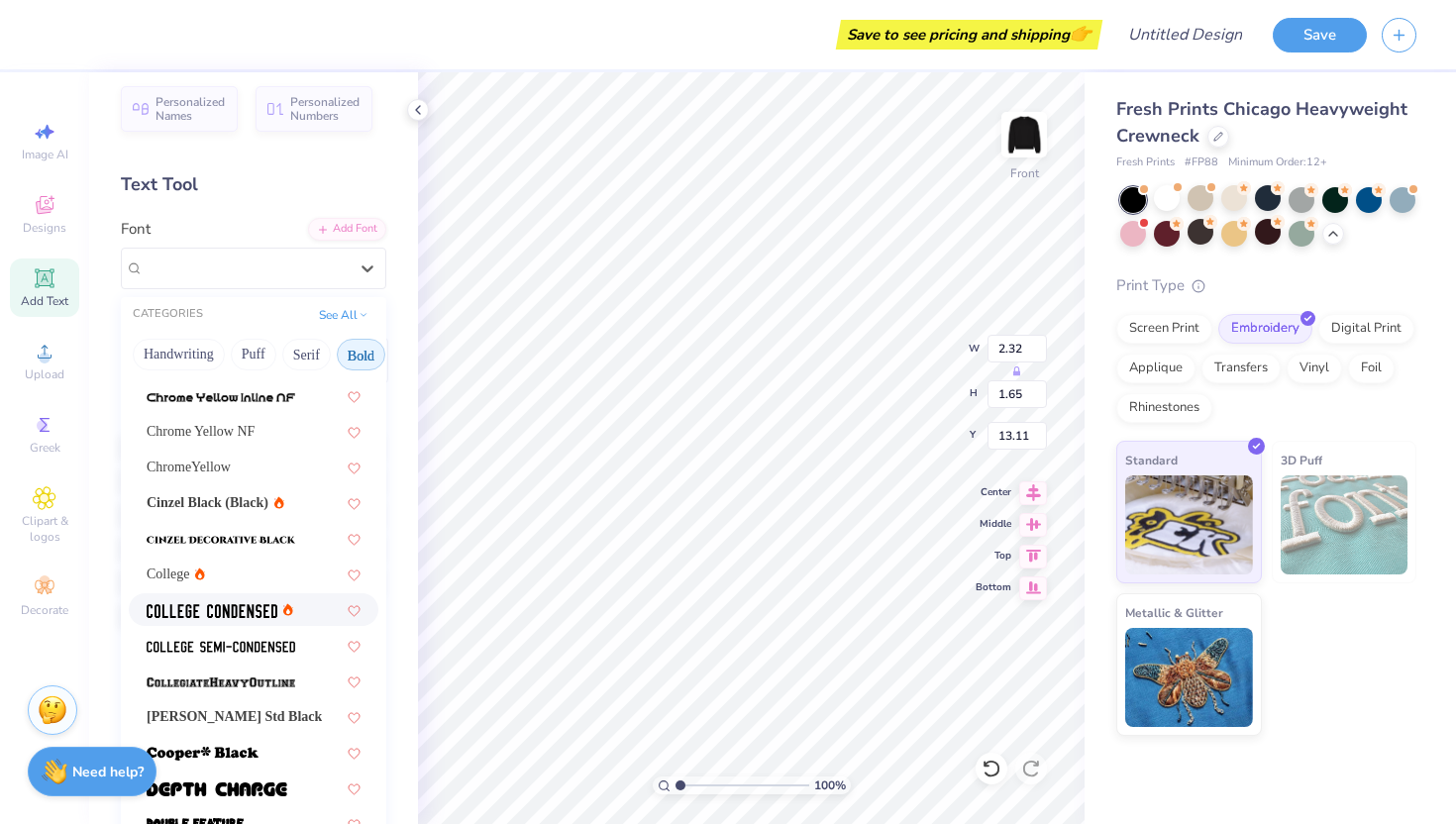 click at bounding box center (212, 611) 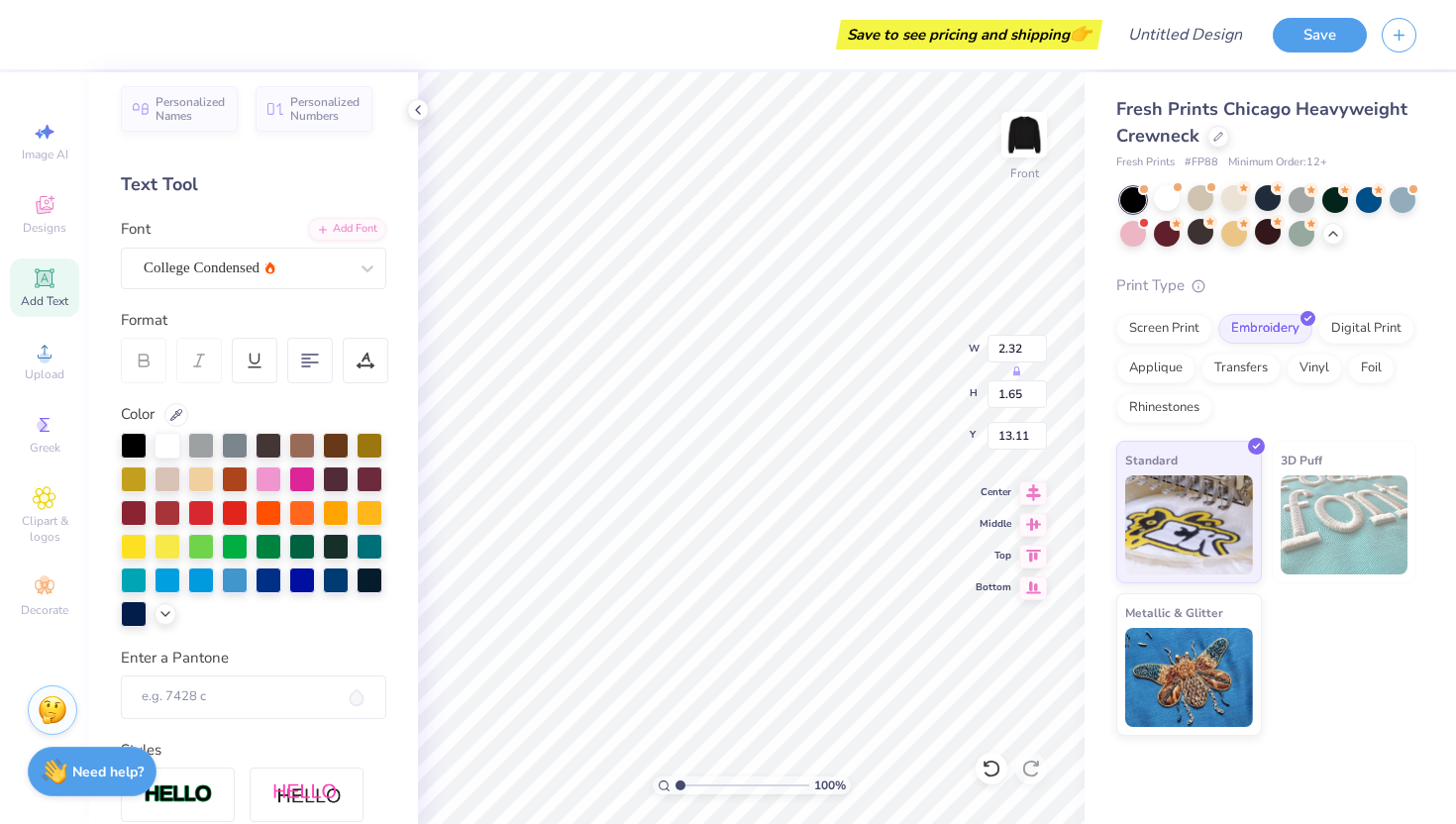 click on "Personalized Names Personalized Numbers Text Tool  Add Font Font College Condensed Format Color Enter a Pantone Styles Text Shape" at bounding box center (254, 448) 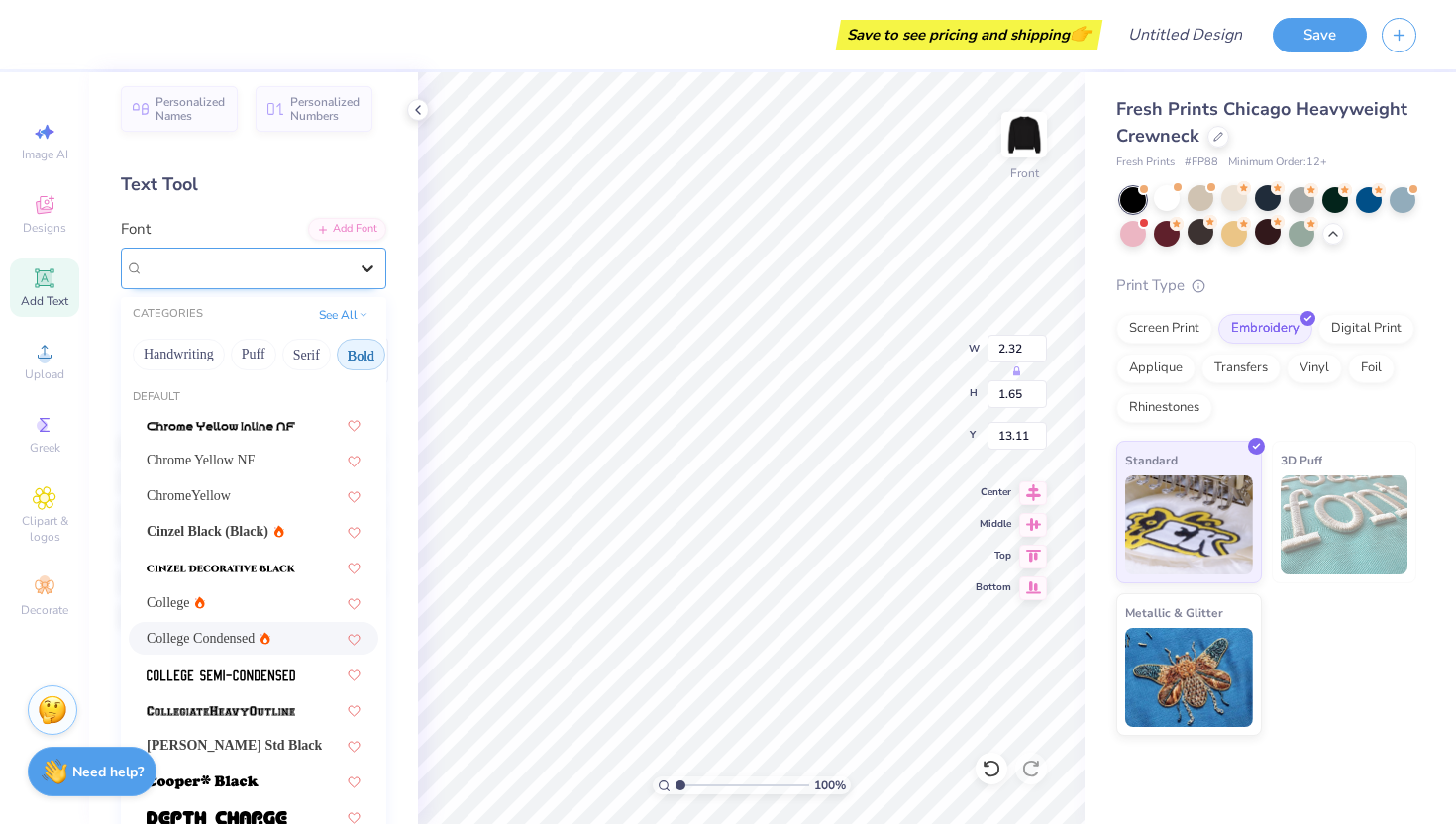 click at bounding box center [367, 268] 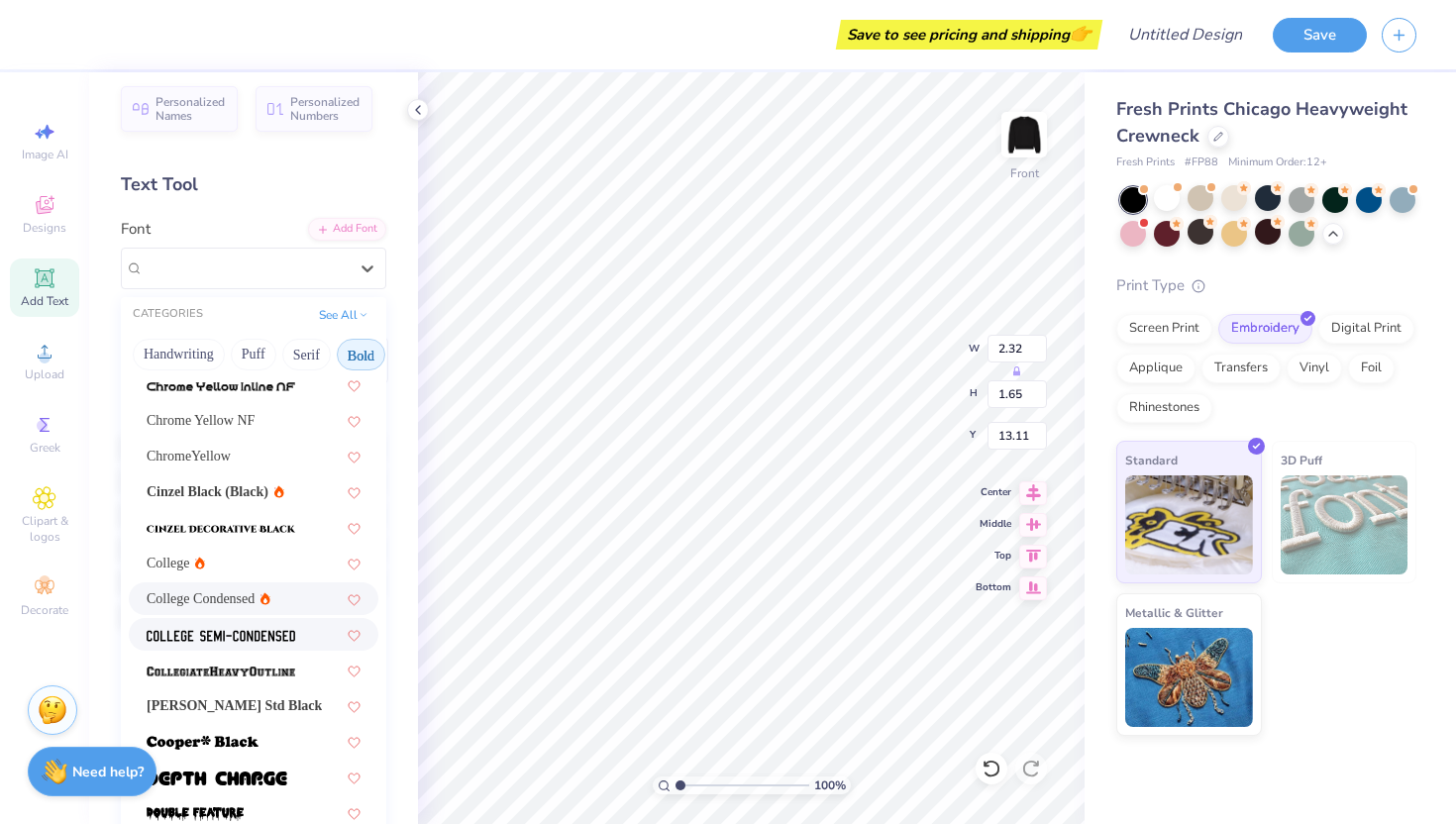 scroll, scrollTop: 65, scrollLeft: 0, axis: vertical 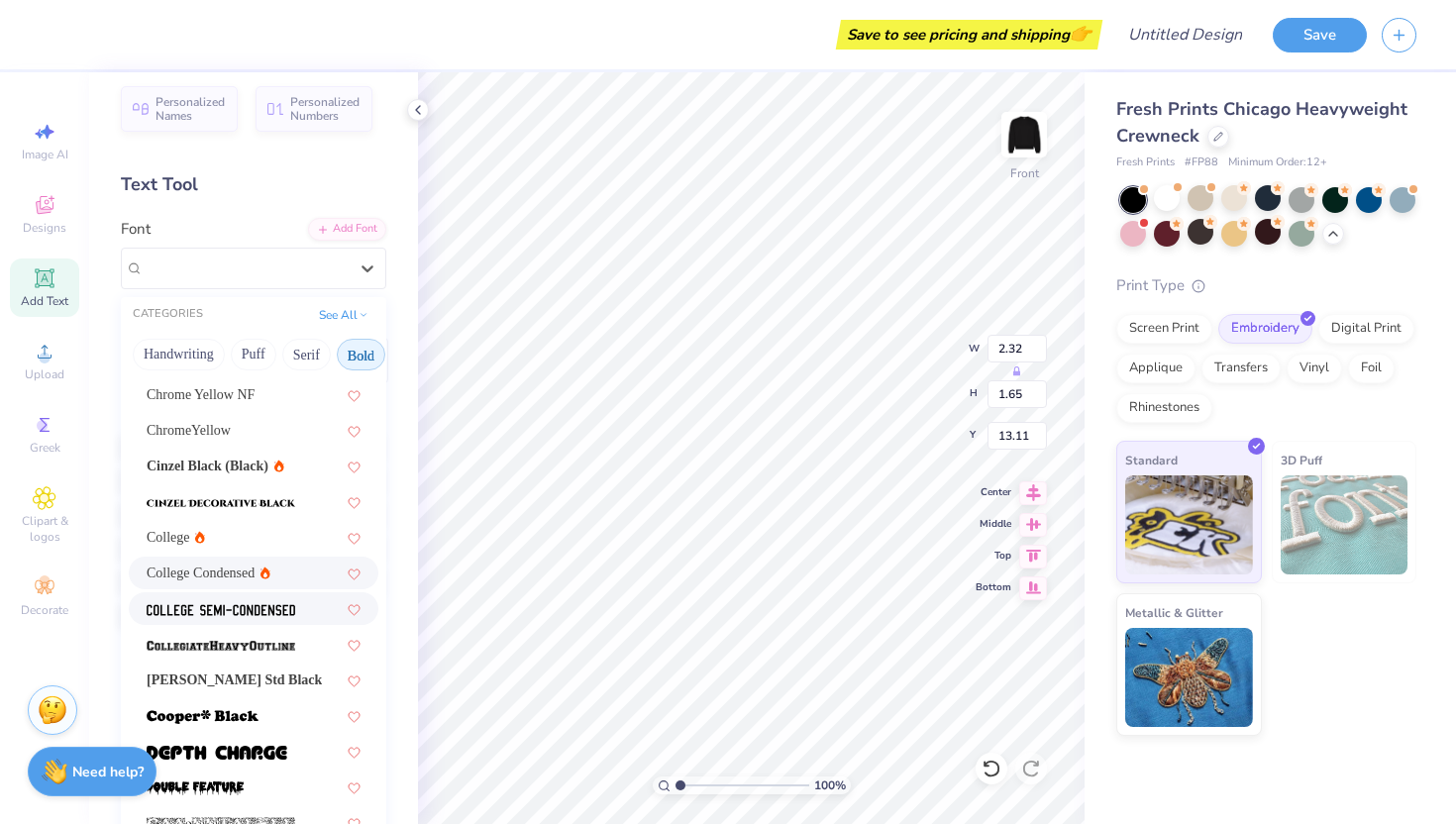 click on "Chrome Yellow NF ChromeYellow Cinzel Black (Black) College College Condensed Cooper Std Black Freshman Mouldy Cheese Super Dream Varsity Team" at bounding box center (254, 1696) 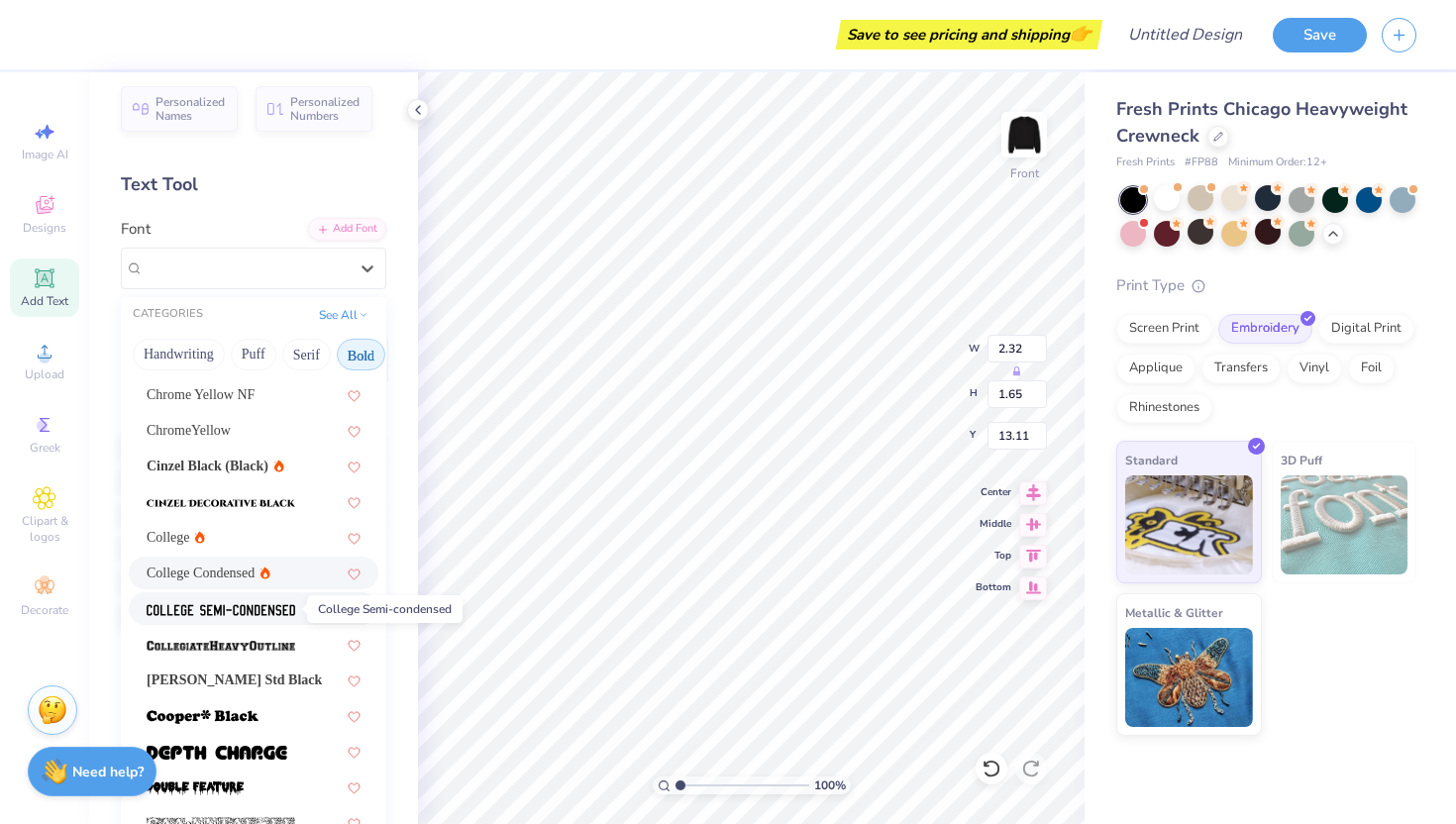 click at bounding box center (221, 610) 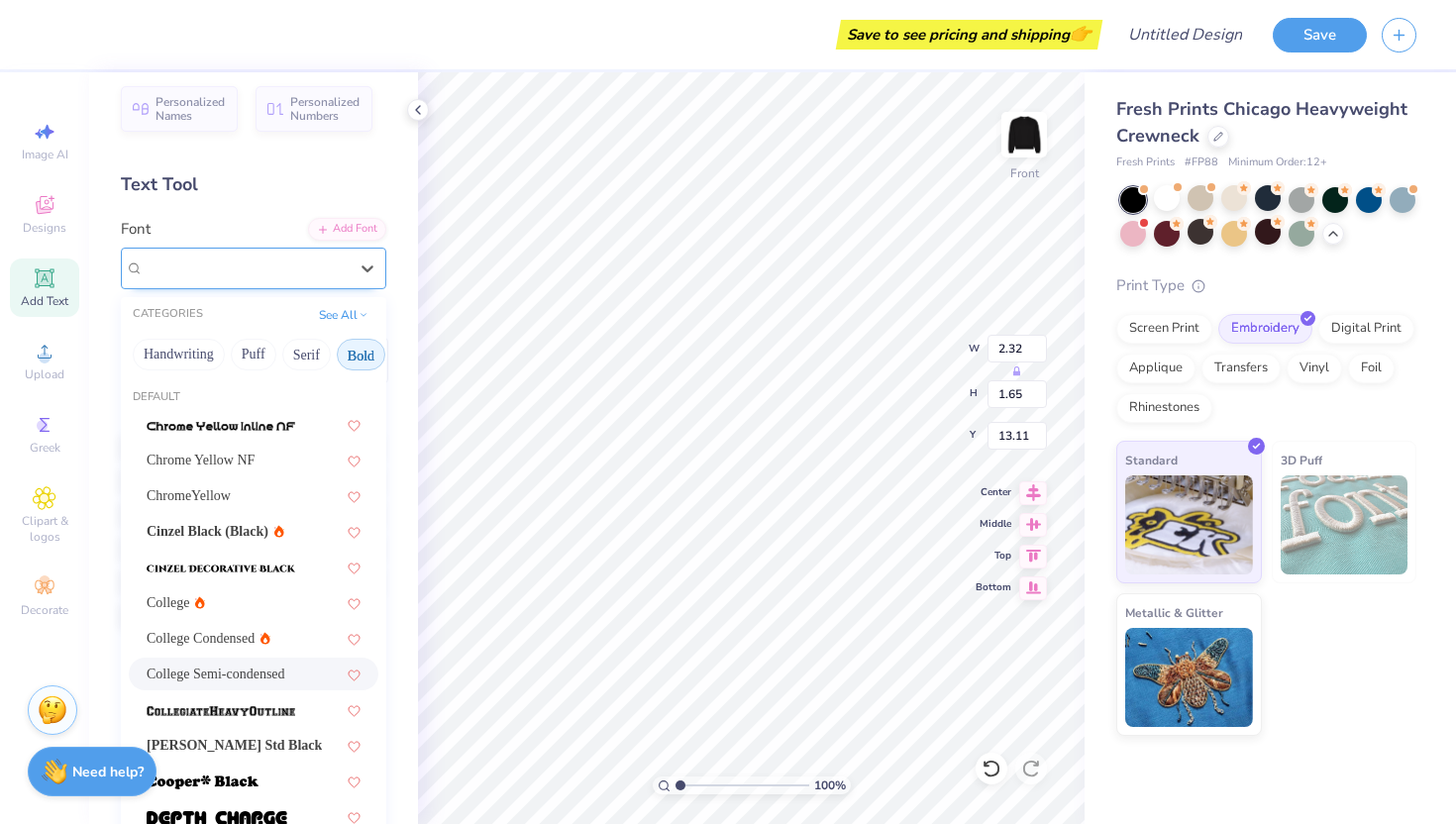 click on "College Semi-condensed" at bounding box center (246, 267) 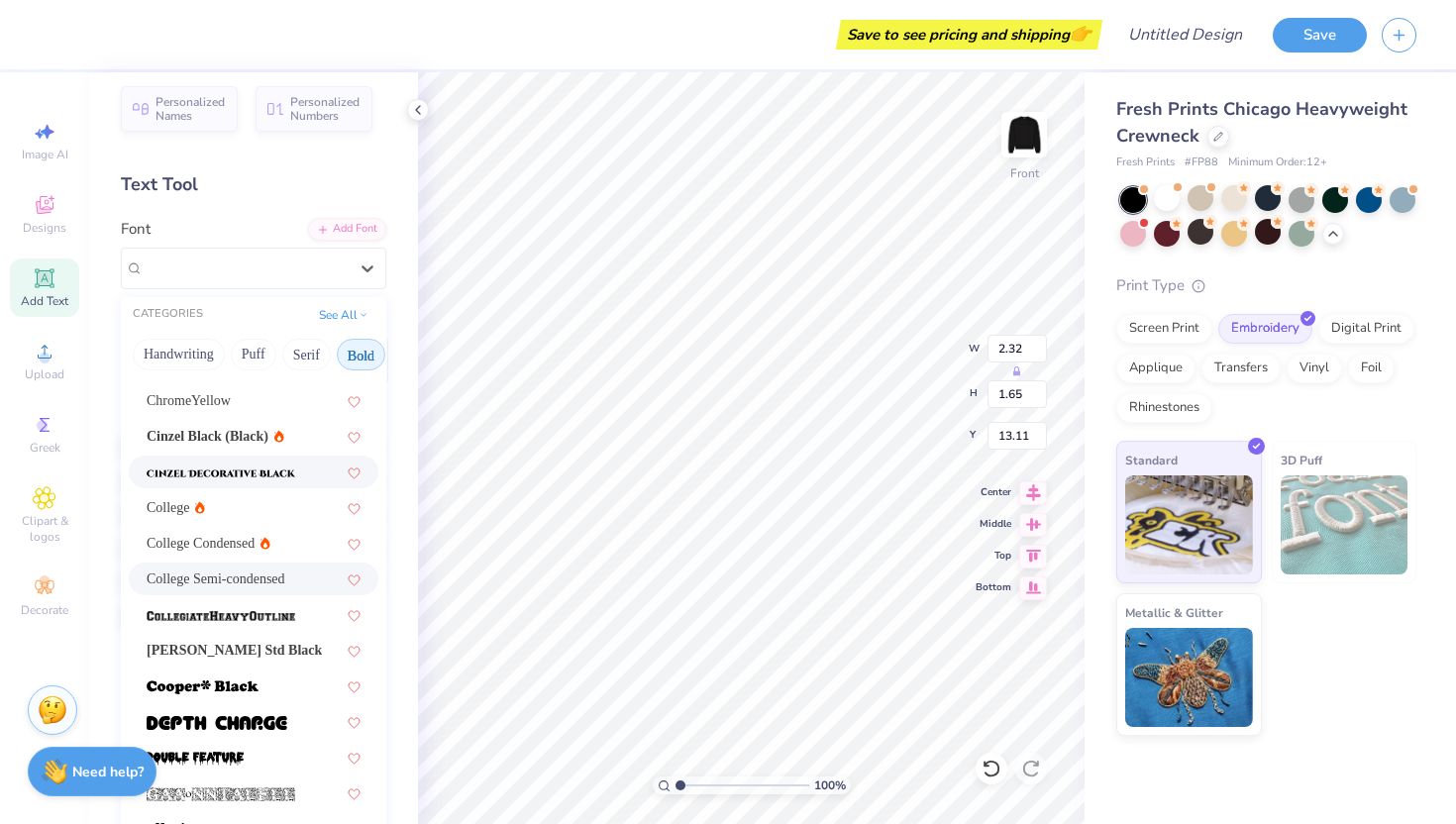 scroll, scrollTop: 114, scrollLeft: 0, axis: vertical 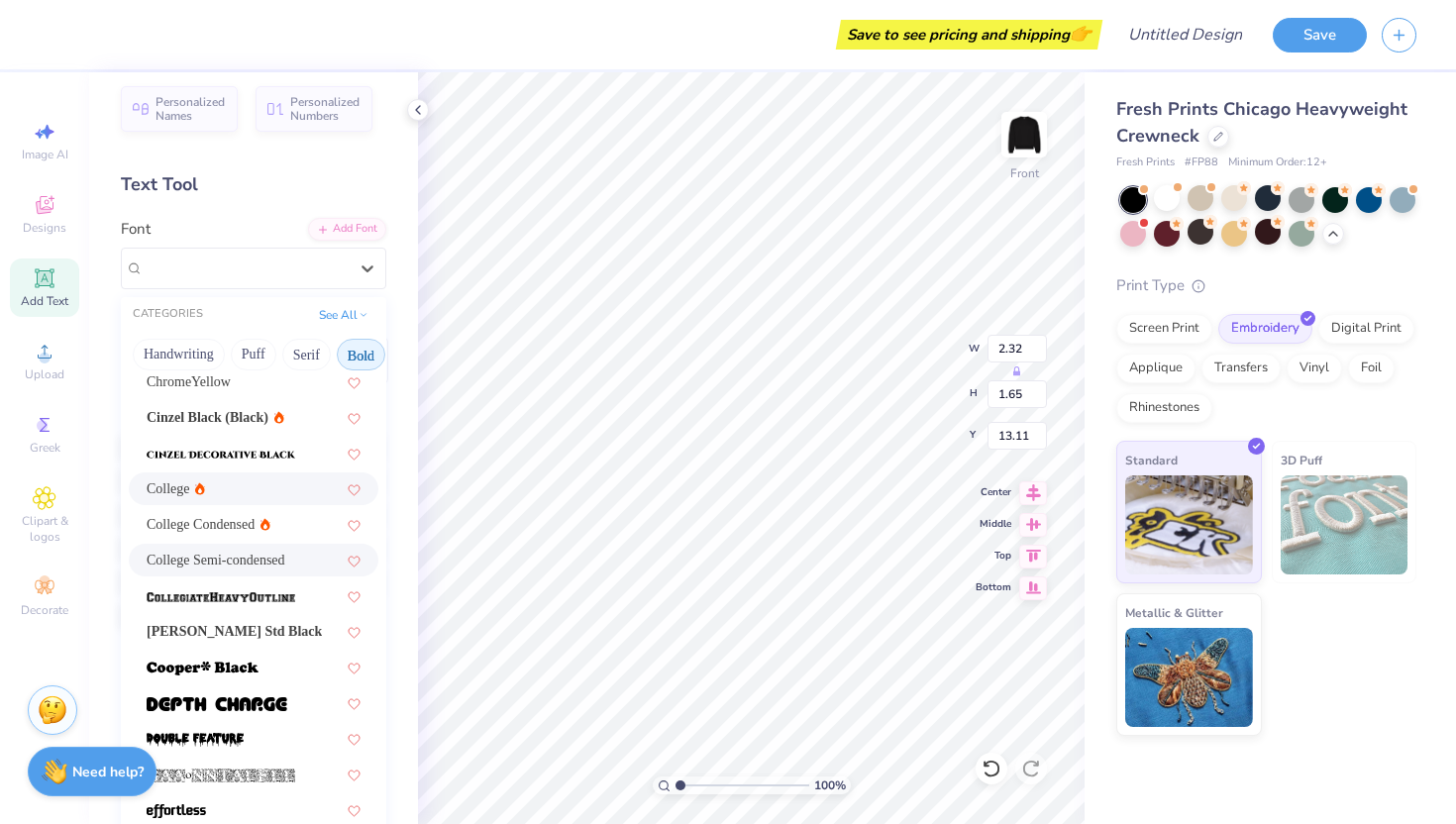 click on "College" at bounding box center (254, 488) 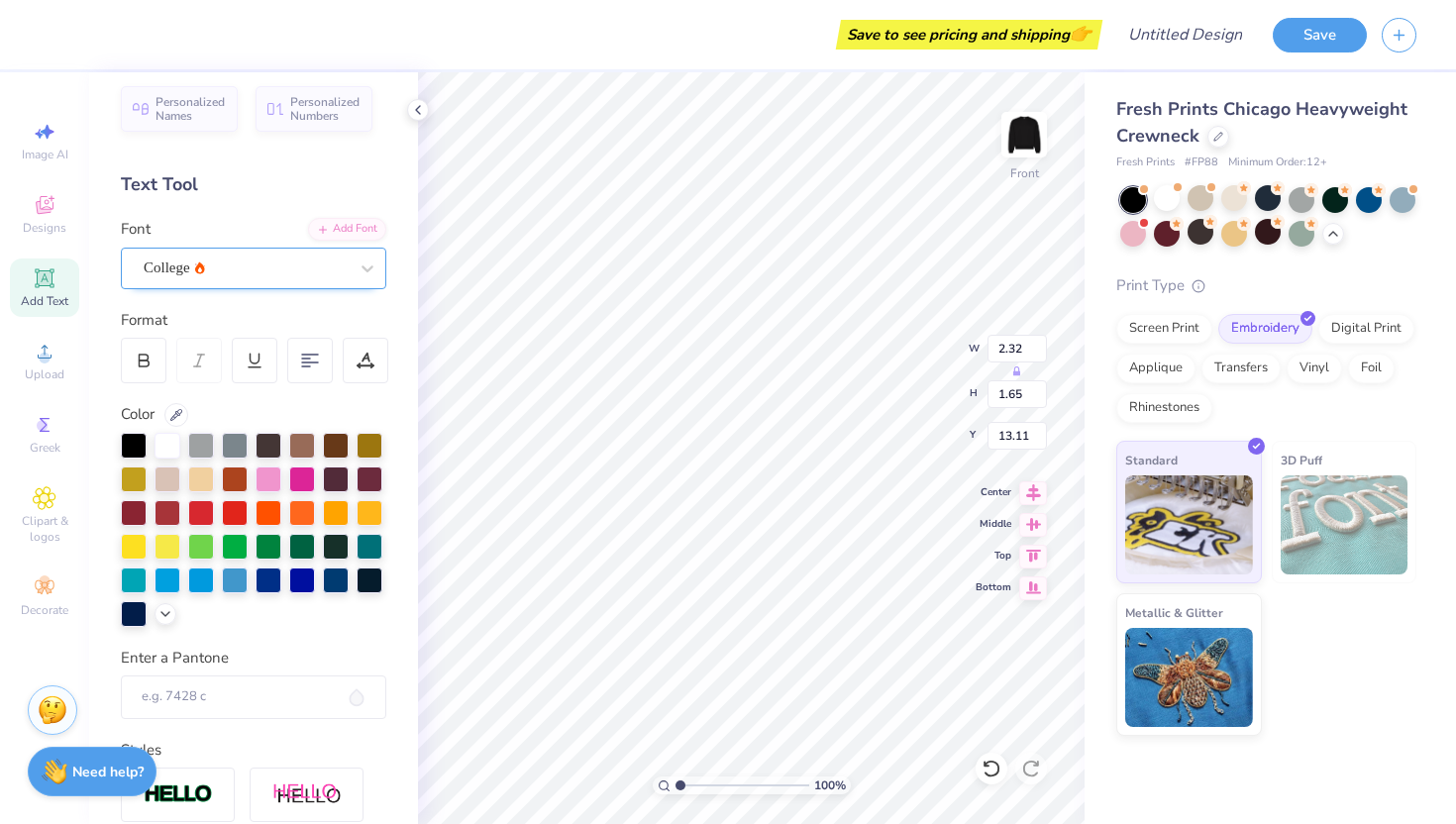 click on "College" at bounding box center [246, 267] 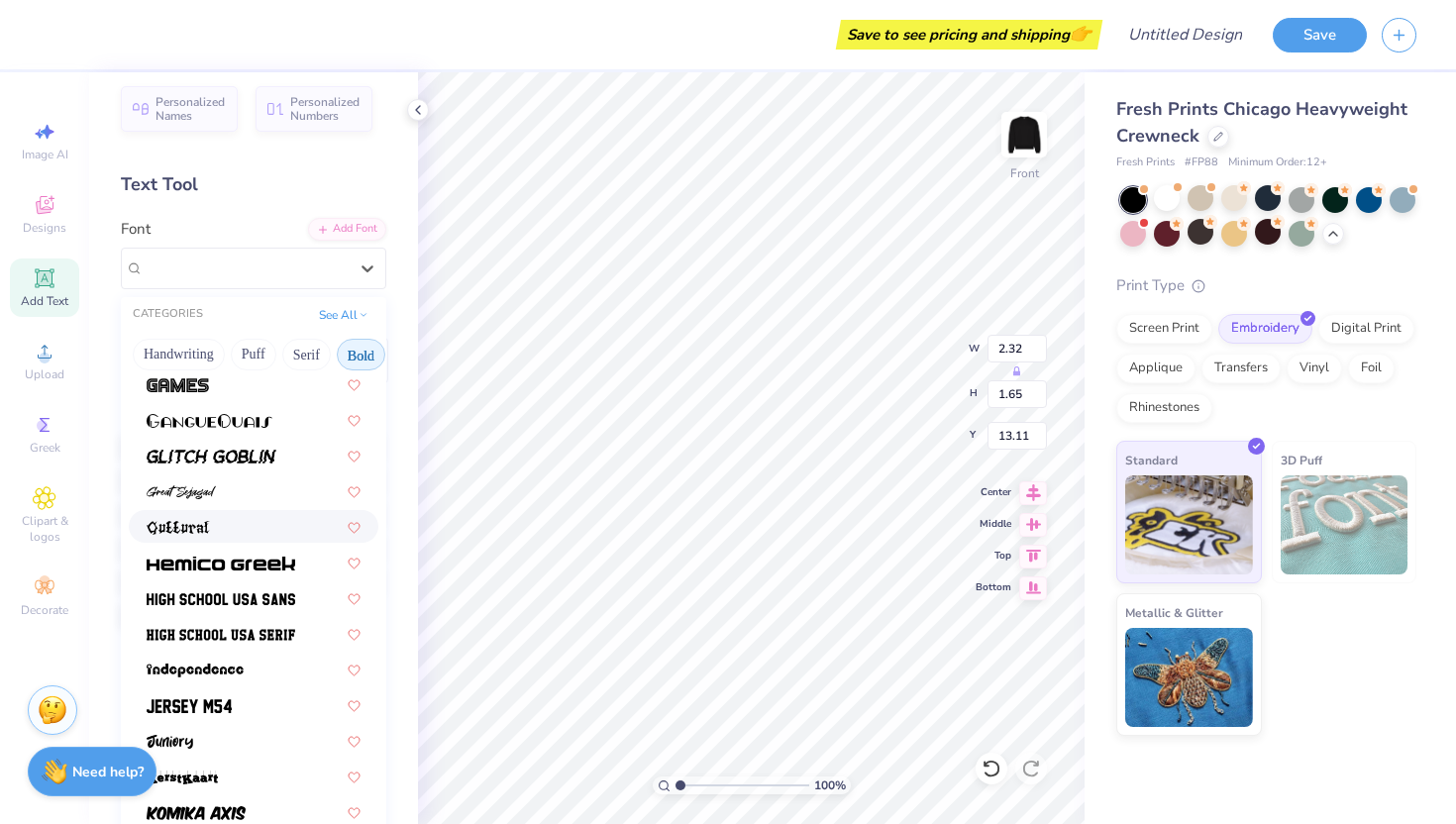 scroll, scrollTop: 824, scrollLeft: 0, axis: vertical 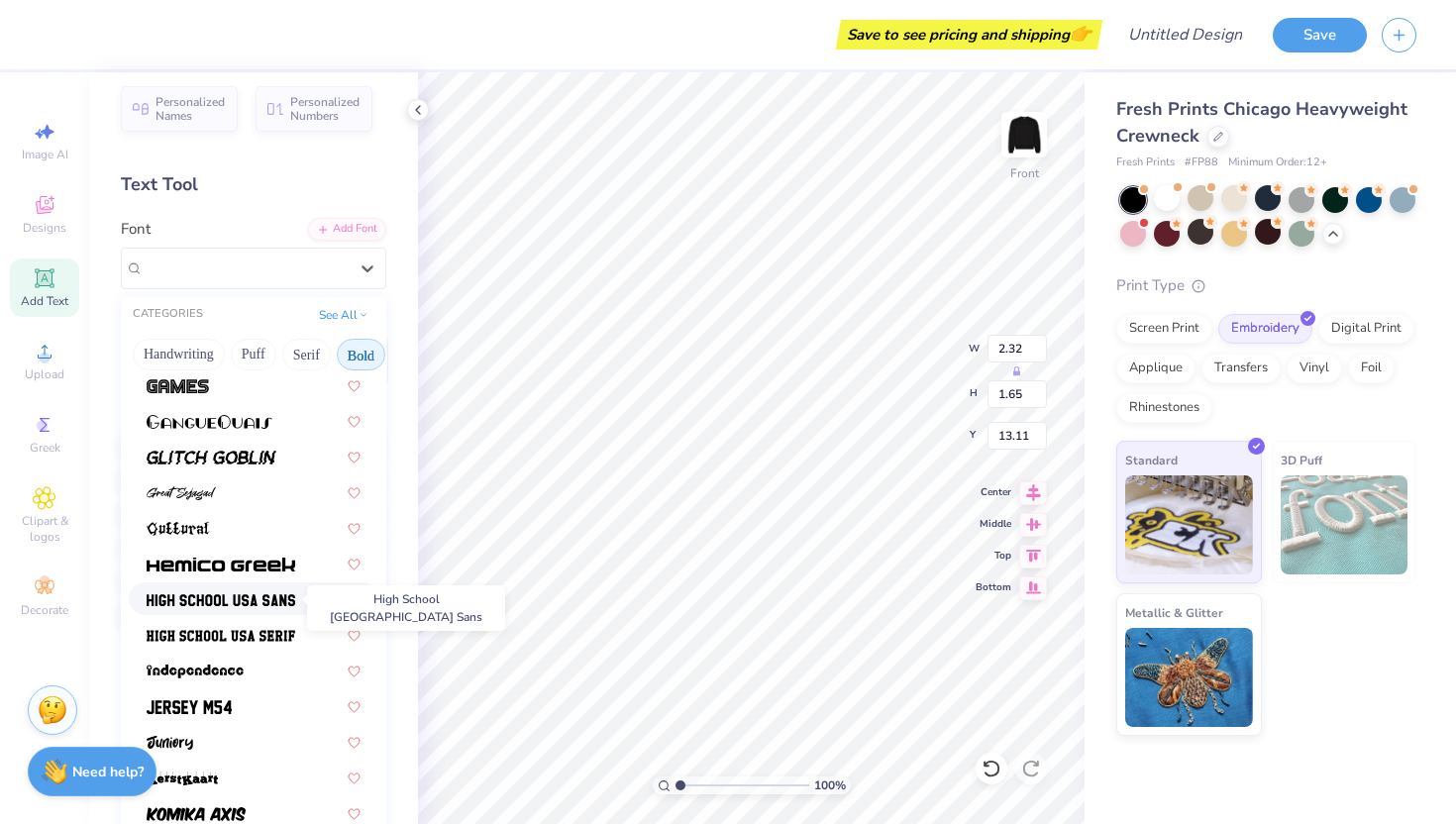 click at bounding box center [221, 600] 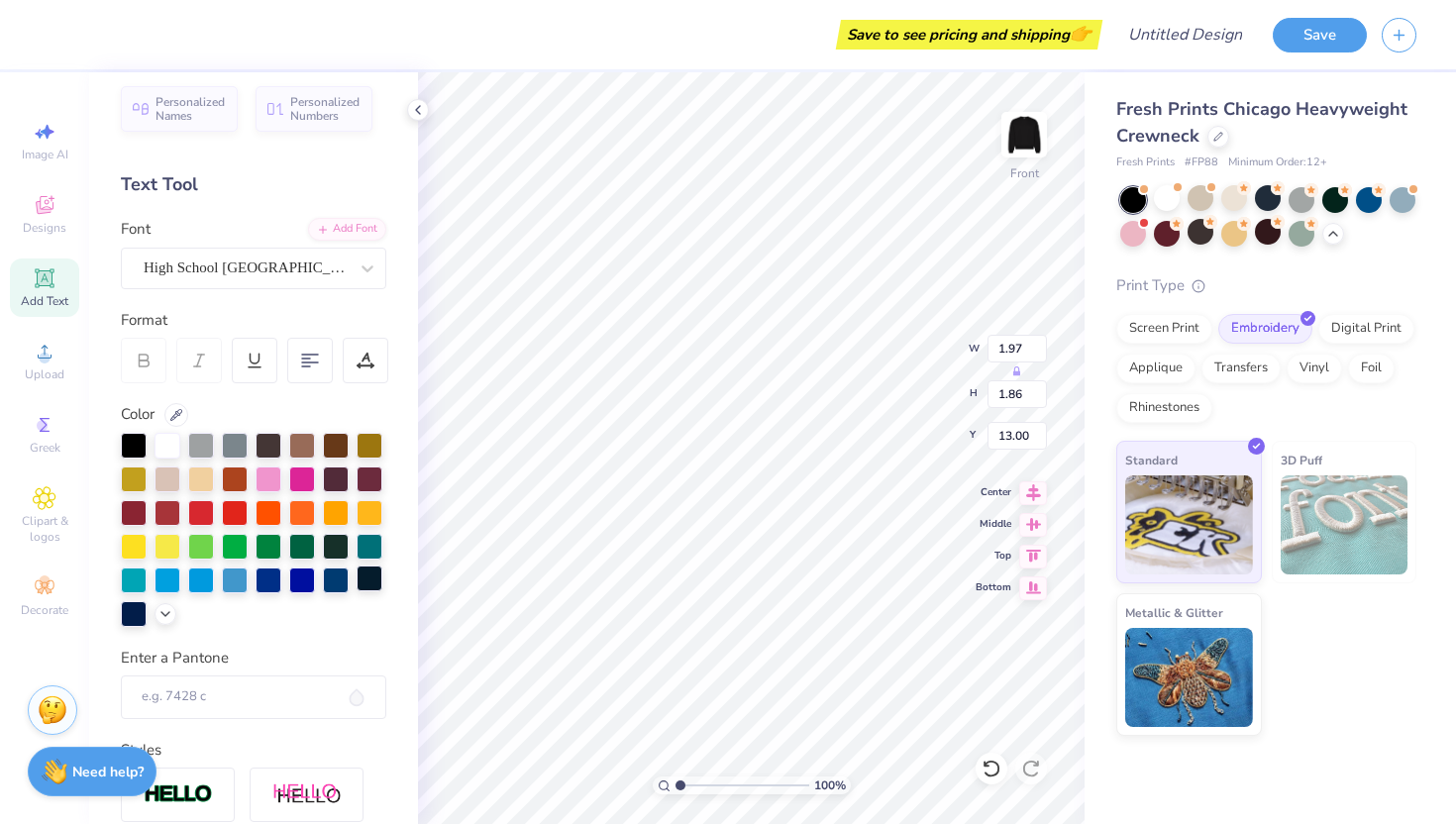 type on "13.11" 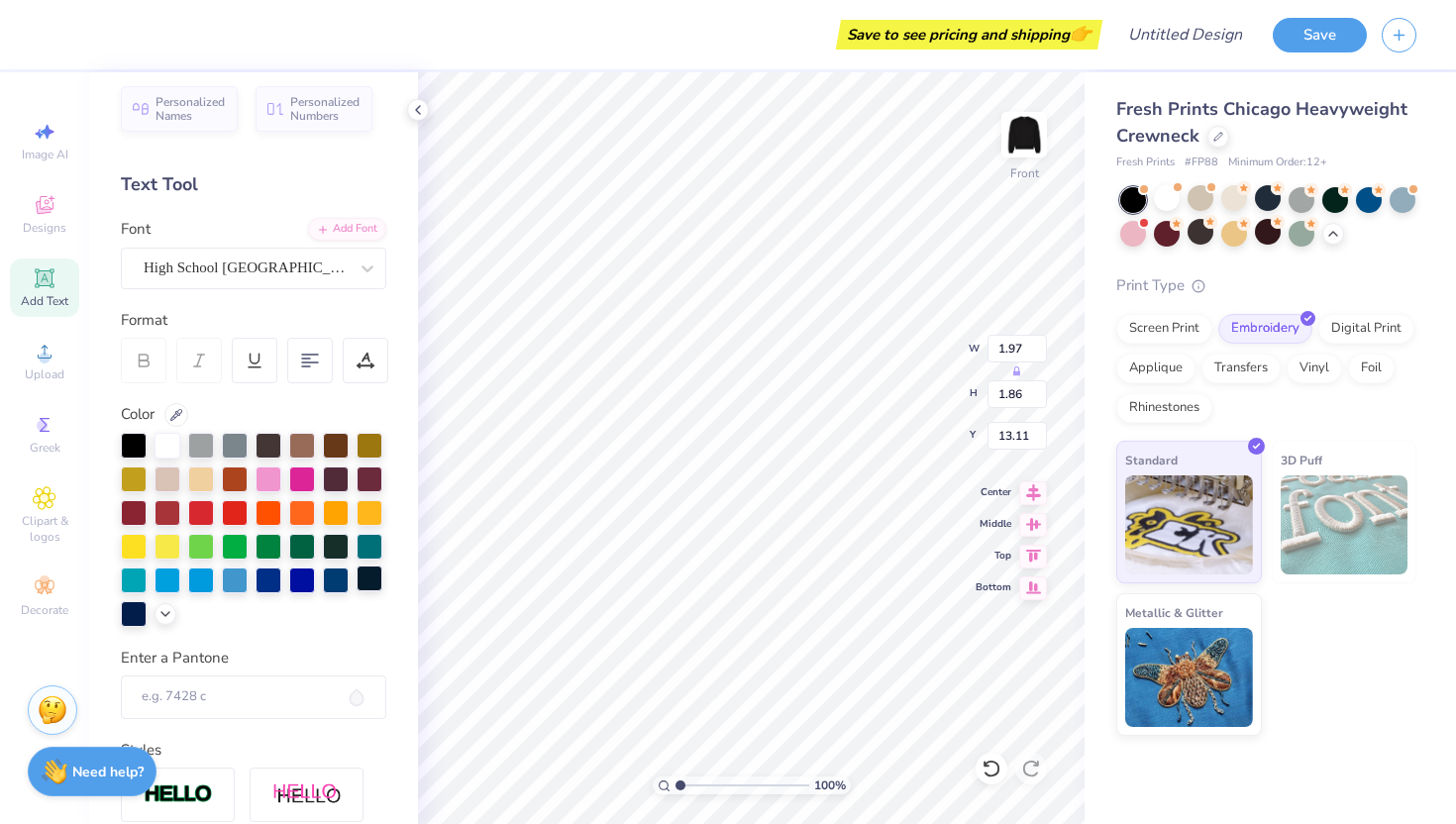 type on "13.47" 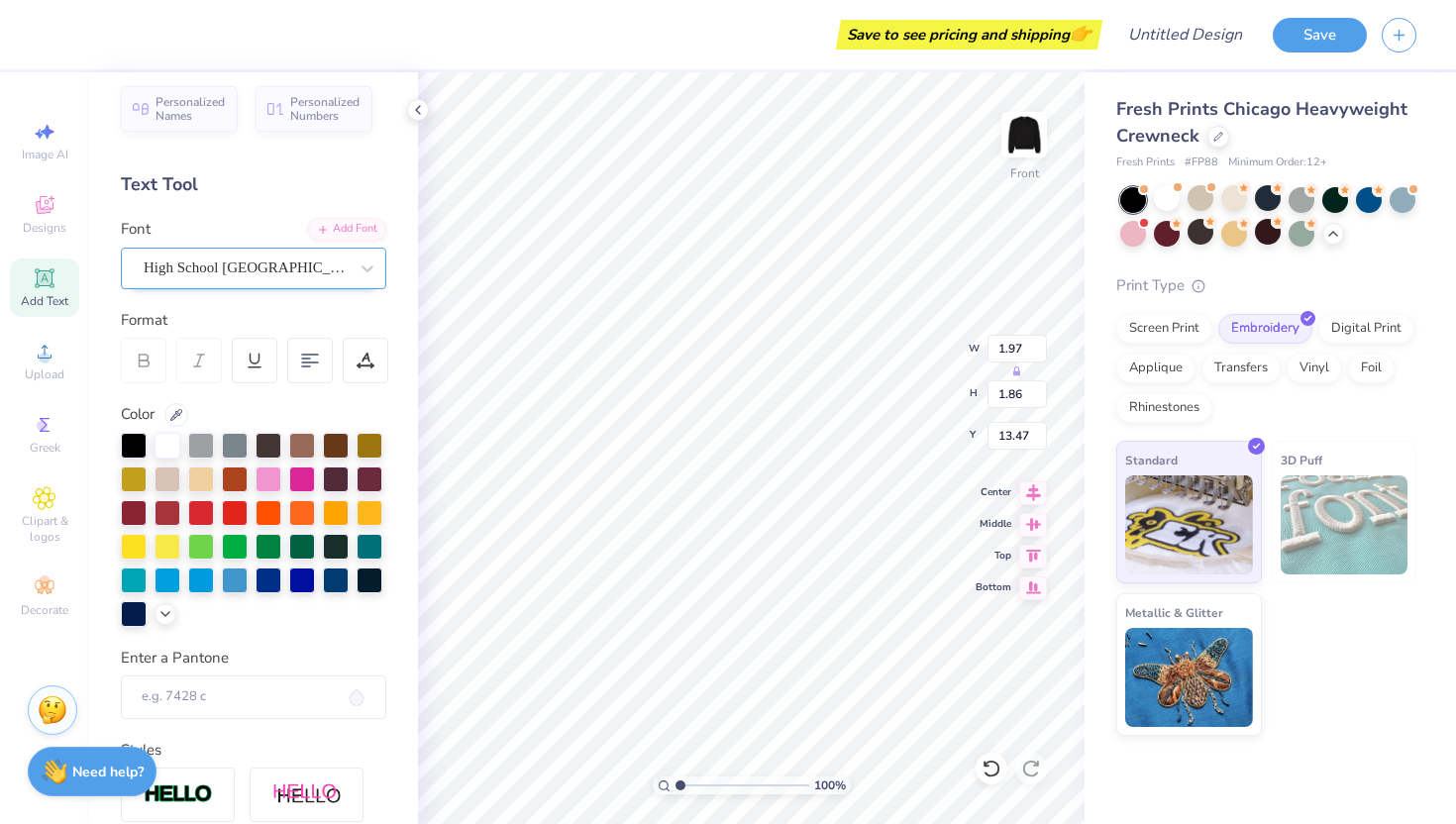 click at bounding box center (246, 267) 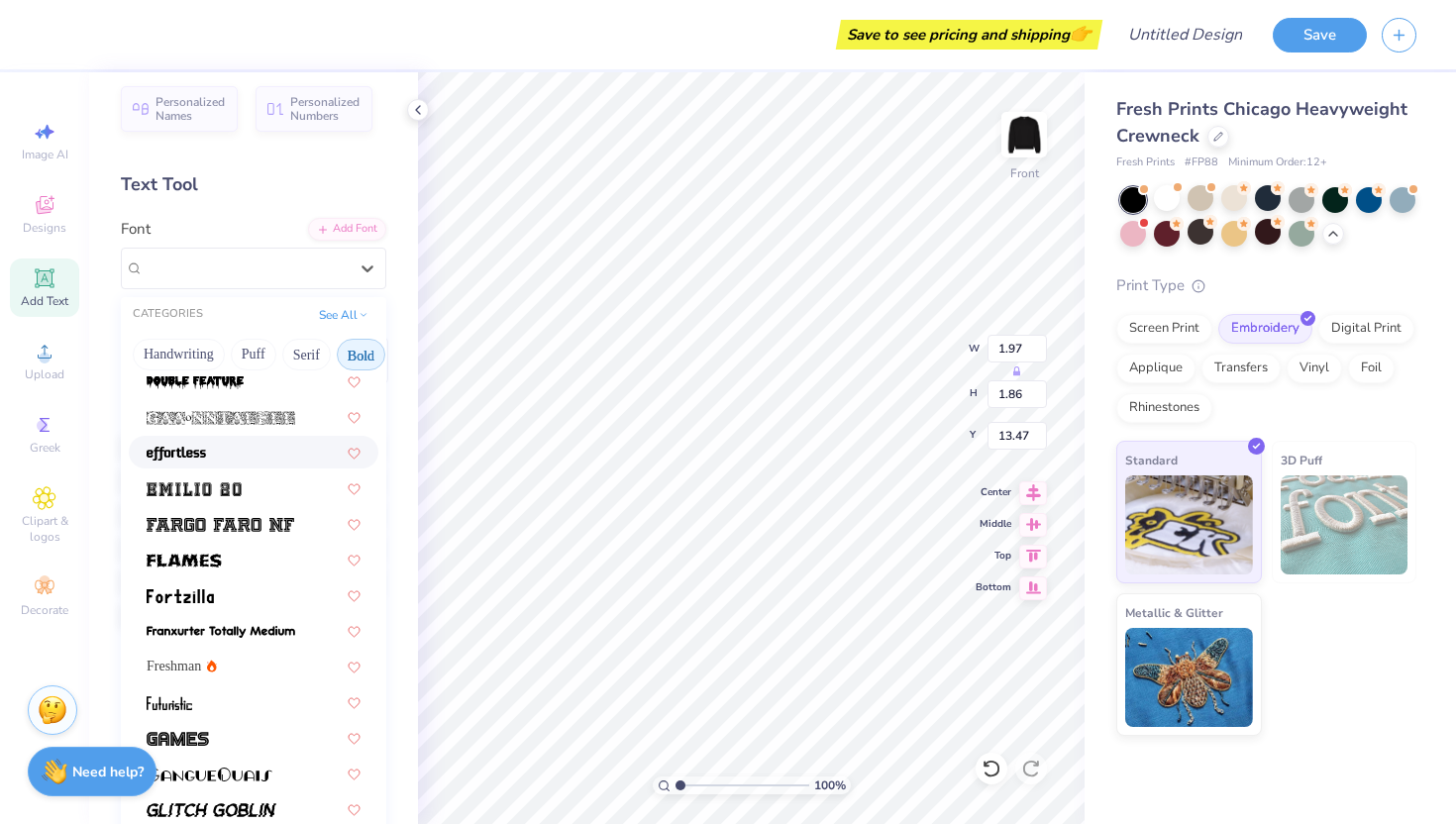 scroll, scrollTop: 314, scrollLeft: 0, axis: vertical 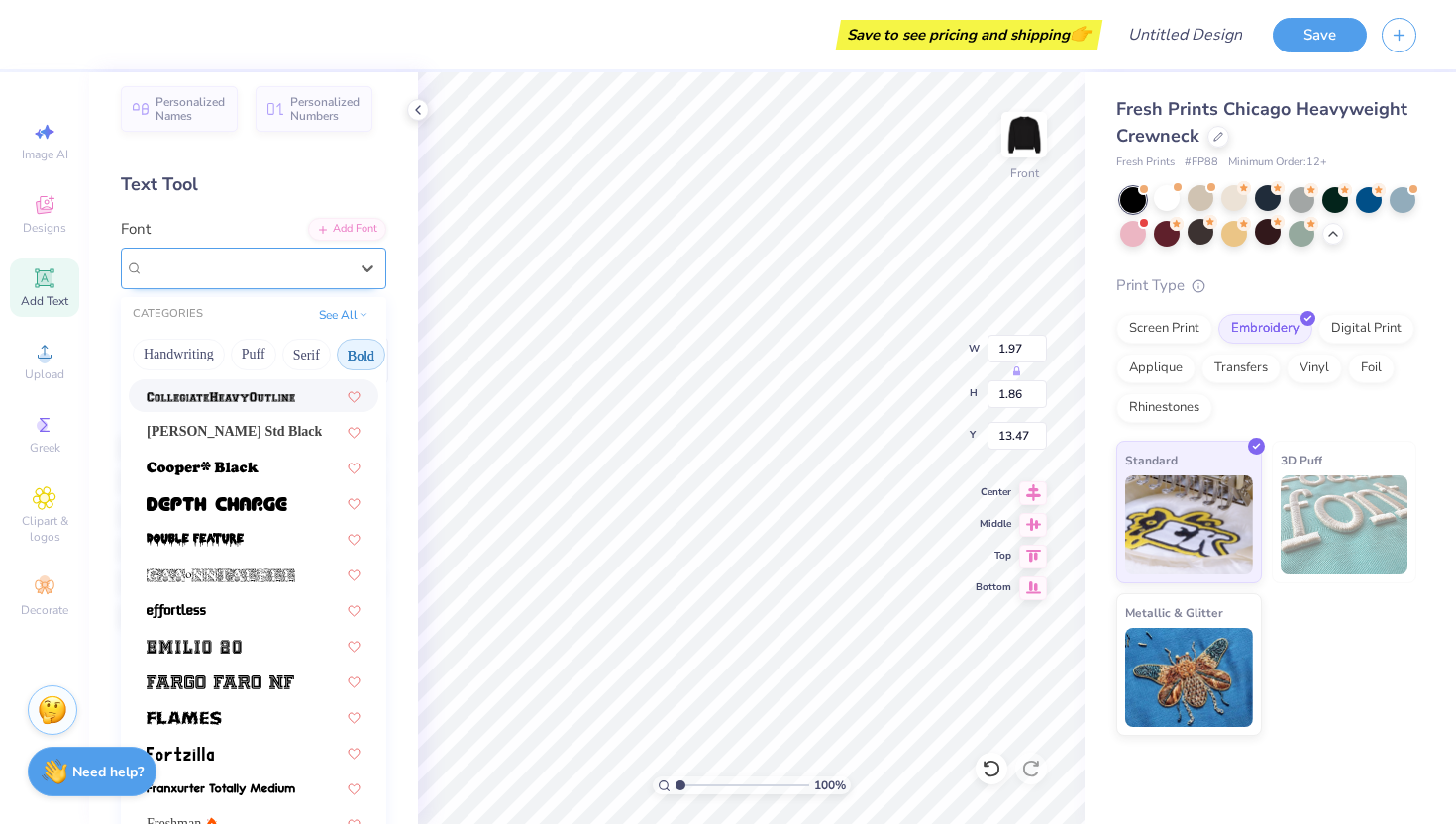 click on "High School USA Sans" at bounding box center (246, 267) 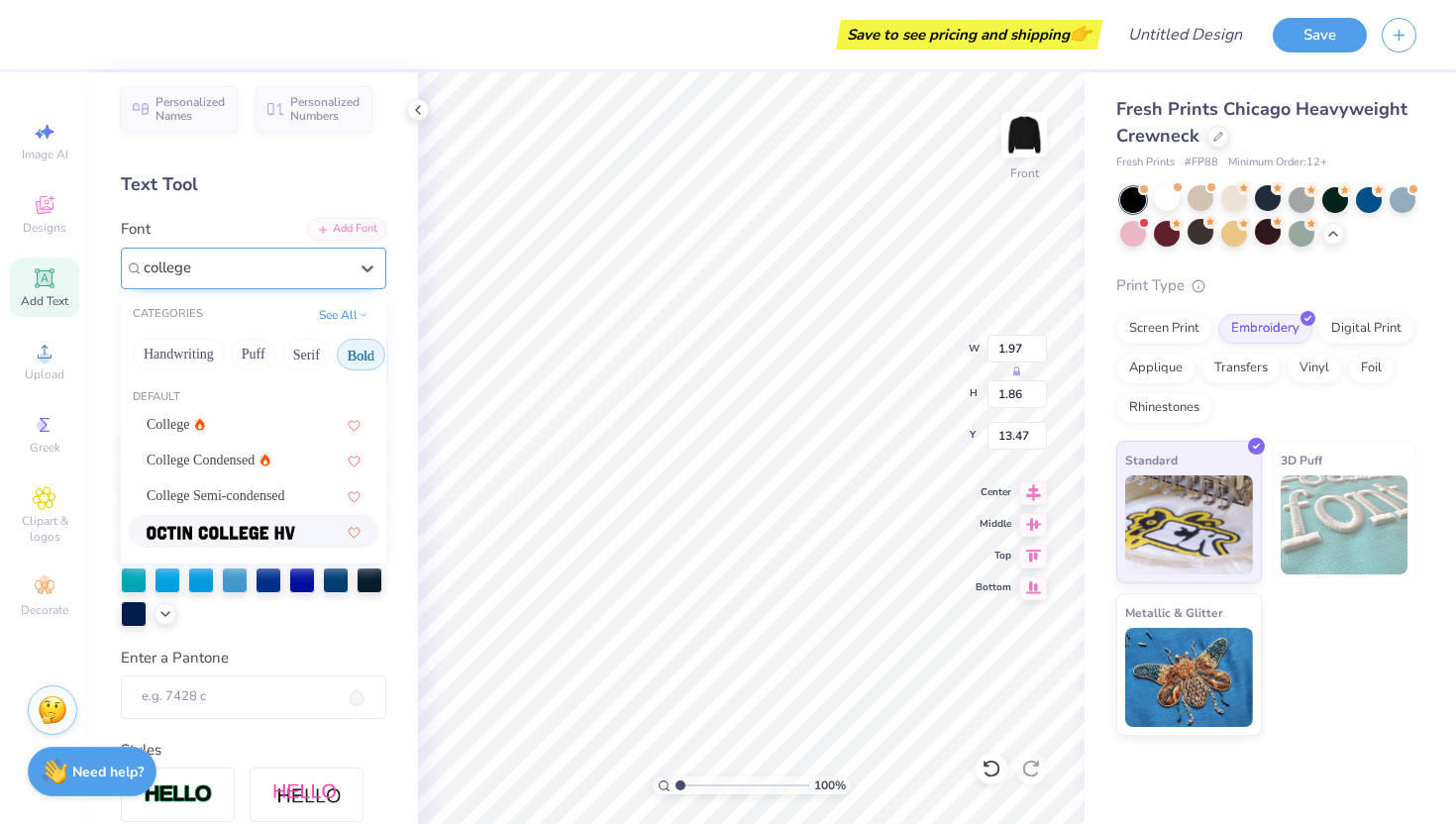 click at bounding box center (221, 533) 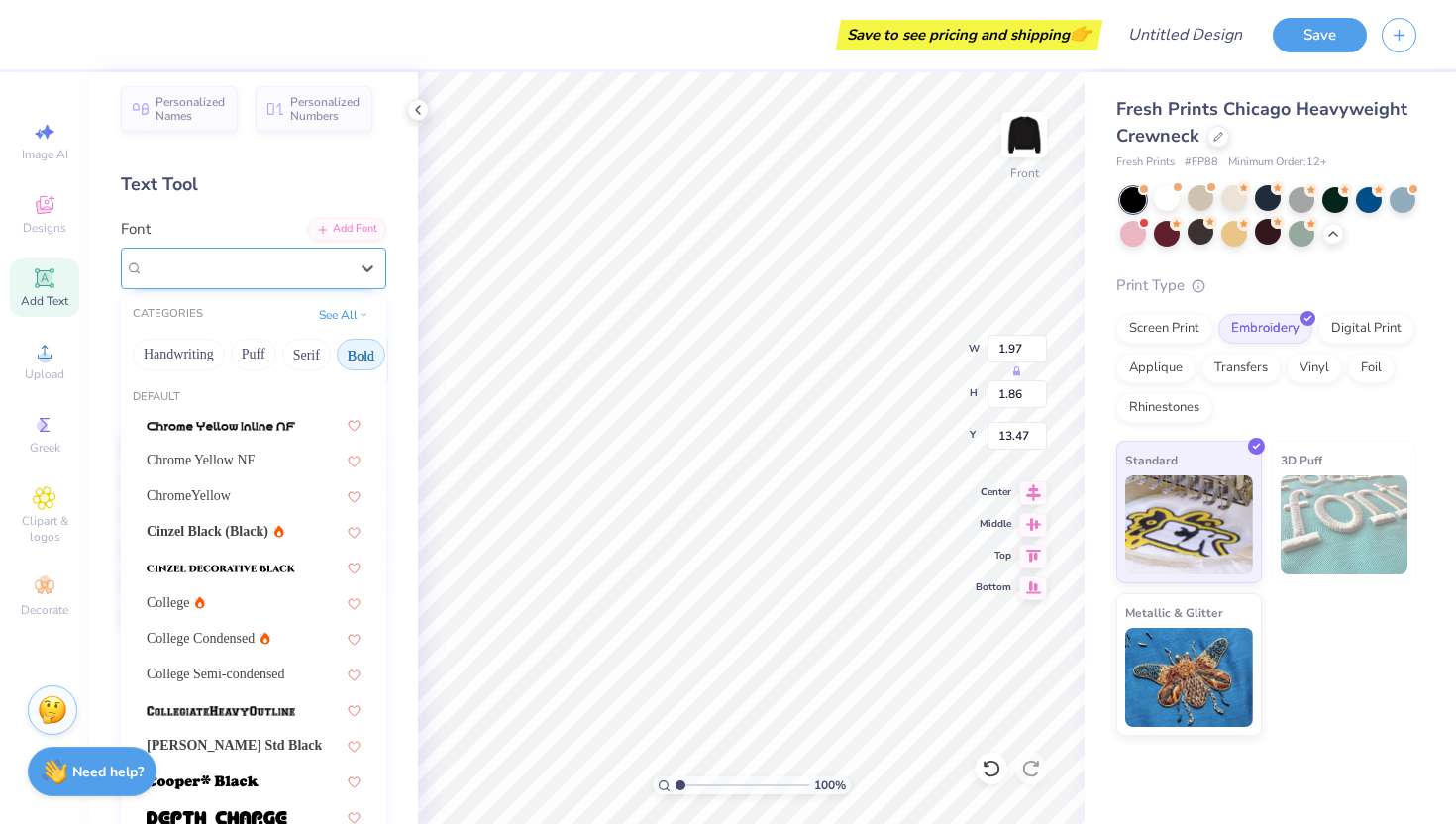 click on "Octin College Hv (Heavy)" at bounding box center [246, 267] 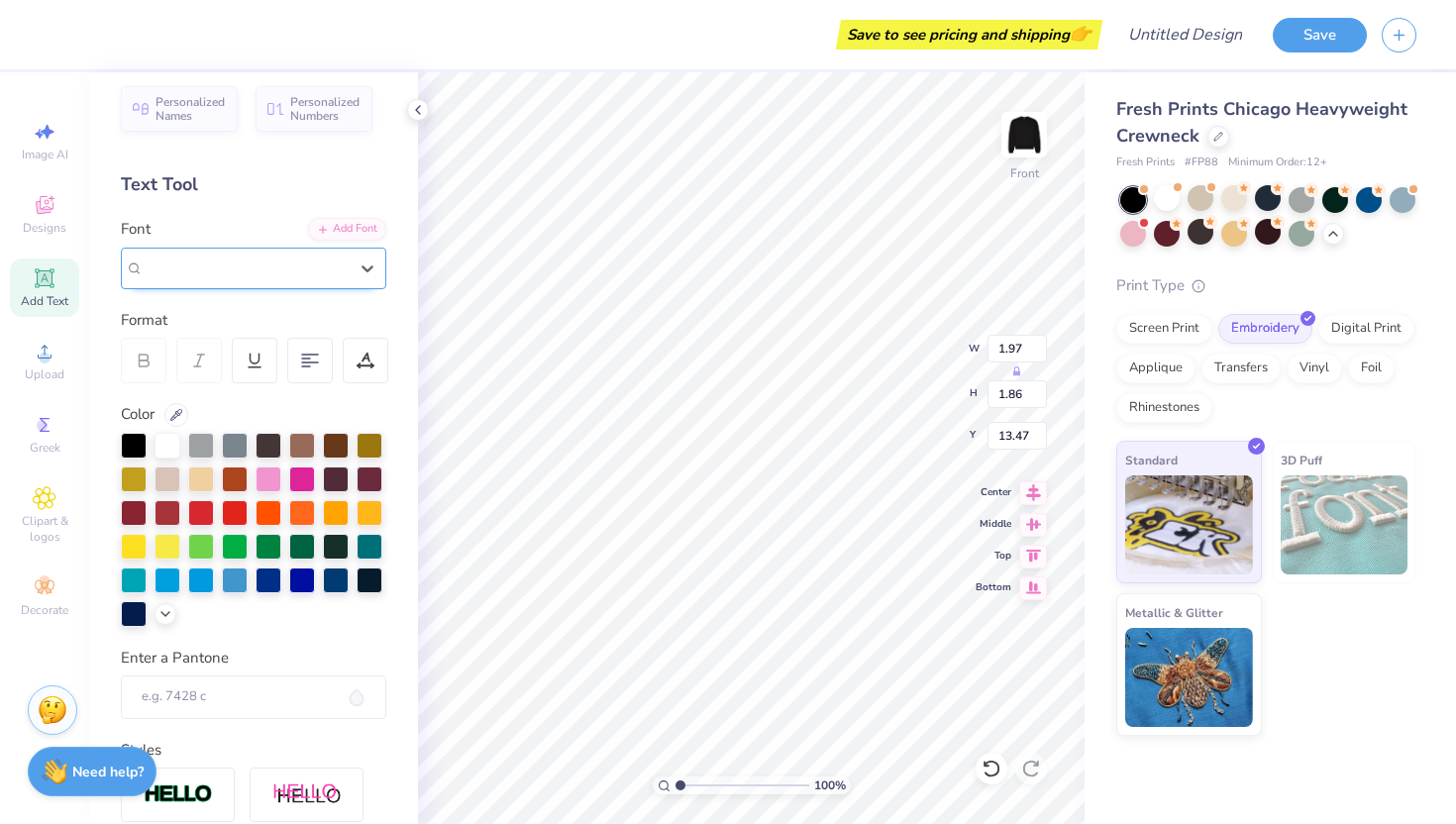click on "Octin College Hv (Heavy)" at bounding box center (225, 267) 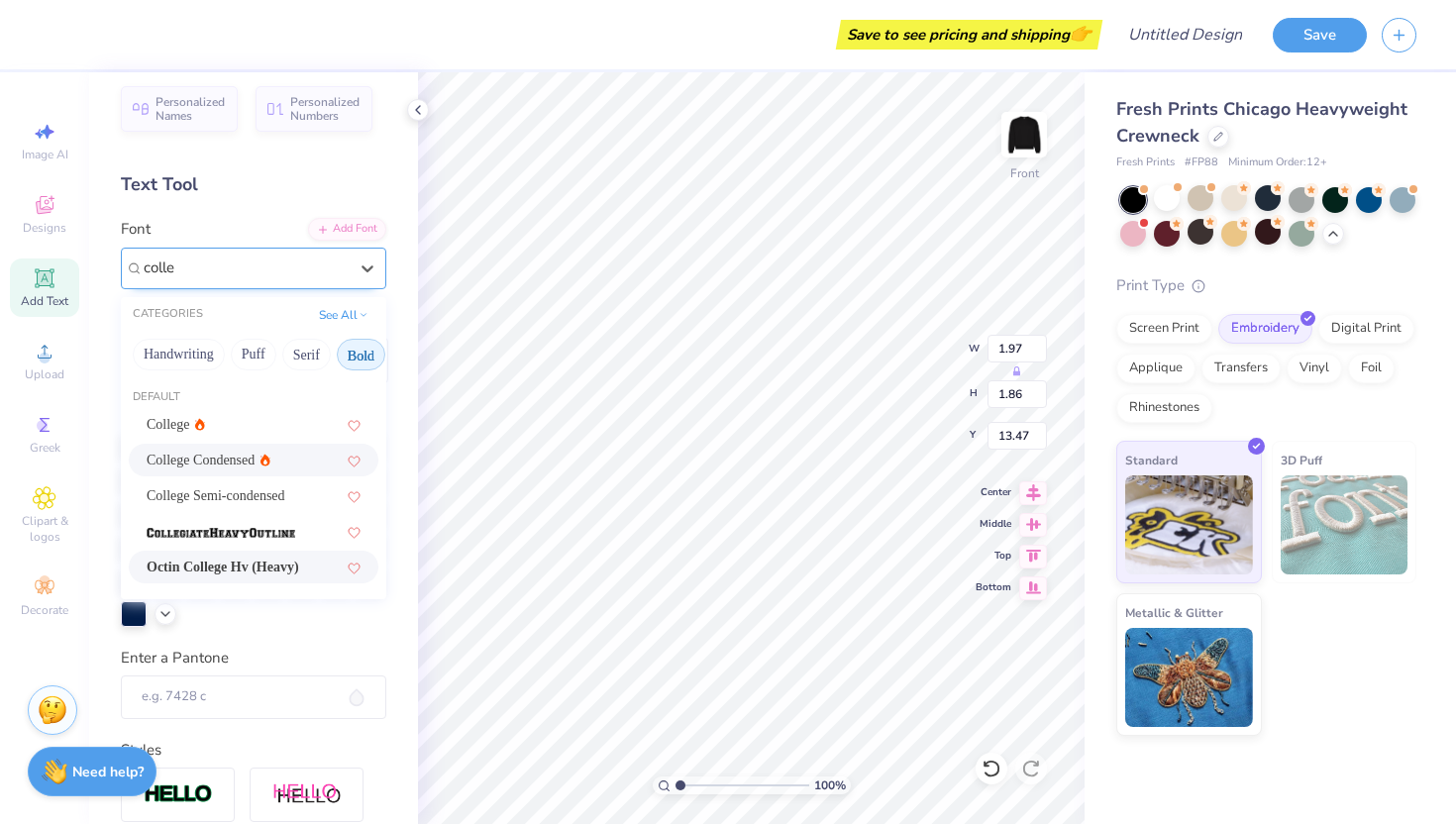 click 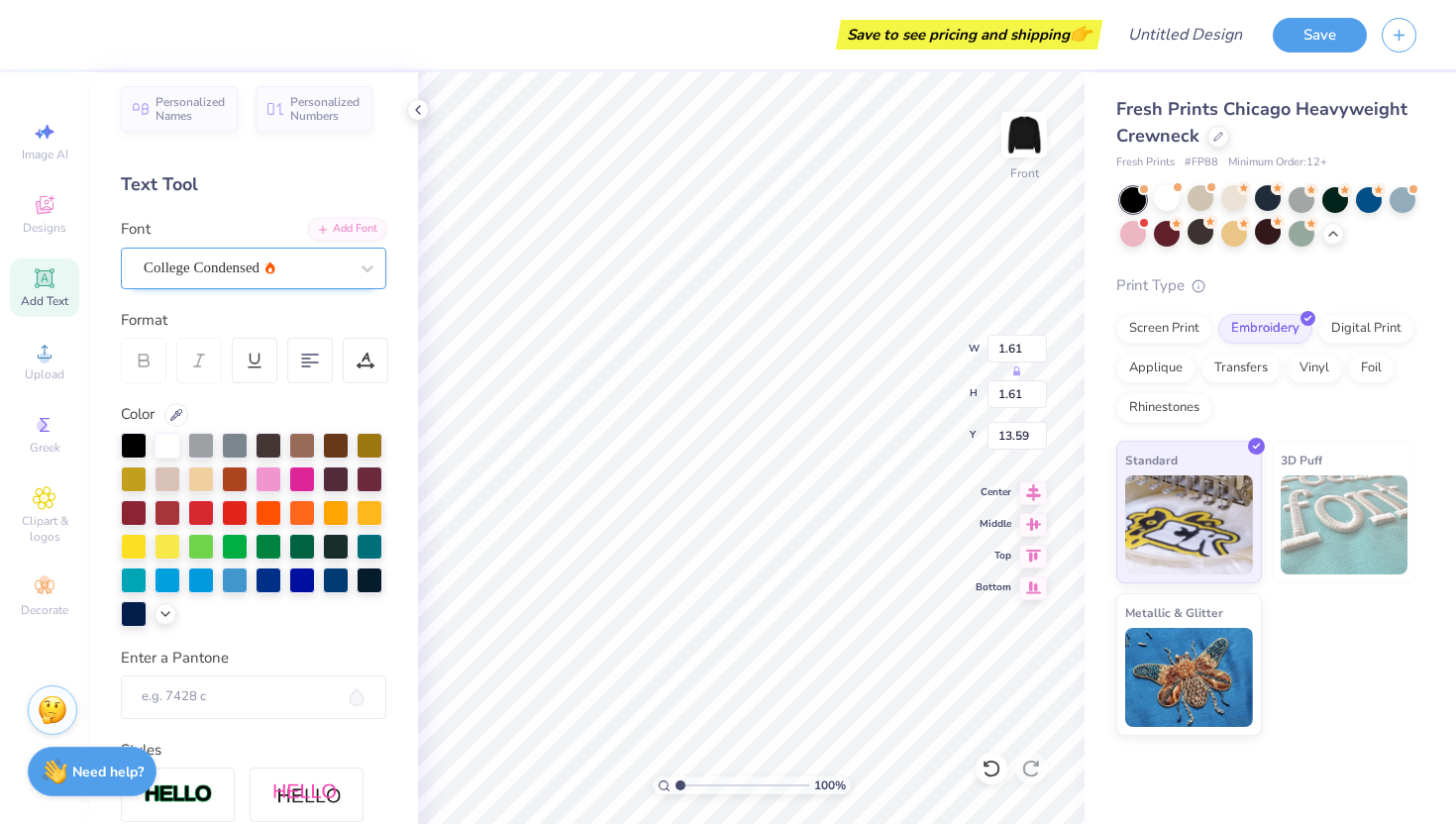 type on "#19" 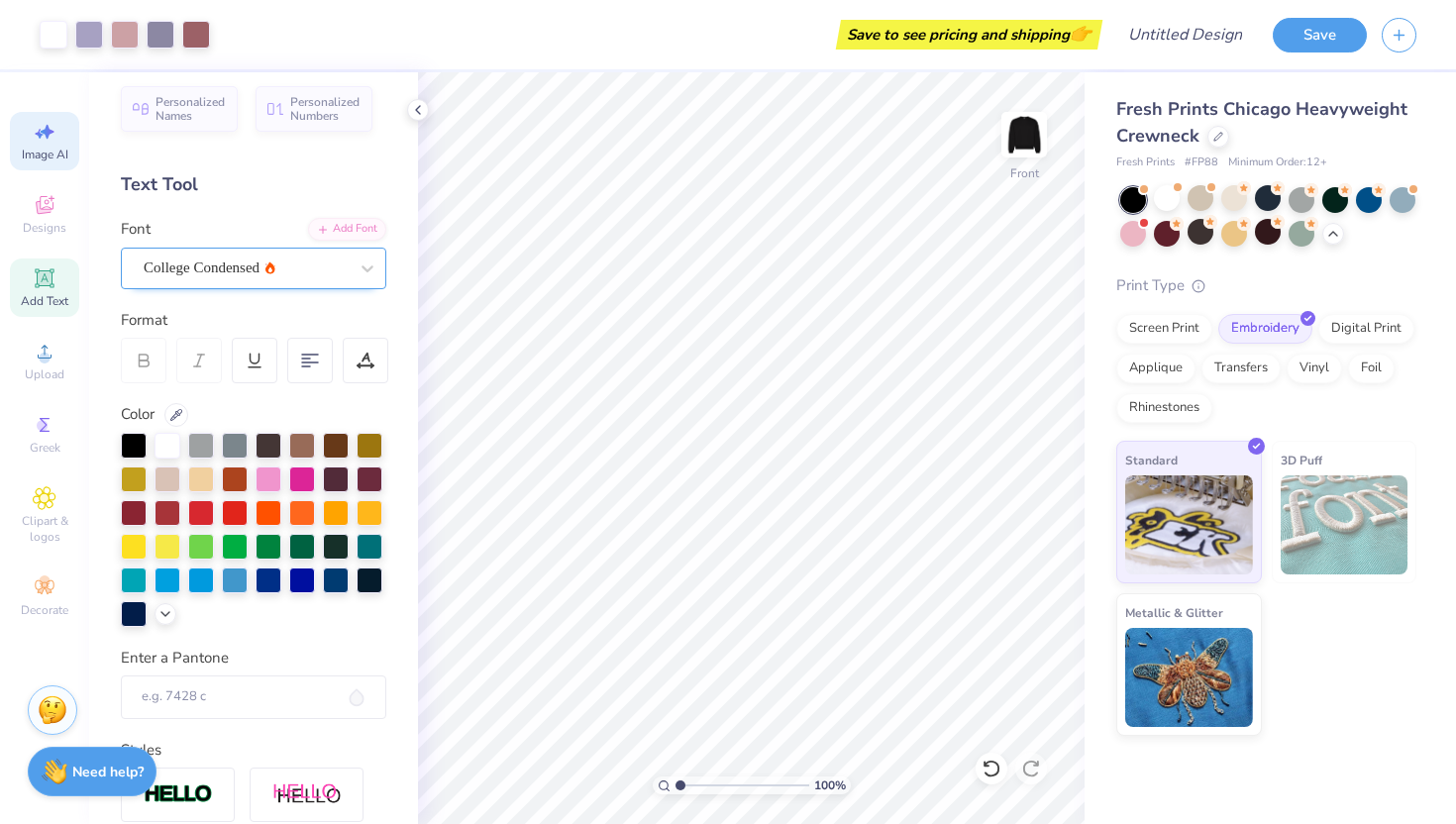 click on "Image AI" at bounding box center (45, 154) 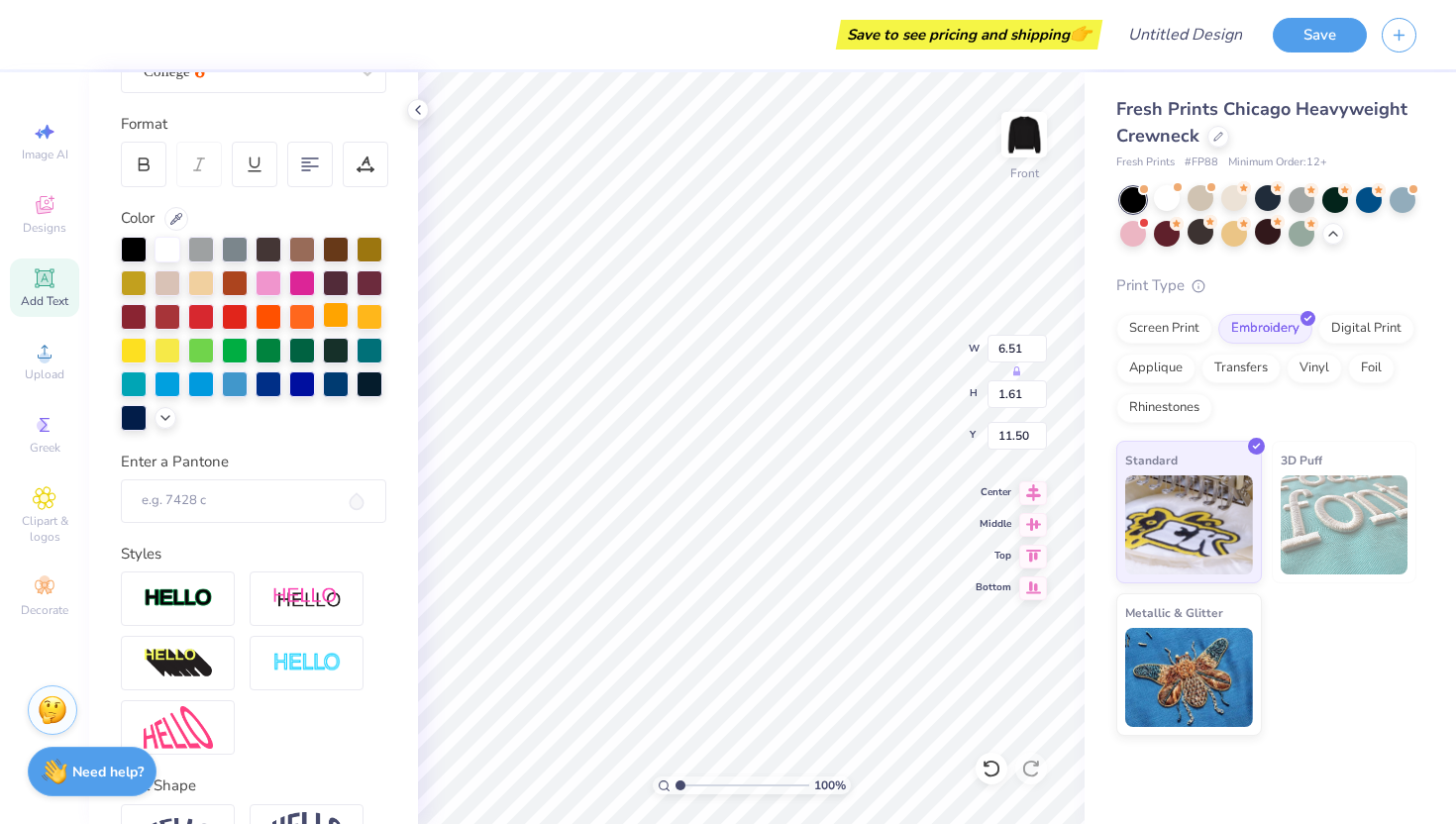 scroll, scrollTop: 328, scrollLeft: 0, axis: vertical 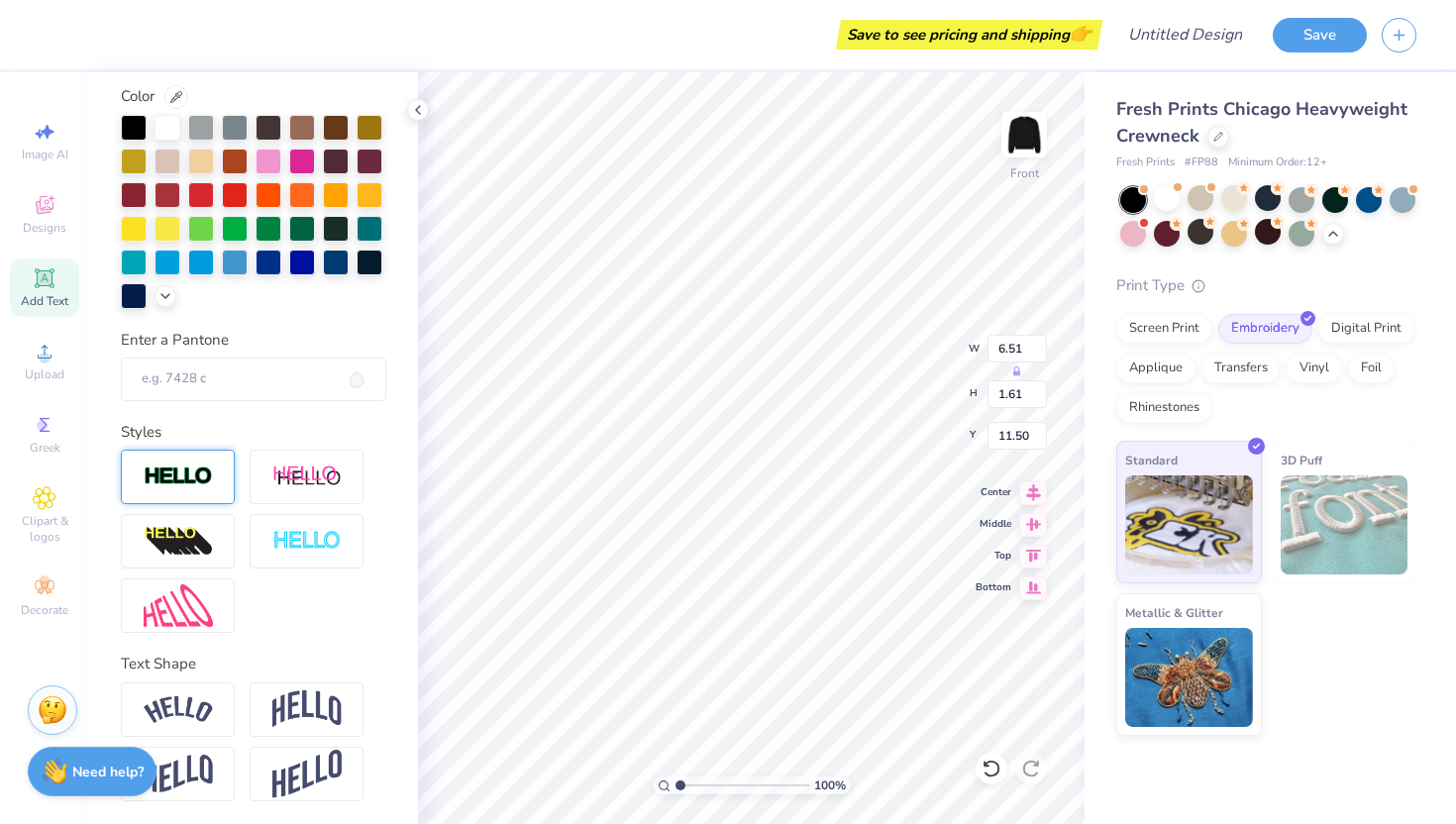 click at bounding box center [178, 476] 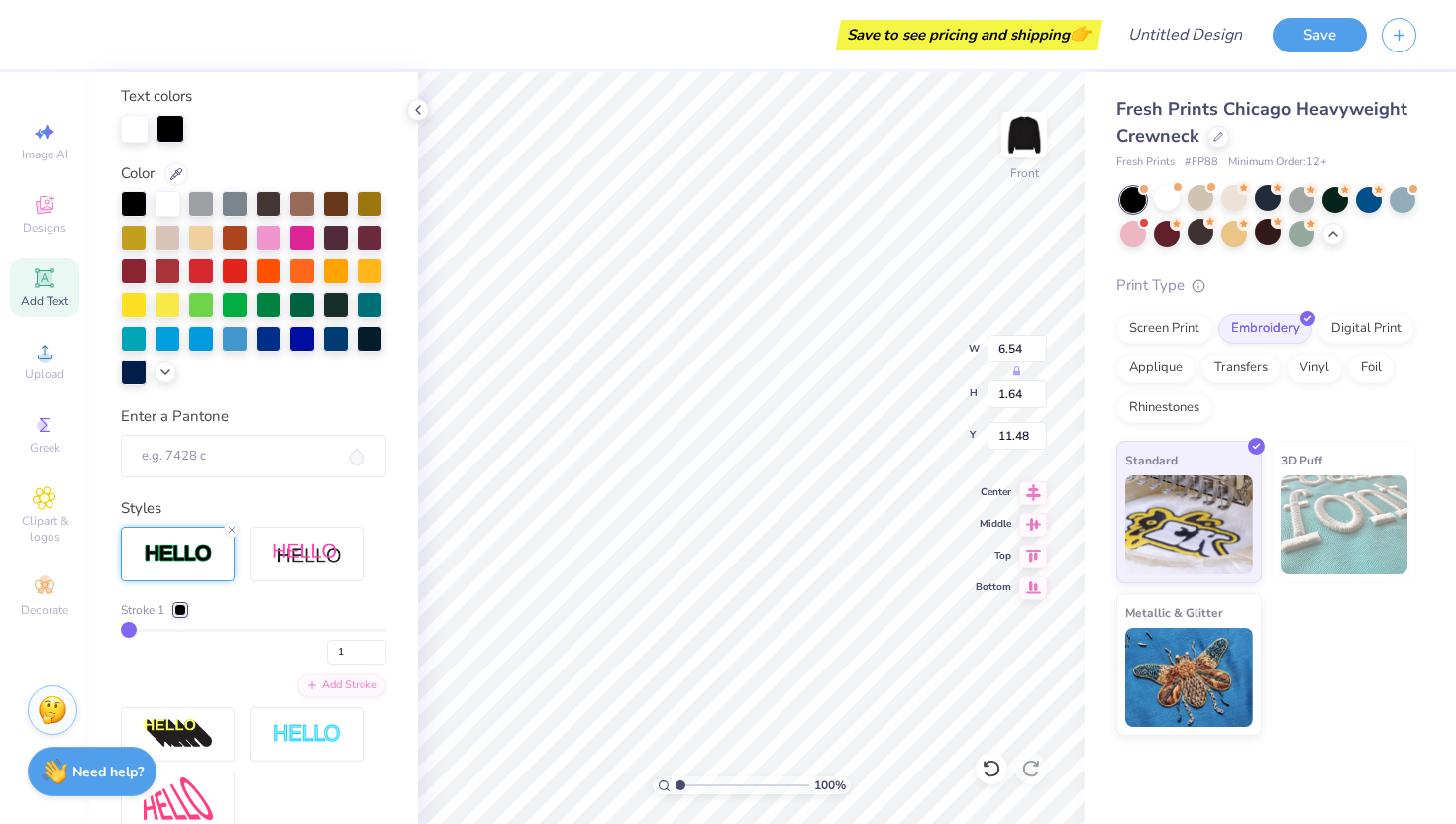 type on "6.54" 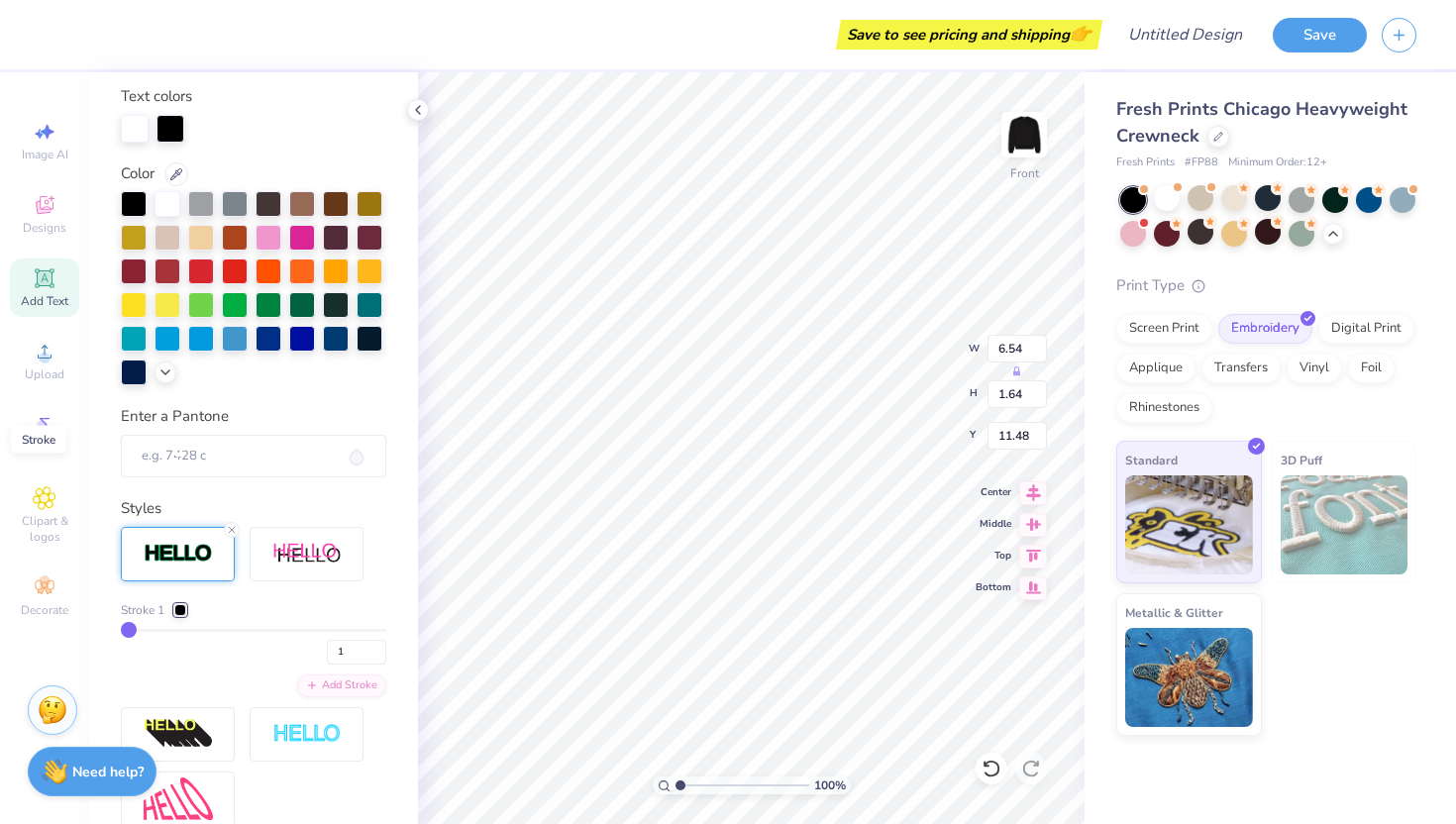 scroll, scrollTop: 405, scrollLeft: 0, axis: vertical 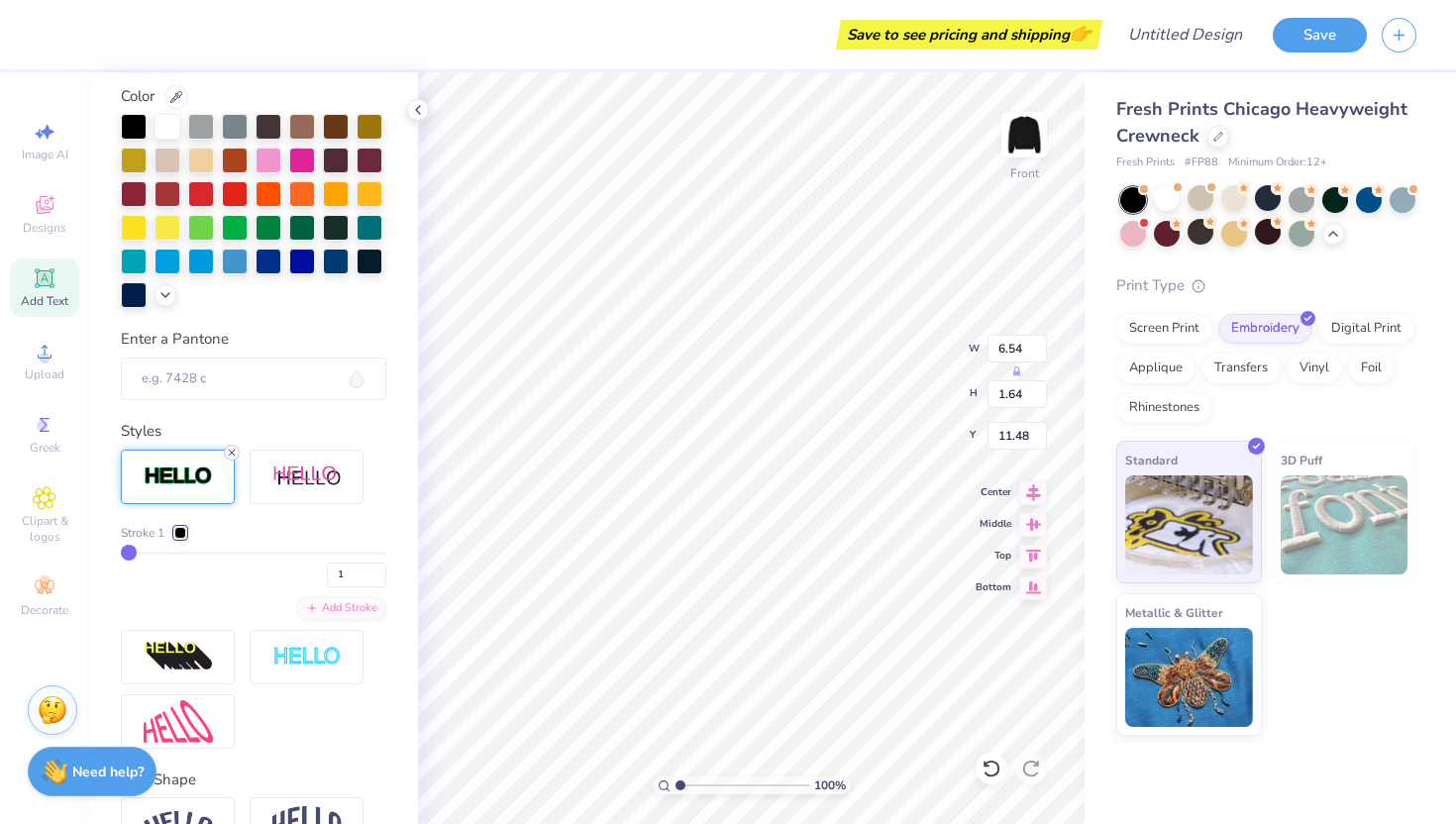 click 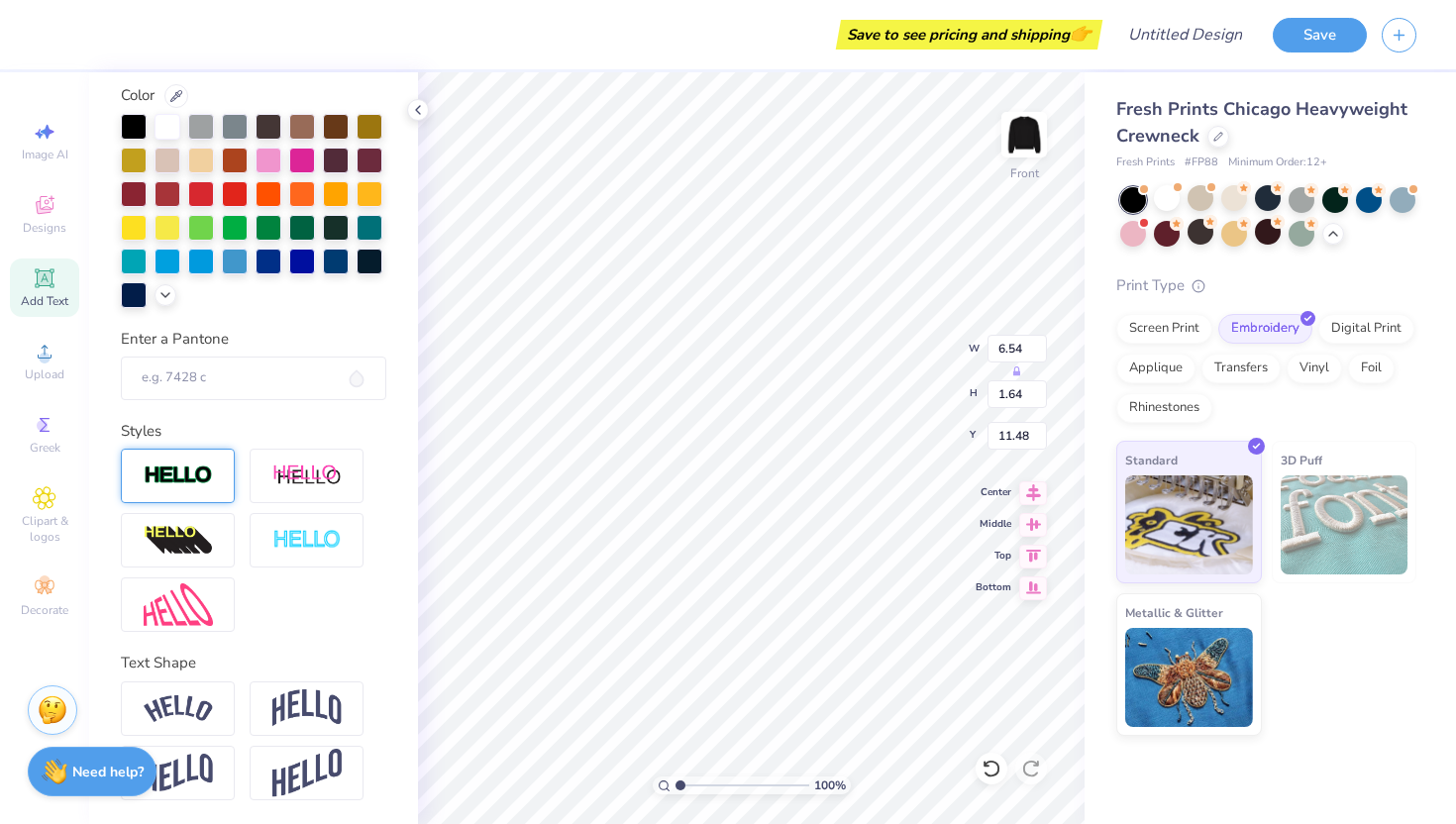 type on "6.51" 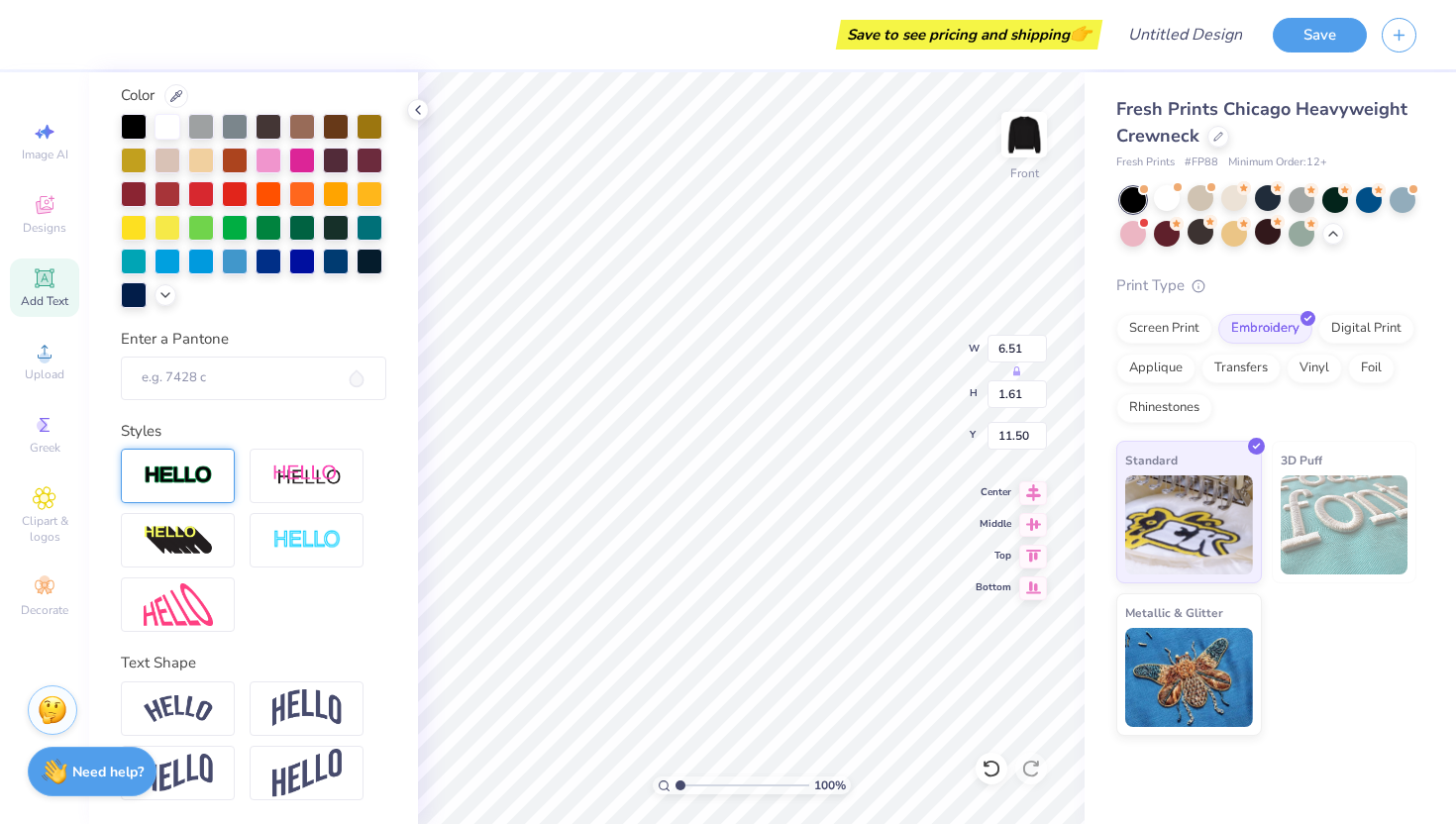 scroll, scrollTop: 328, scrollLeft: 0, axis: vertical 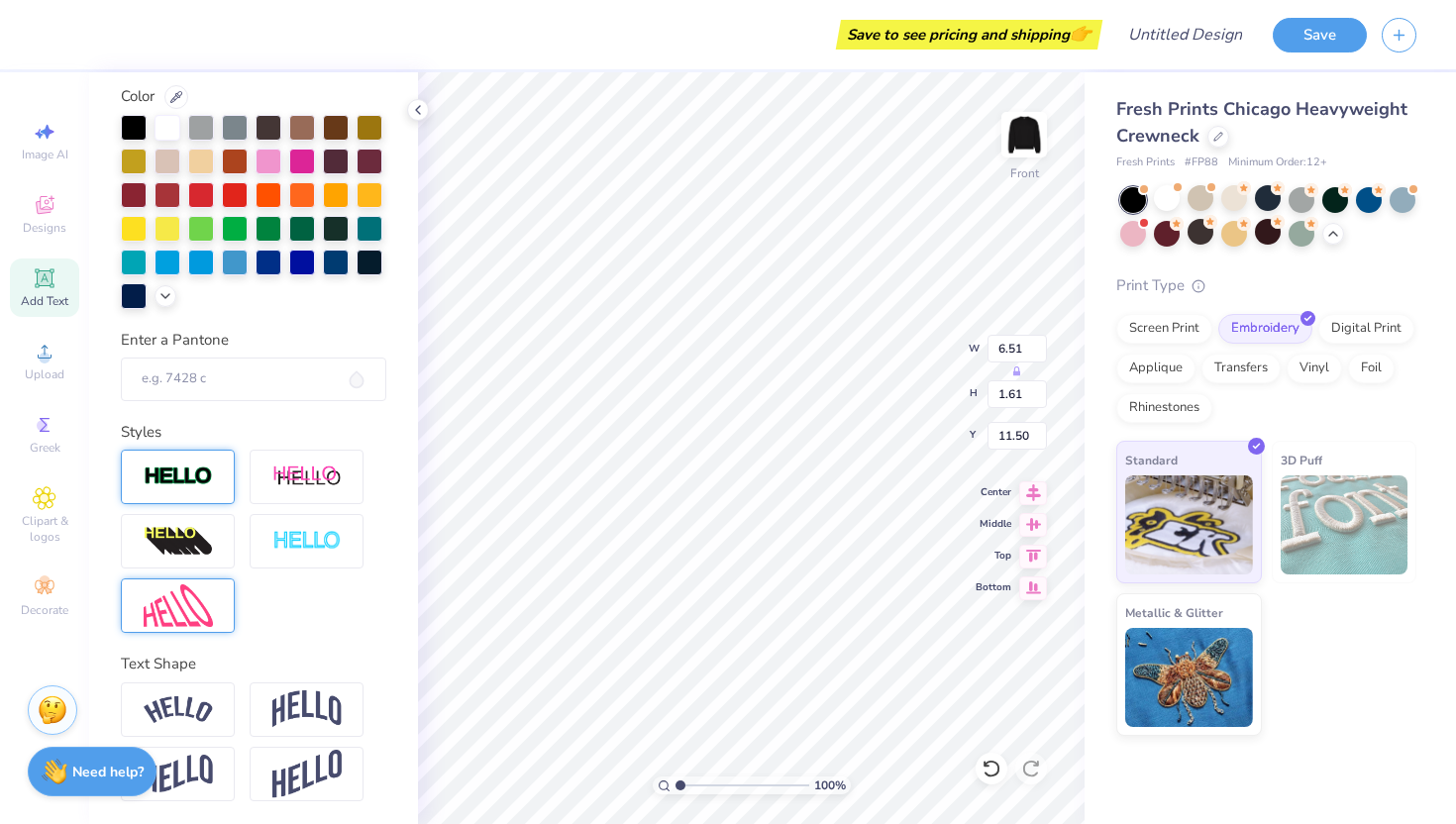 click at bounding box center [177, 605] 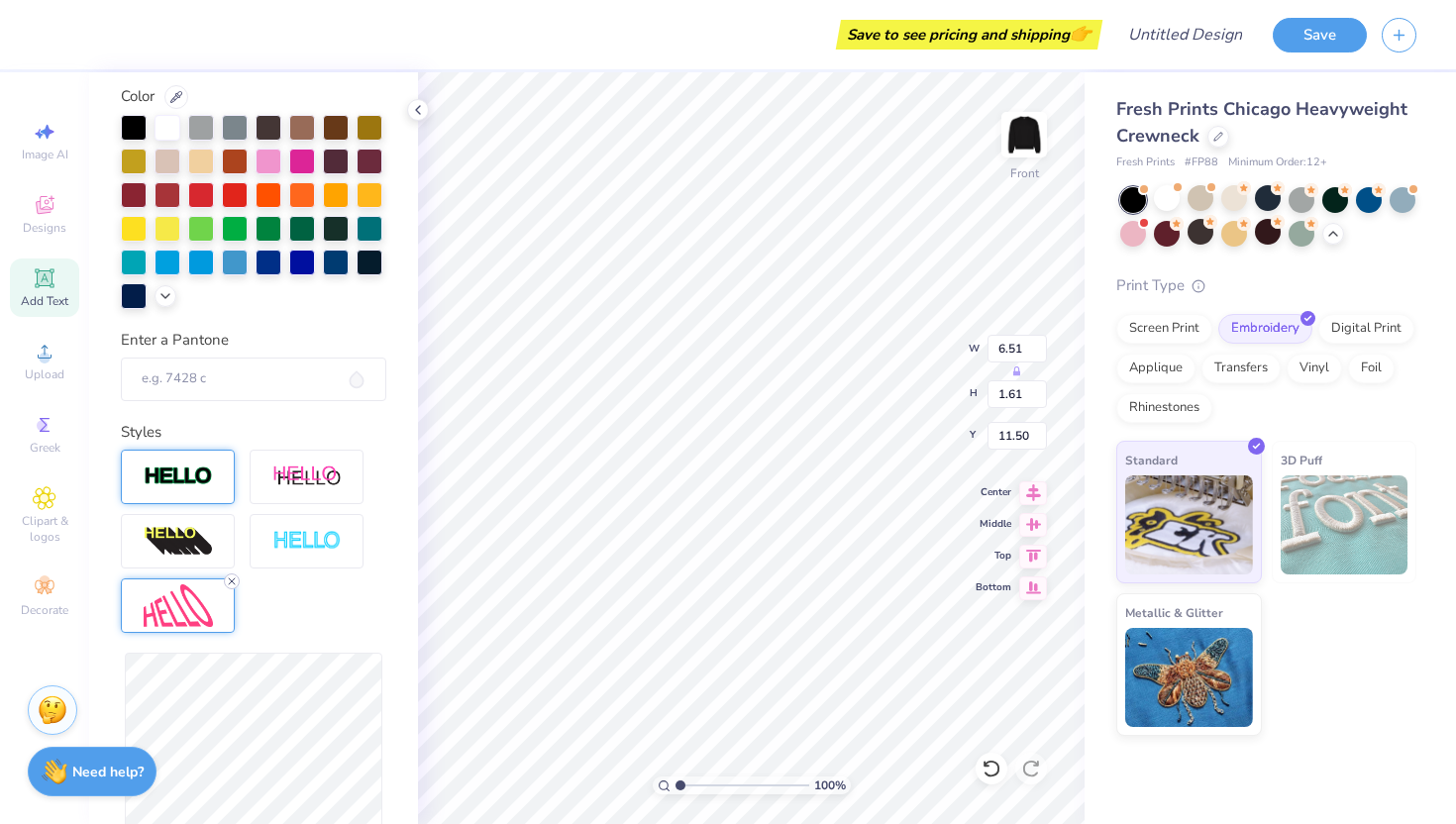 click 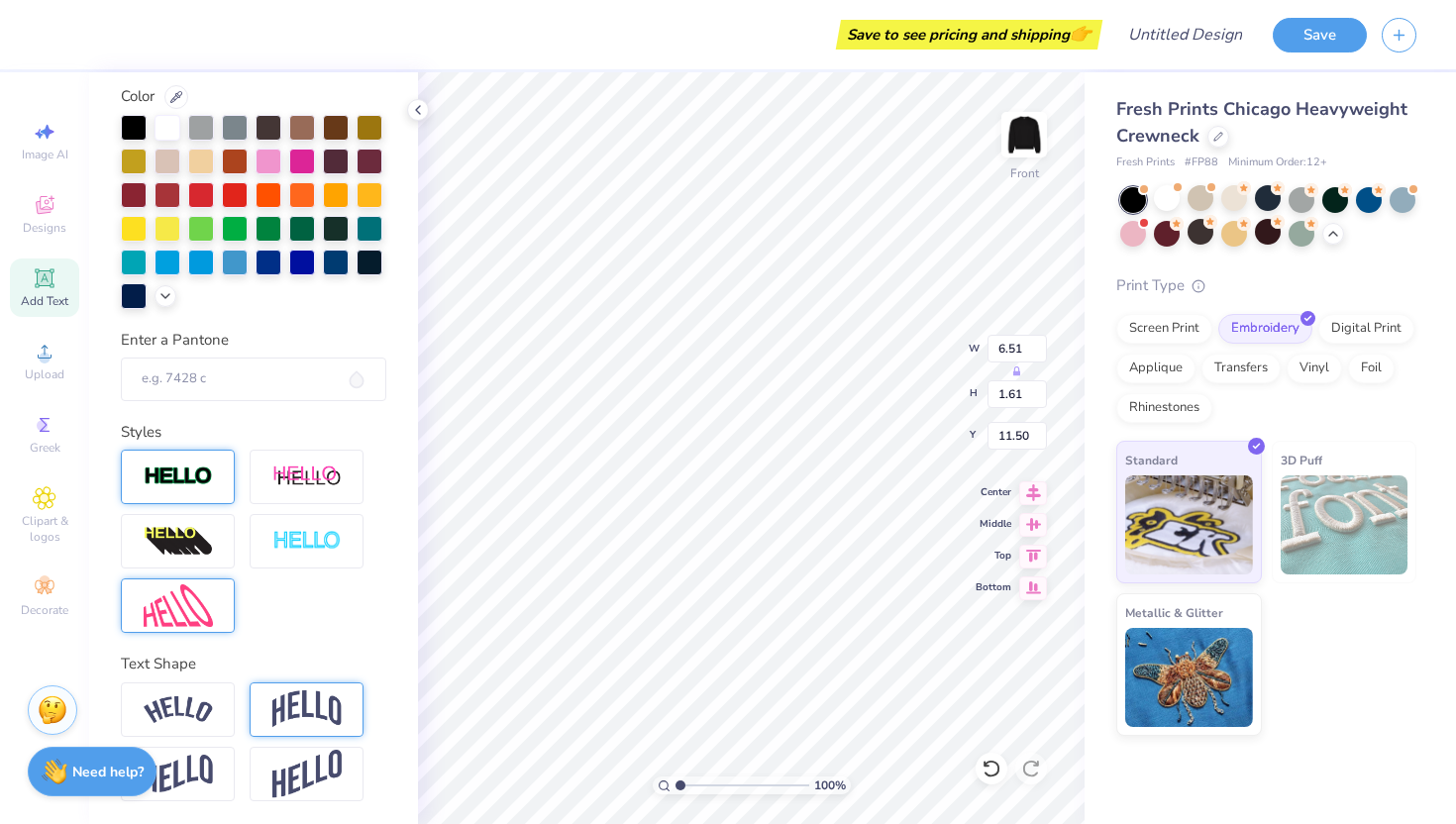 click at bounding box center (307, 709) 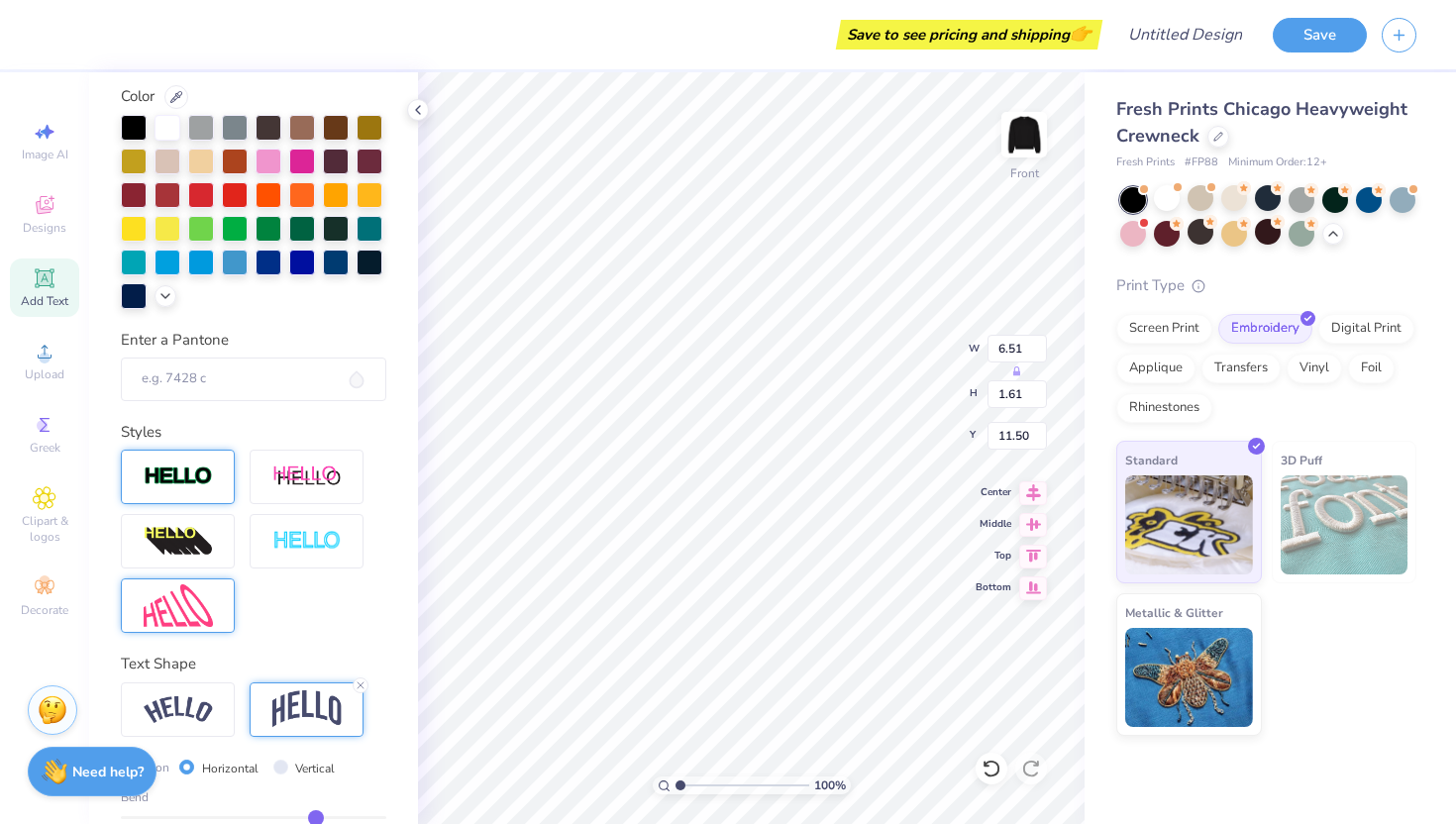 type on "2.95" 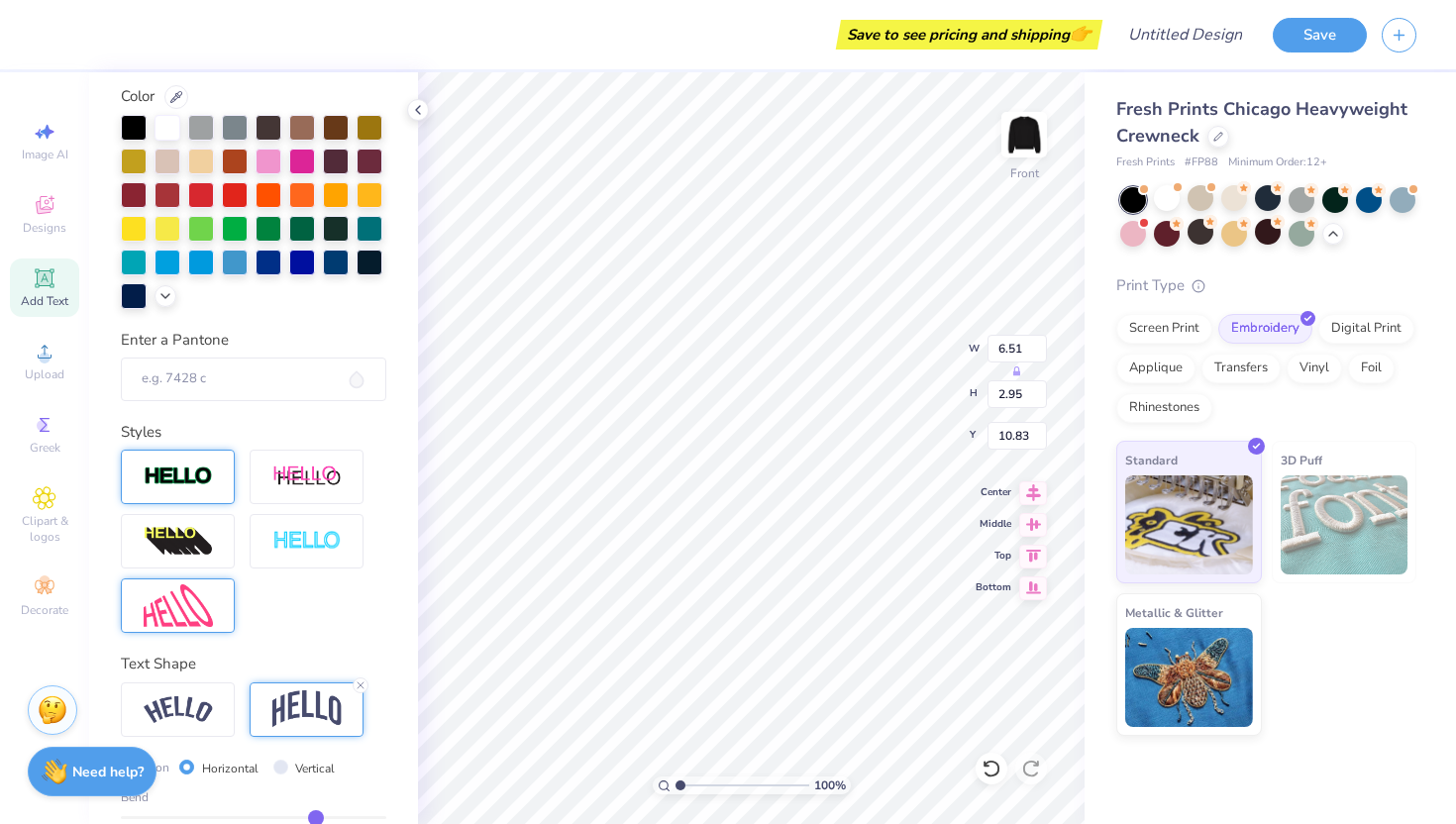 scroll, scrollTop: 444, scrollLeft: 0, axis: vertical 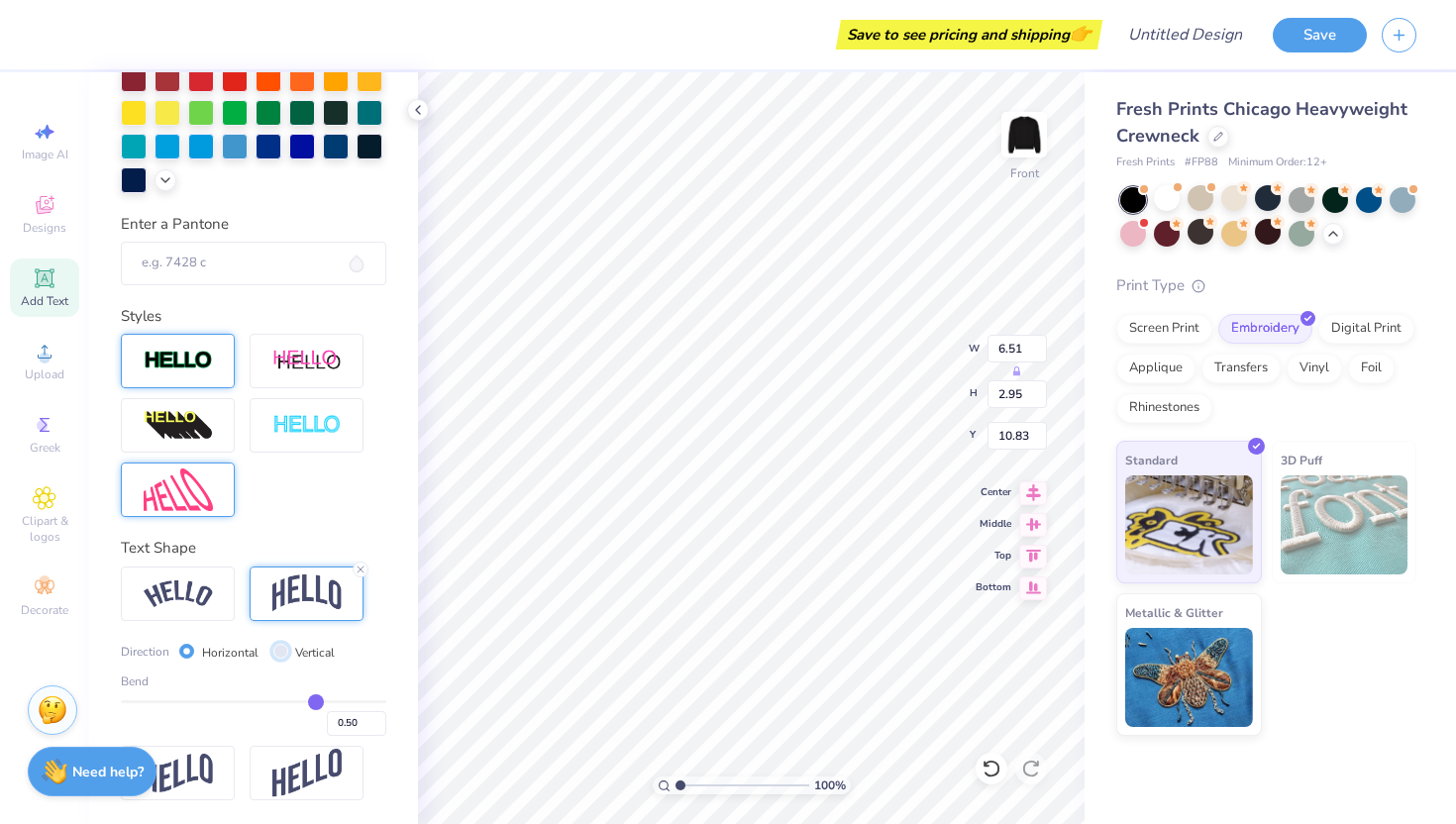 click on "Vertical" at bounding box center (280, 651) 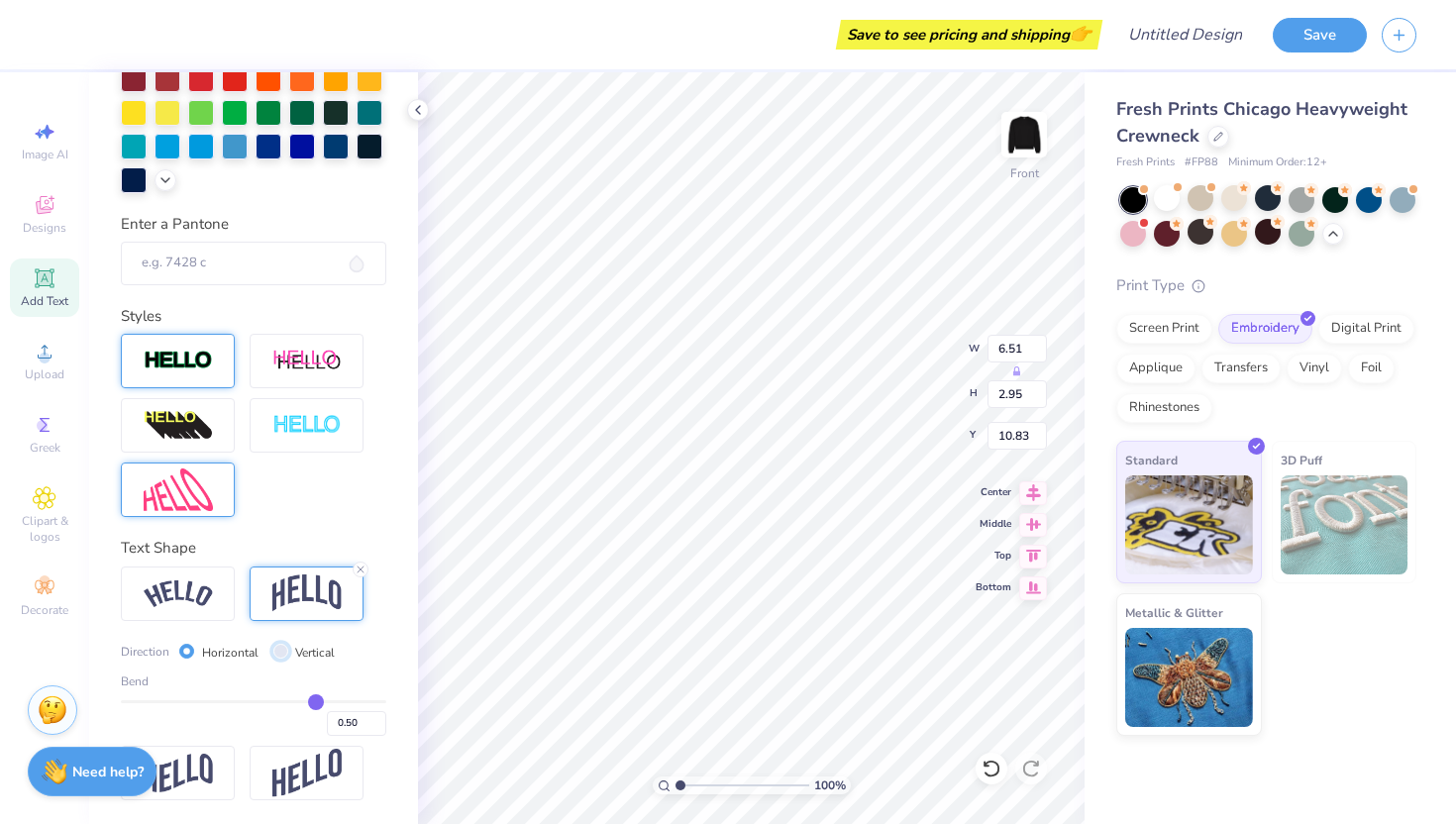 radio on "true" 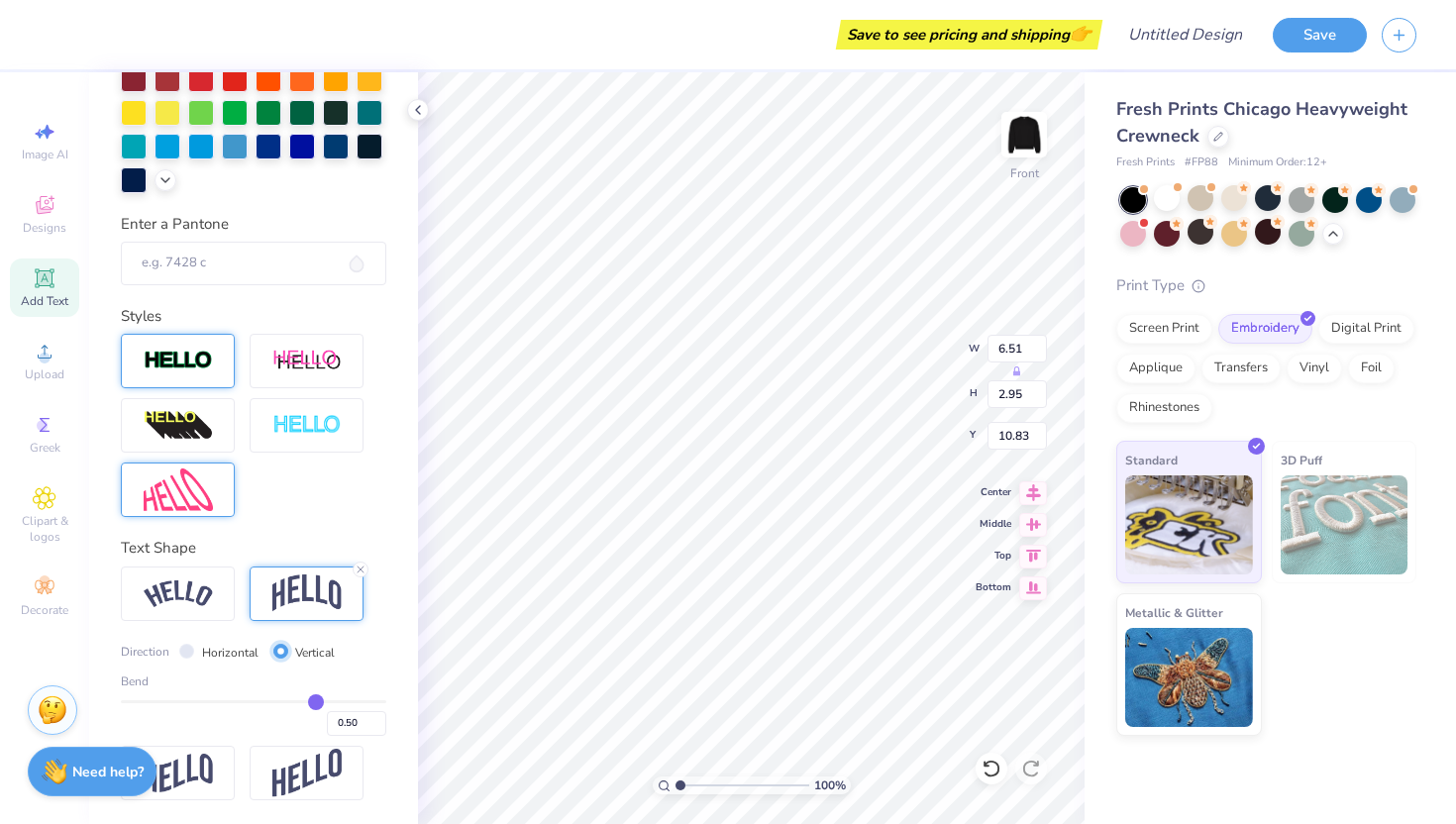 type on "6.73" 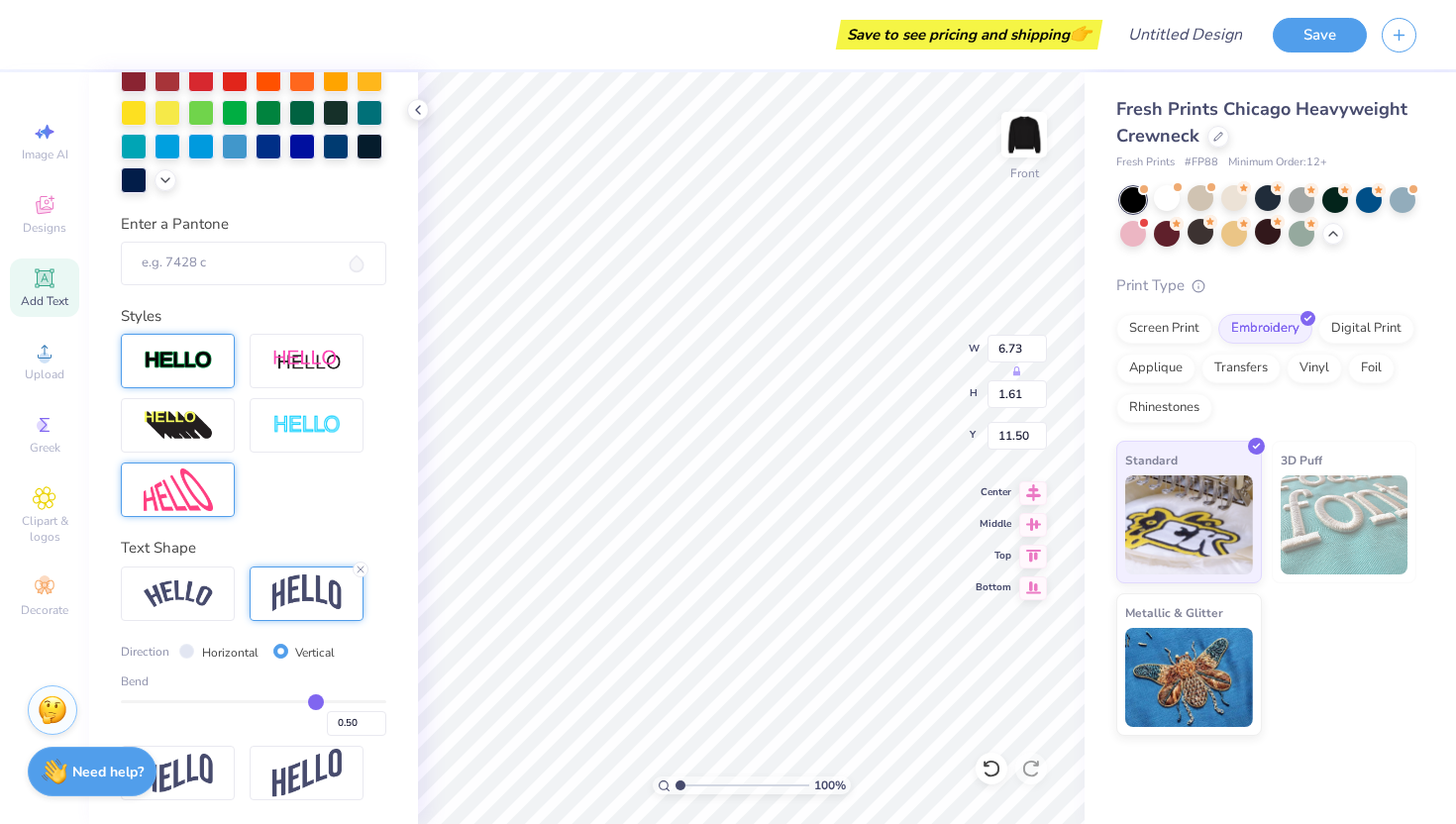 click on "Horizontal" at bounding box center [230, 653] 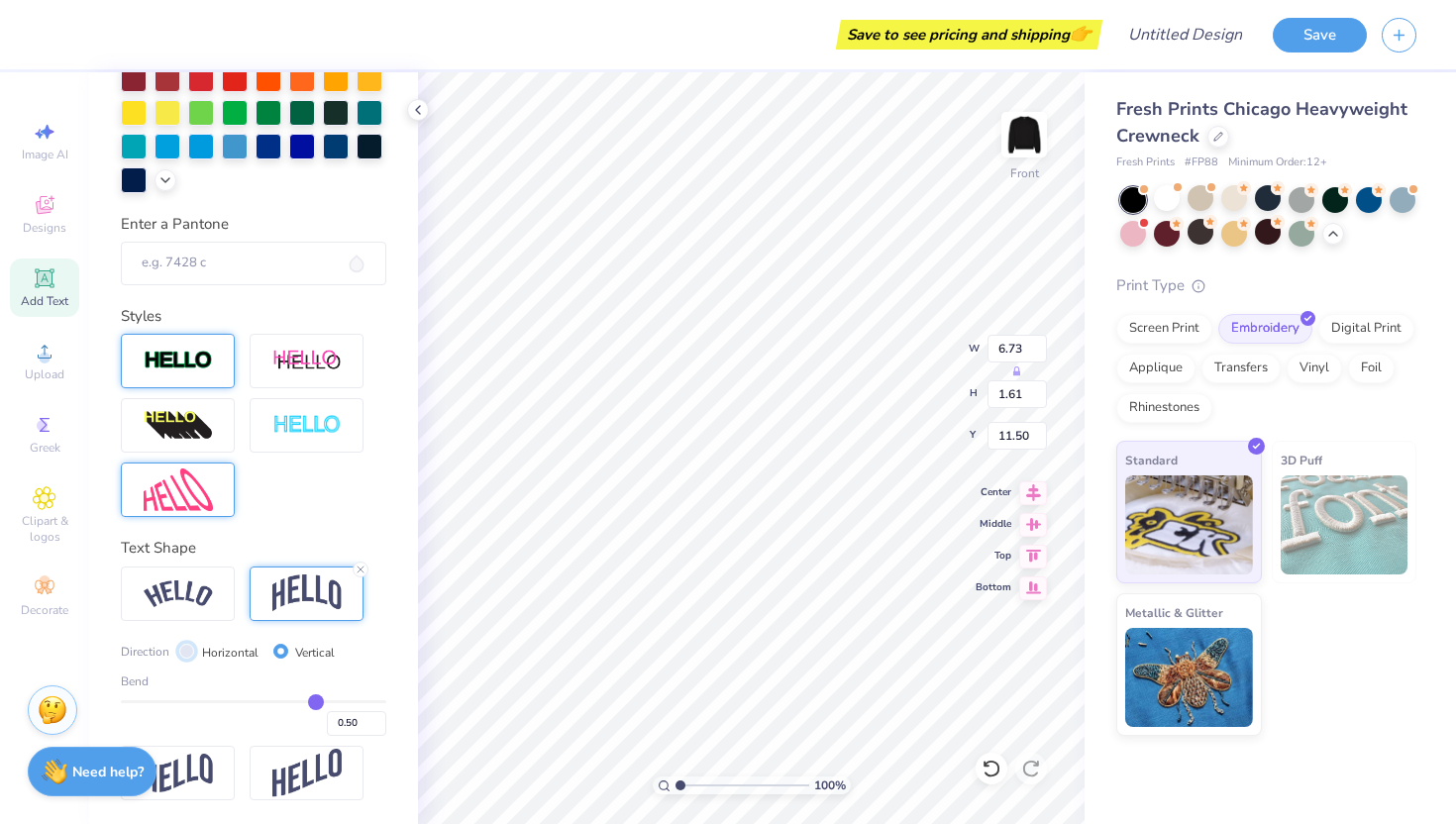 click on "Horizontal" at bounding box center (186, 651) 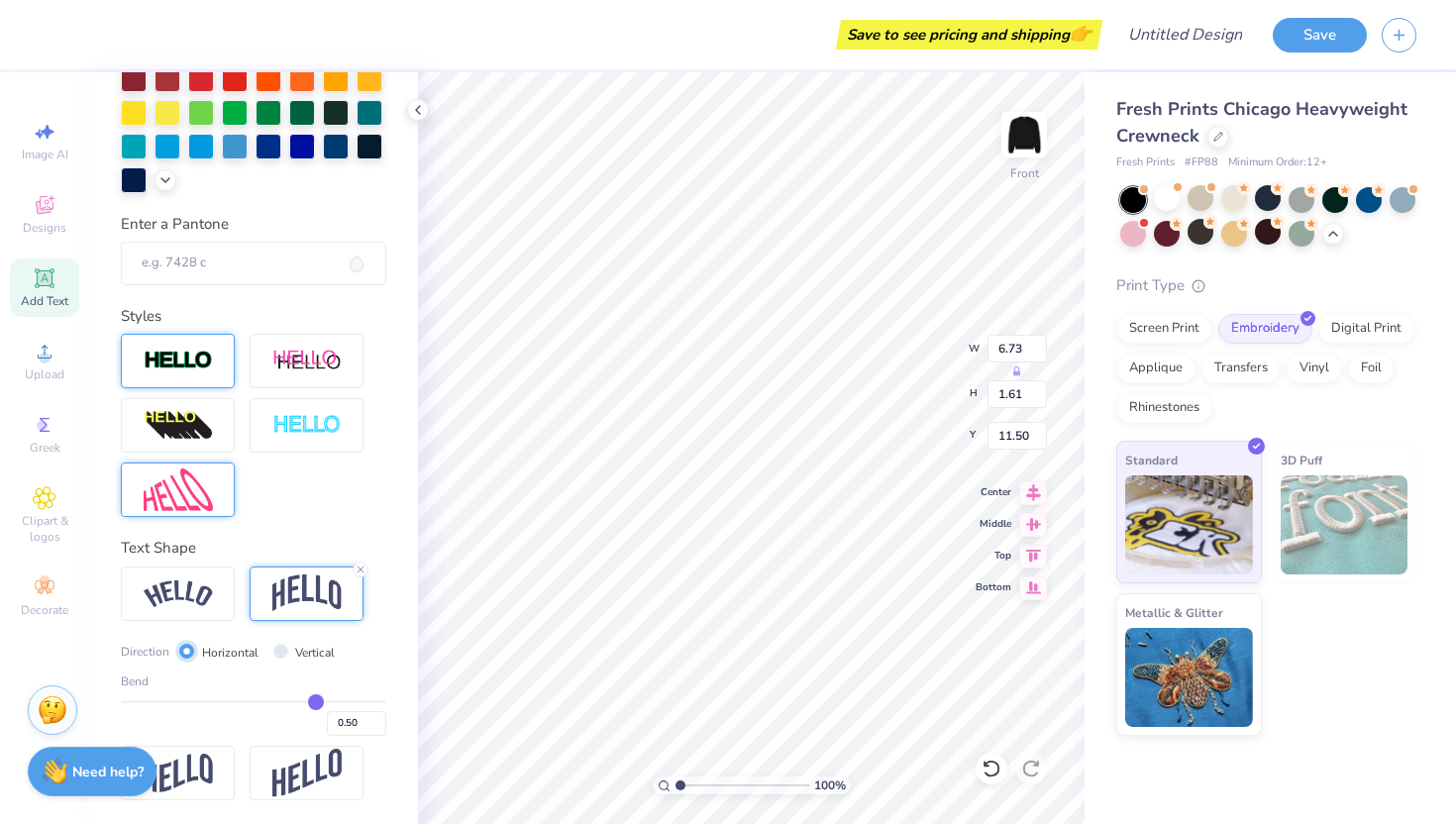 type on "6.51" 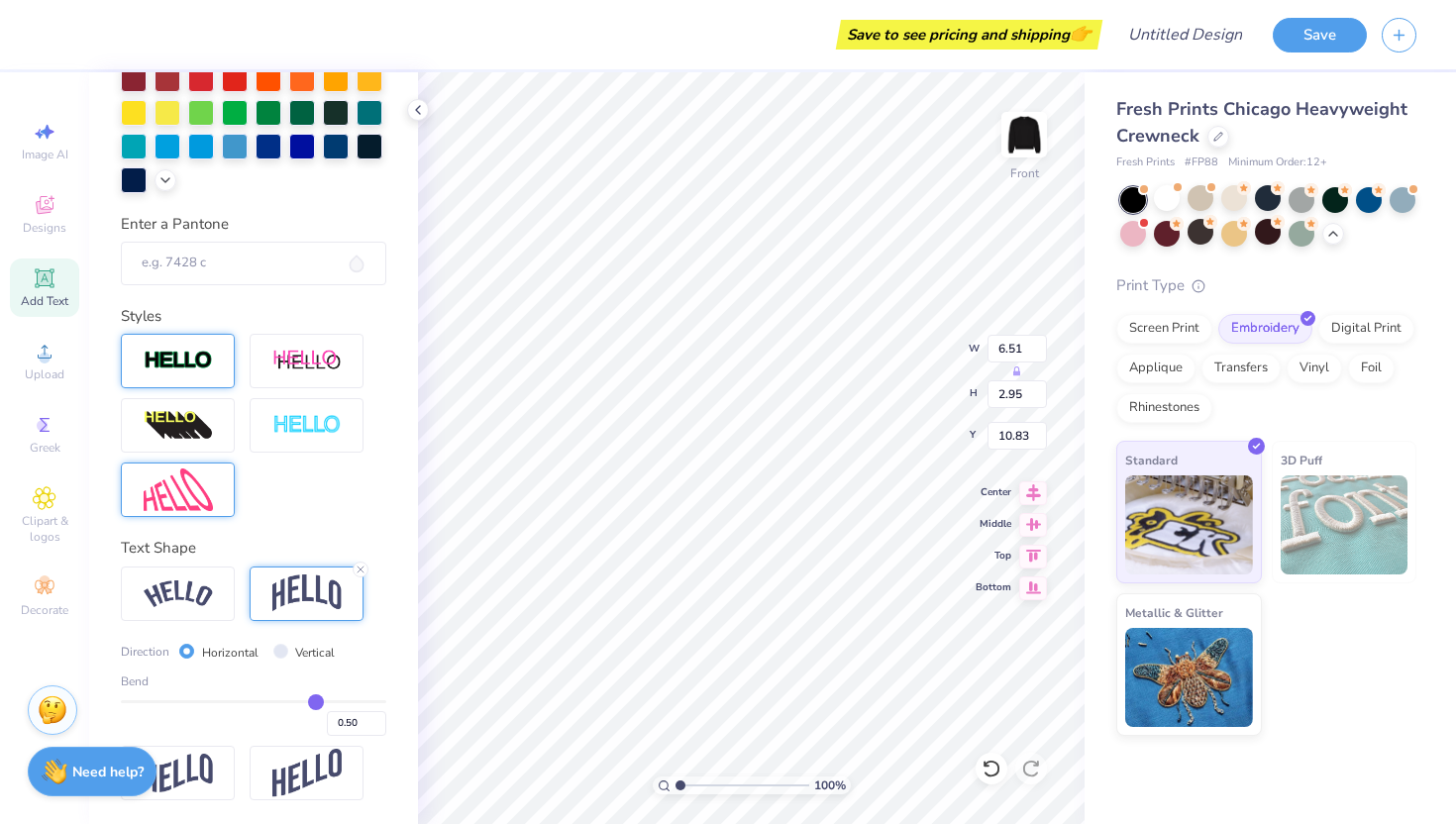 type on "11.50" 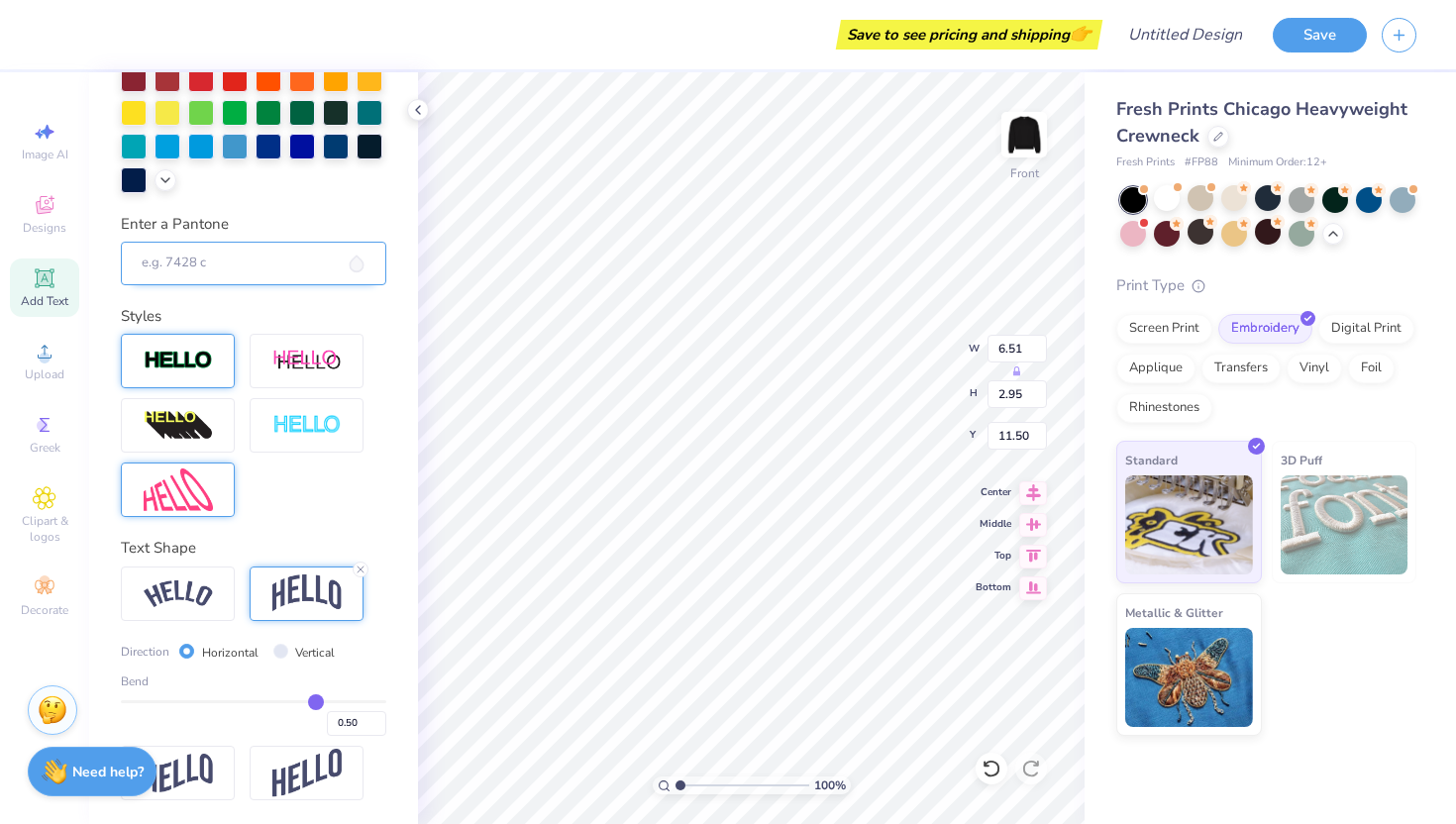 scroll, scrollTop: 0, scrollLeft: 0, axis: both 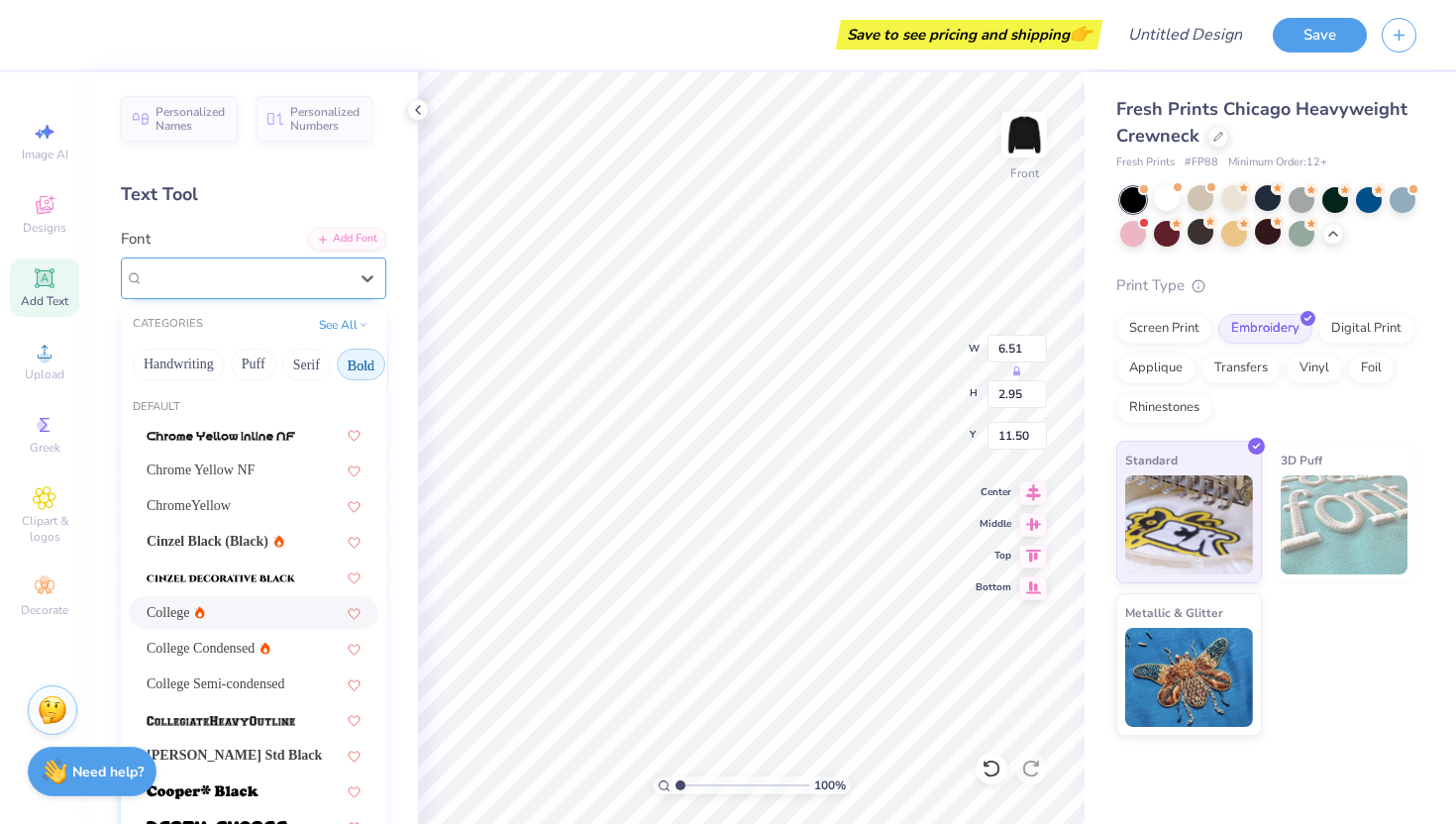 click at bounding box center [246, 277] 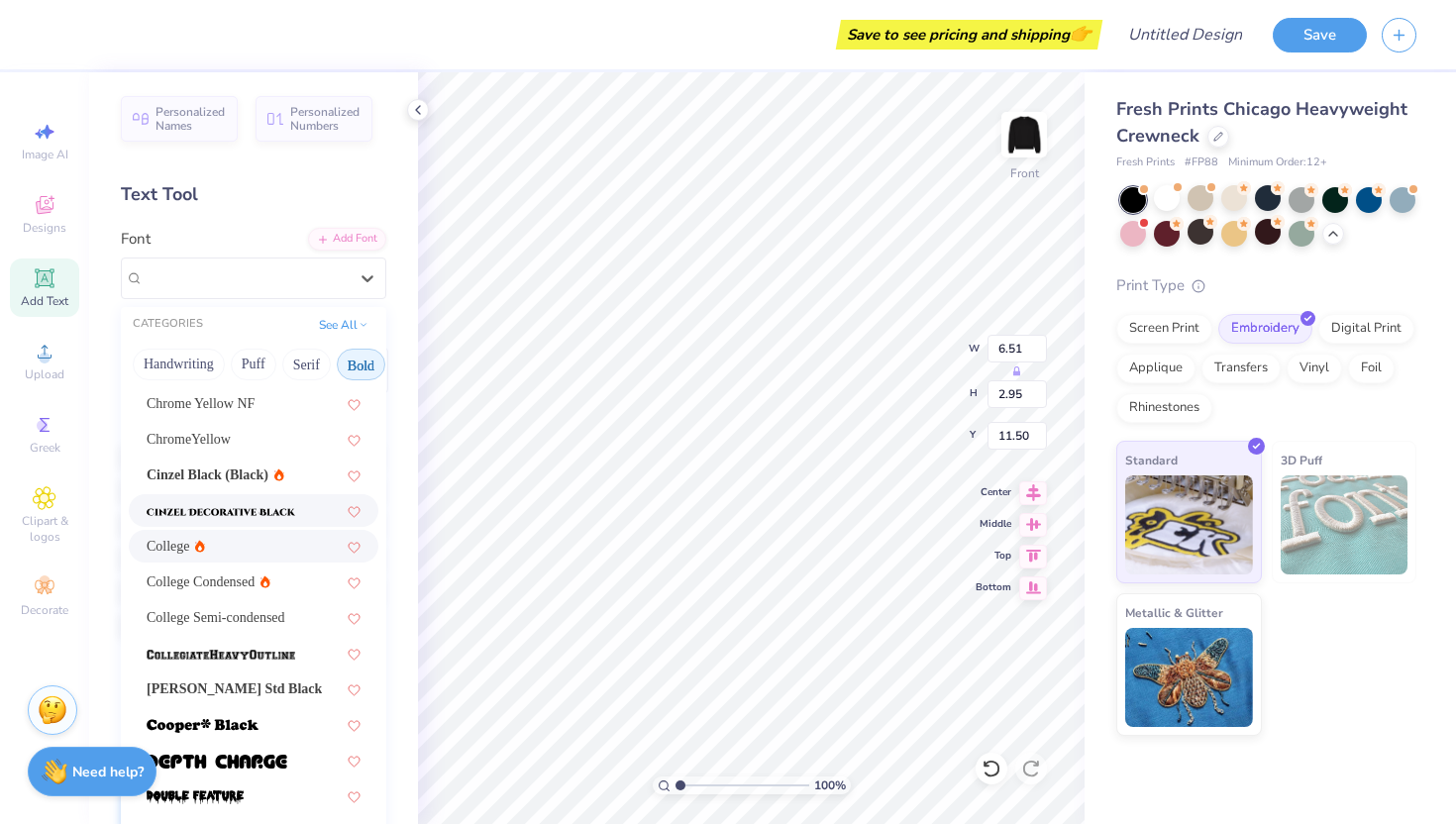 scroll, scrollTop: 68, scrollLeft: 0, axis: vertical 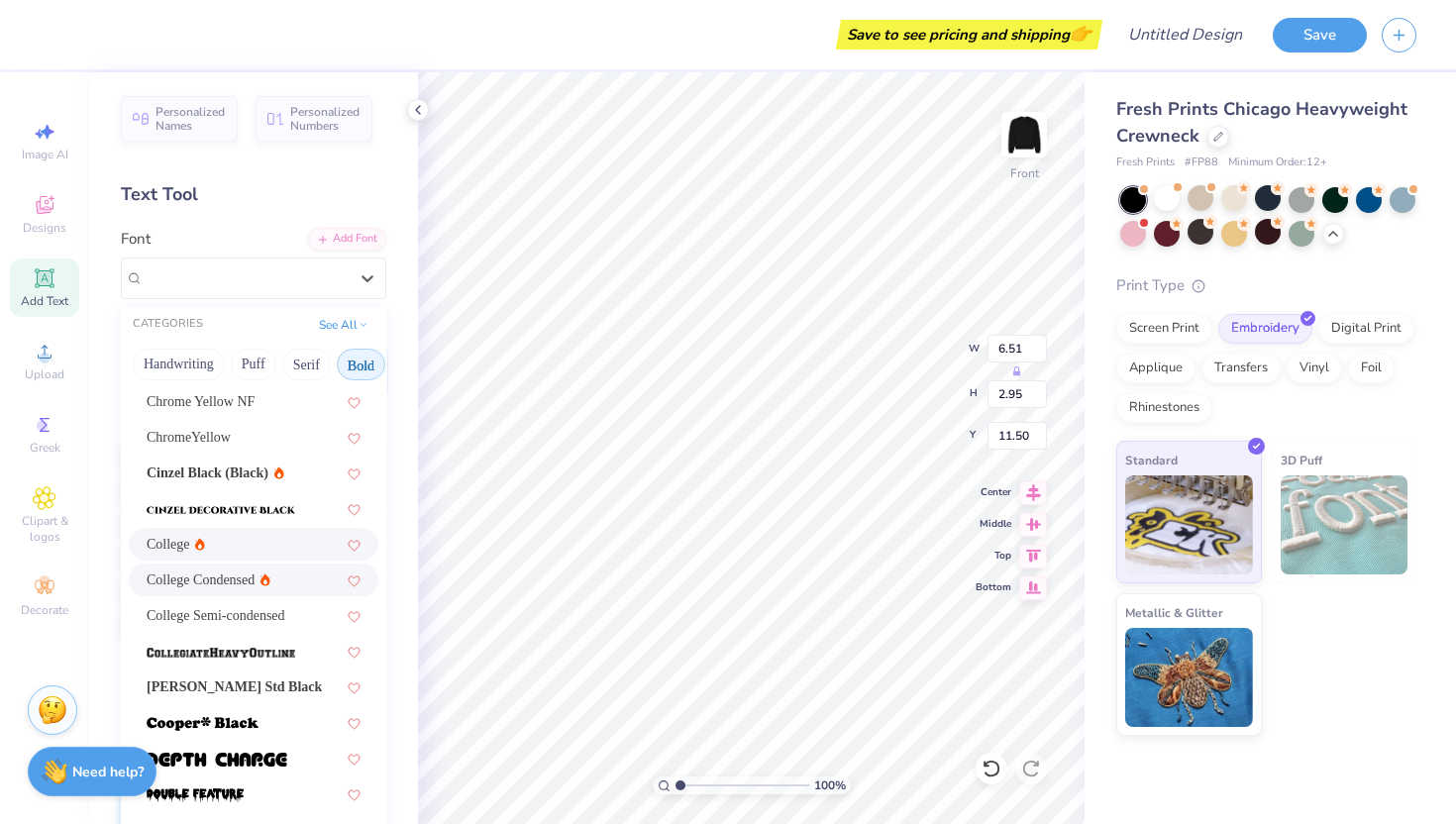 click on "College Condensed" at bounding box center (254, 579) 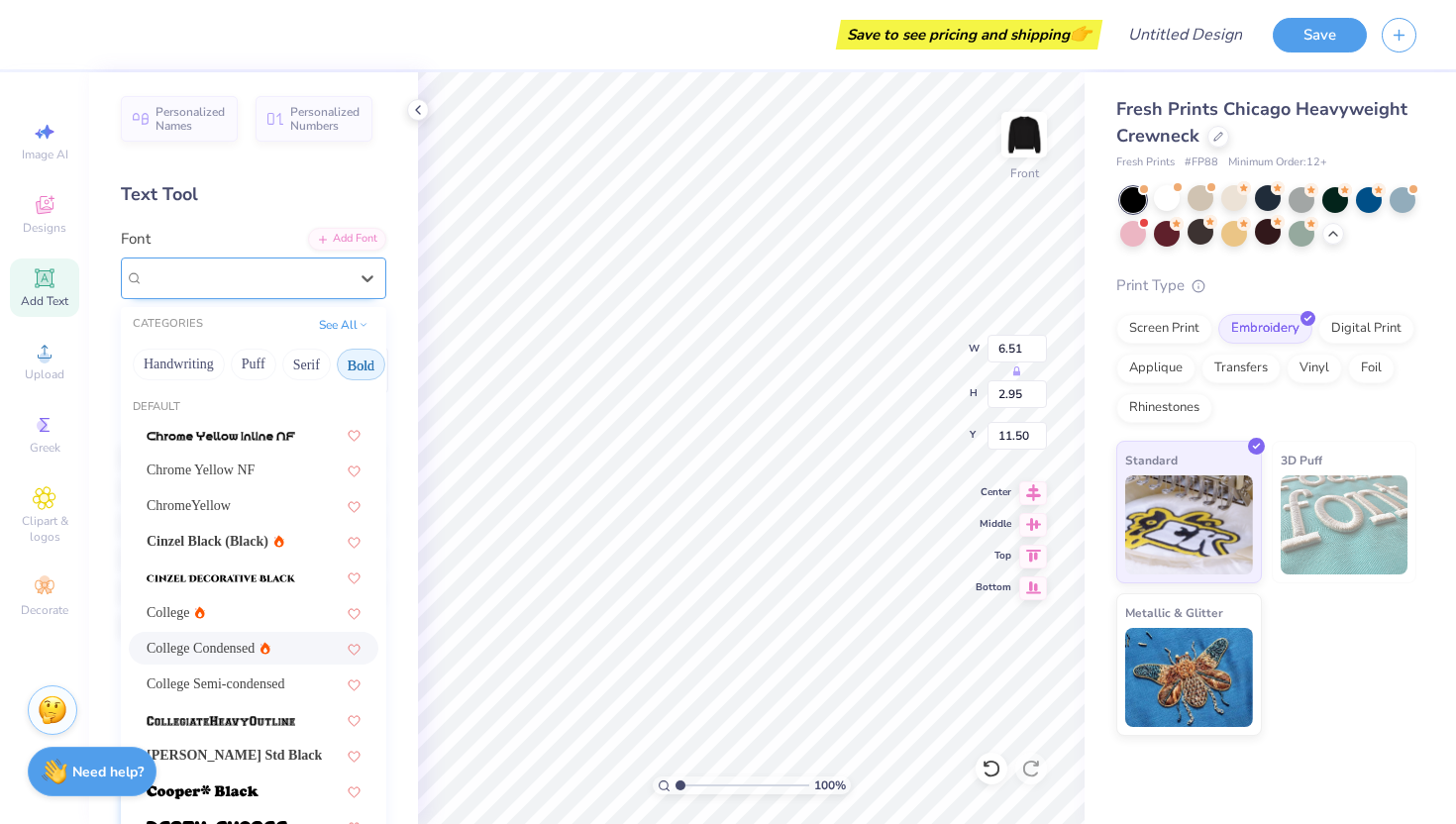 click on "College Condensed" at bounding box center [246, 277] 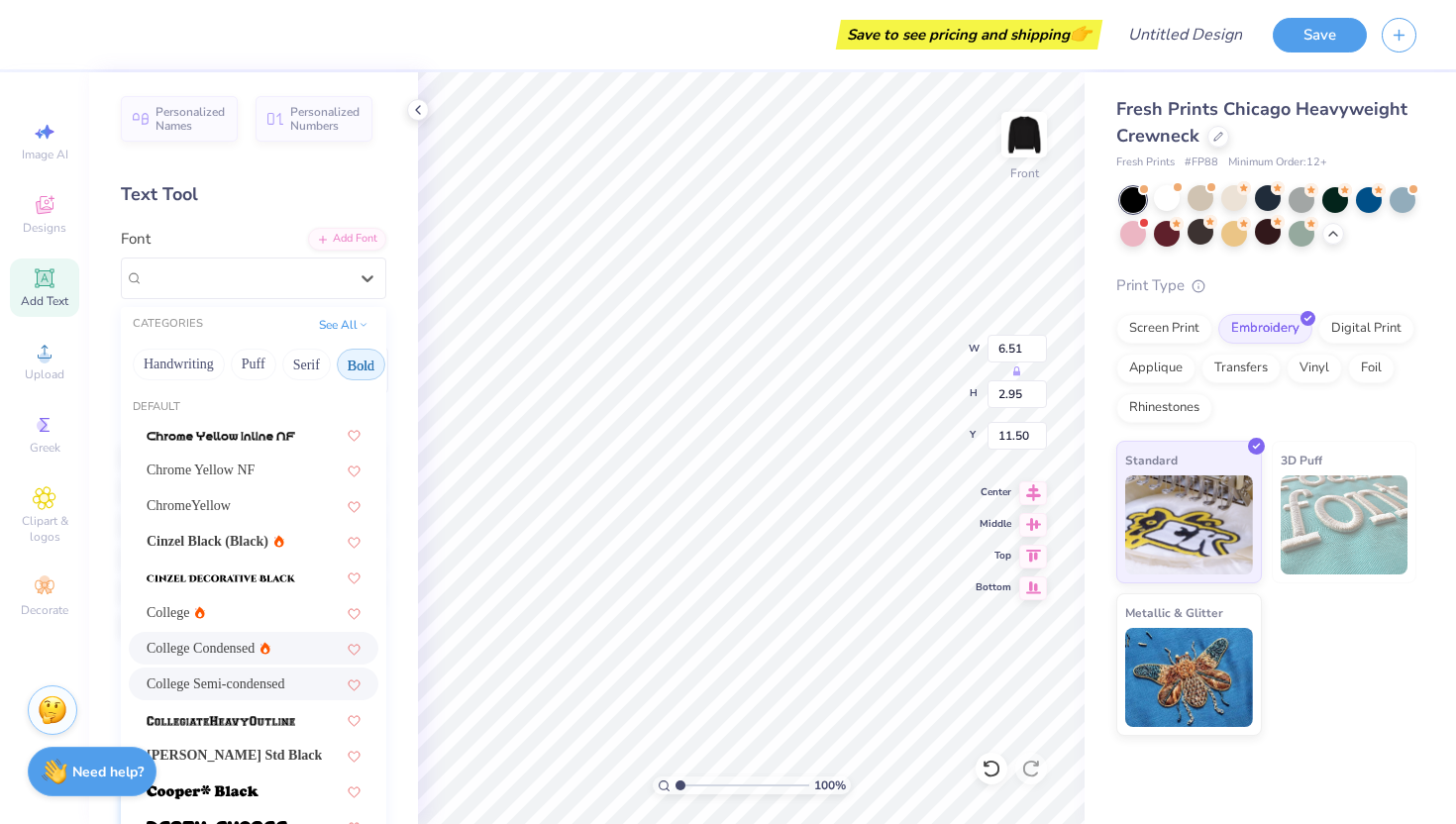 click on "College Semi-condensed" at bounding box center [216, 683] 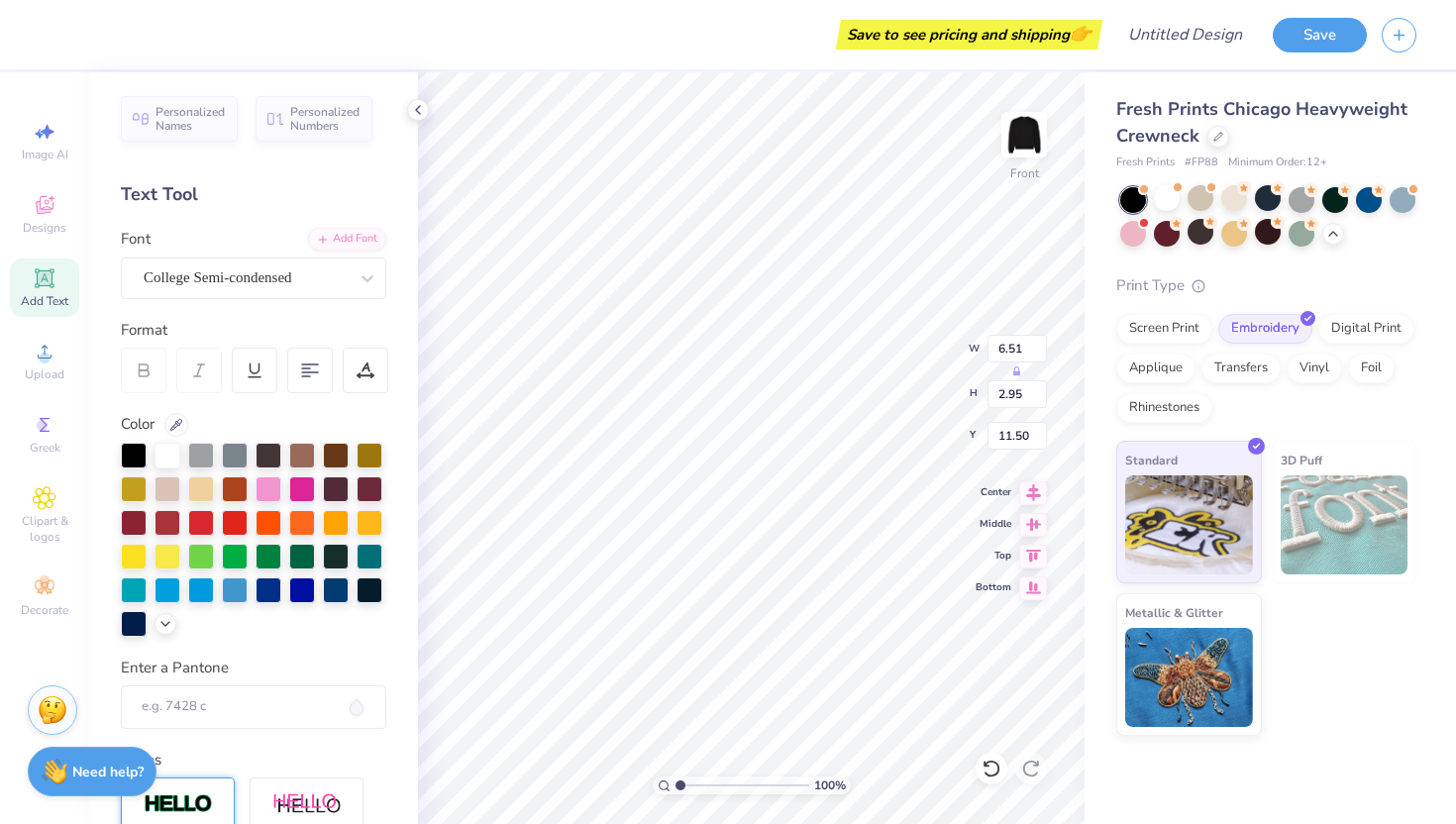 click on "Personalized Names Personalized Numbers Text Tool  Add Font Font College Semi-condensed Format Color Enter a Pantone Styles Text Shape Direction Horizontal Vertical Bend 0.50" at bounding box center [254, 448] 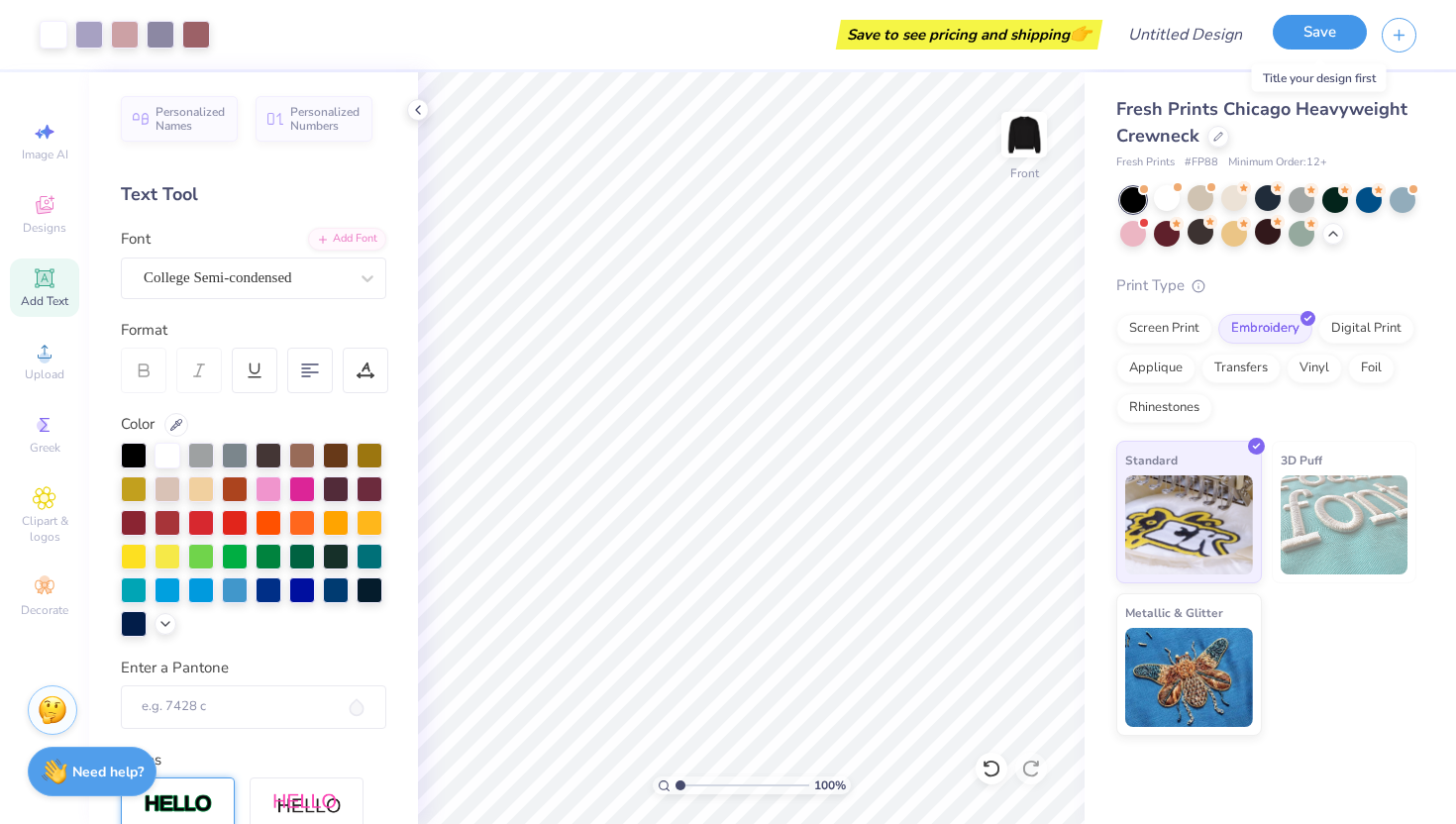 click on "Save" at bounding box center (1319, 32) 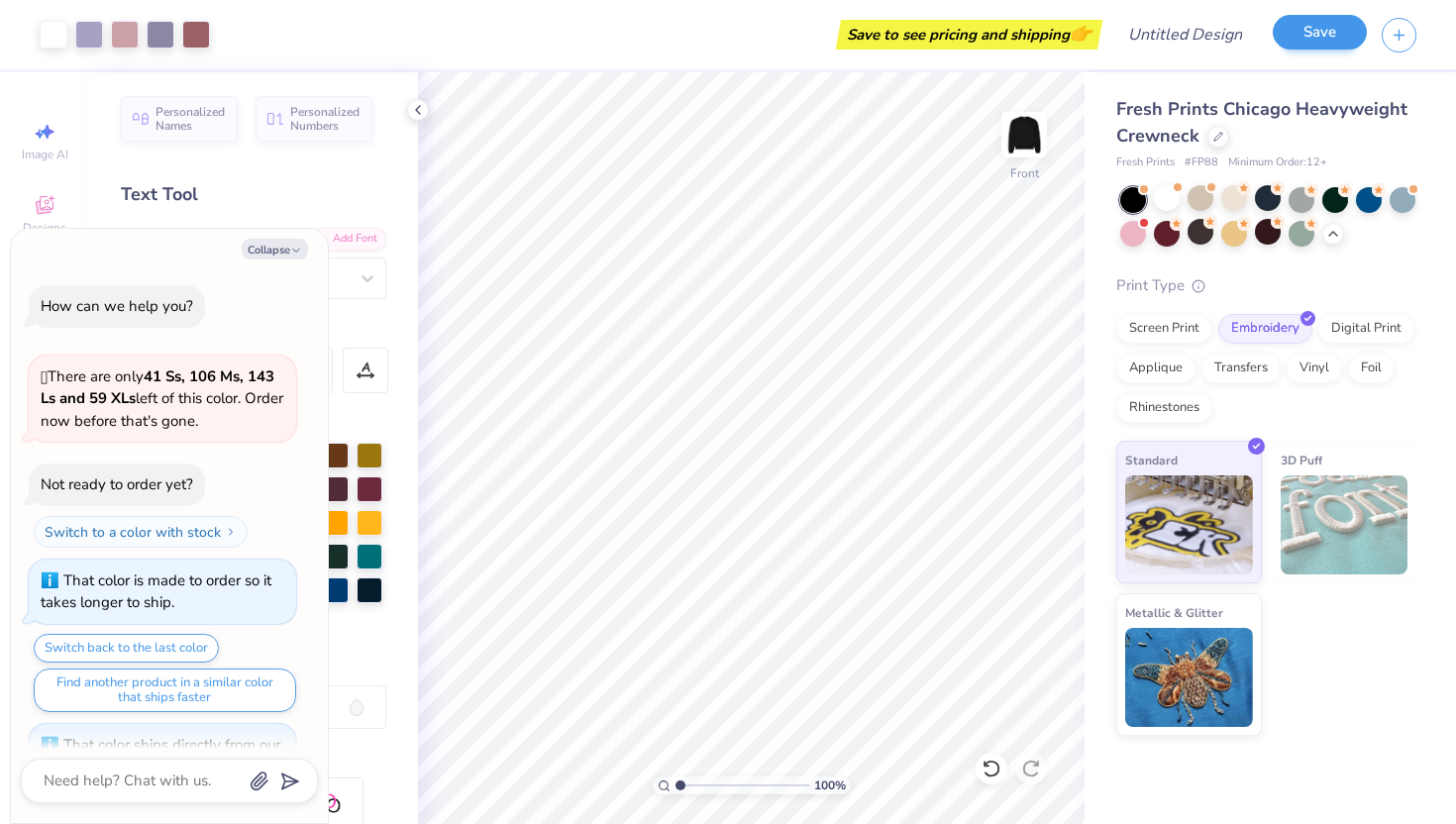 scroll, scrollTop: 1039, scrollLeft: 0, axis: vertical 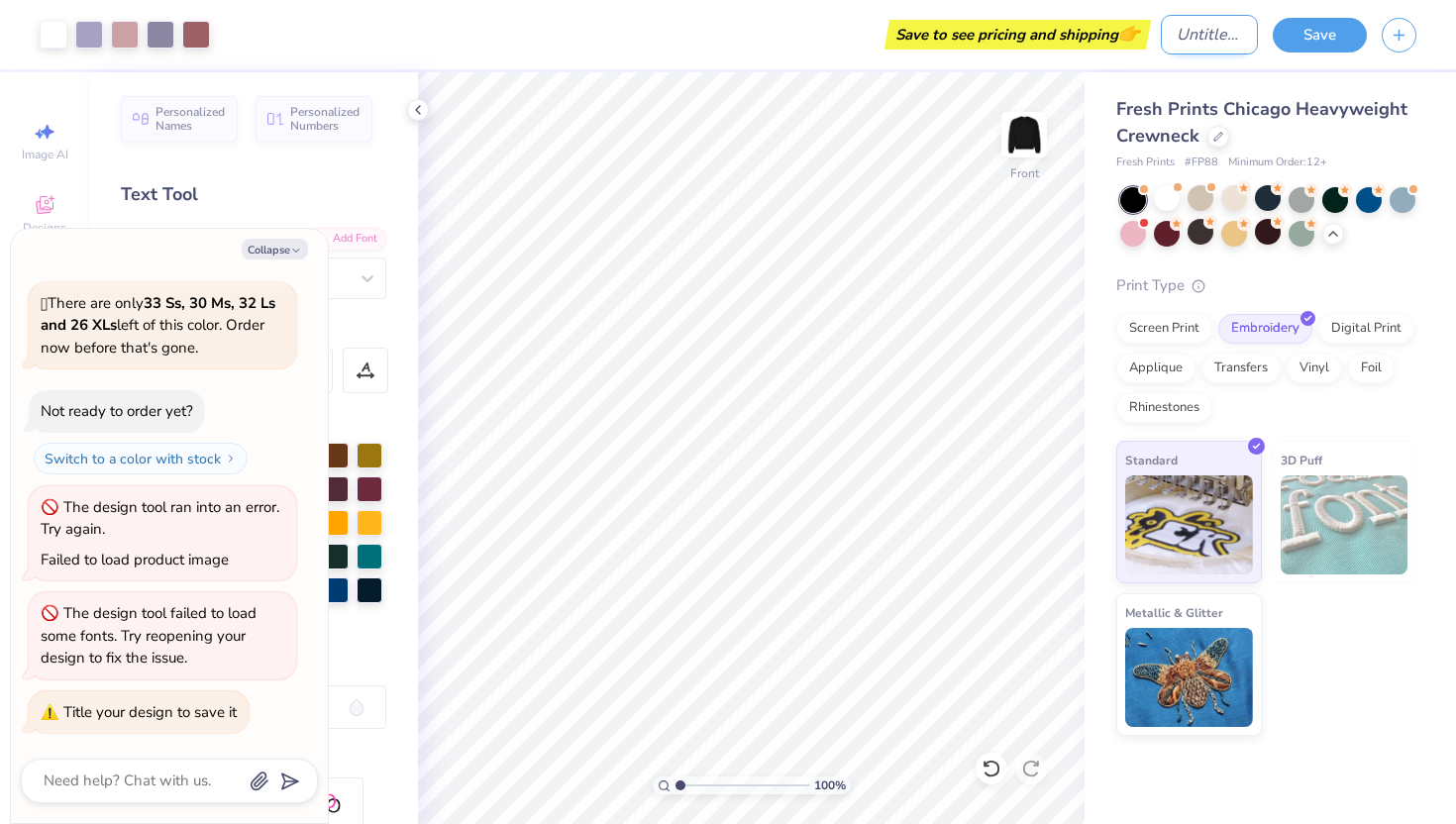 type on "x" 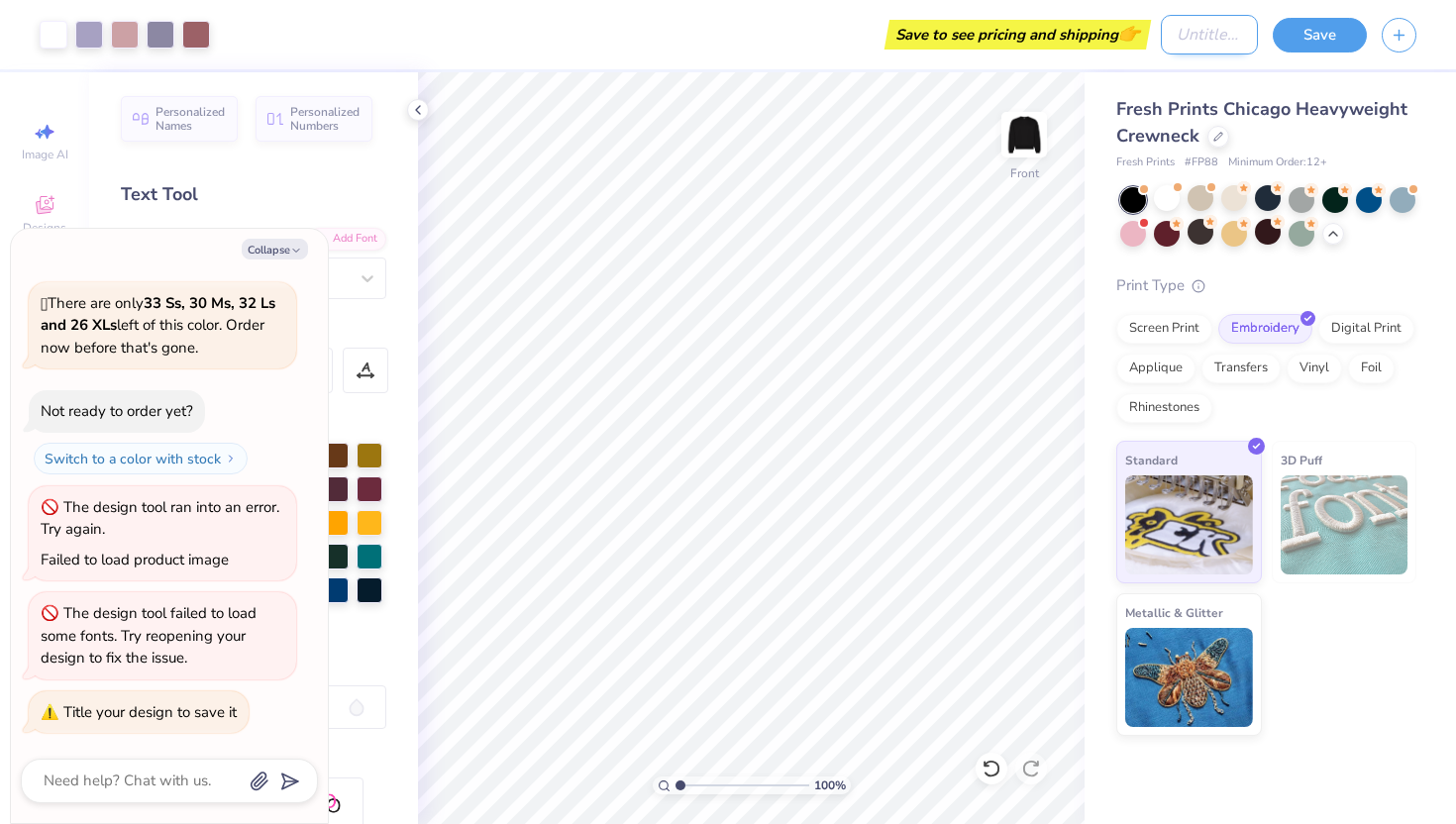 click on "Design Title" at bounding box center [1209, 35] 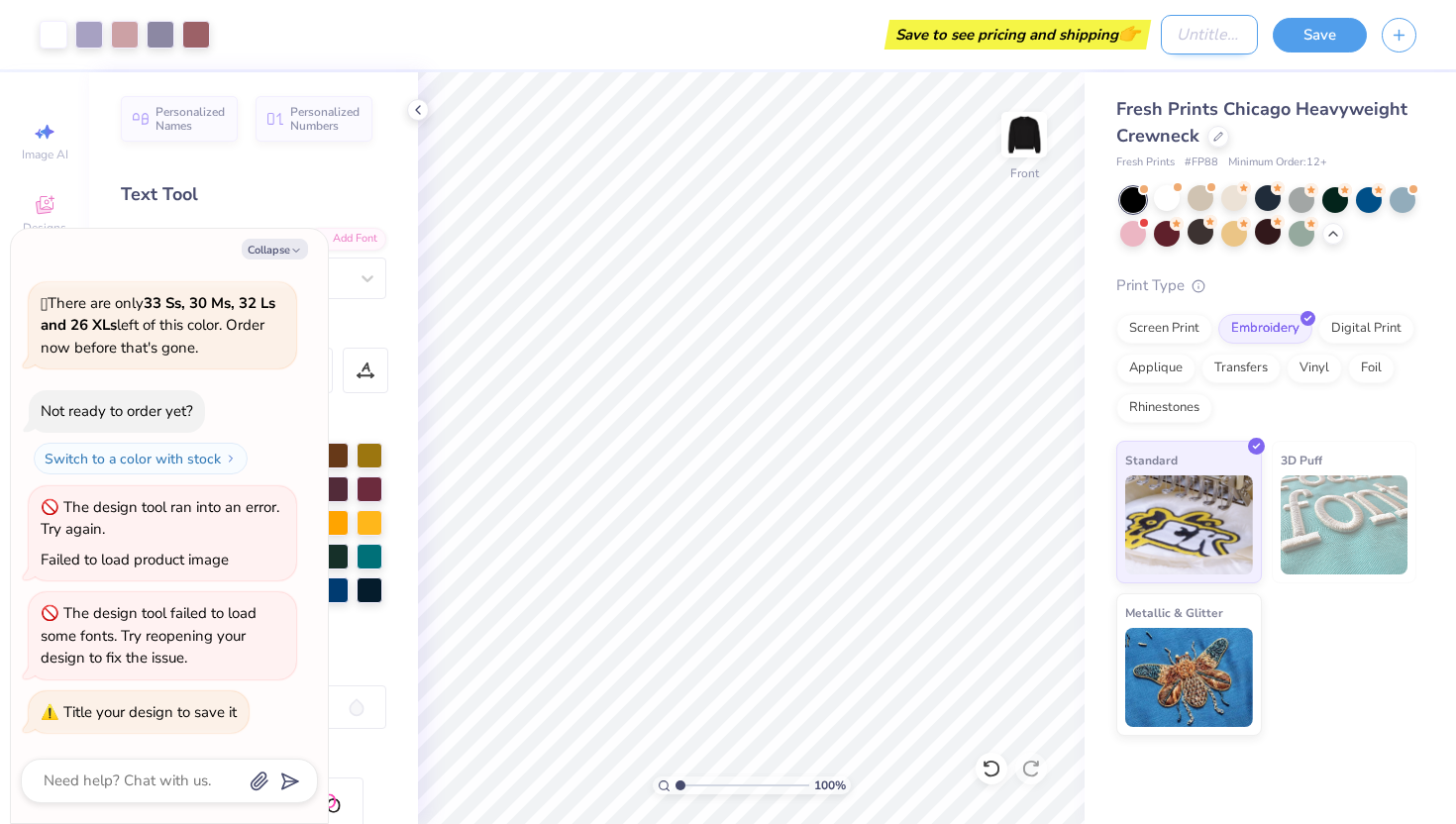 type on "W" 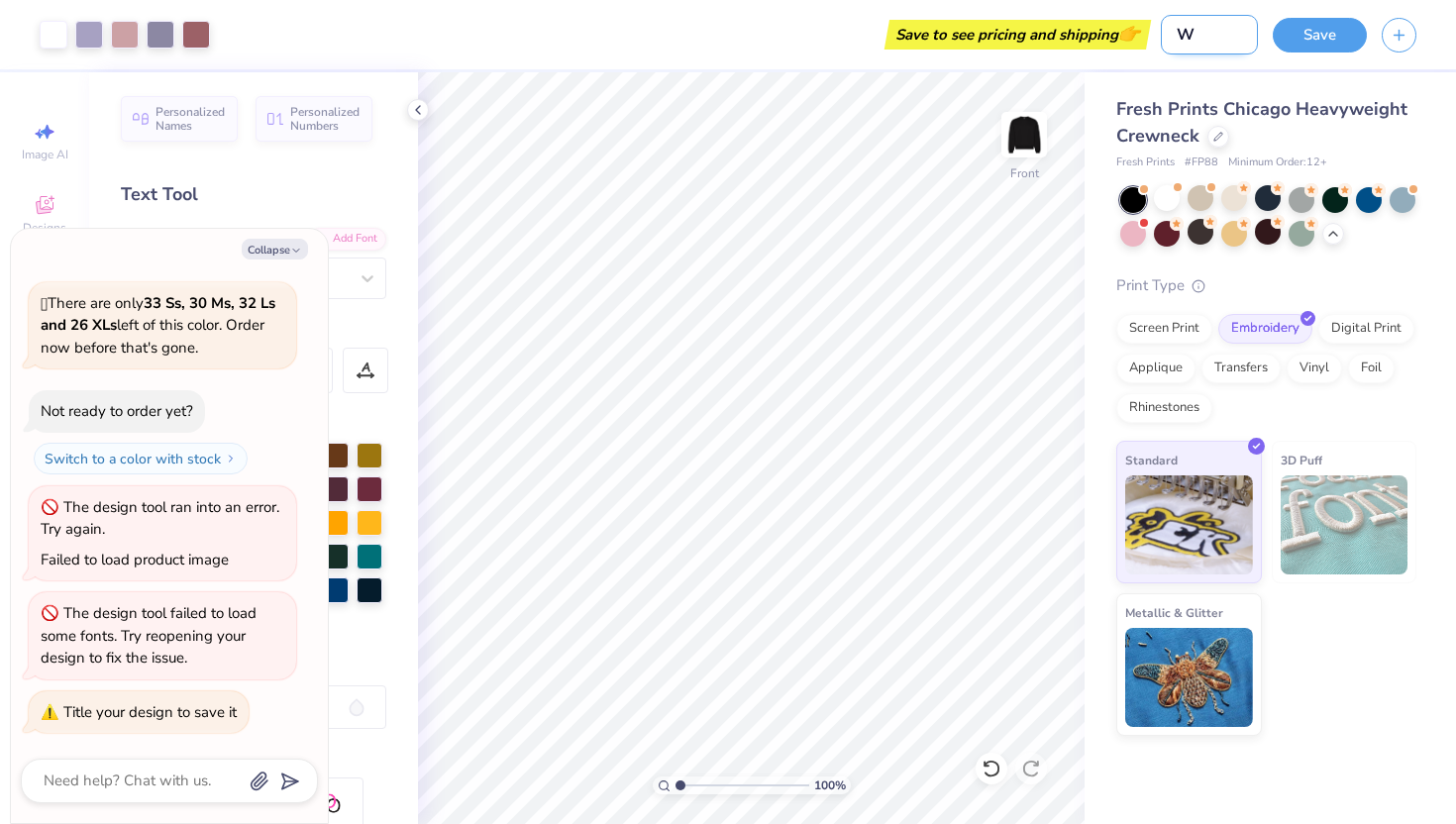 type on "x" 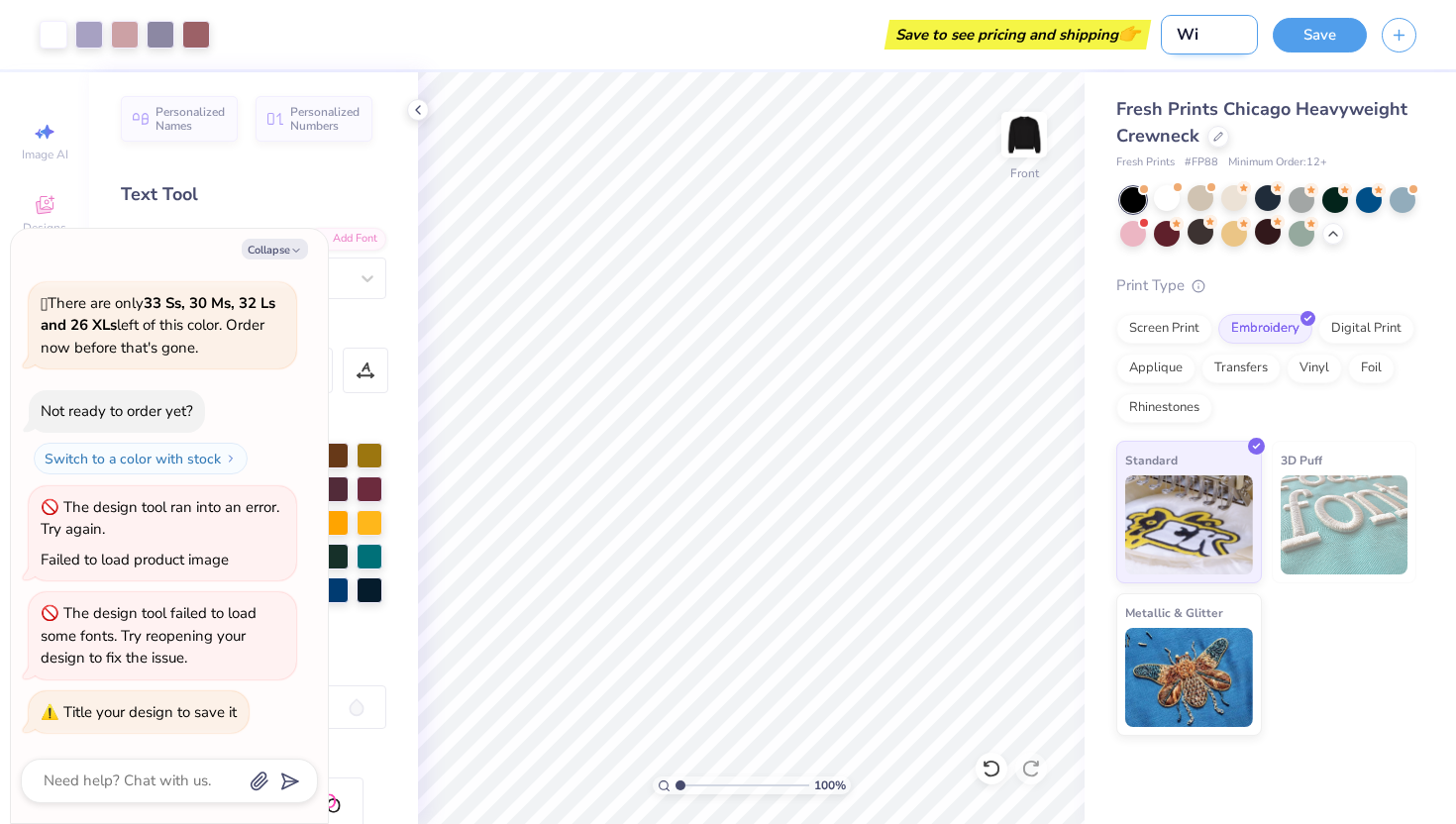 type on "Wil" 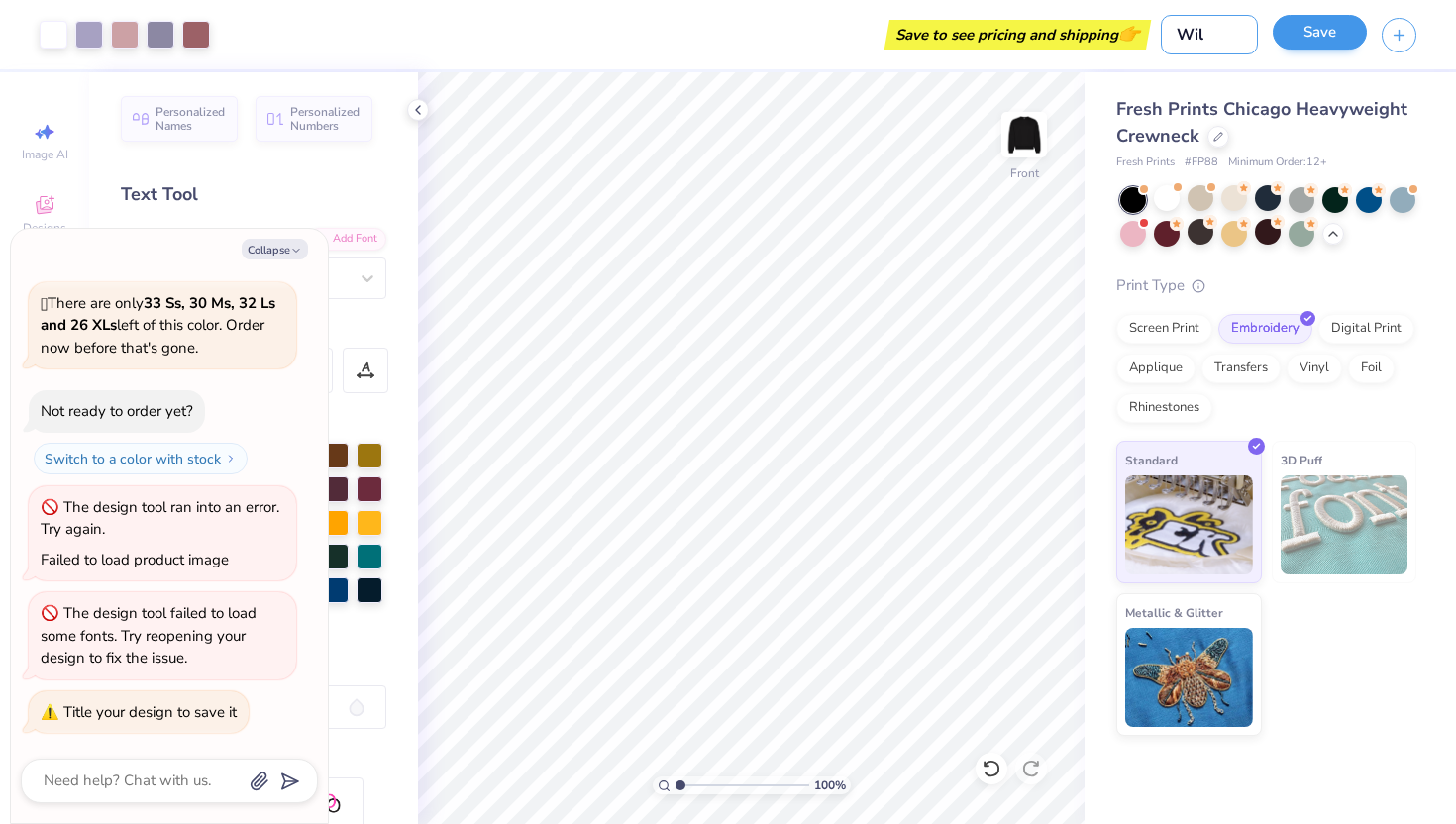 type on "Wil" 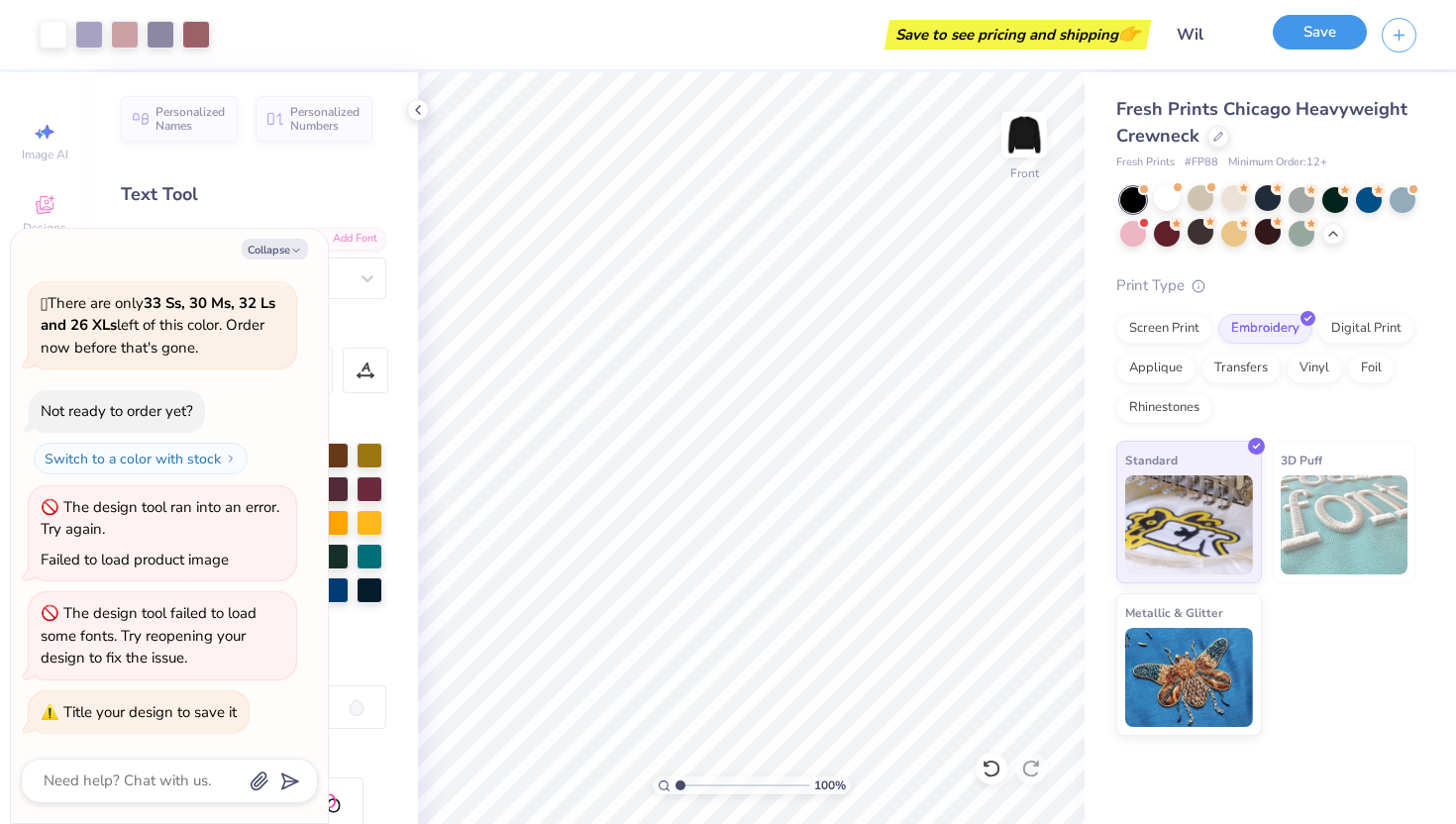 click on "Save" at bounding box center (1319, 32) 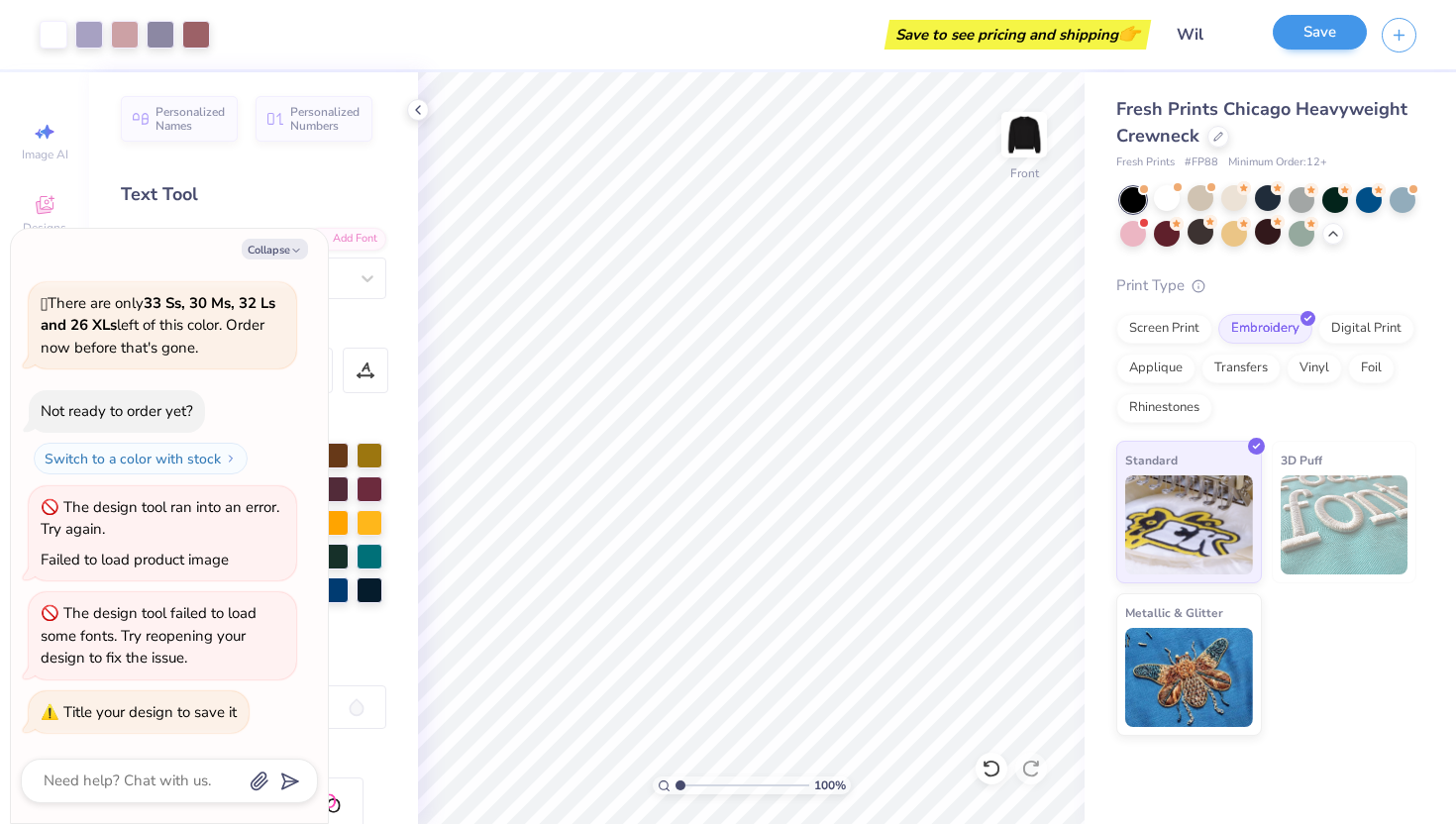 type on "x" 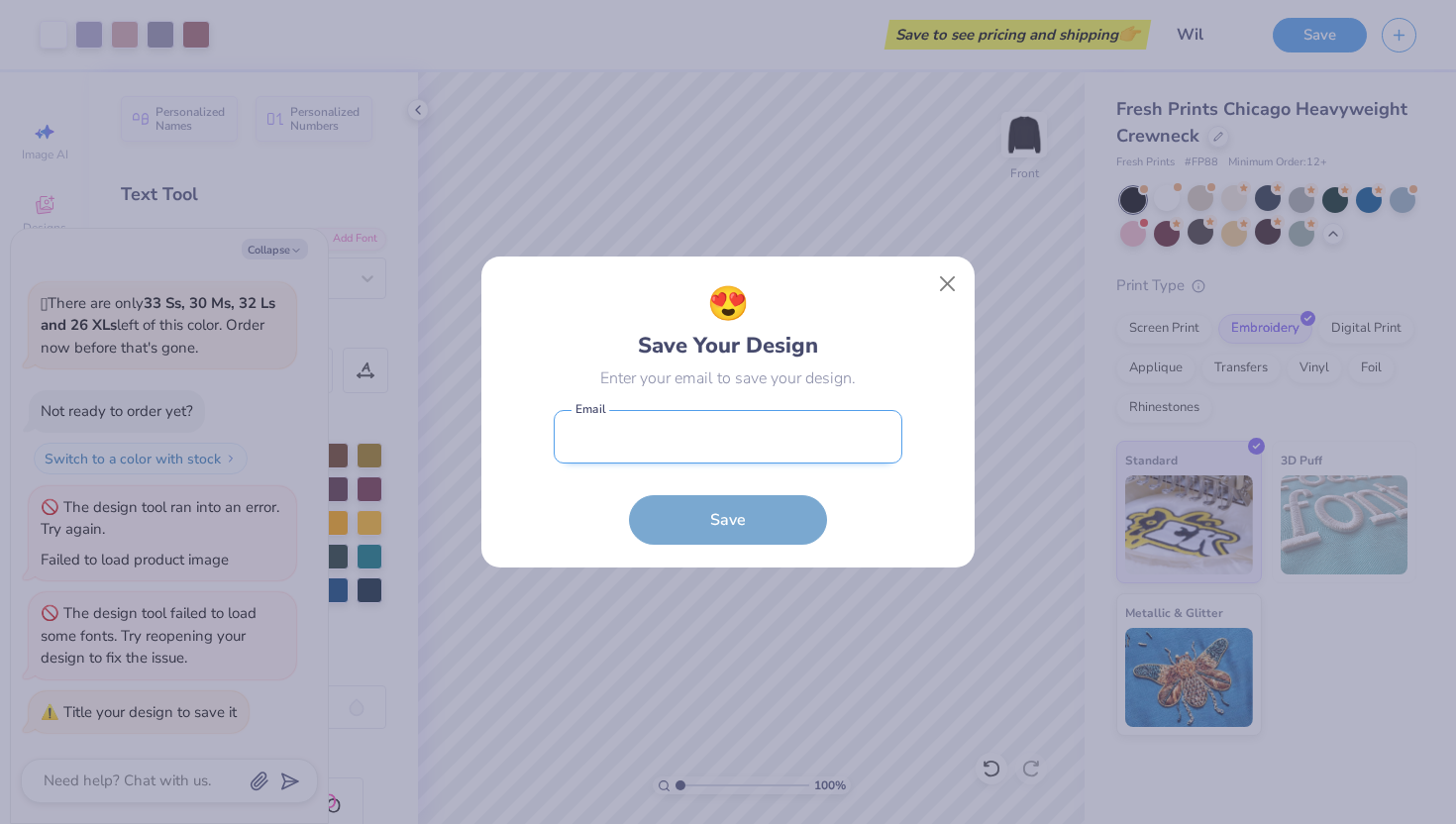 click at bounding box center (728, 437) 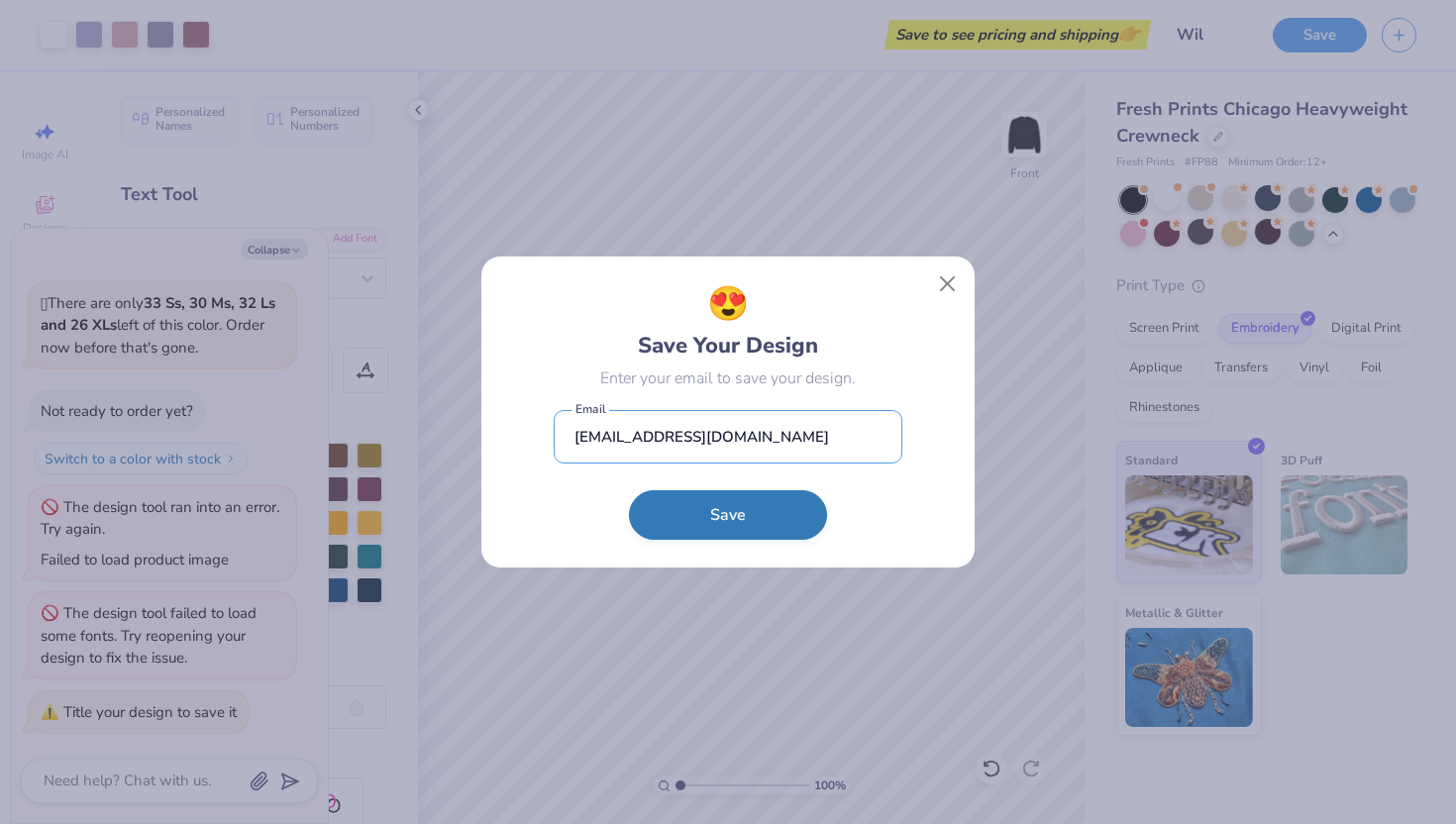 type on "sophiamartin511@outlook.com" 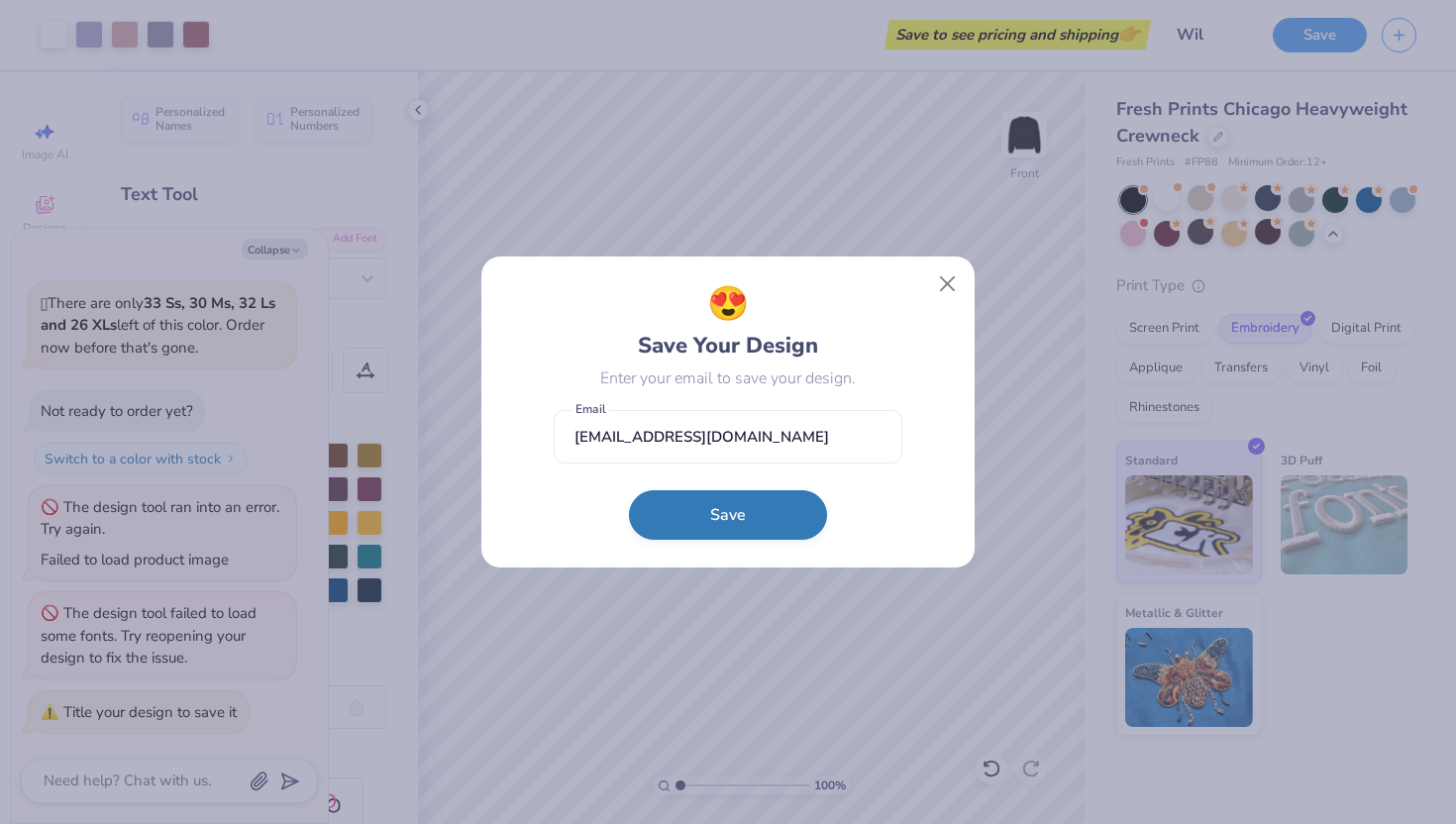 click on "Save" at bounding box center [728, 515] 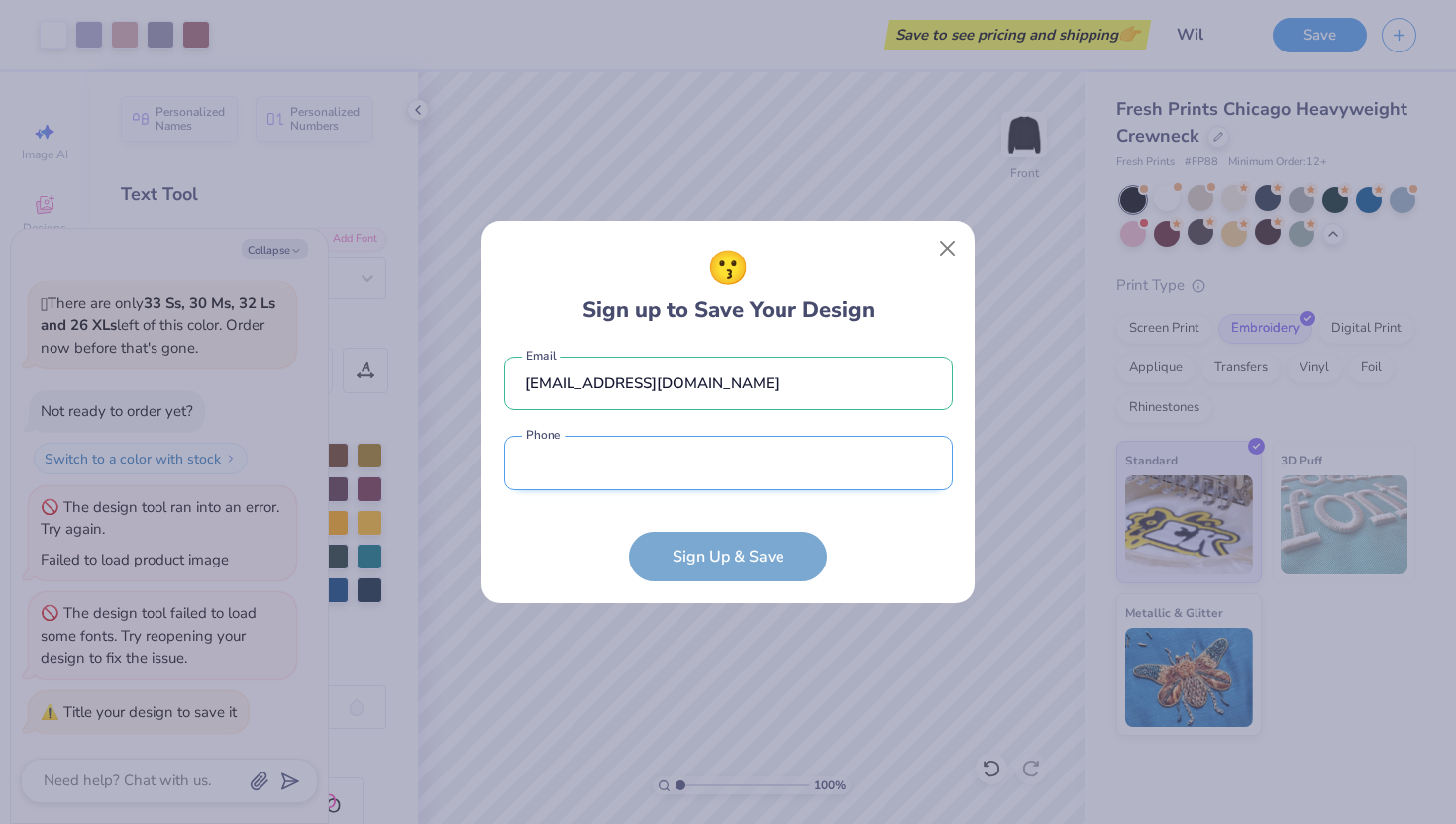 click at bounding box center (728, 463) 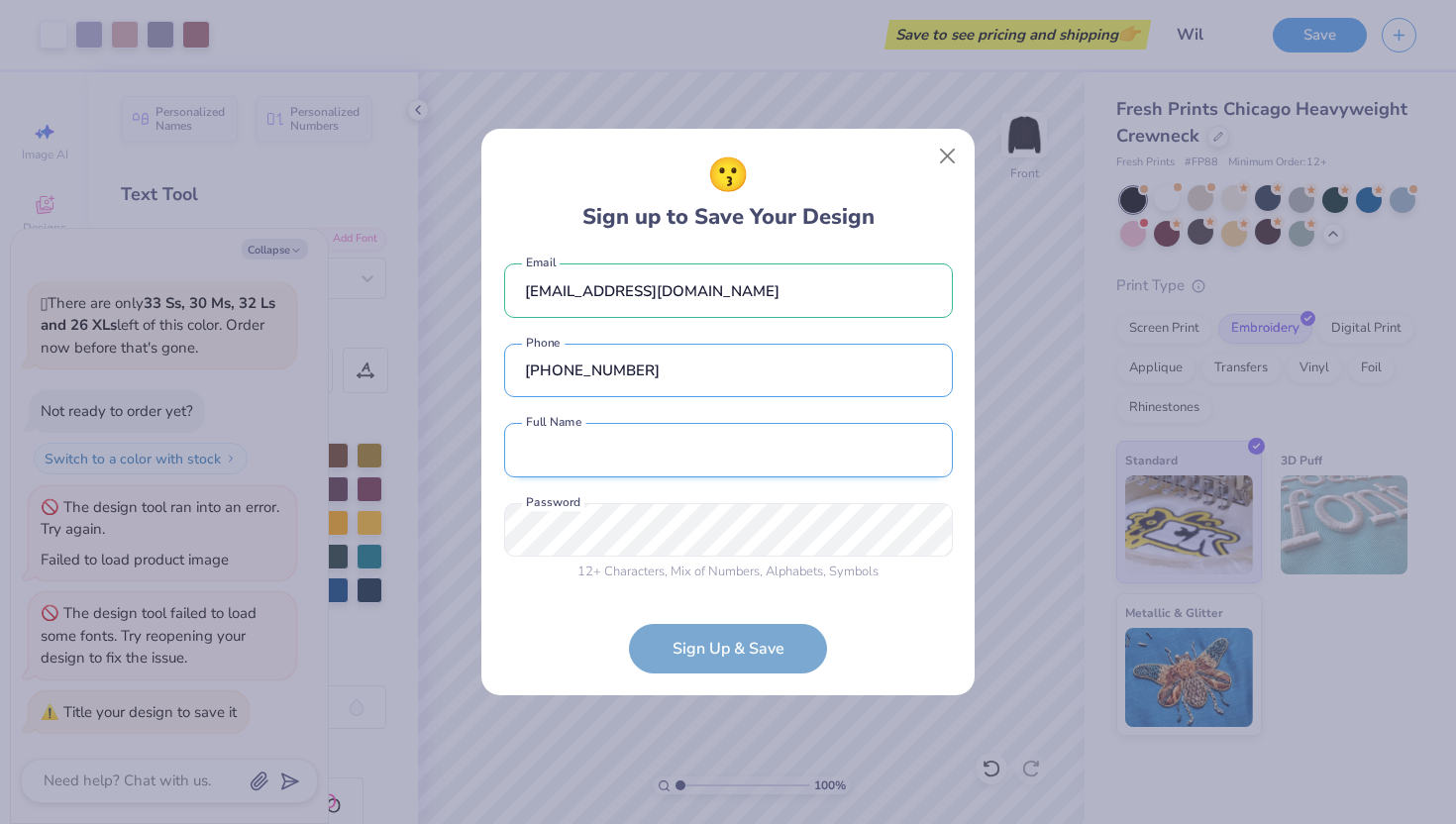 type on "(614) 809-6177" 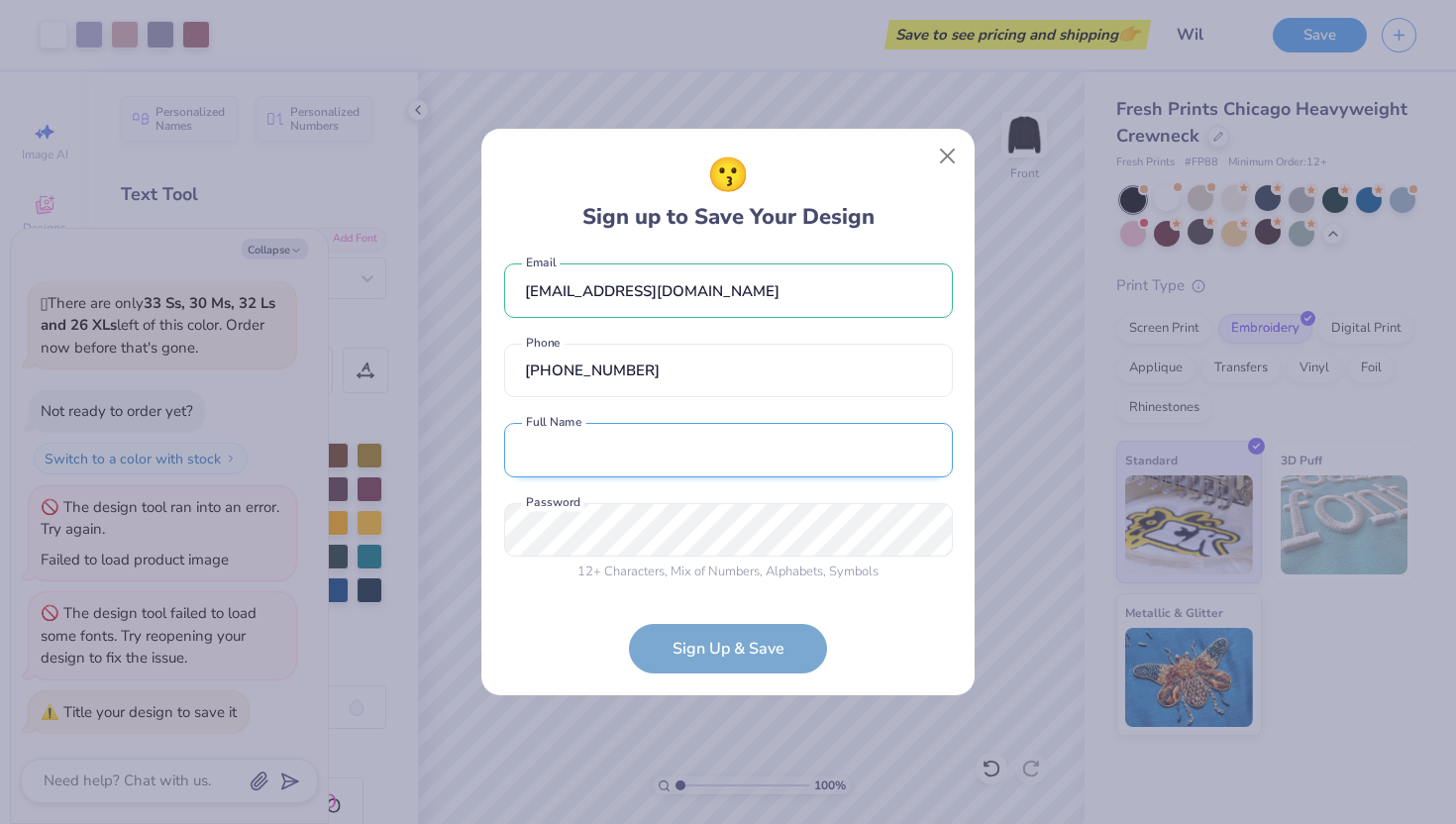 click at bounding box center (728, 450) 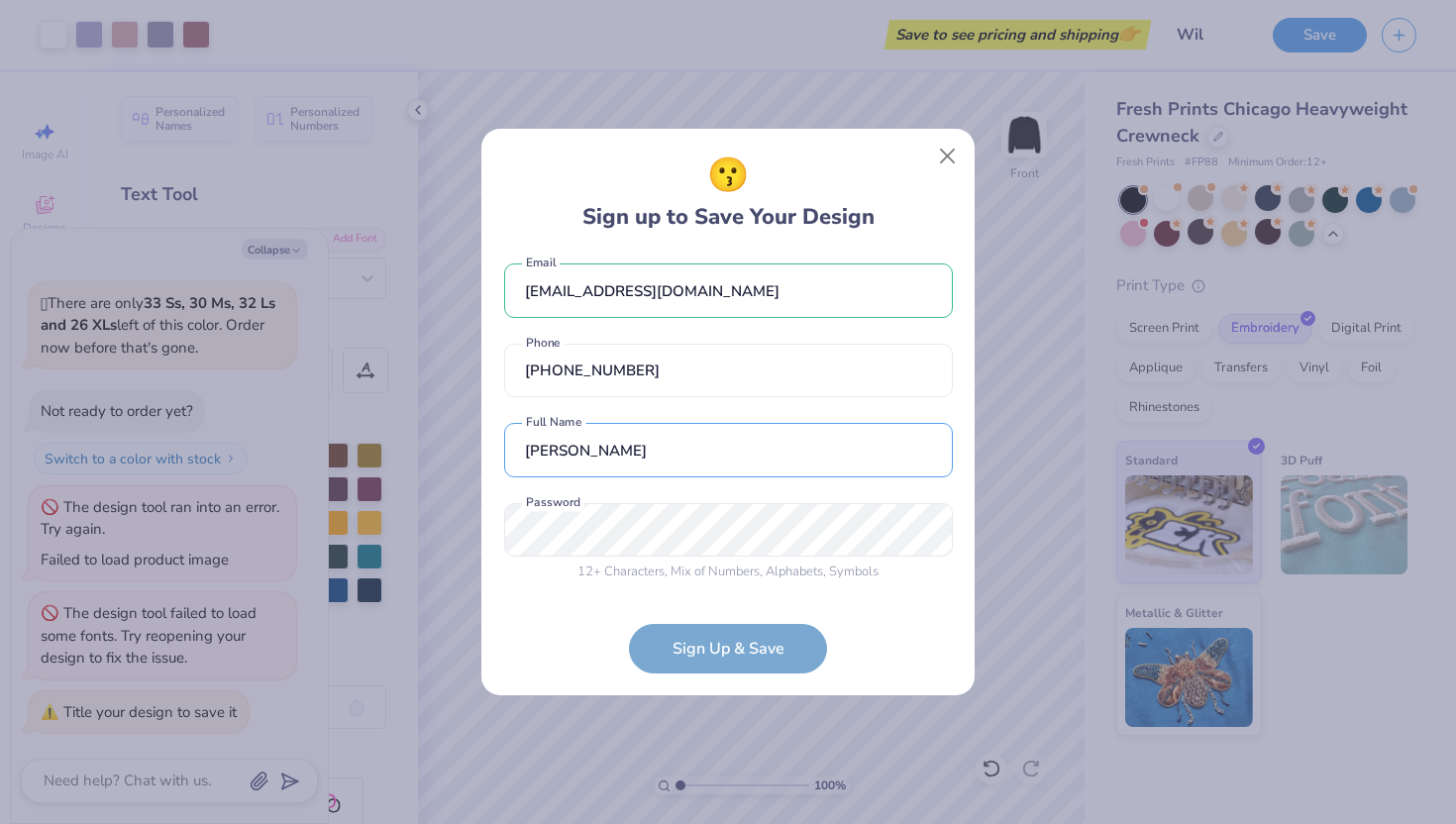 type on "Sophia Martin" 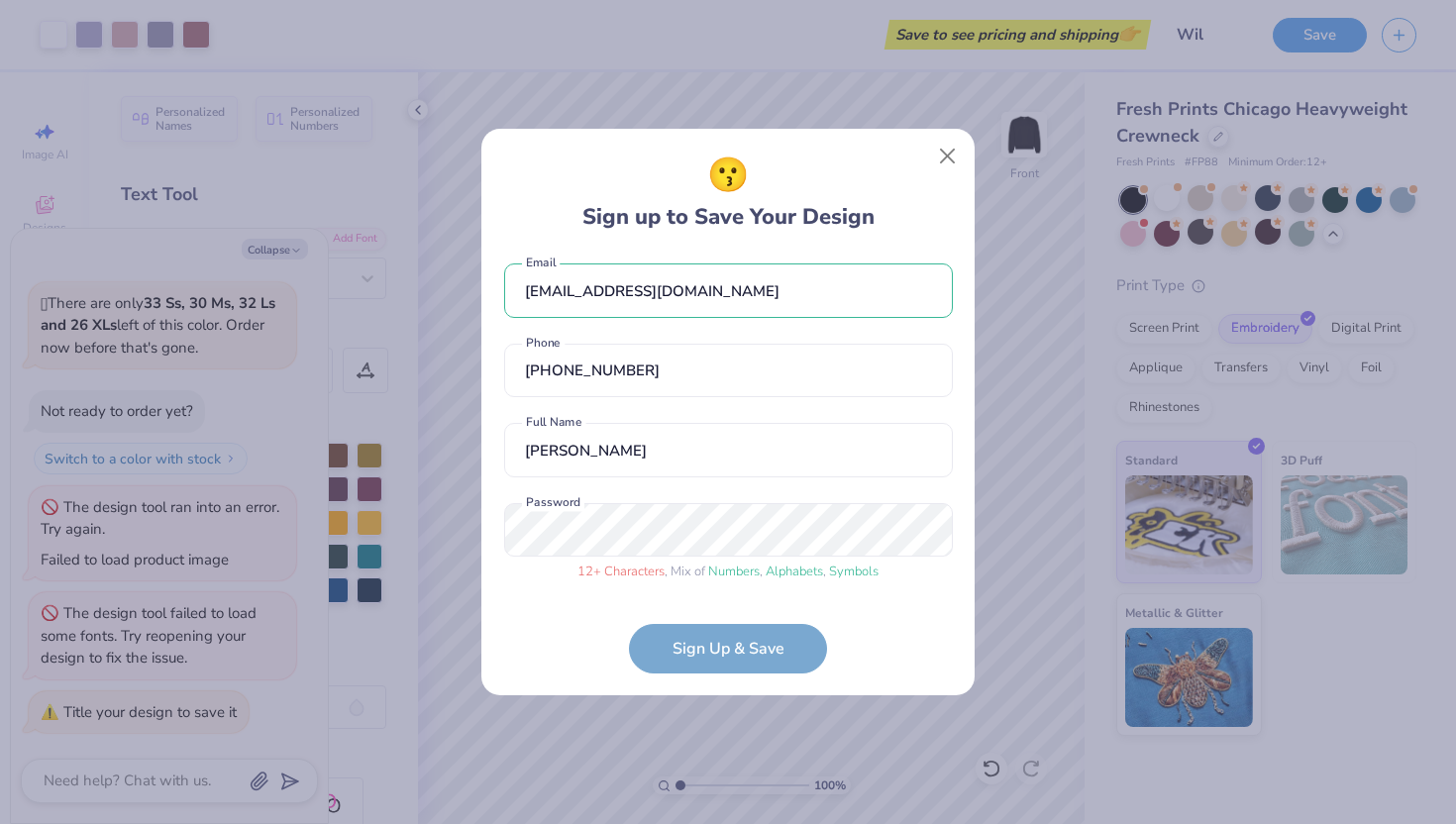click on "sophiamartin511@outlook.com Email (614) 809-6177 Phone Sophia Martin Full Name 12 + Characters , Mix of   Numbers ,   Alphabets ,   Symbols Password Sign Up & Save" at bounding box center (728, 464) 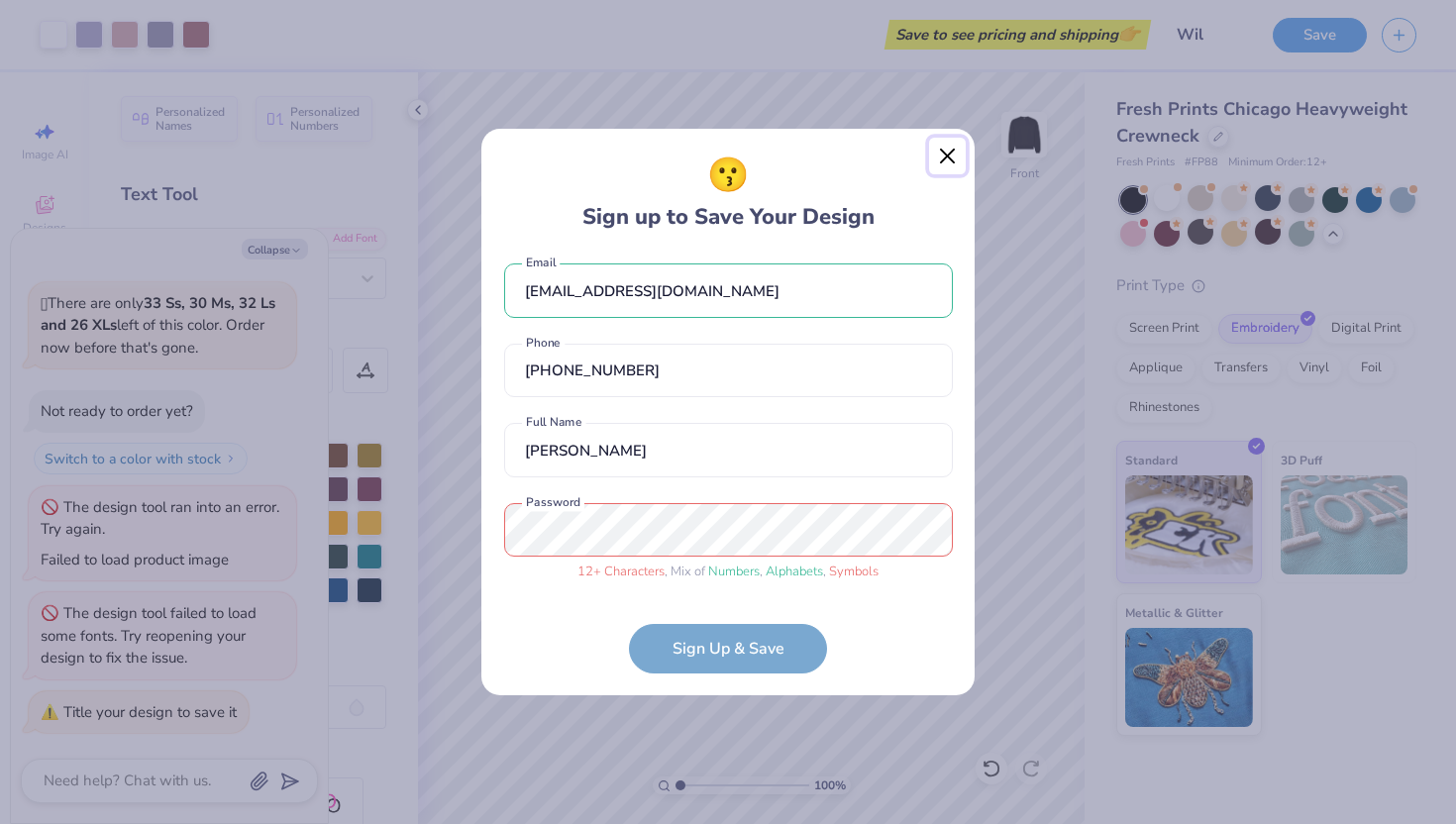 click at bounding box center [948, 156] 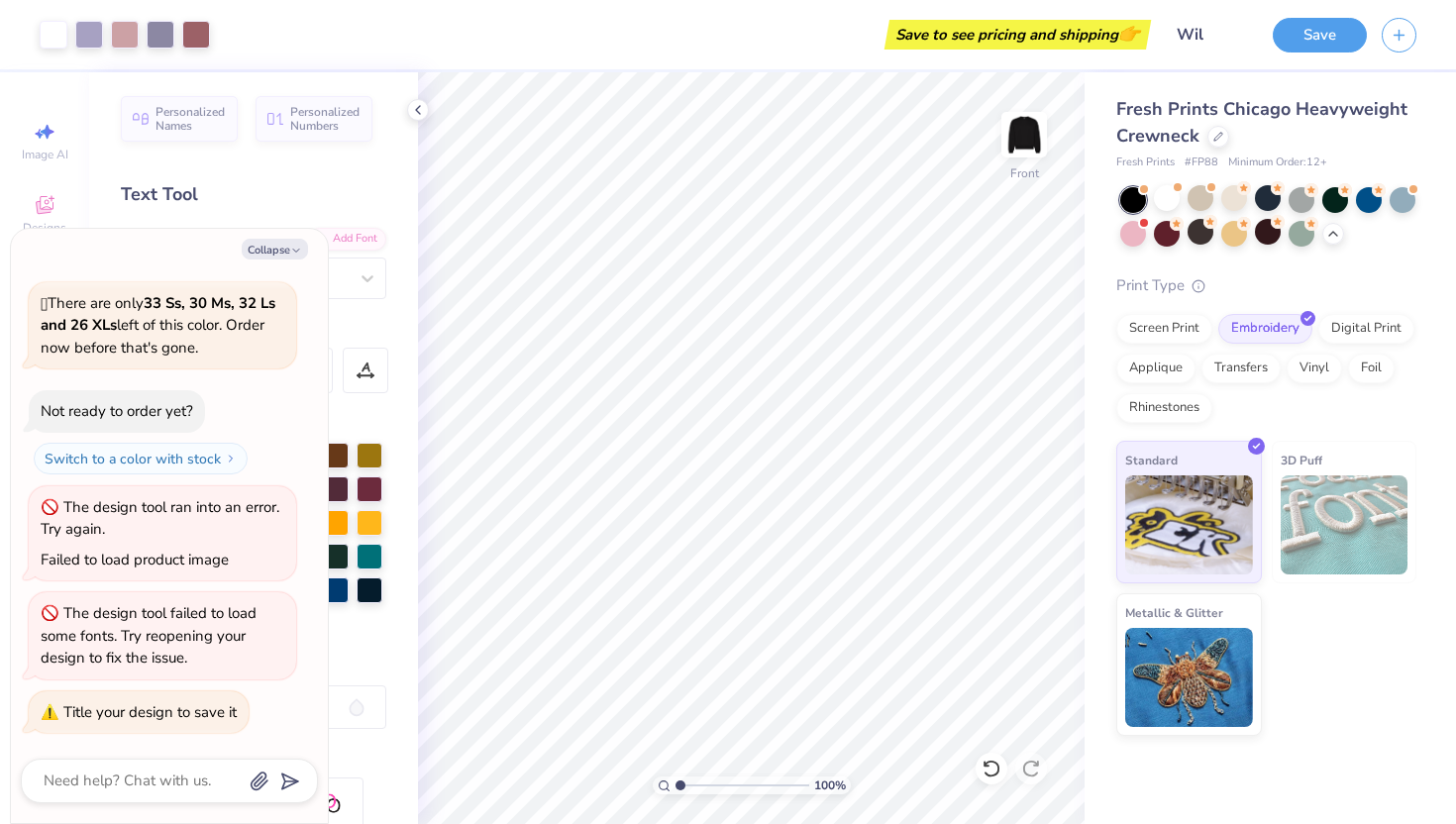 click on "Save" at bounding box center [1319, 35] 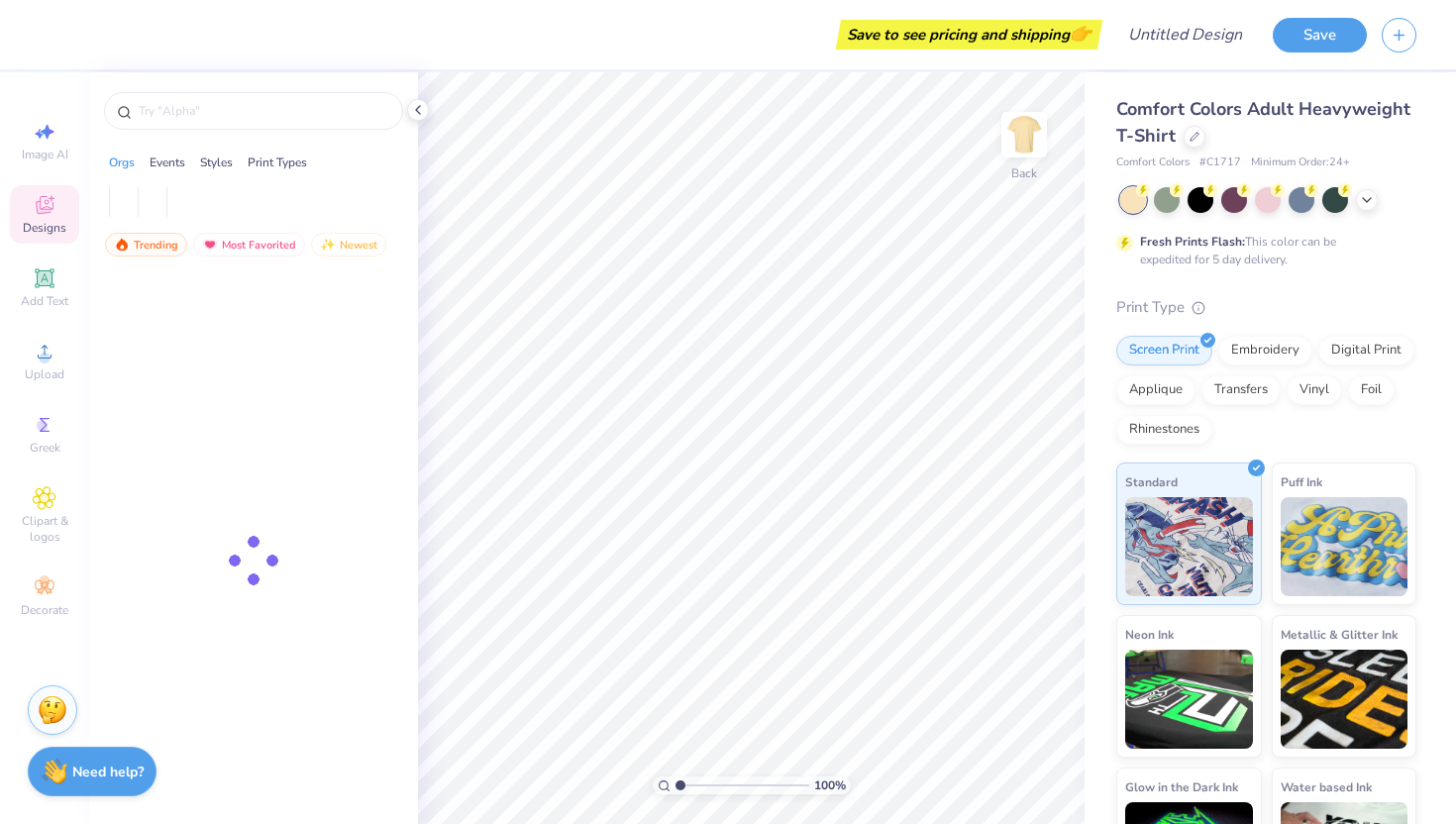 scroll, scrollTop: 0, scrollLeft: 0, axis: both 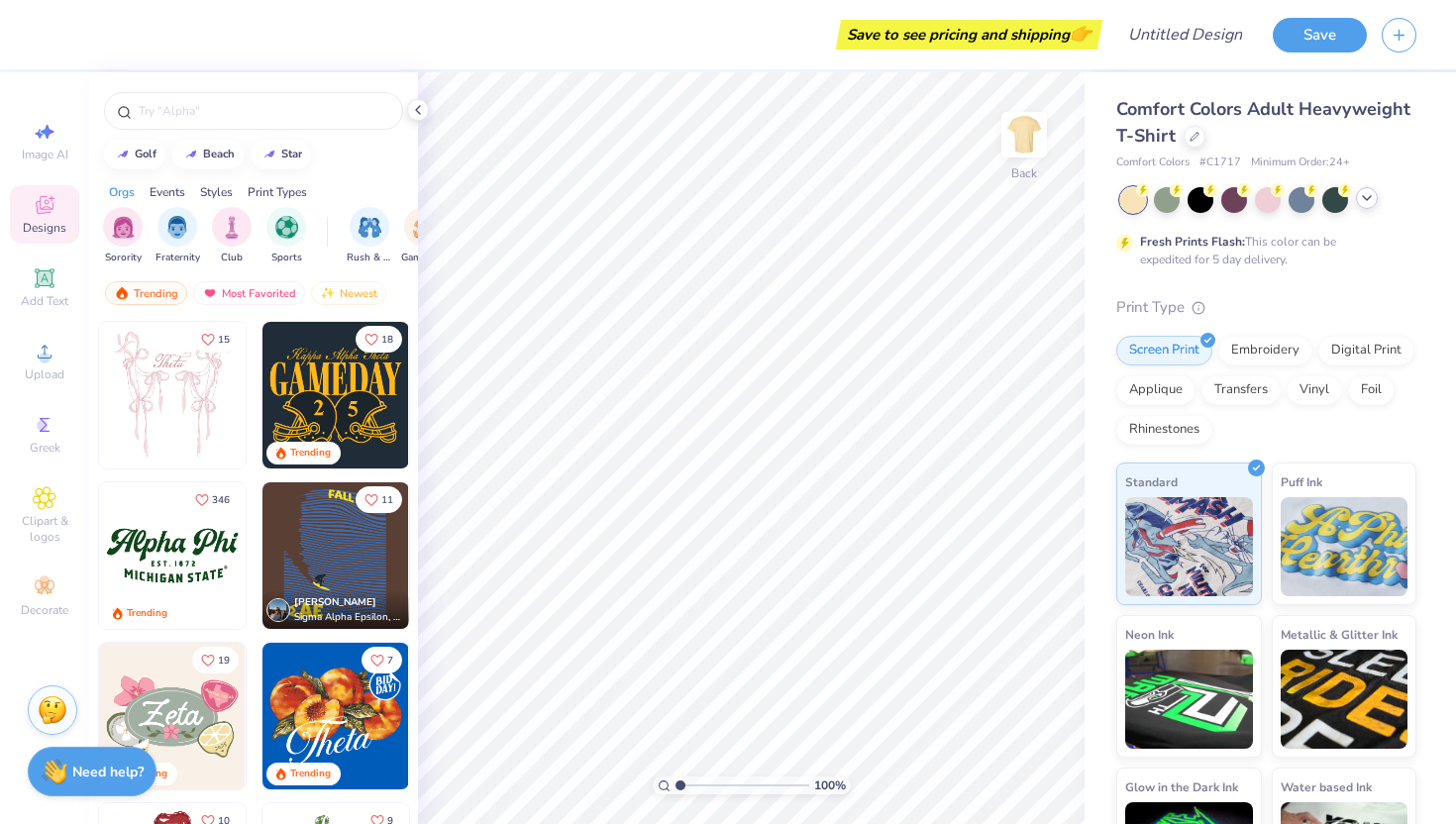 click at bounding box center (1367, 198) 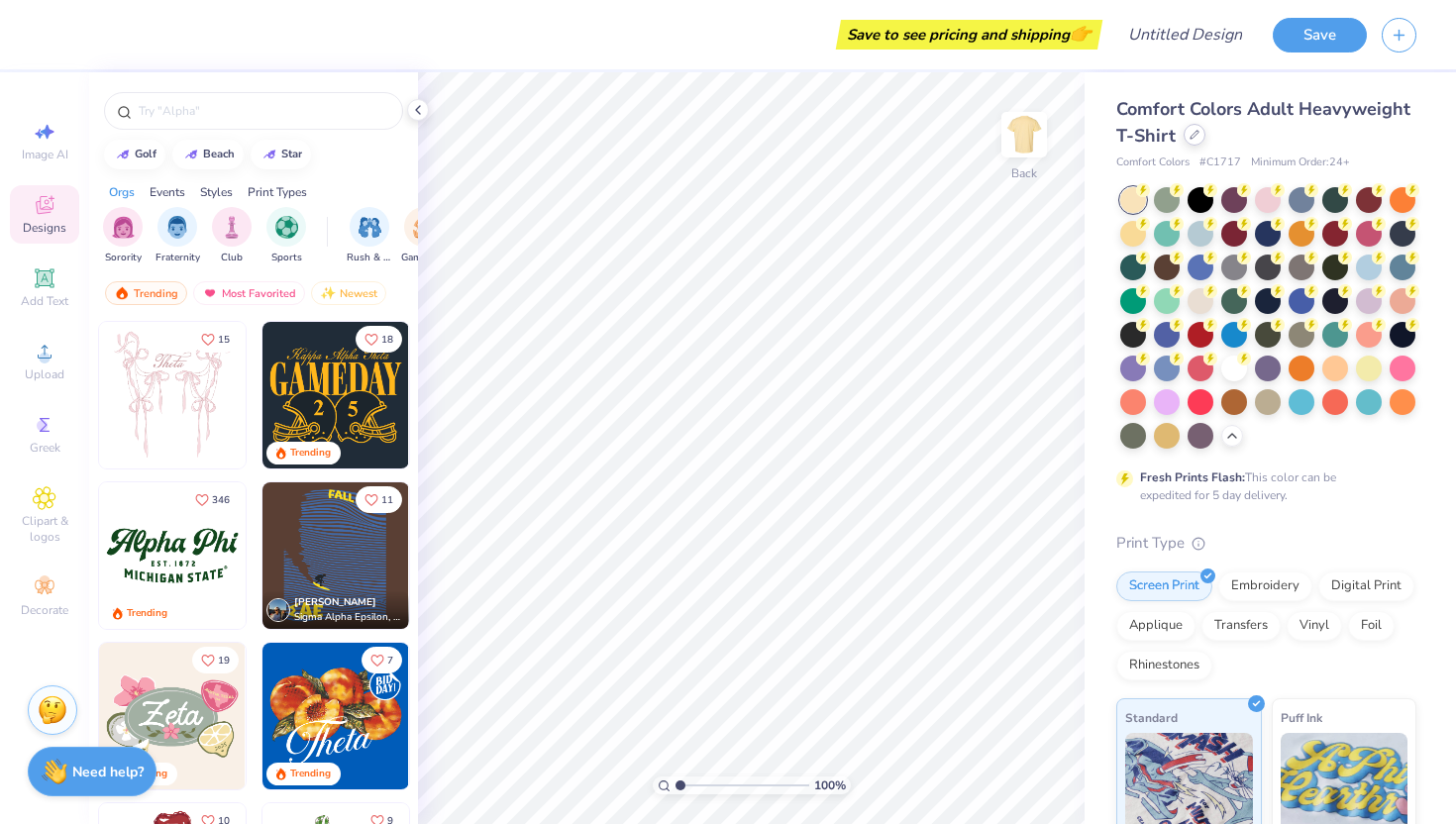 click 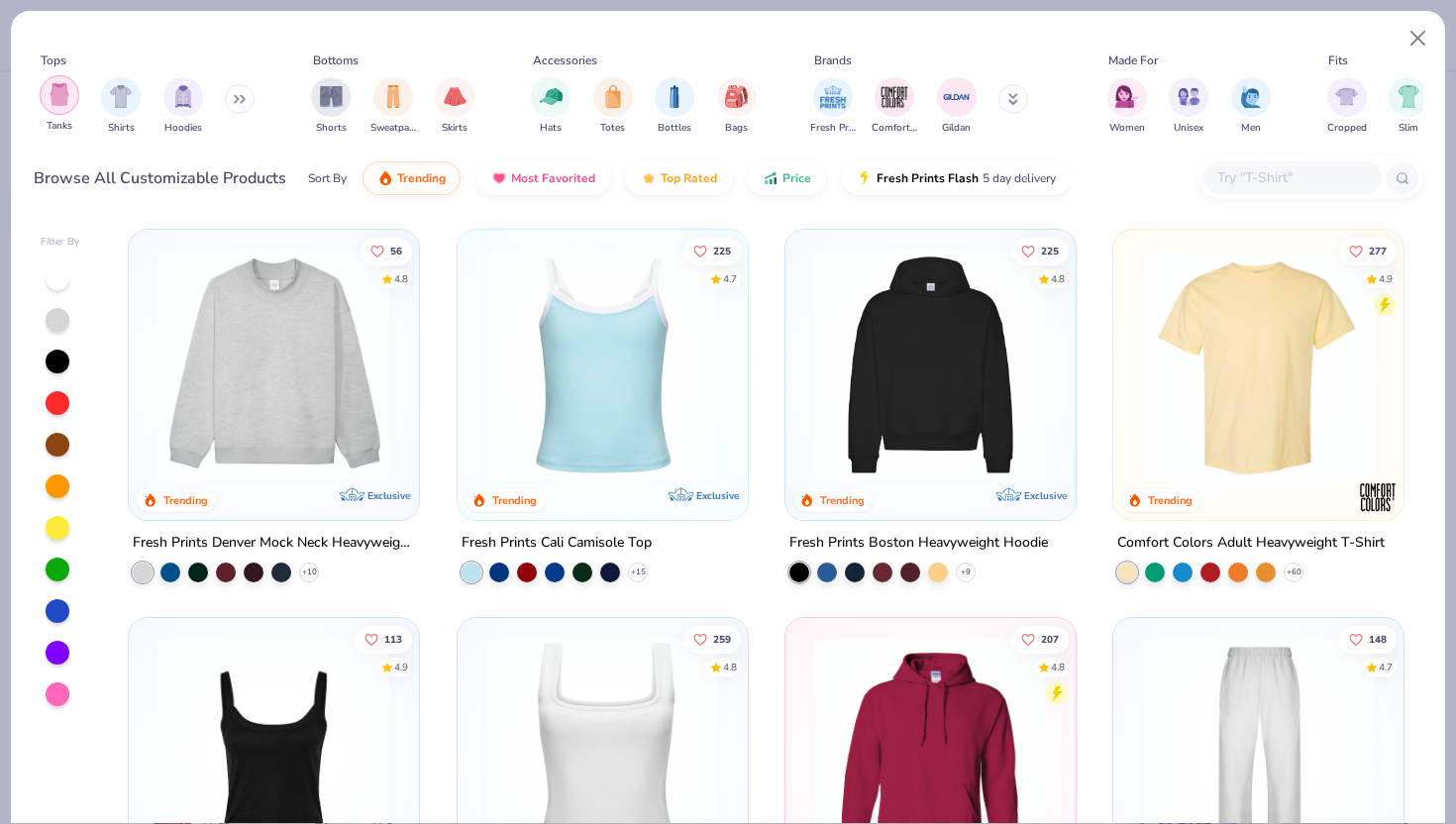 click at bounding box center [59, 95] 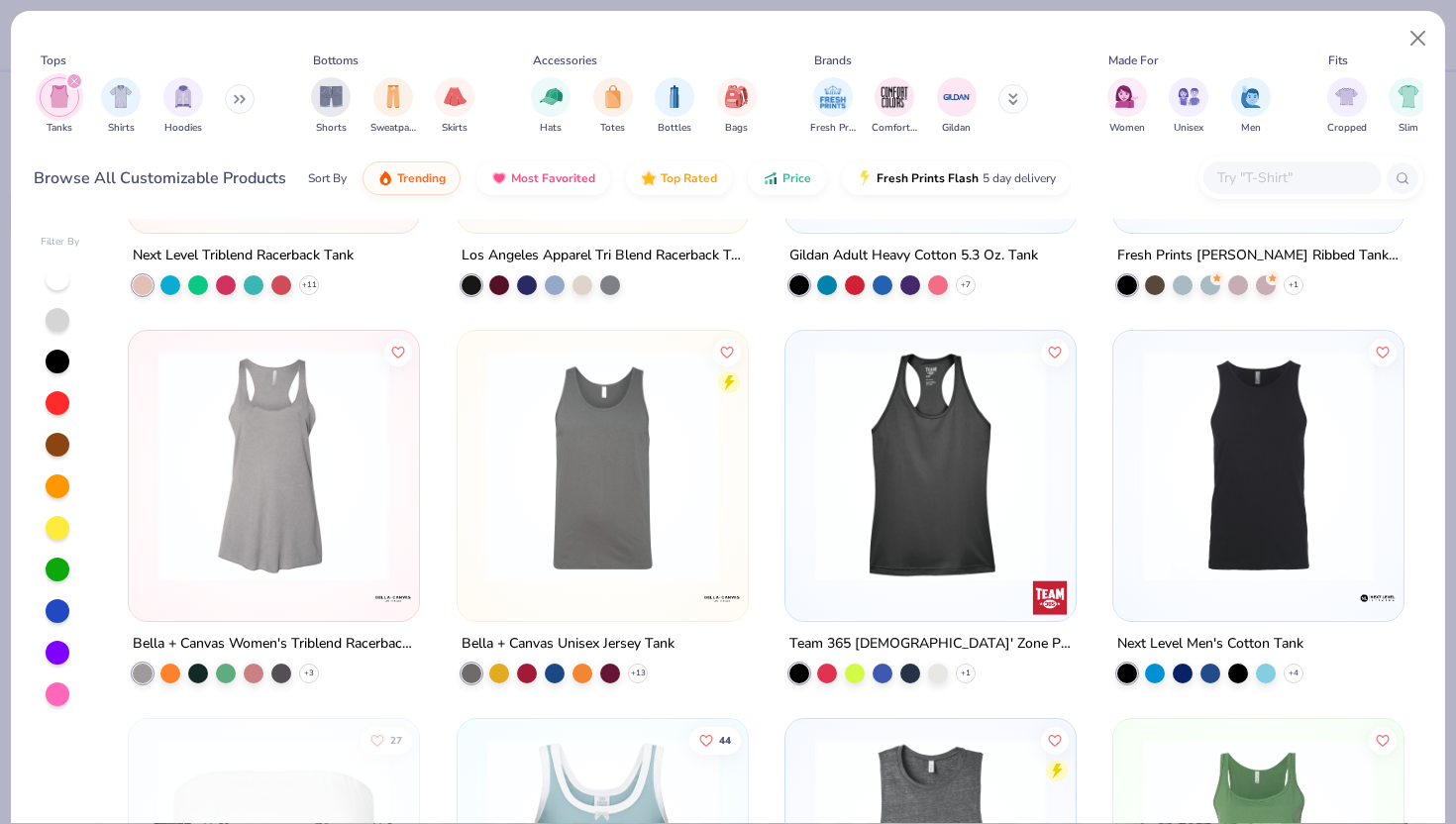 scroll, scrollTop: 2728, scrollLeft: 0, axis: vertical 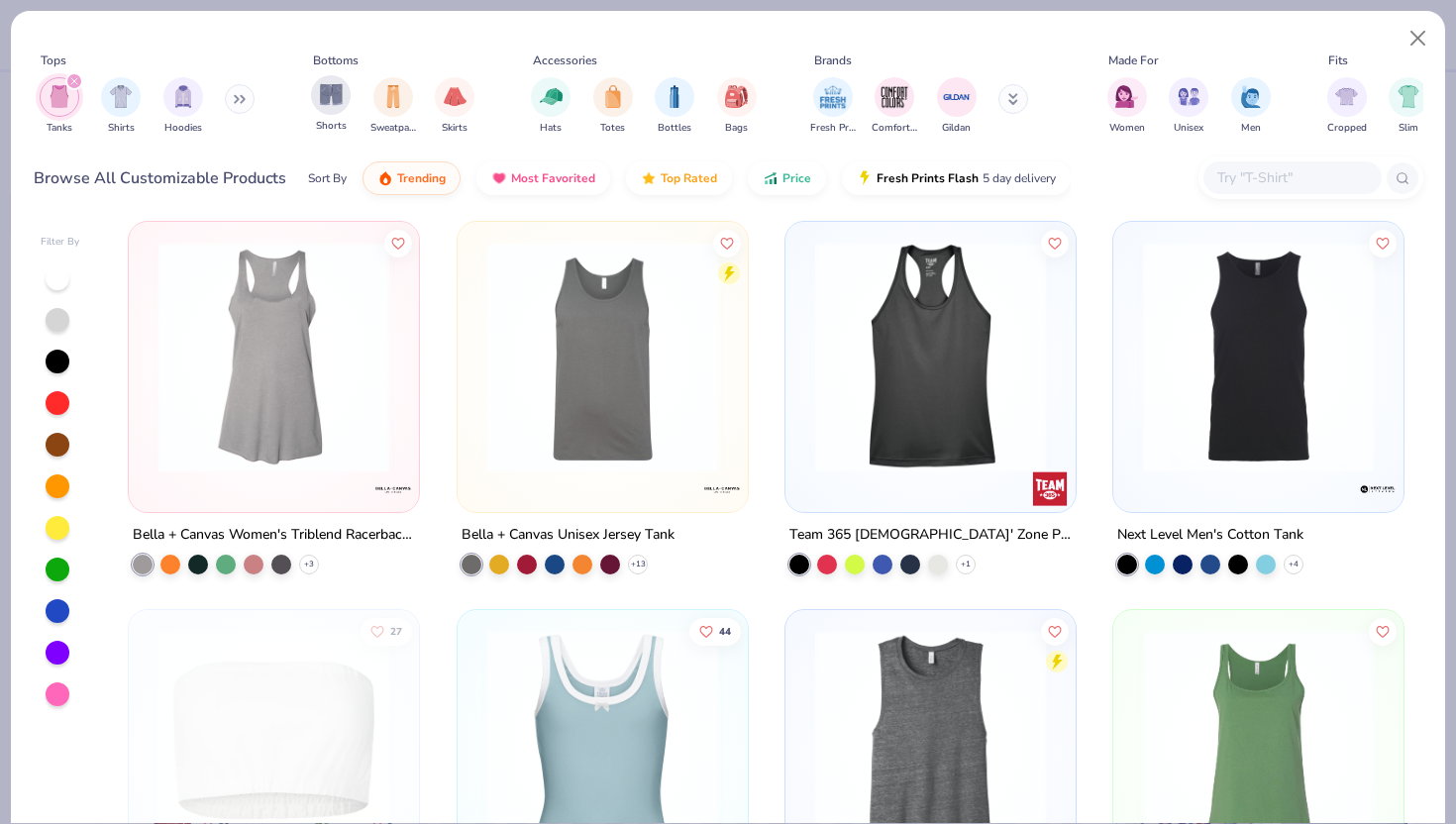 click on "Shorts" at bounding box center [331, 104] 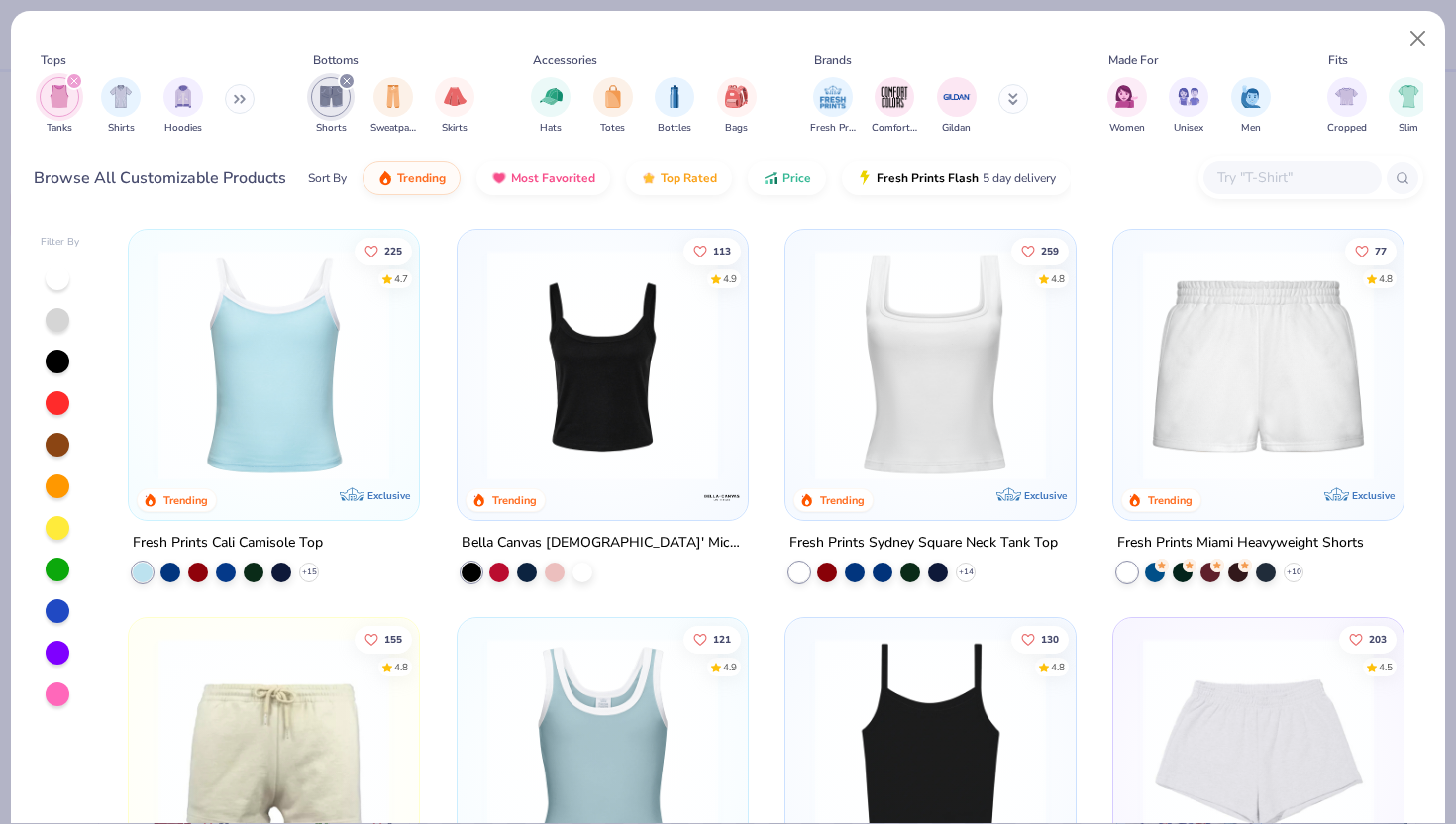 click 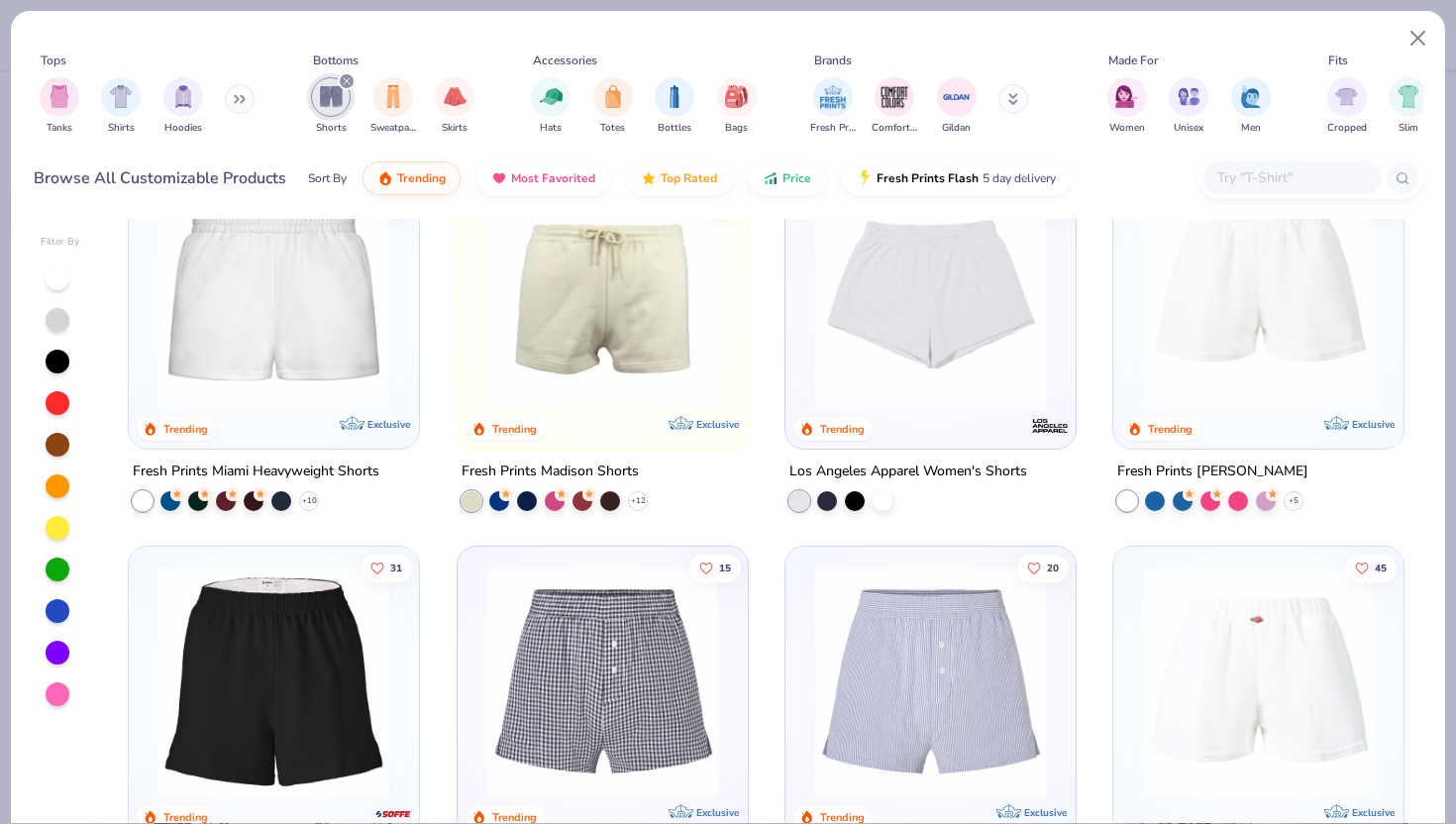 scroll, scrollTop: 0, scrollLeft: 0, axis: both 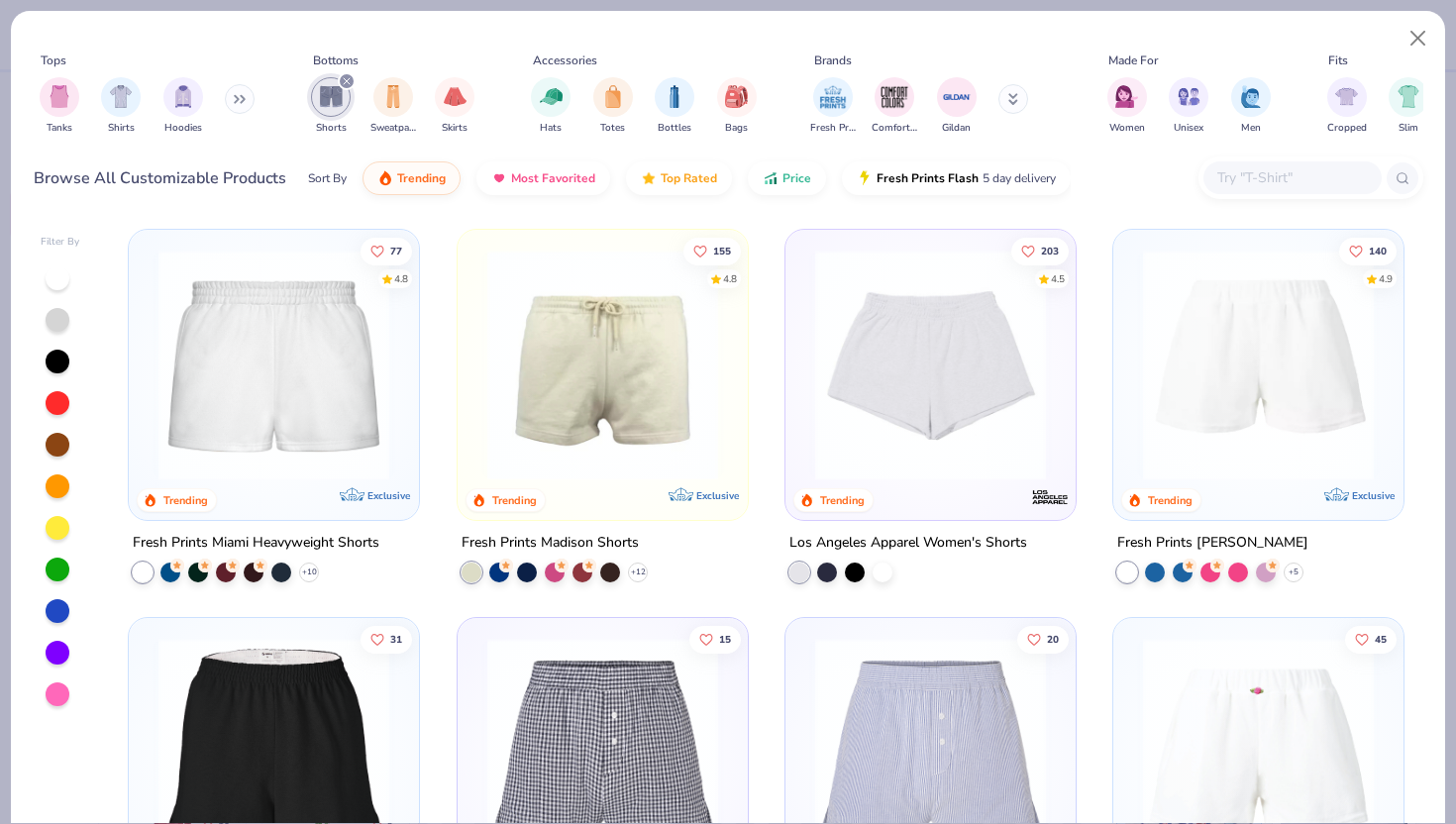 click 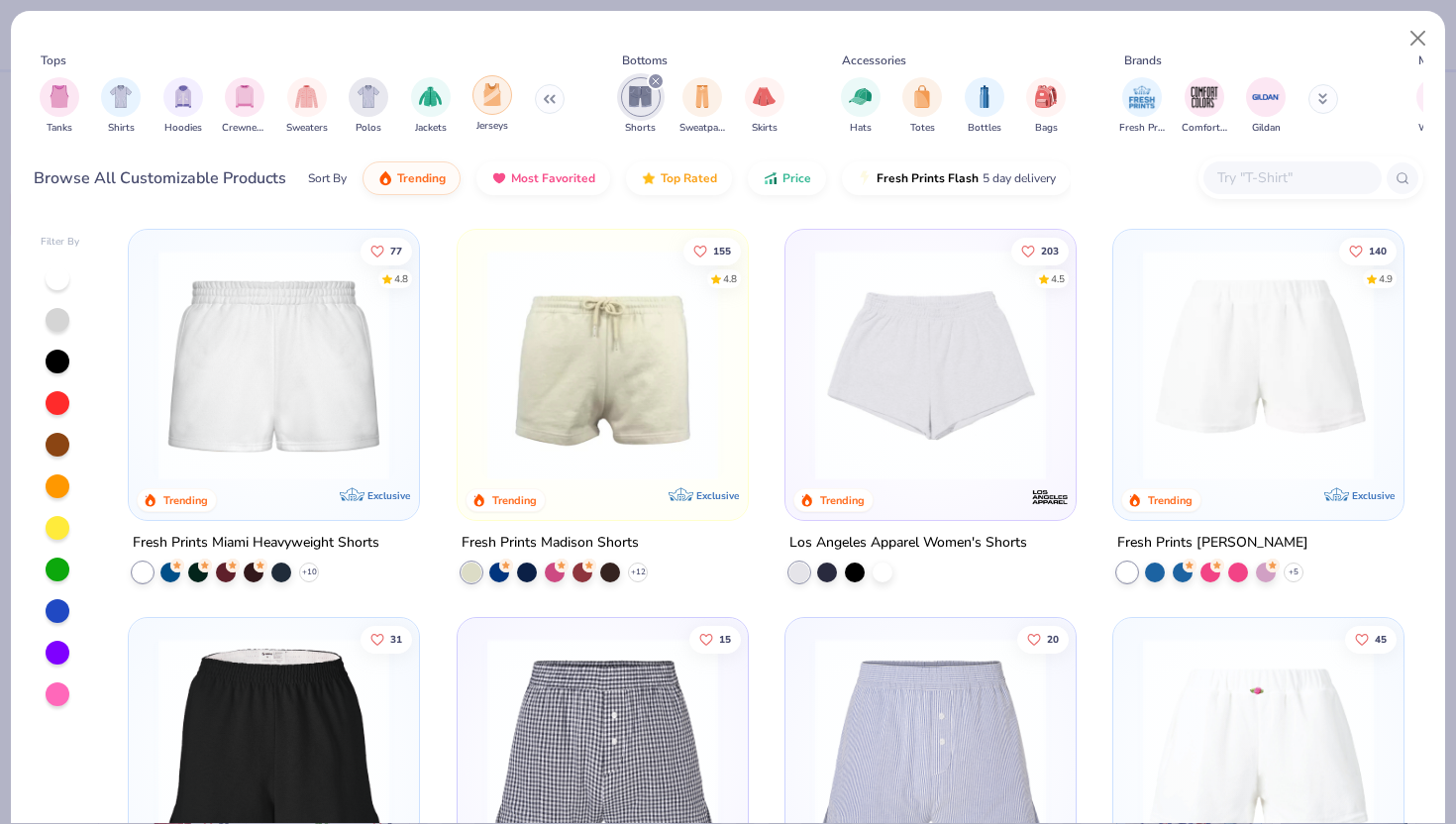 click at bounding box center (492, 95) 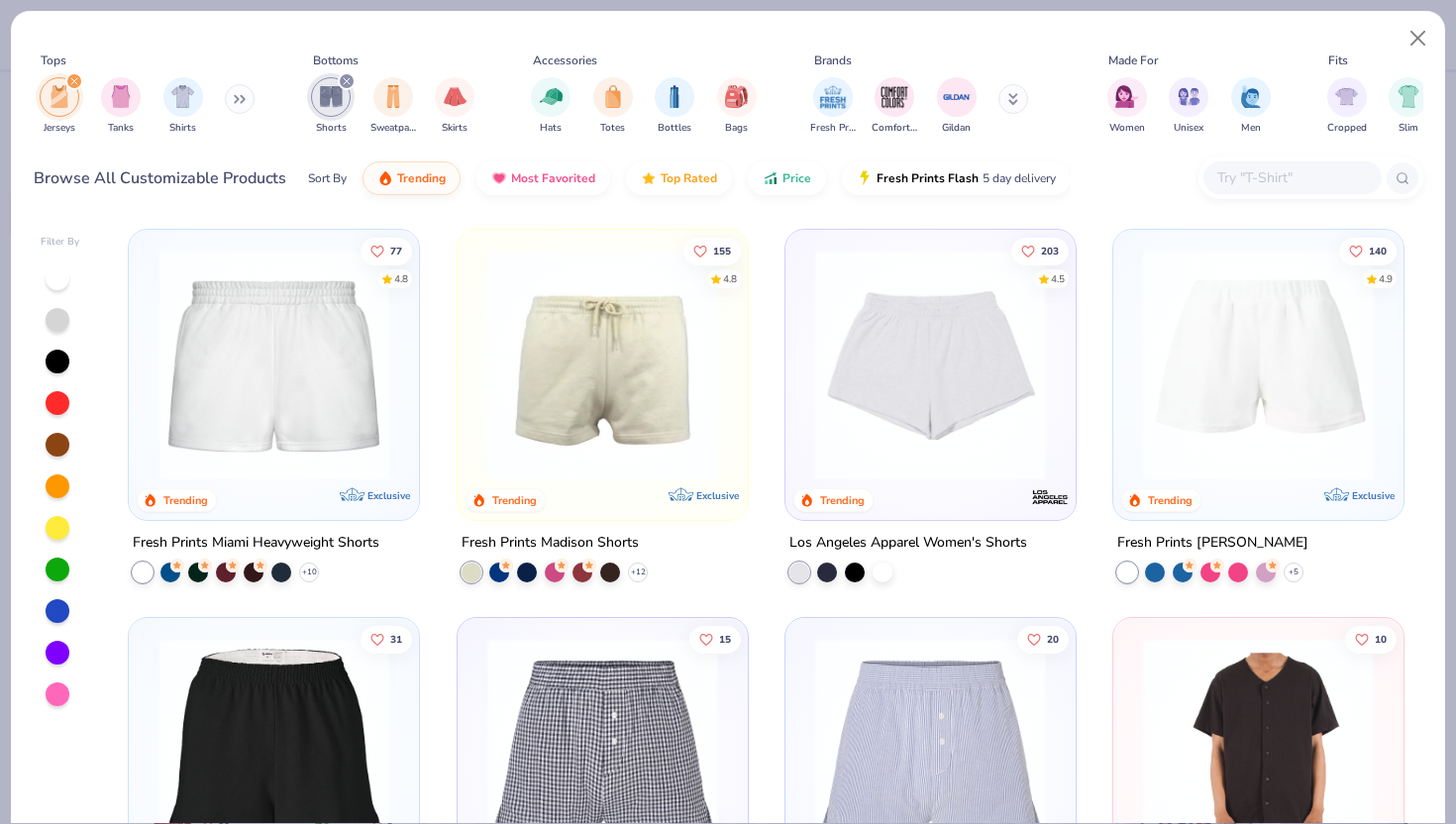 click 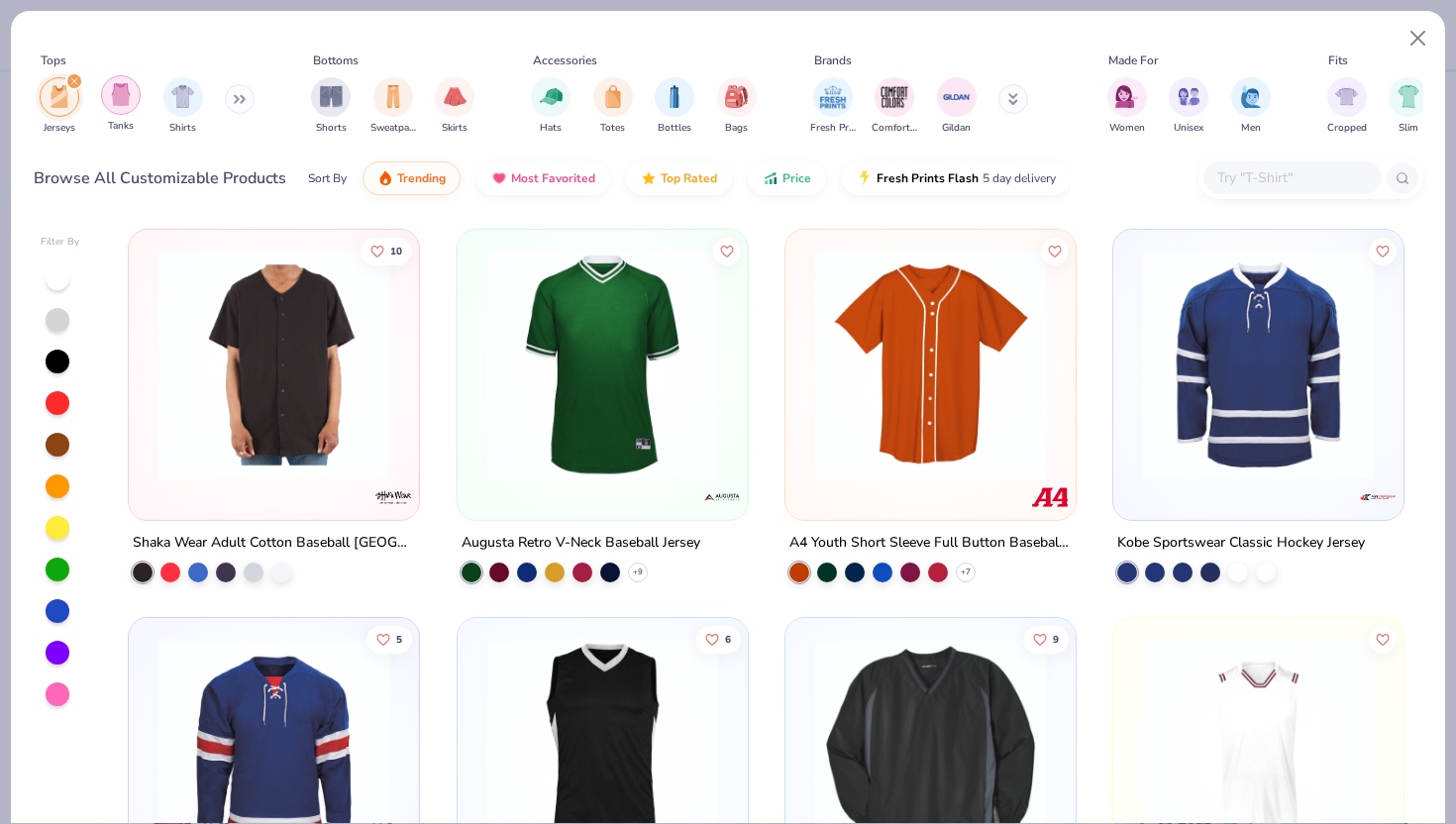 click at bounding box center (121, 94) 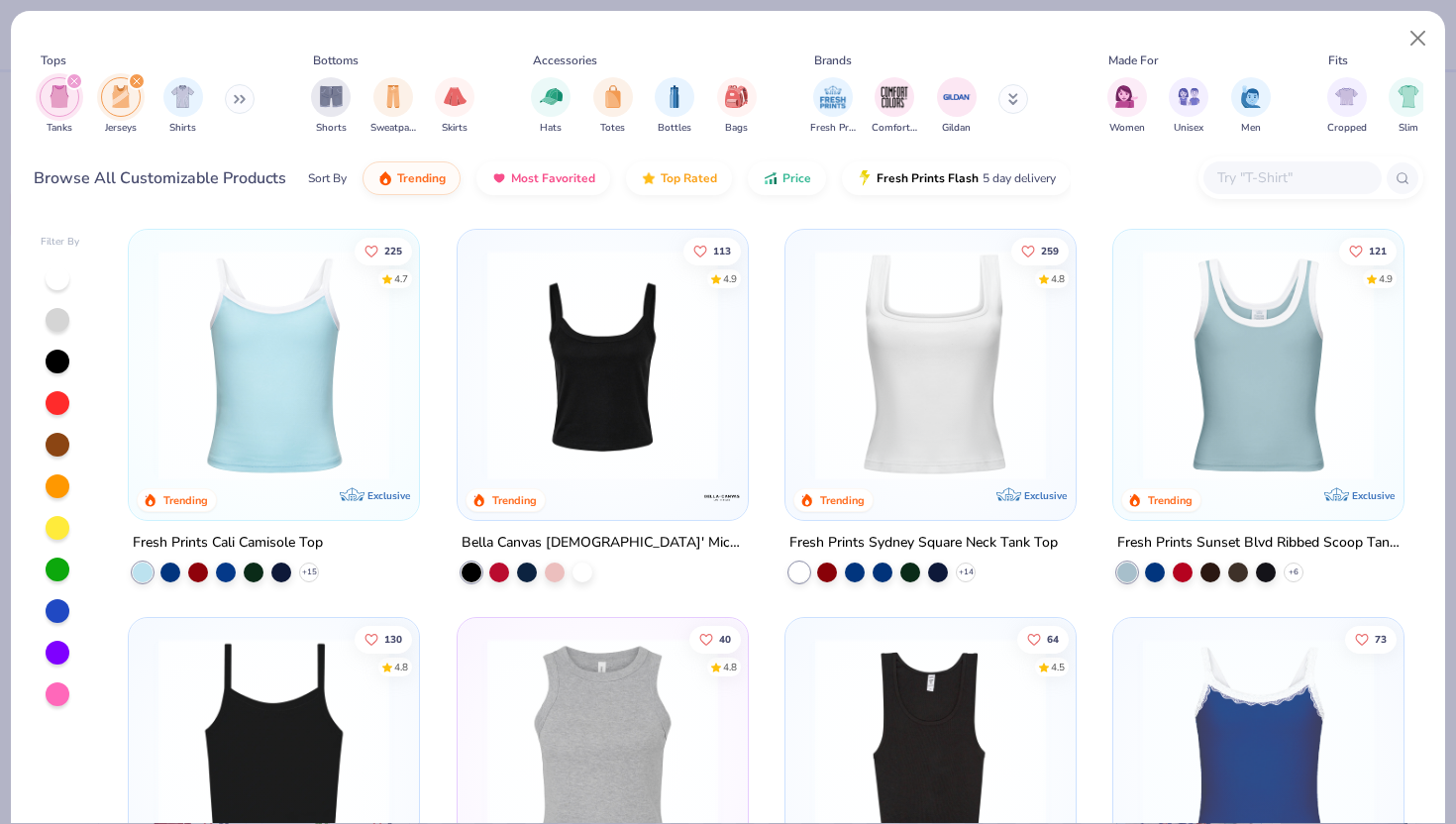 click 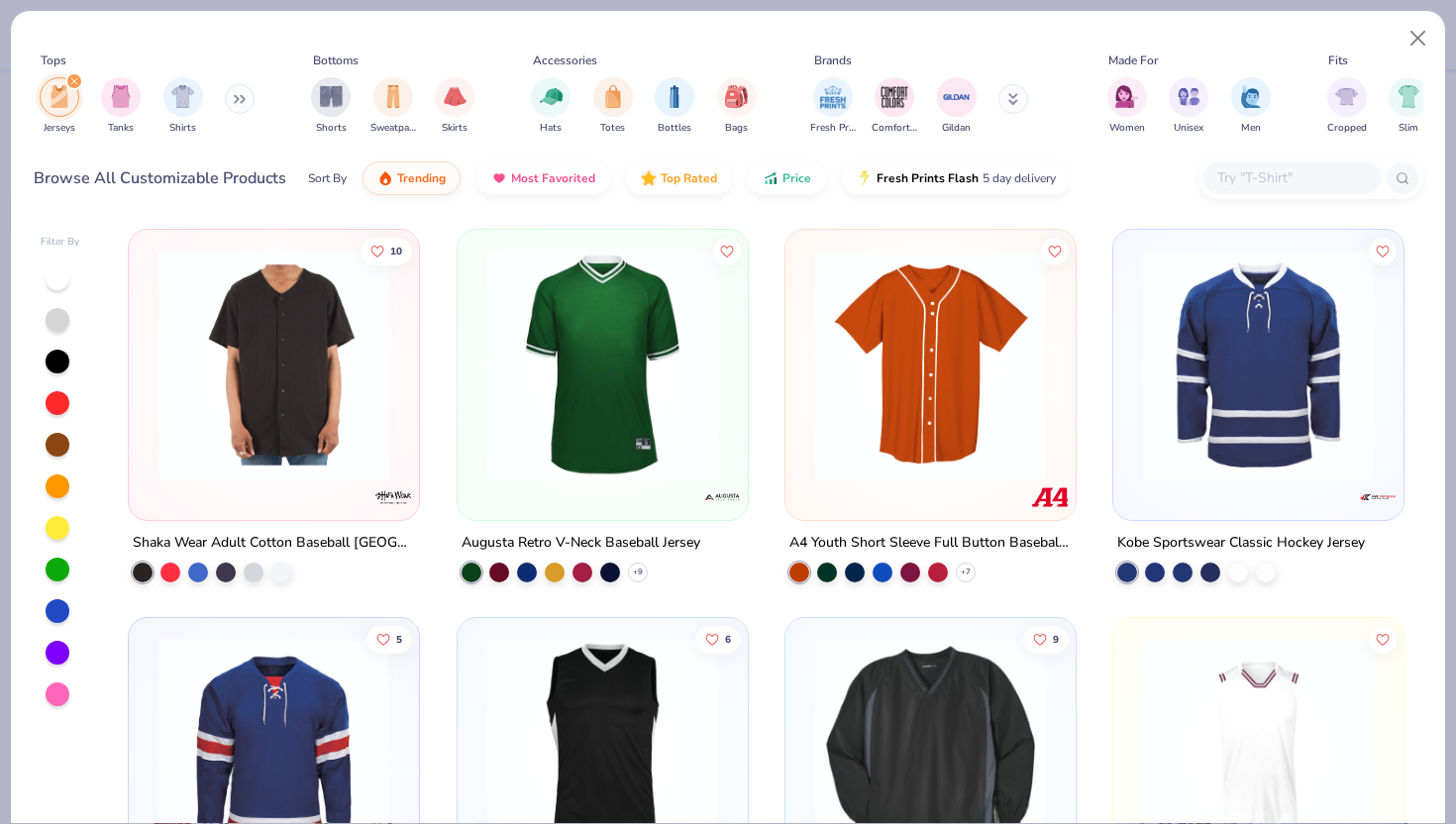 click 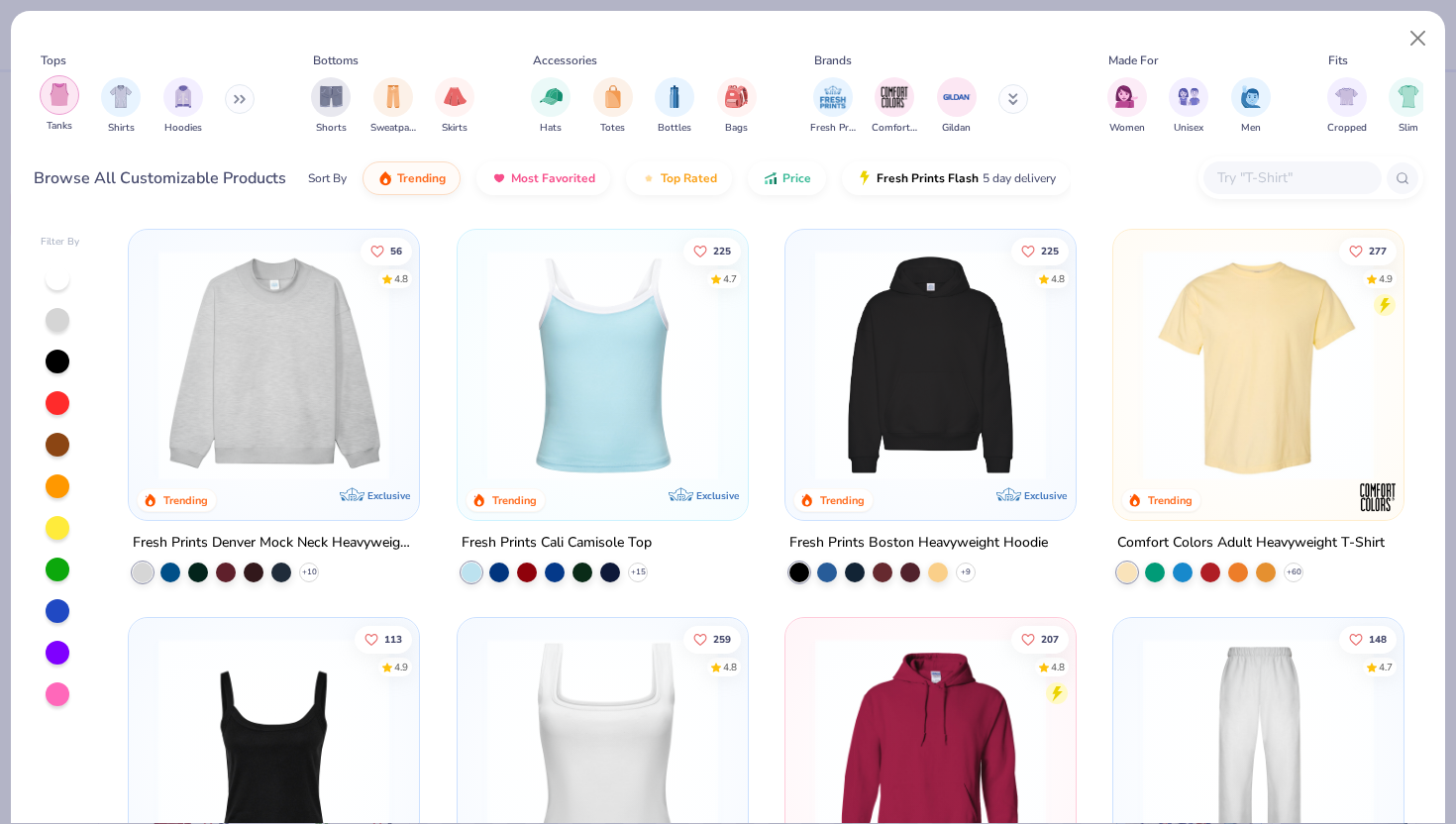 click at bounding box center [59, 95] 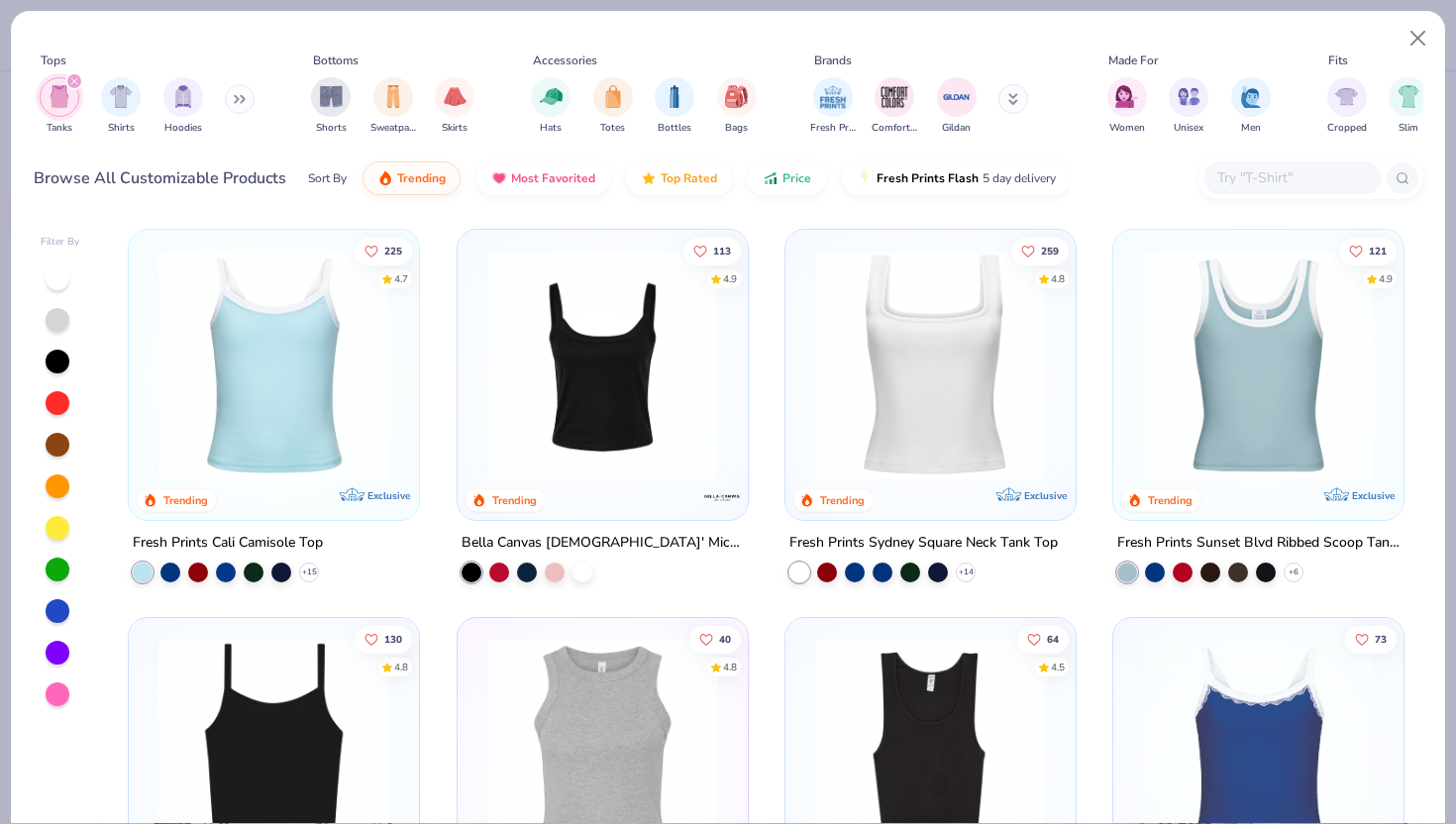 scroll, scrollTop: 4, scrollLeft: 0, axis: vertical 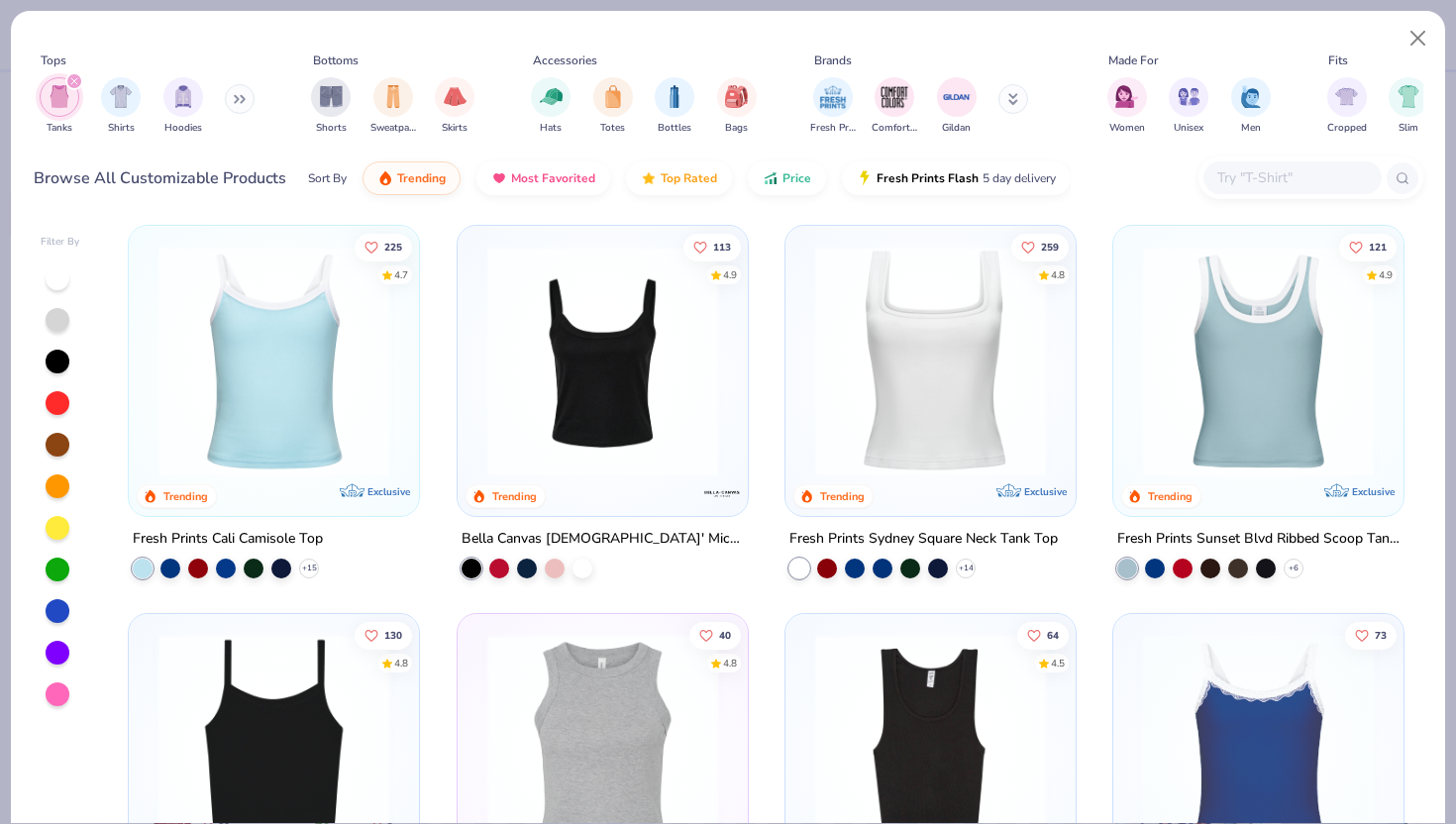 click at bounding box center (930, 360) 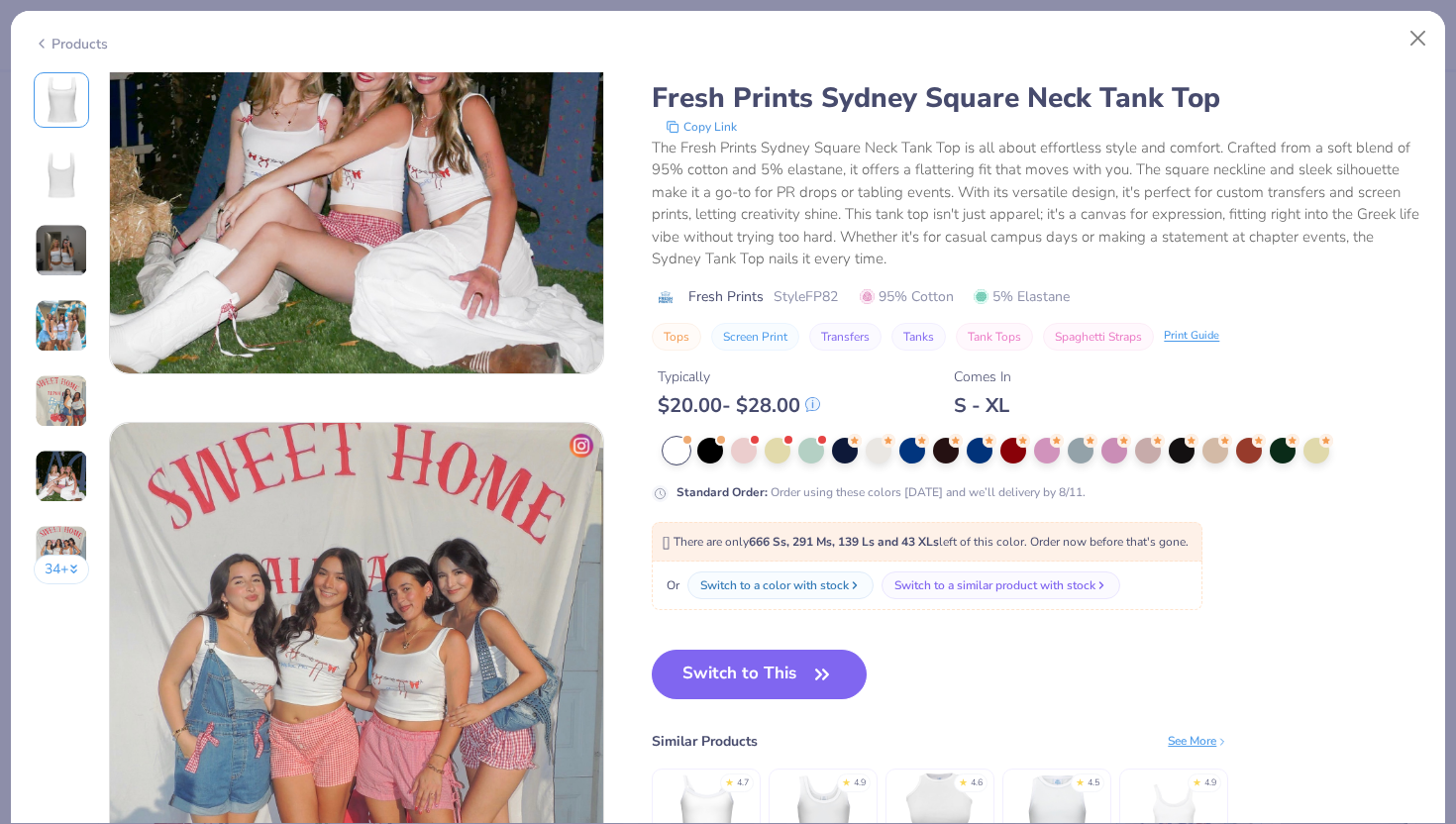scroll, scrollTop: 3089, scrollLeft: 0, axis: vertical 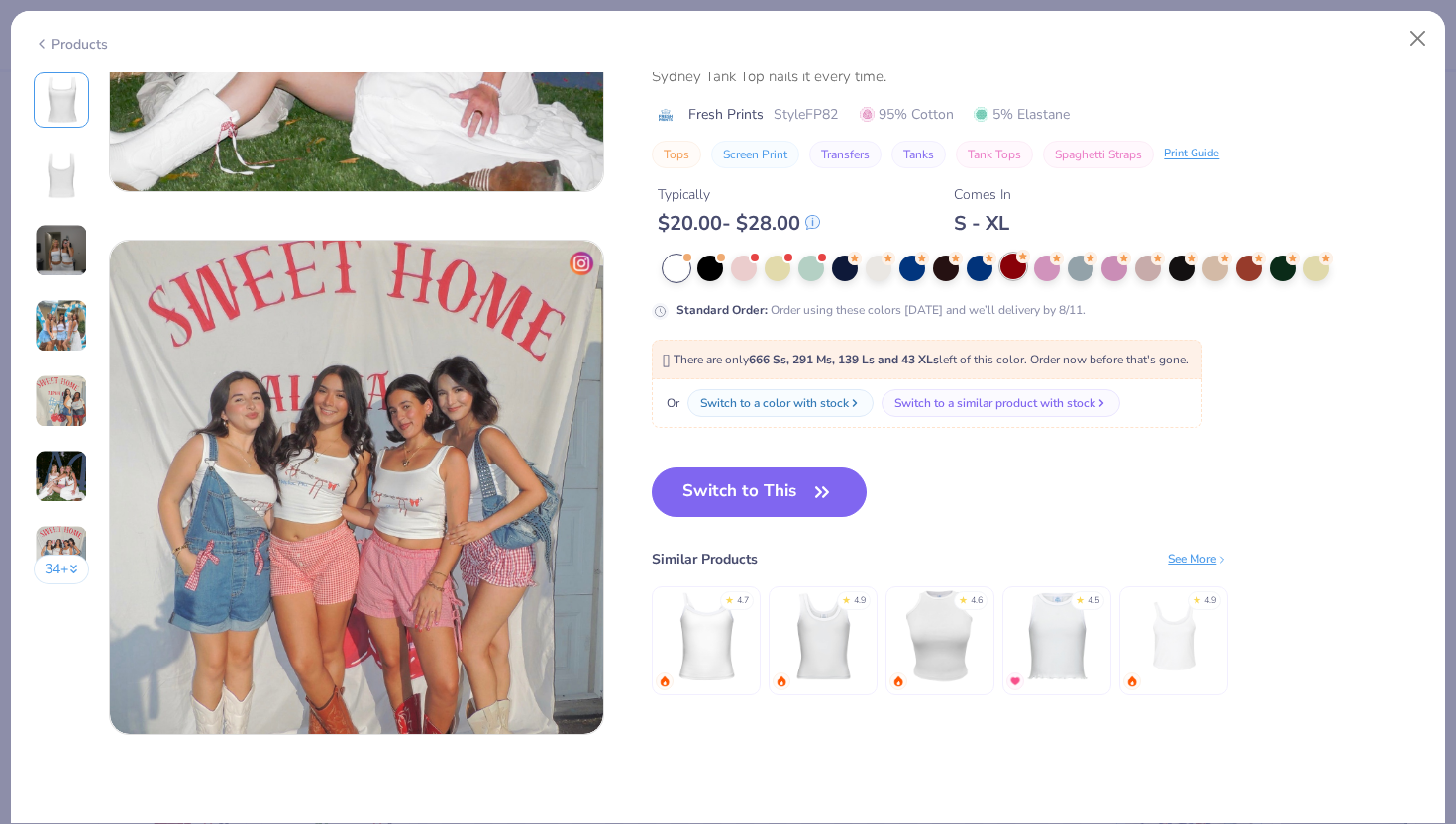 click at bounding box center [1013, 266] 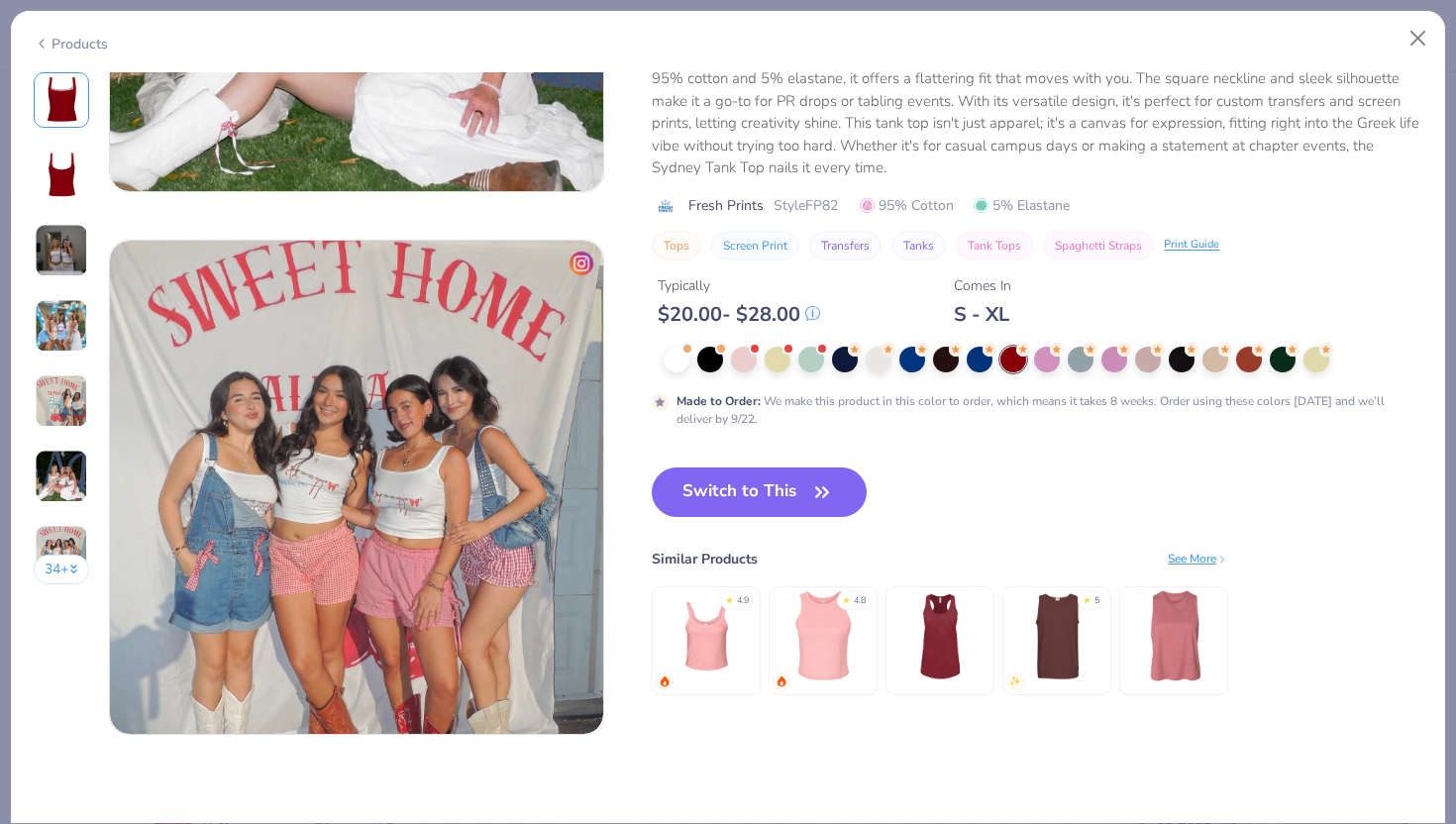 click at bounding box center [706, 636] 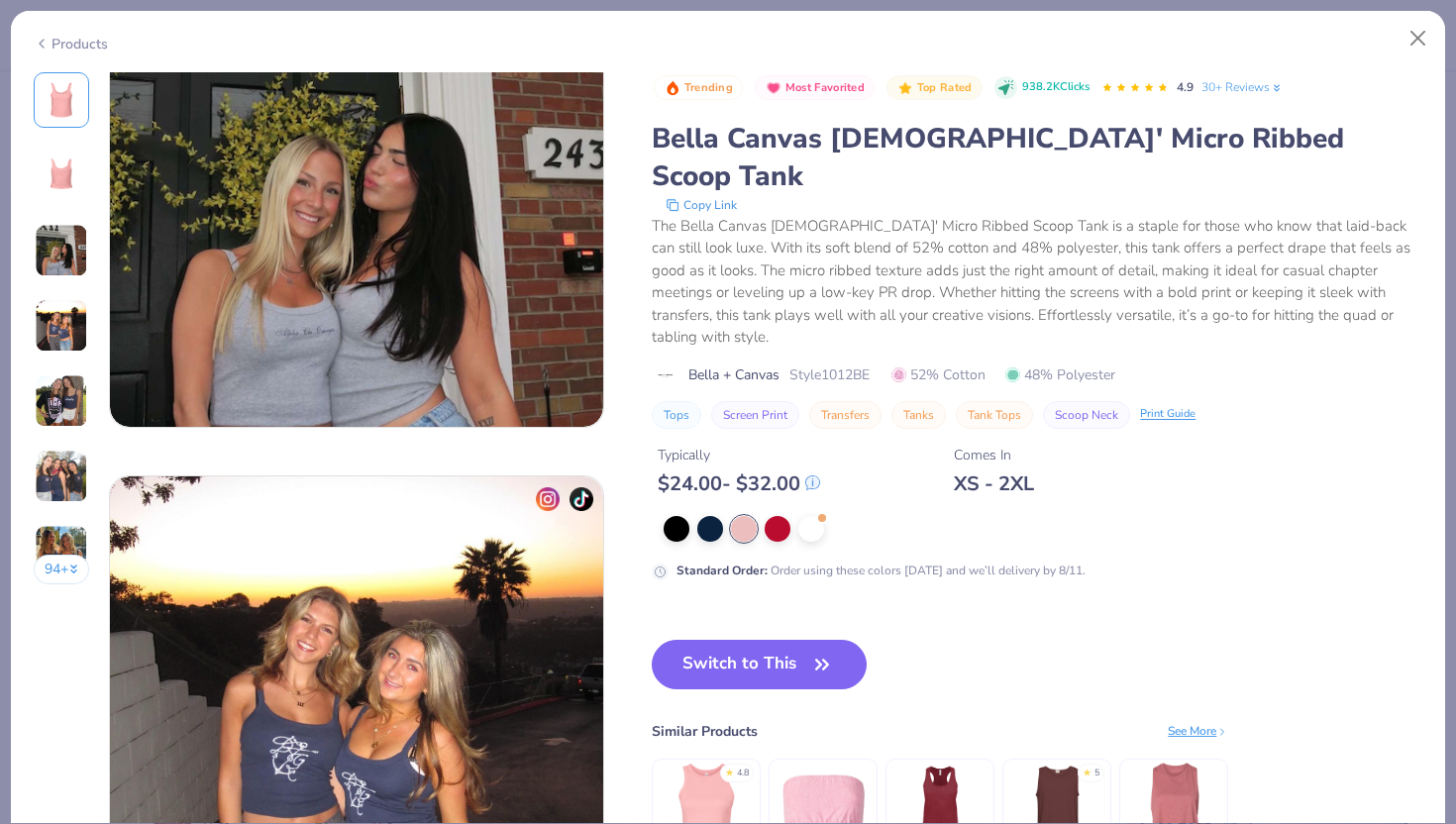 scroll, scrollTop: 1216, scrollLeft: 0, axis: vertical 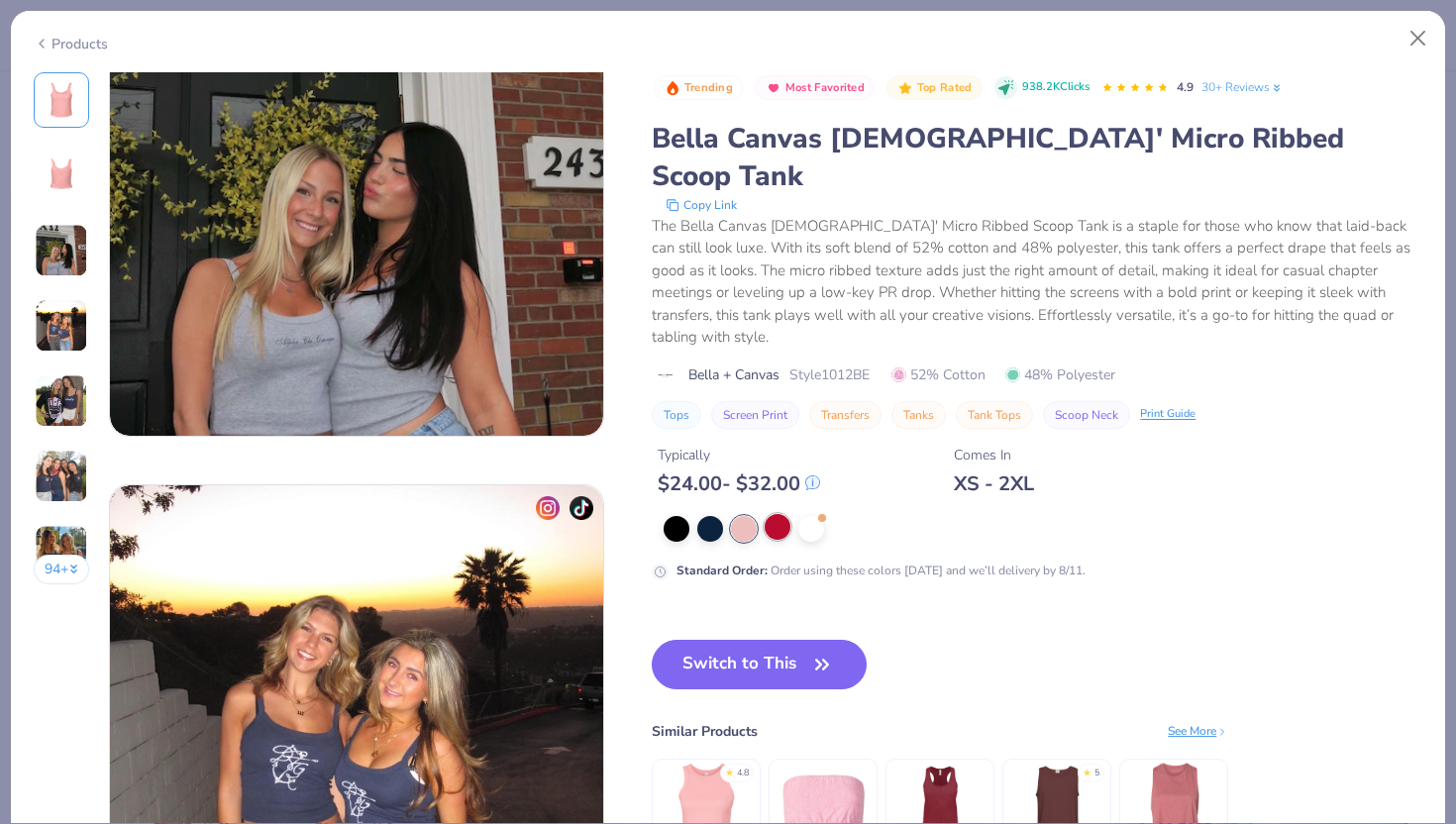 click at bounding box center (778, 527) 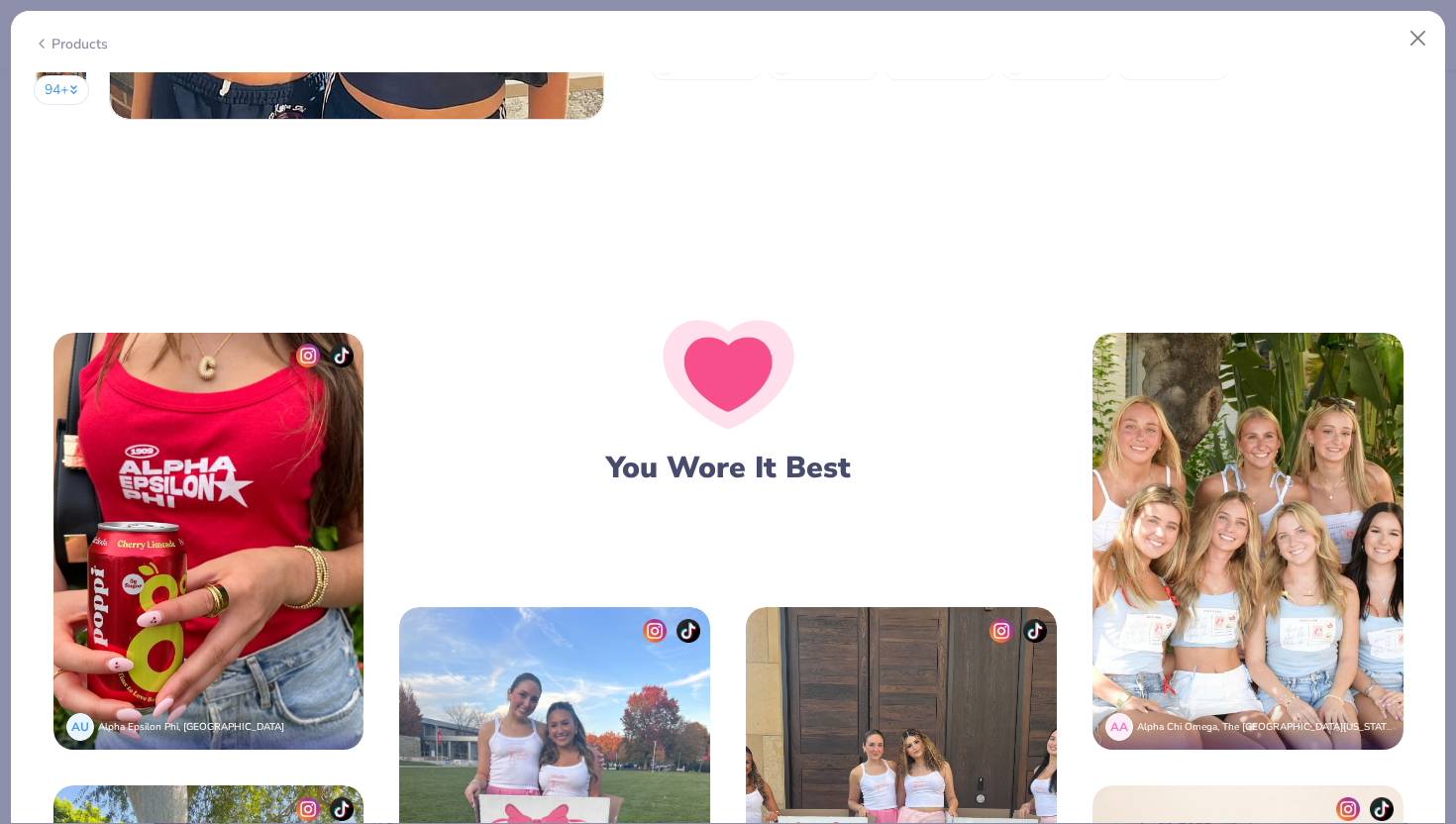 scroll, scrollTop: 3055, scrollLeft: 0, axis: vertical 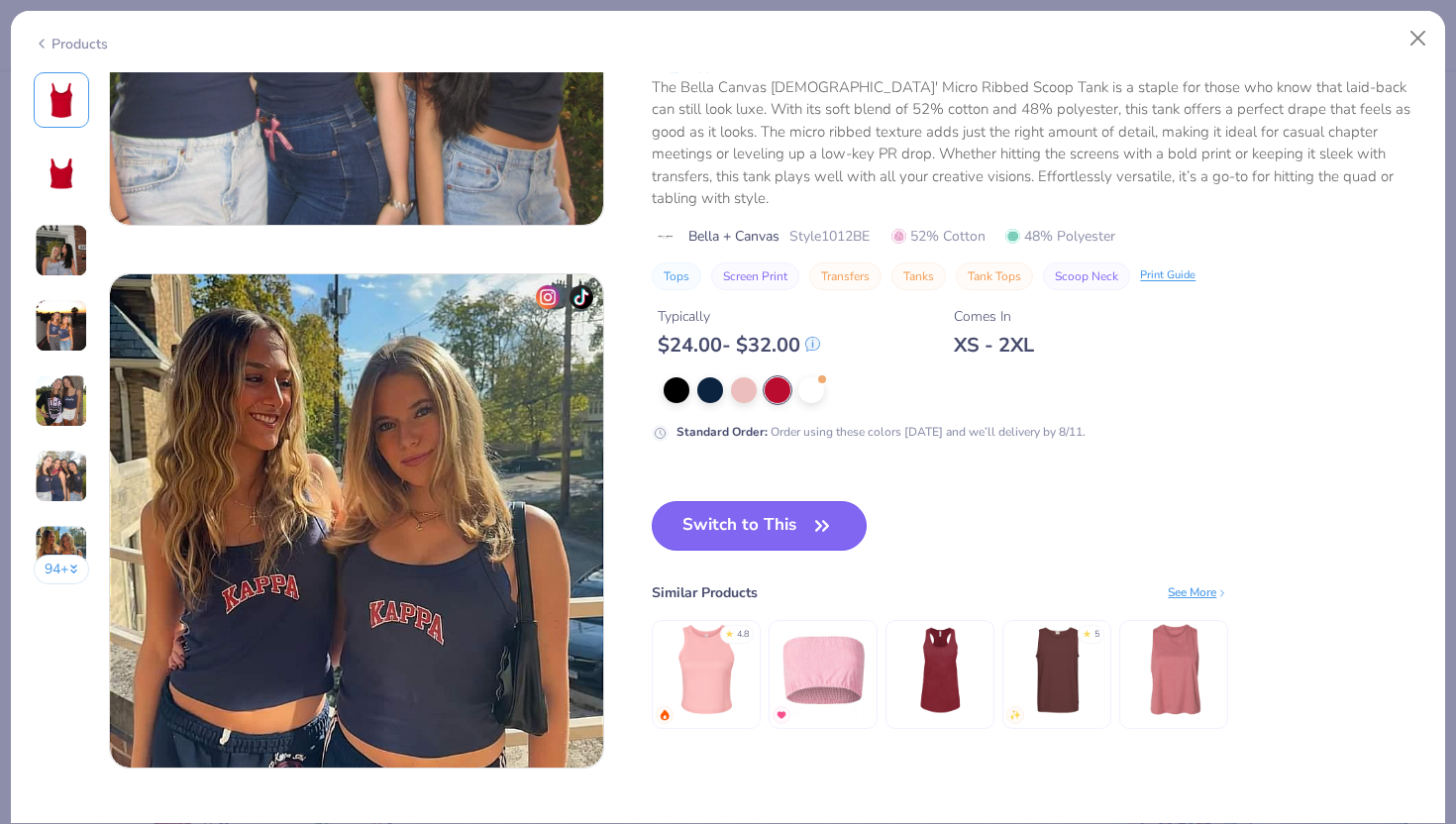 click on "Switch to This" at bounding box center (759, 526) 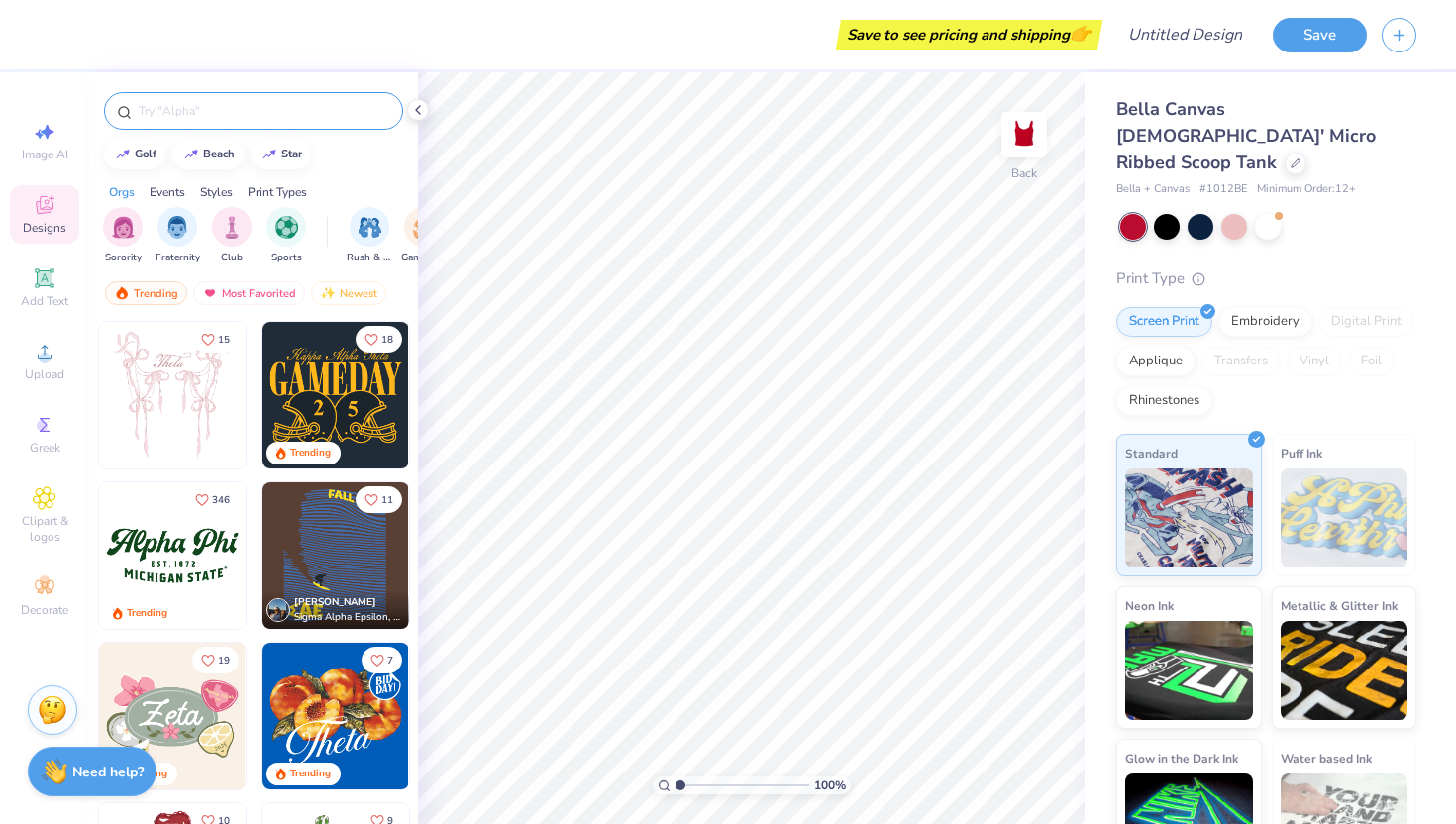 click at bounding box center [263, 111] 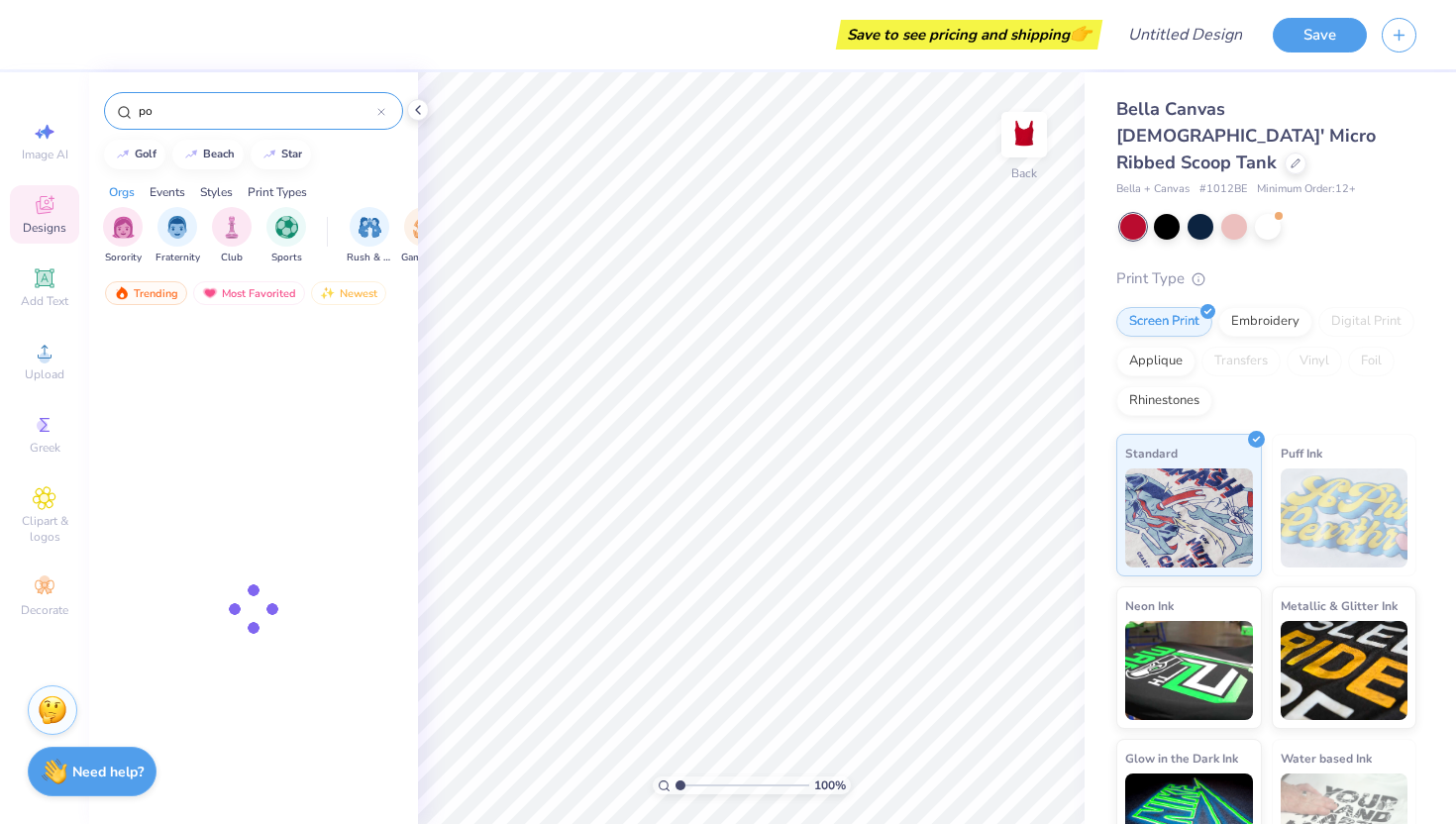 type on "p" 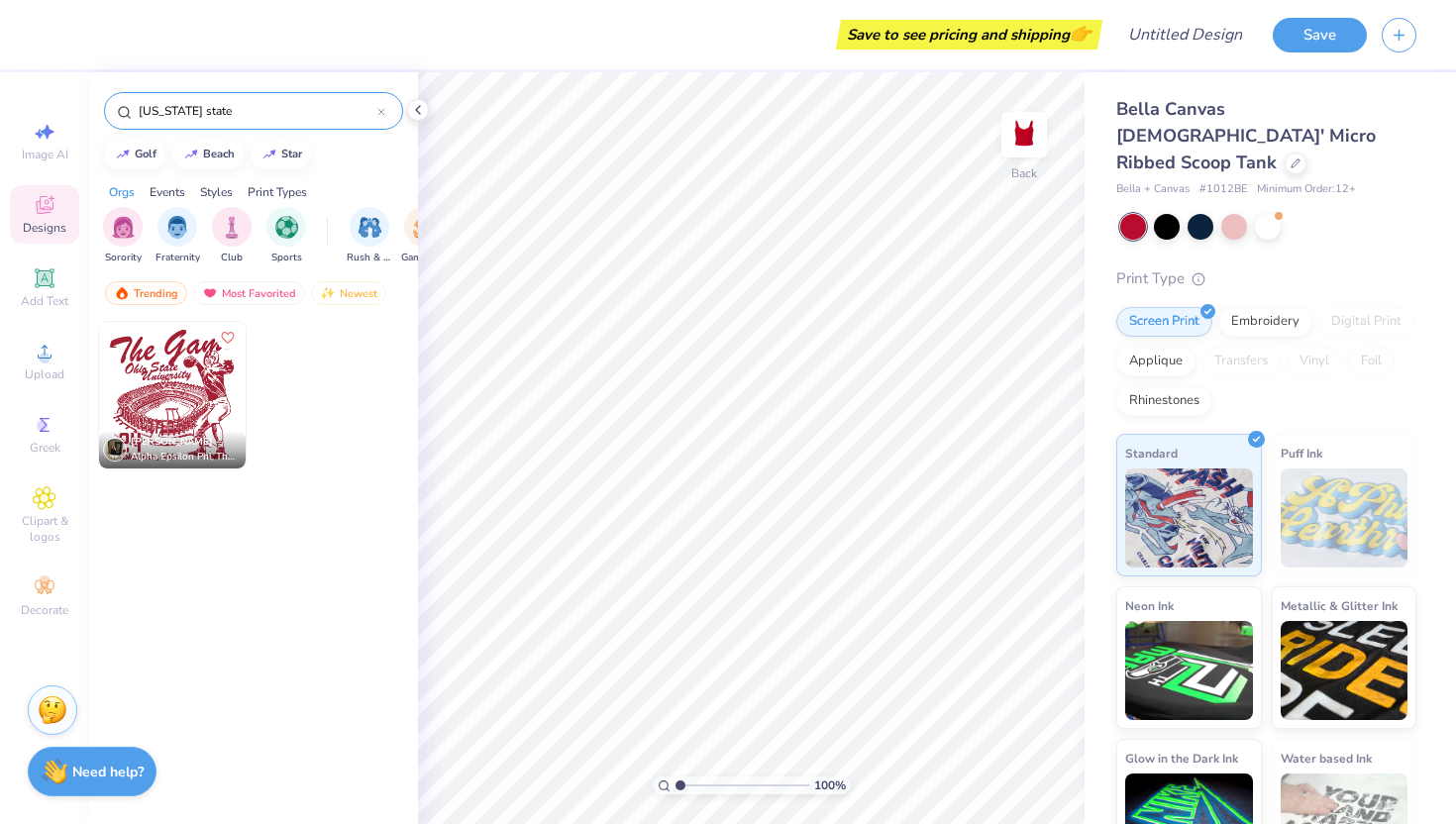 type on "[US_STATE] state" 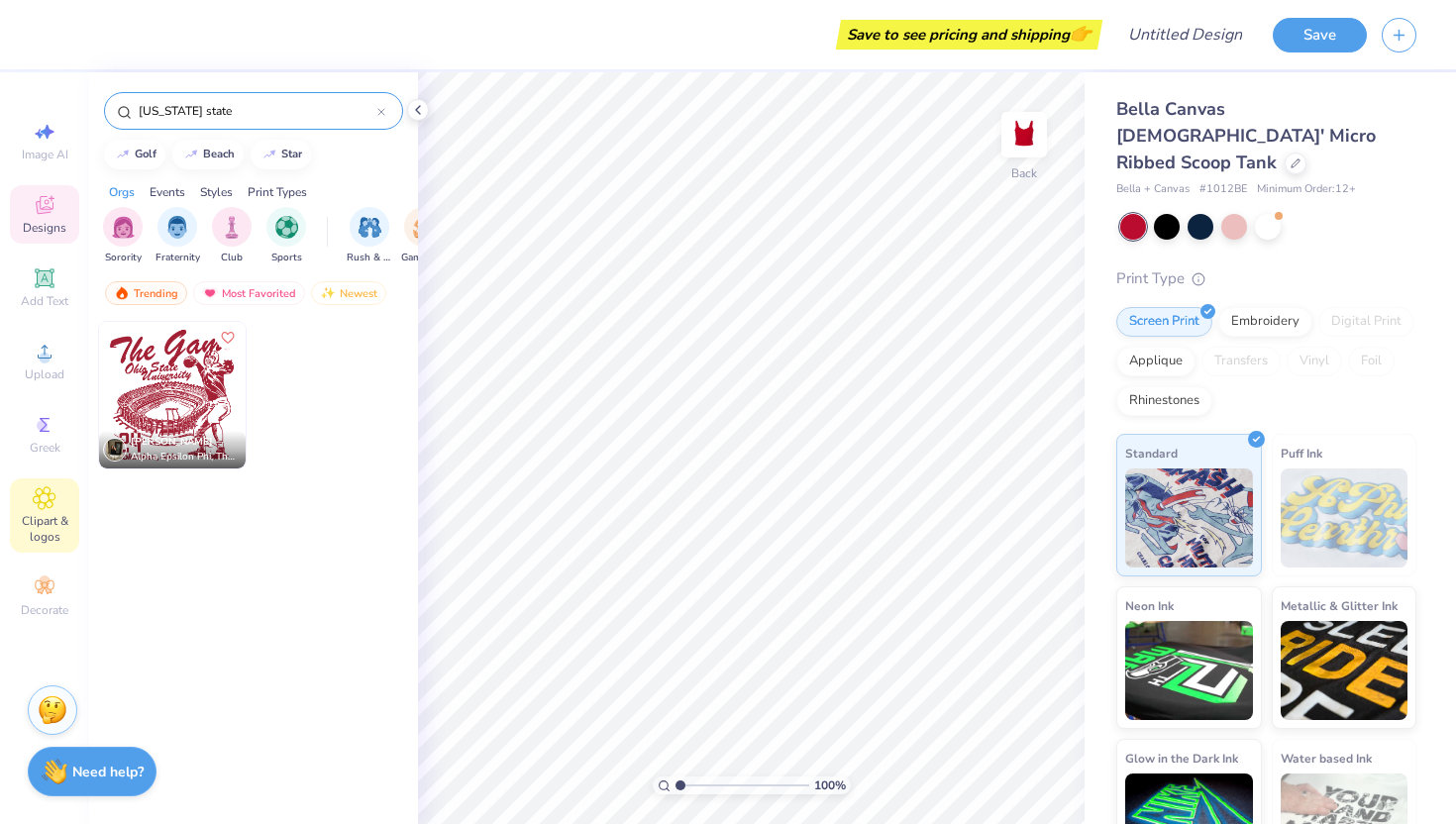 click 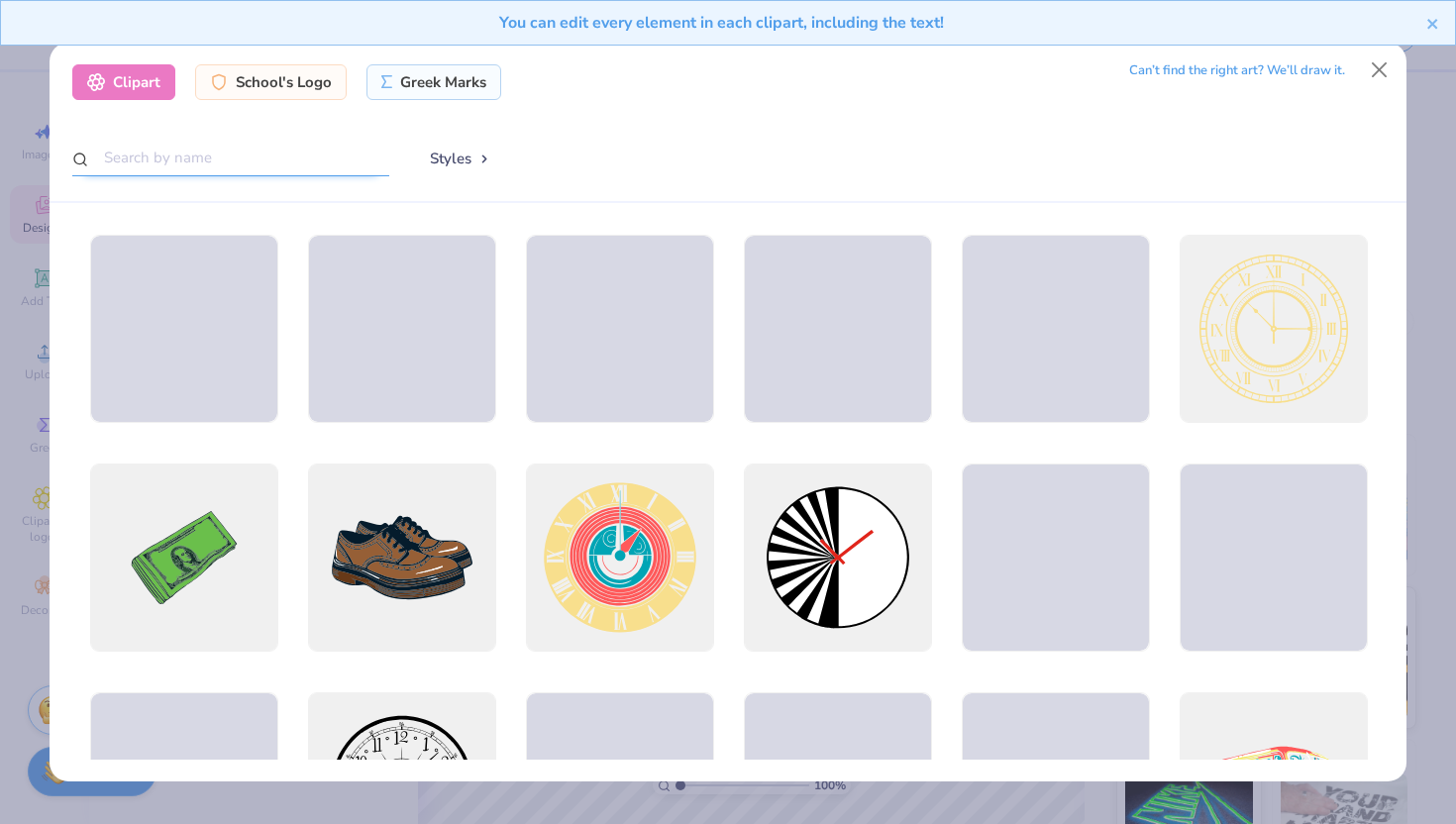 click at bounding box center [231, 157] 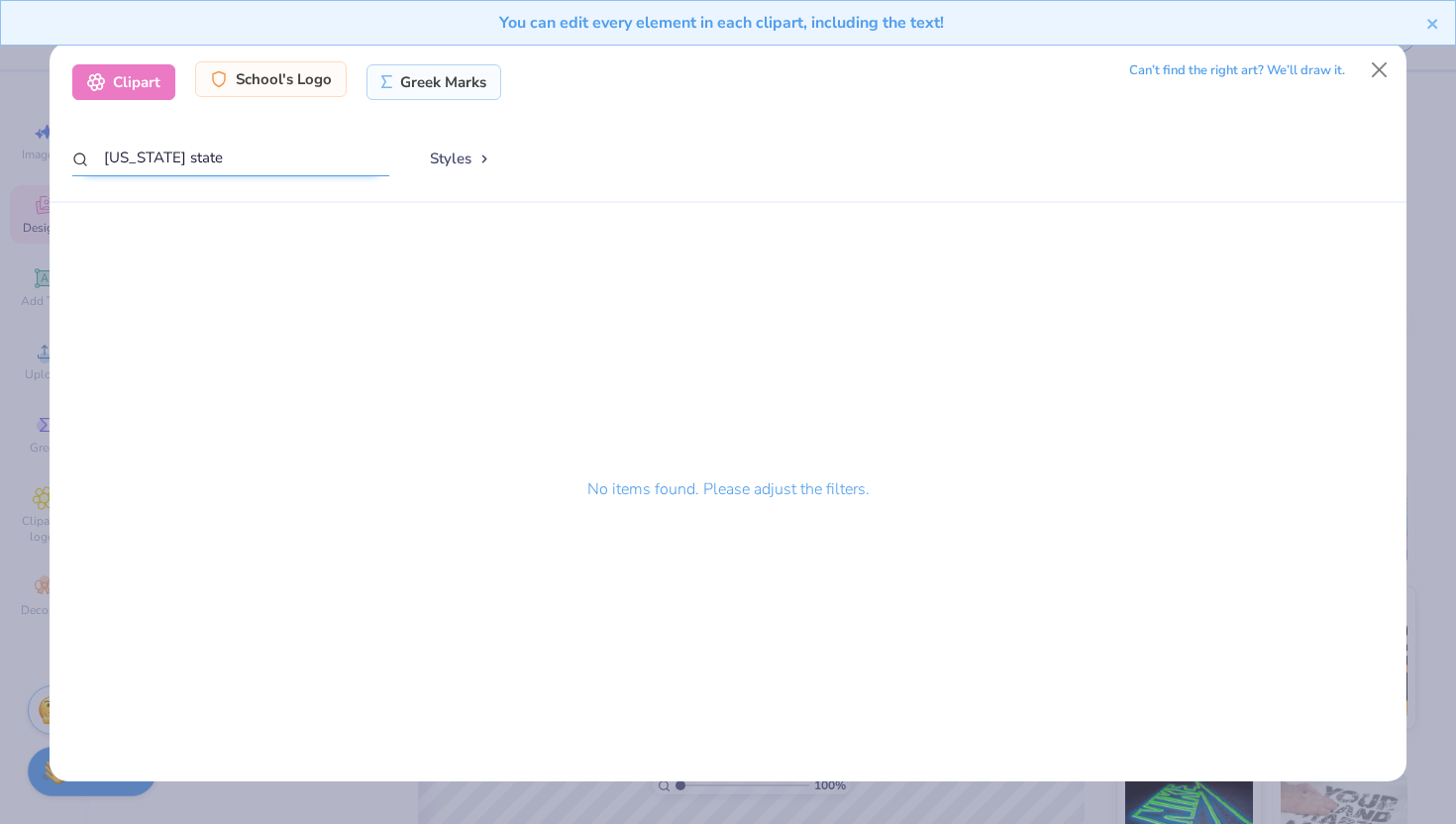 type on "[US_STATE] state" 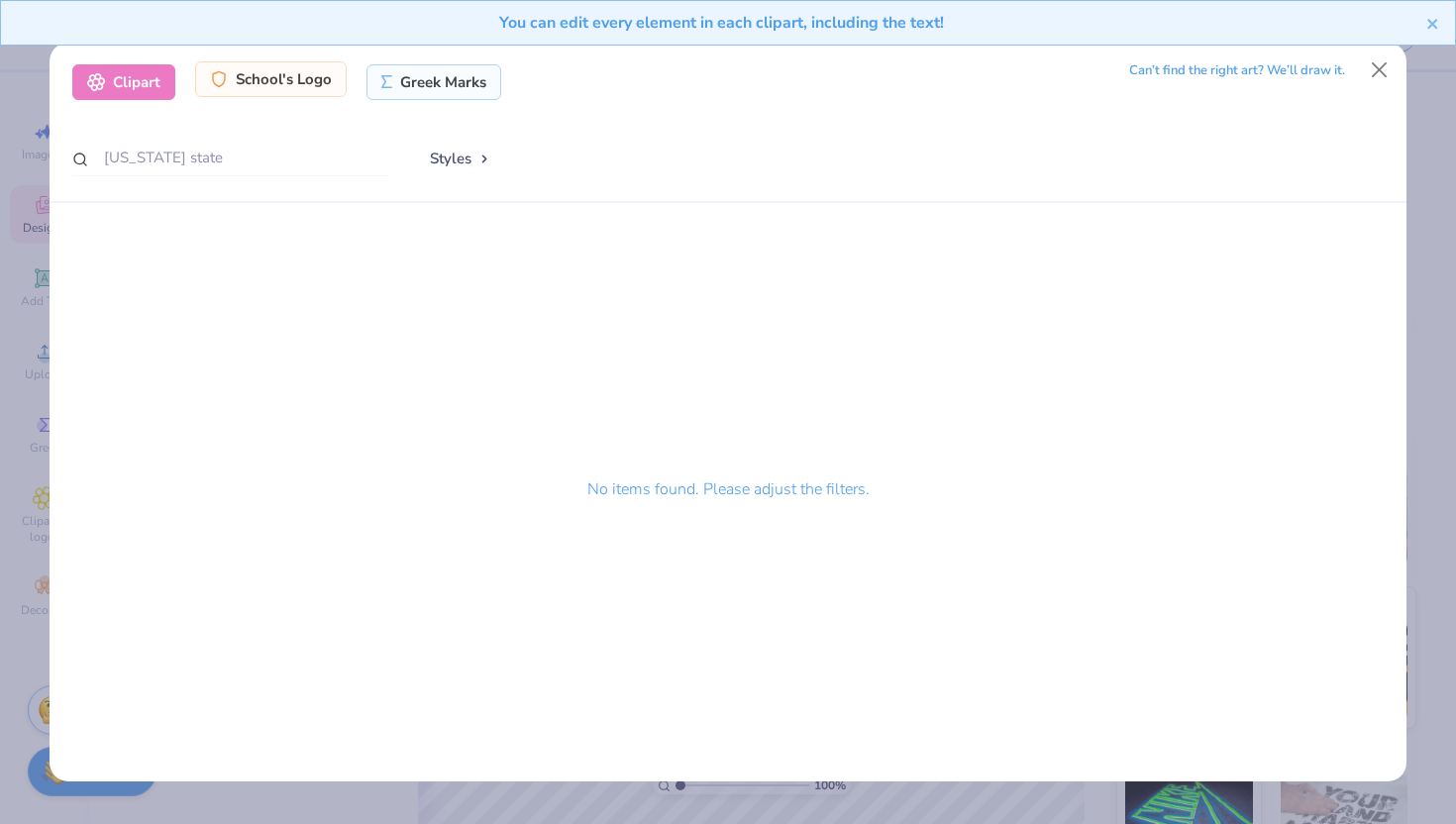 click on "School's Logo" at bounding box center (270, 79) 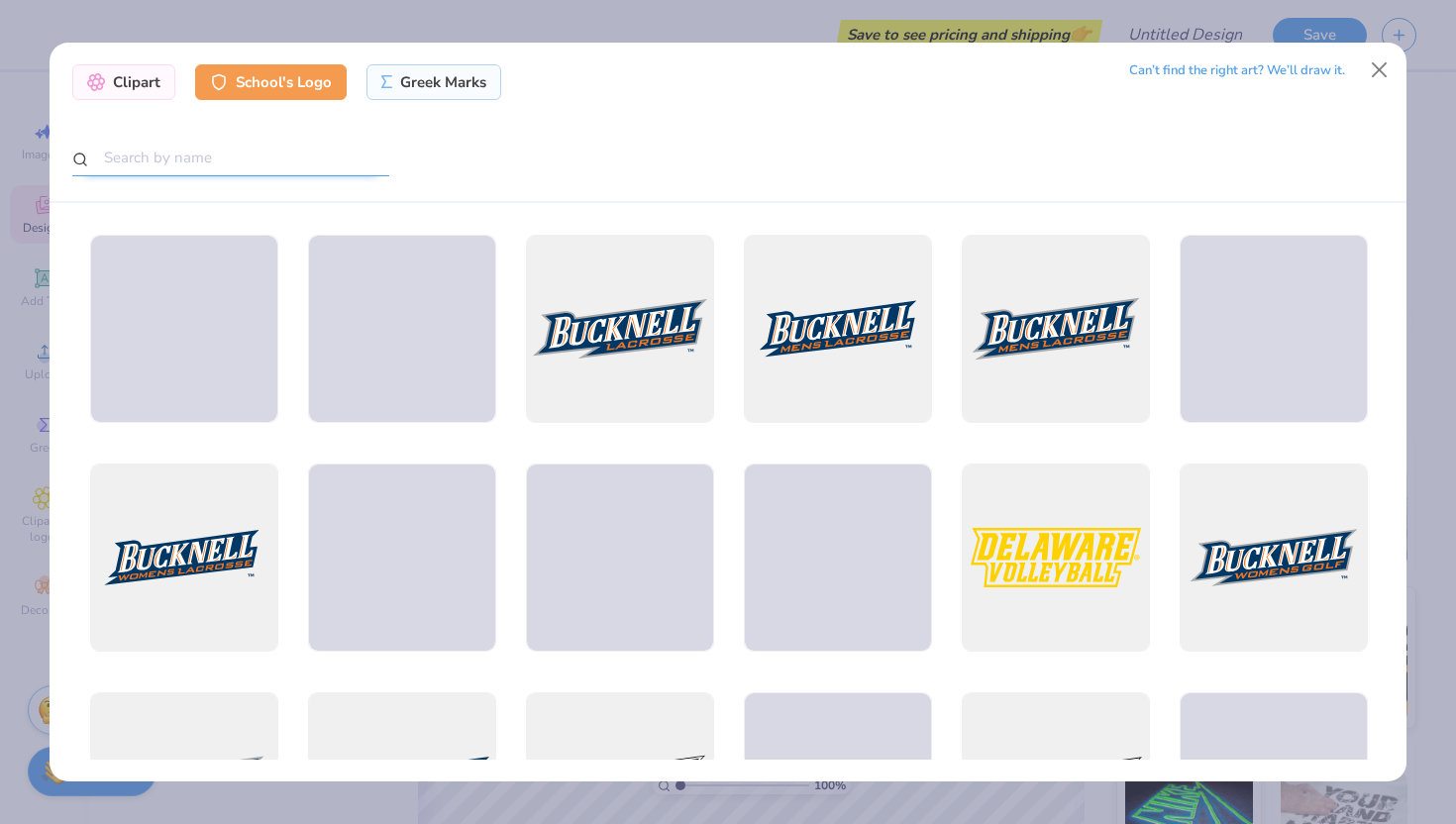 click at bounding box center (231, 157) 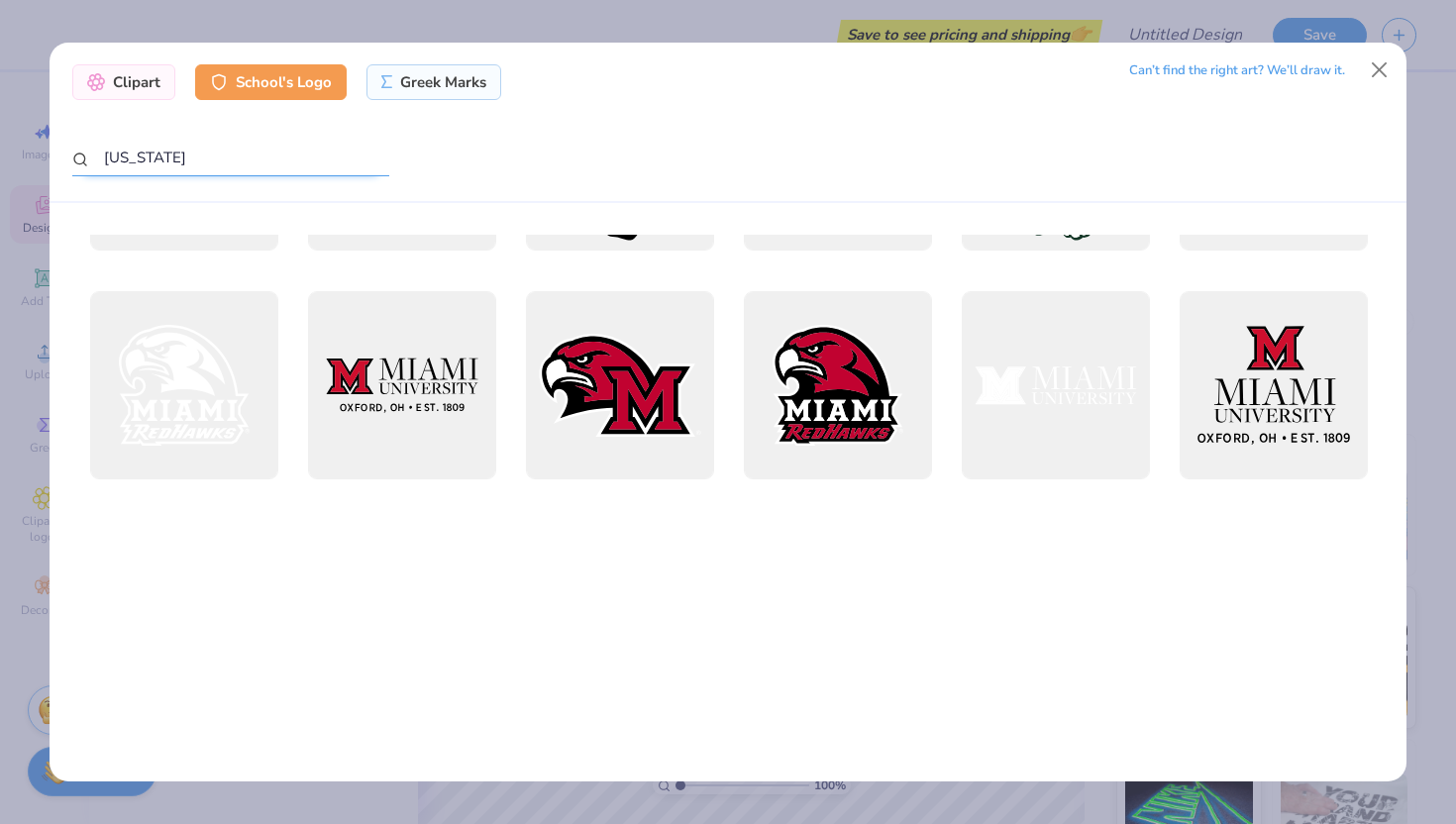 scroll, scrollTop: 0, scrollLeft: 0, axis: both 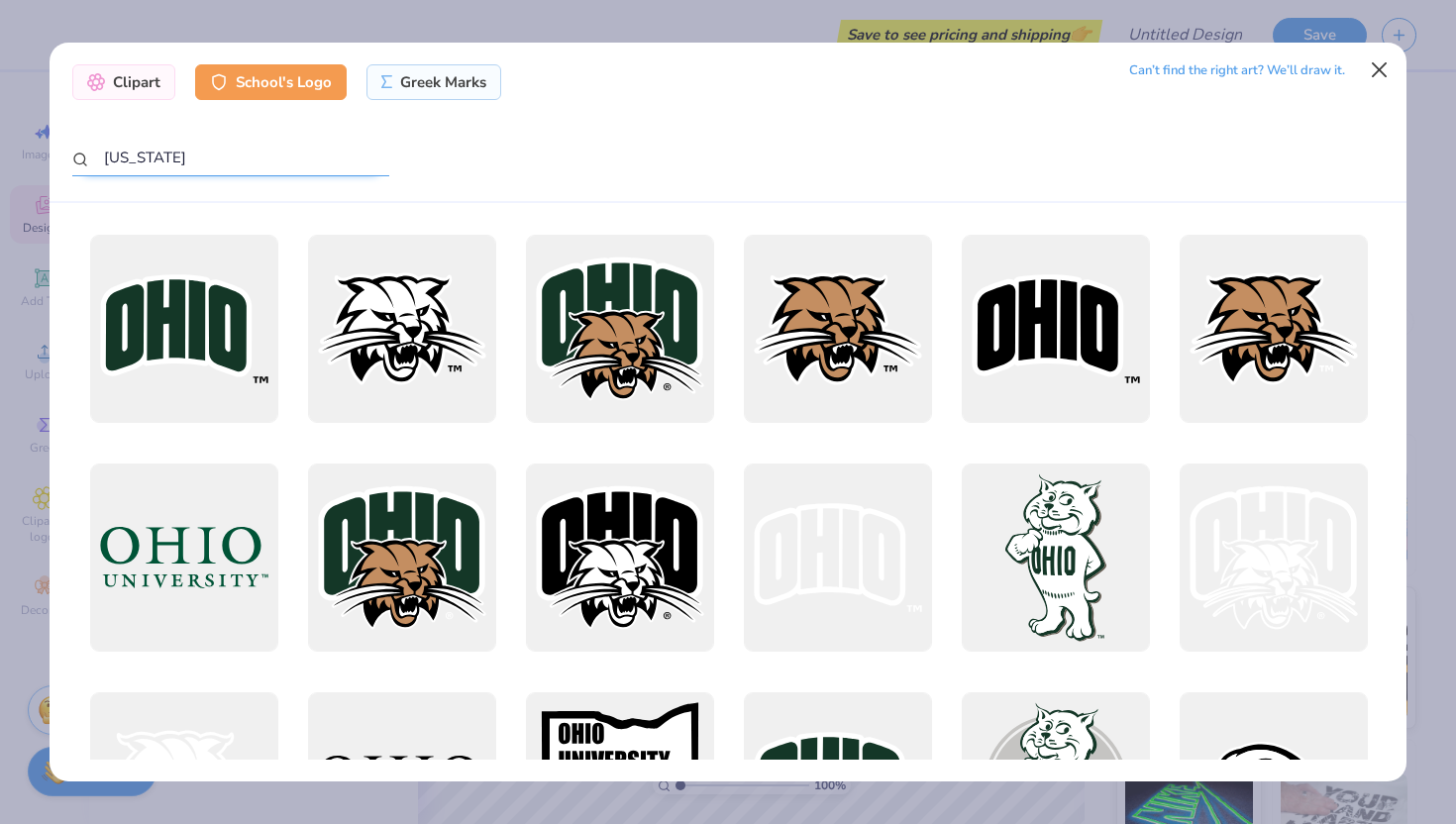 type on "[US_STATE]" 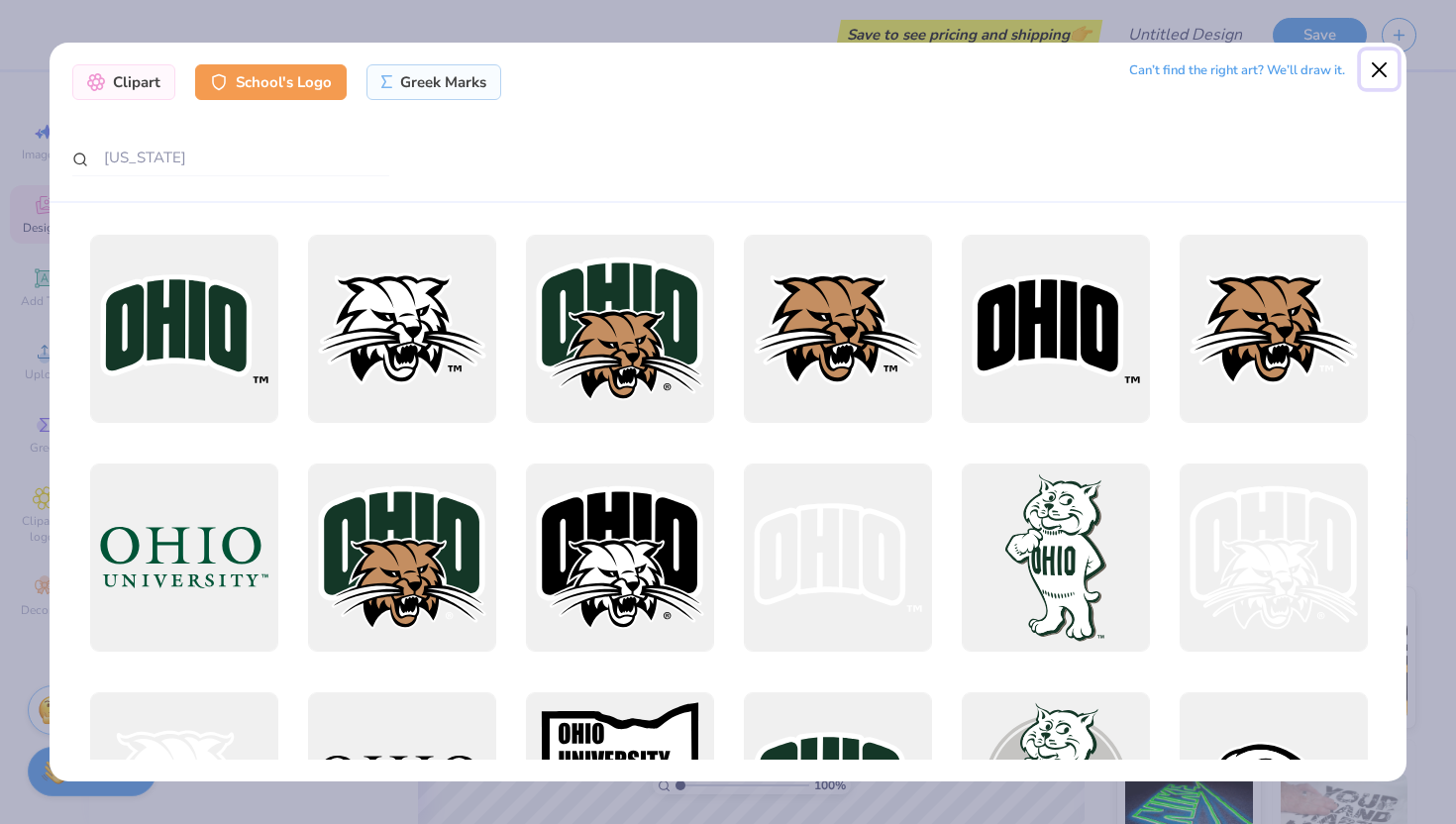 click at bounding box center [1380, 69] 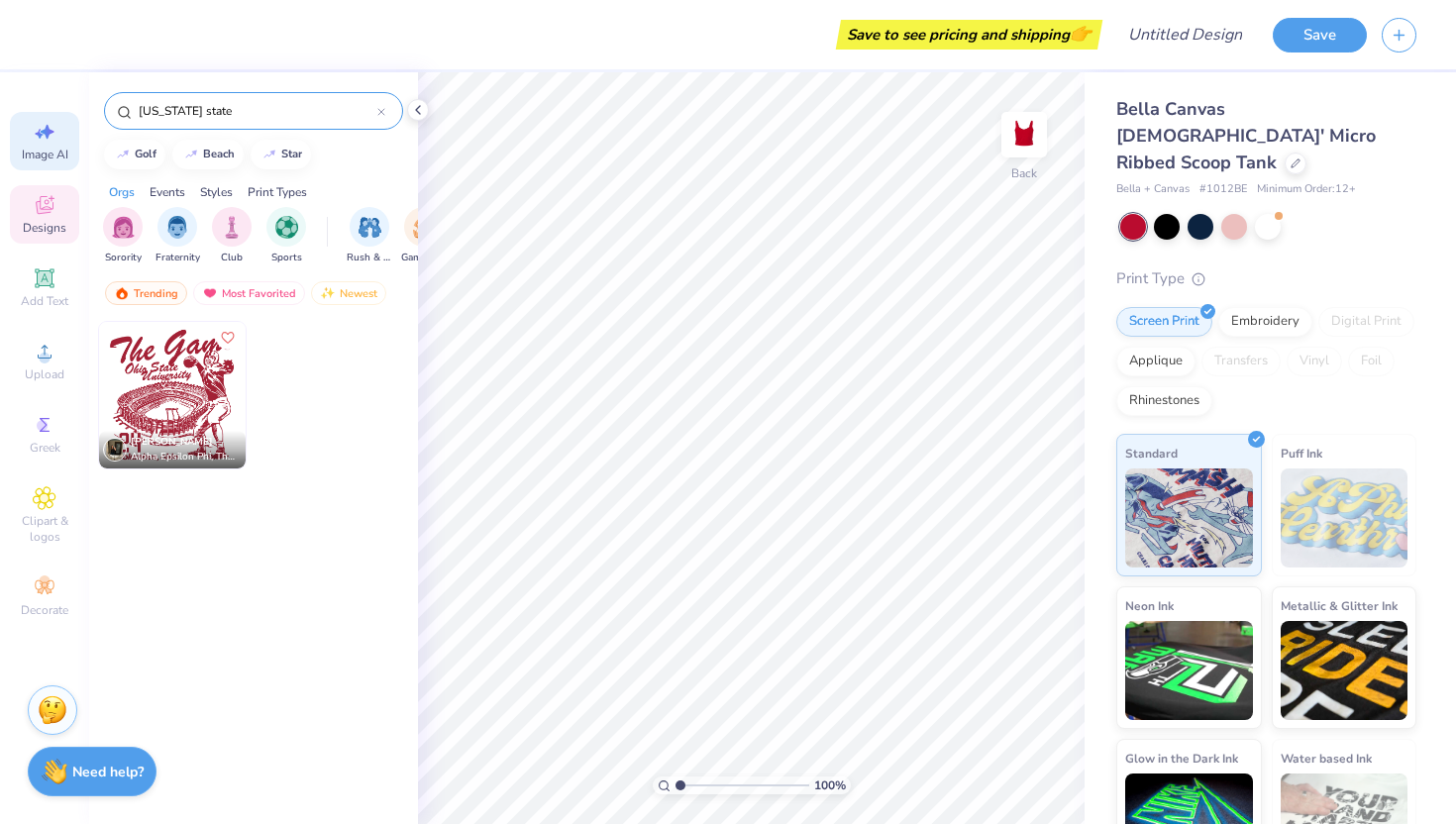 click on "Image AI" at bounding box center (45, 141) 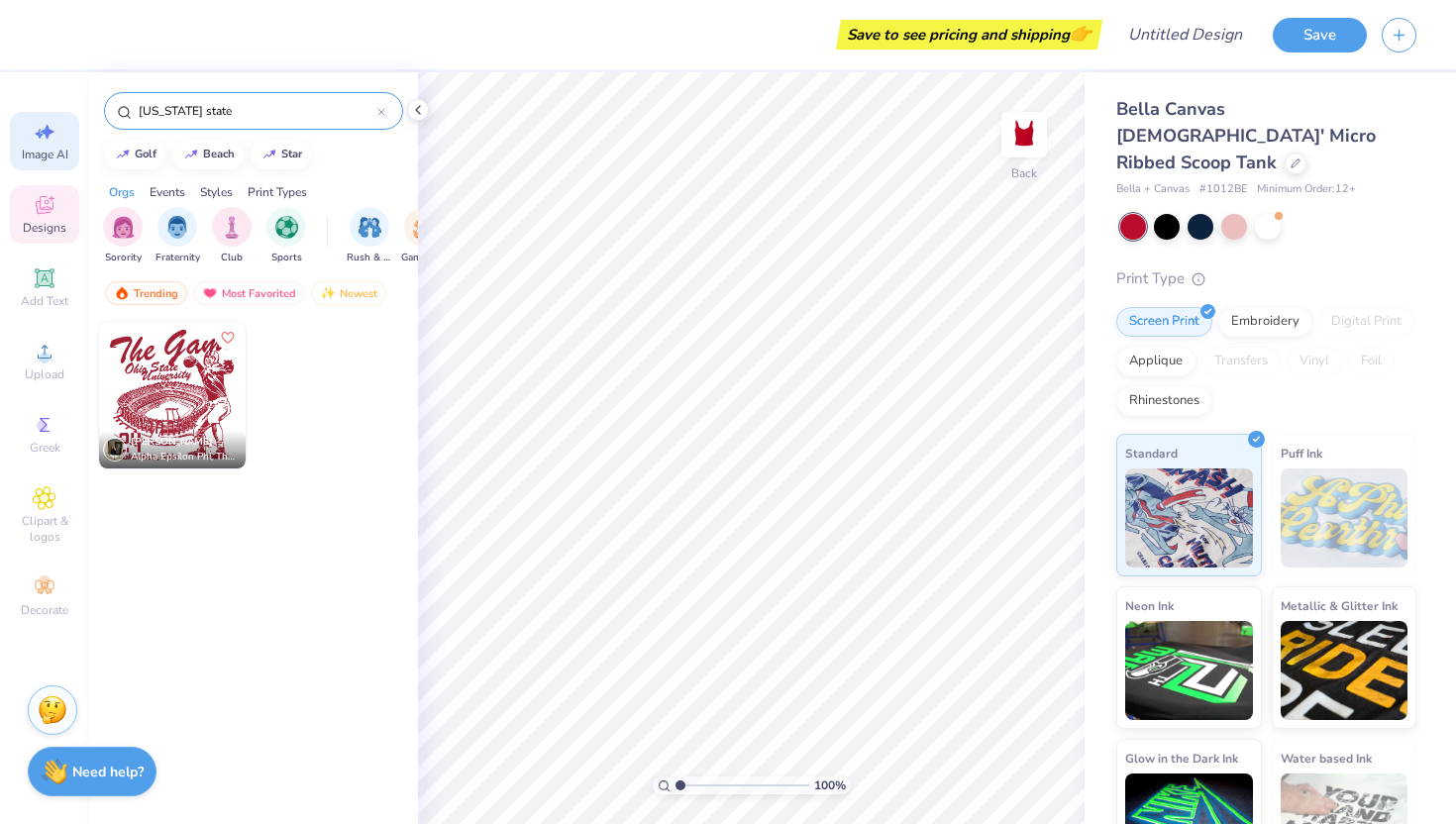 select on "4" 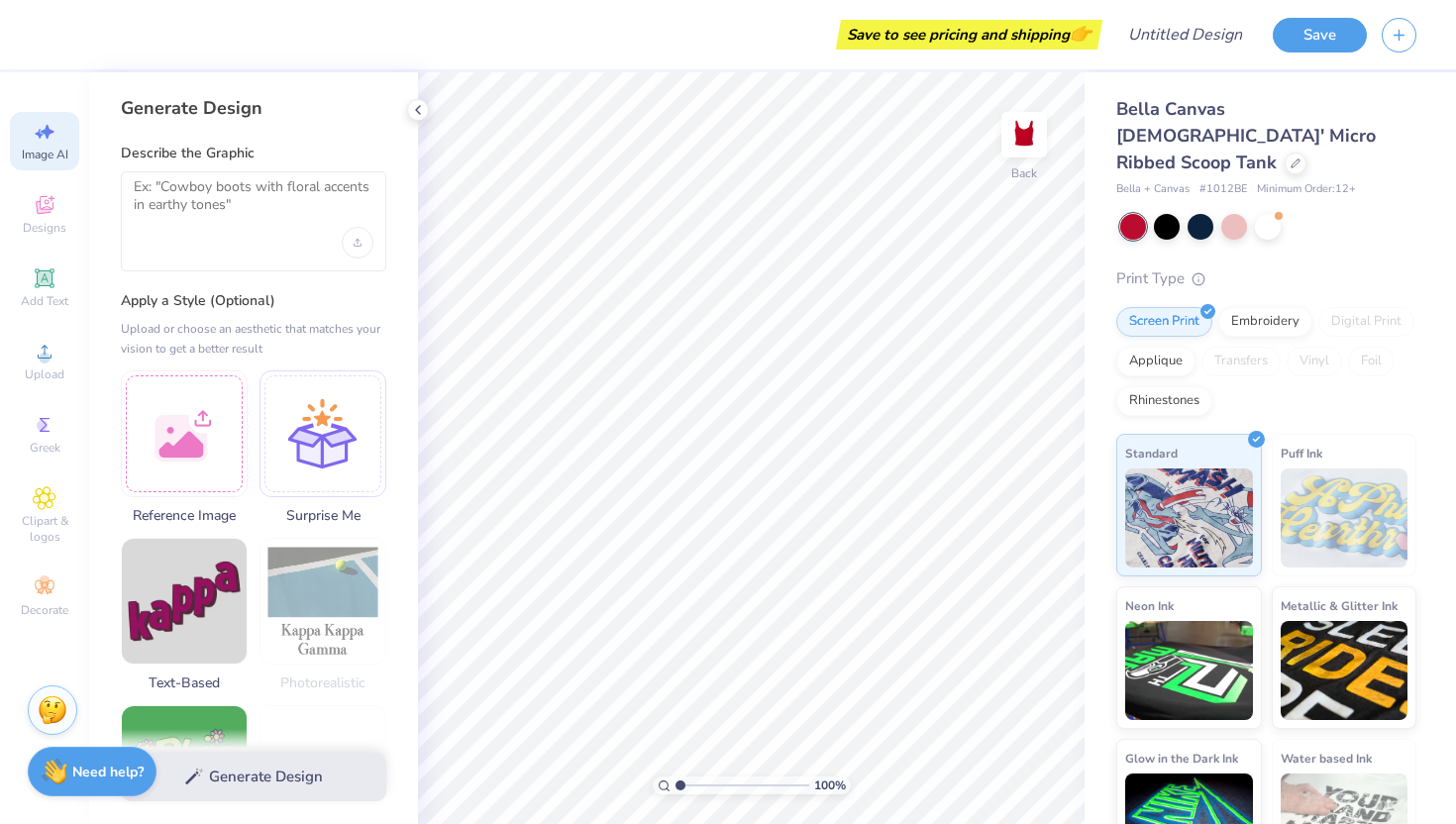 click at bounding box center (254, 221) 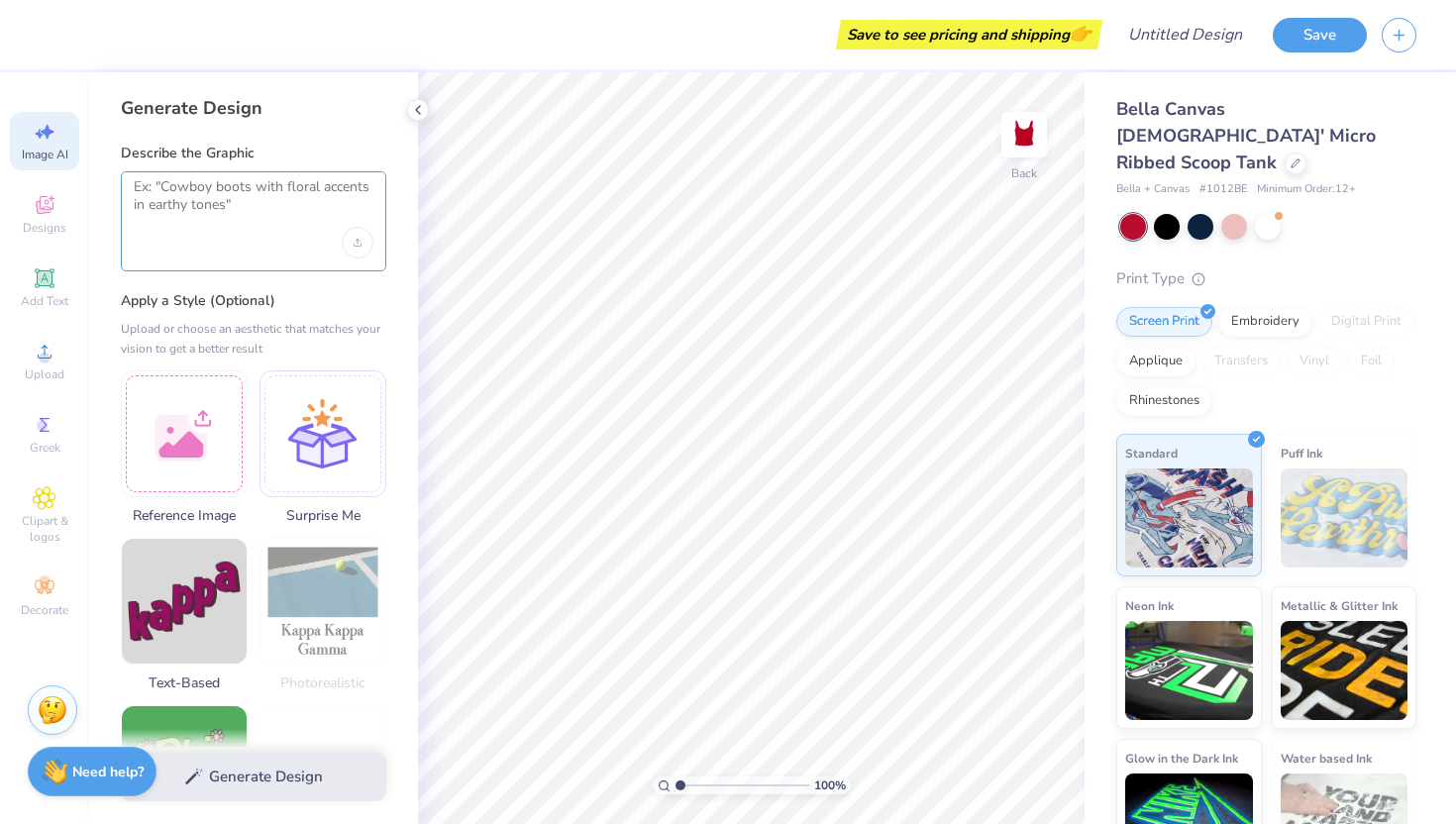 click at bounding box center (254, 203) 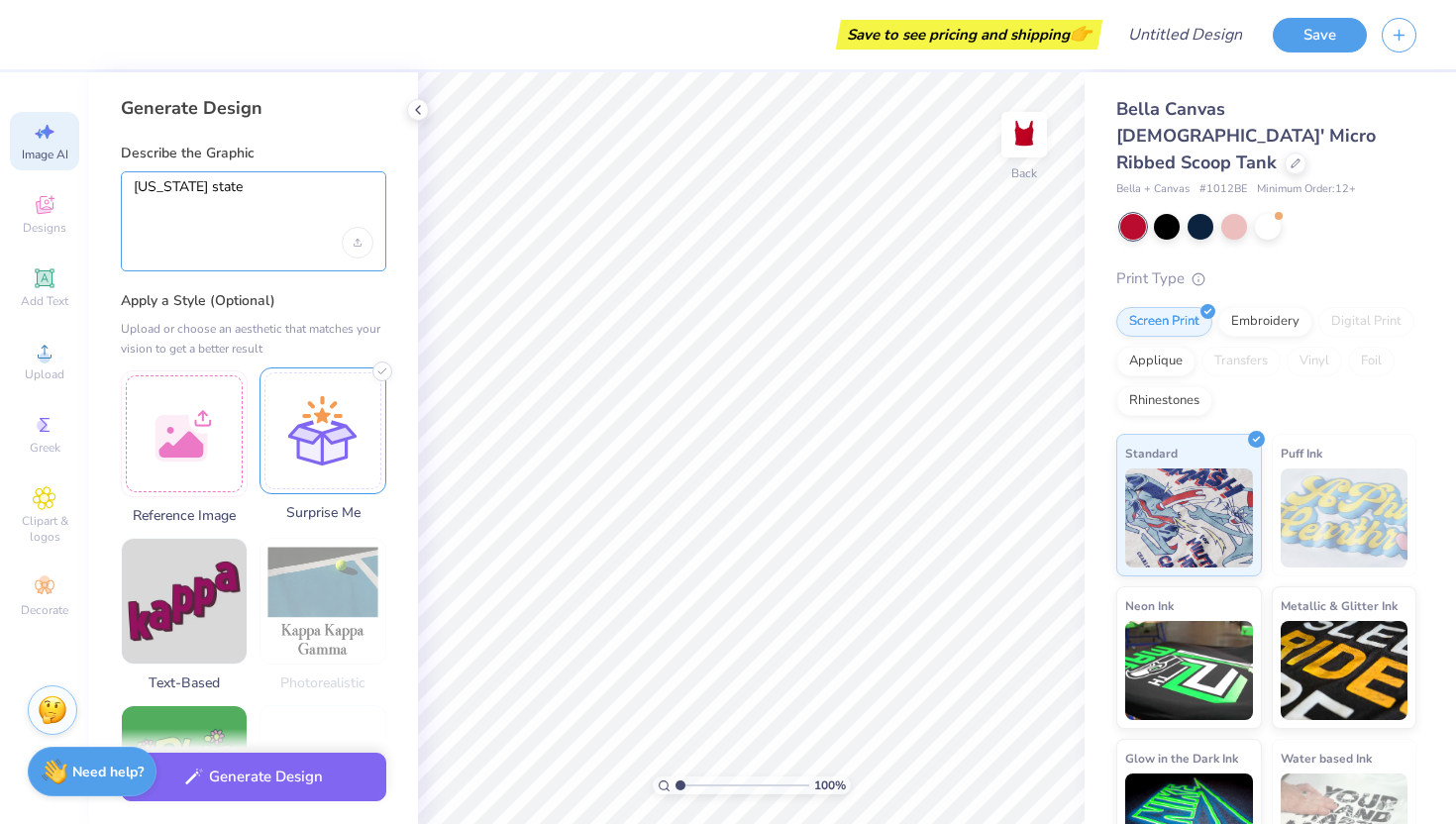 type on "[US_STATE] state" 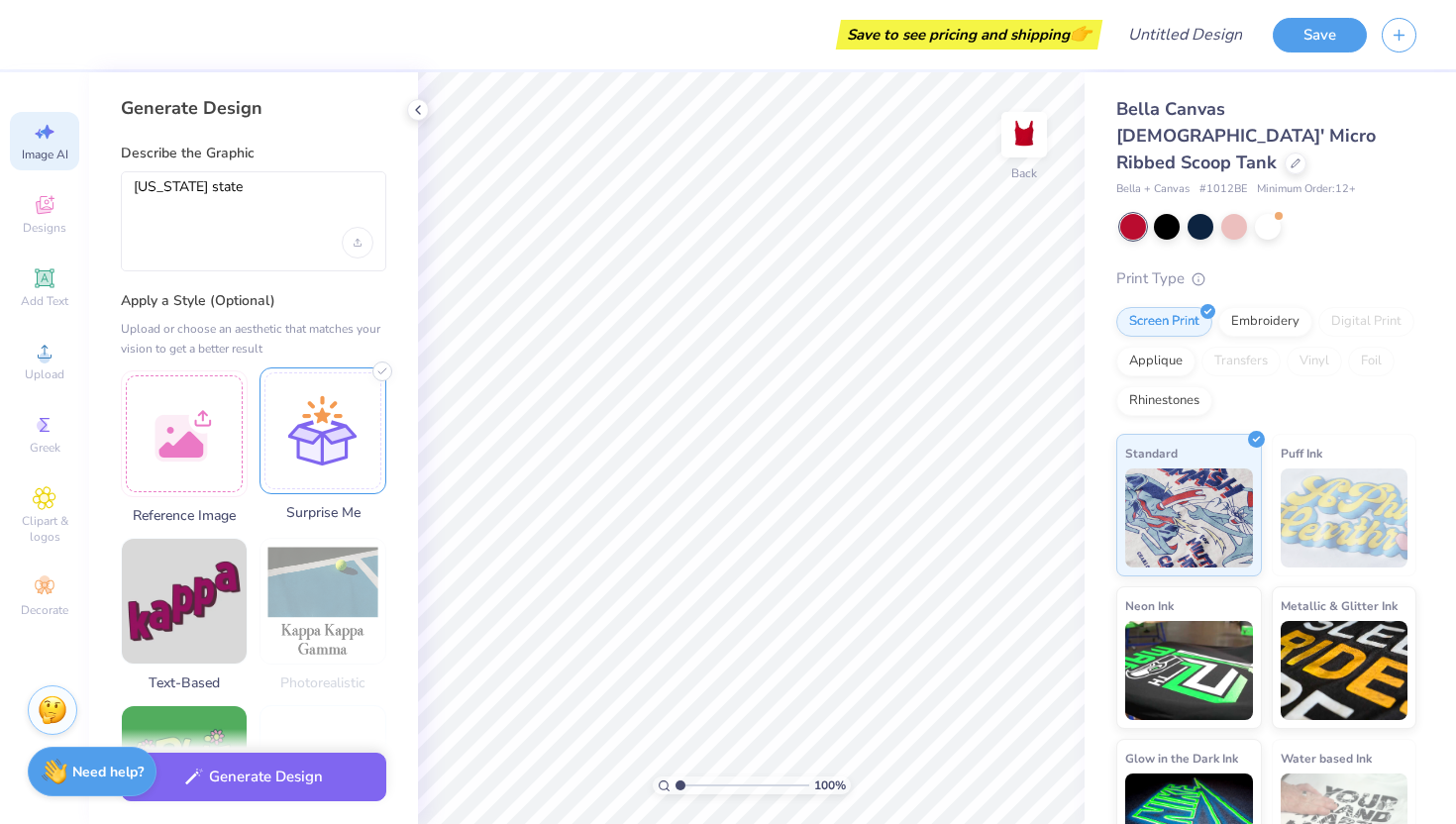 click at bounding box center [323, 431] 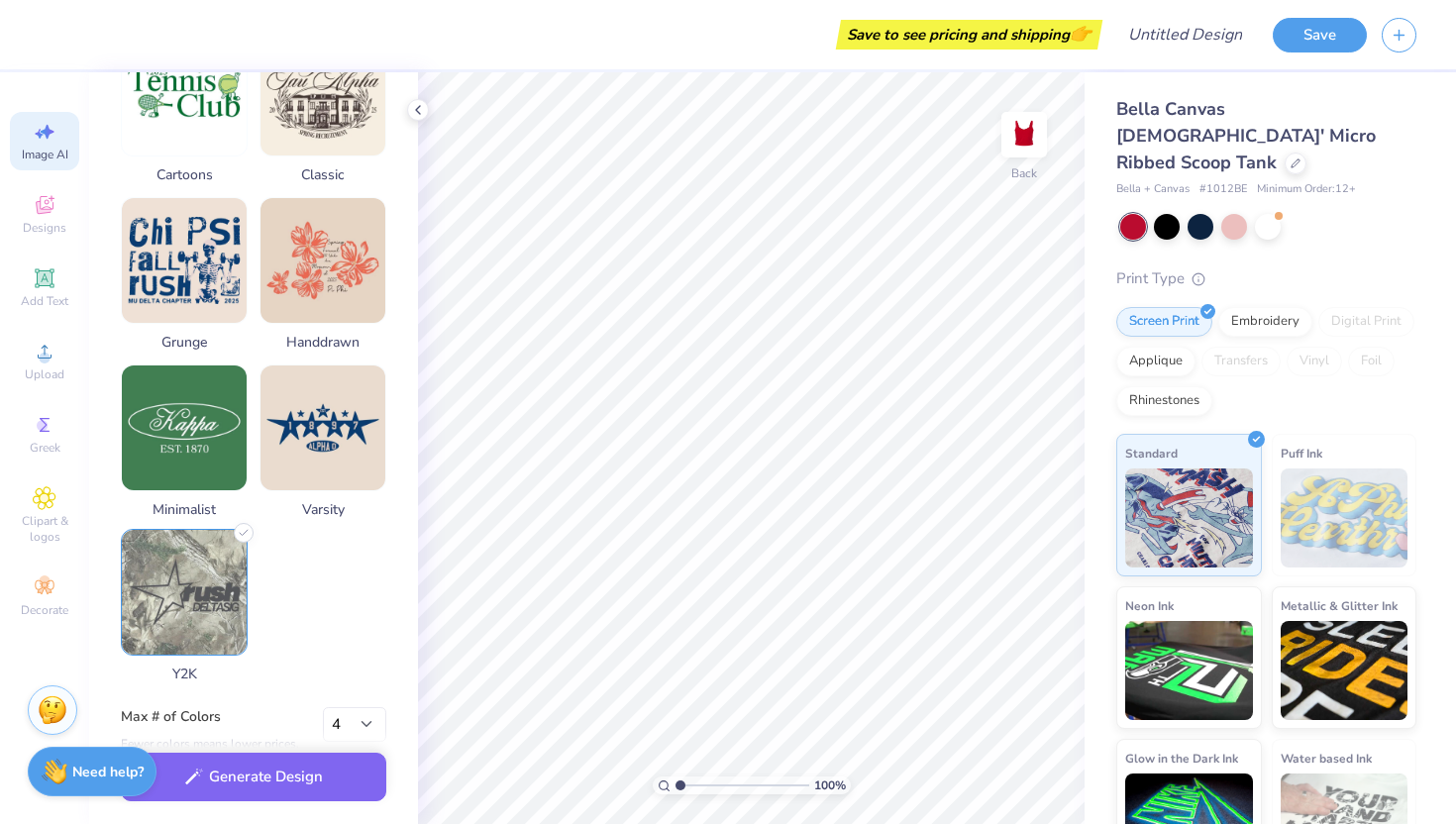 scroll, scrollTop: 870, scrollLeft: 0, axis: vertical 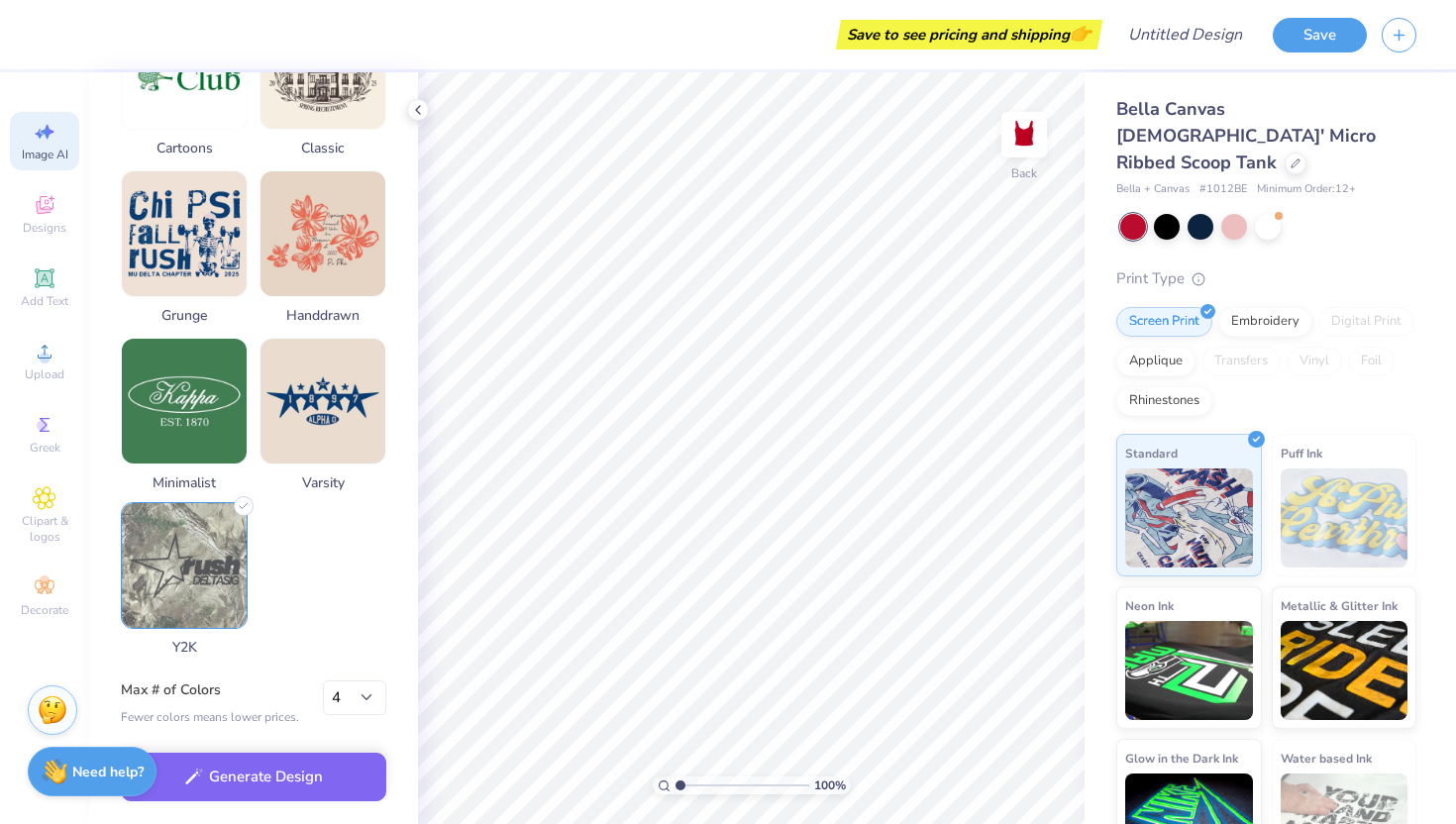 click at bounding box center [184, 566] 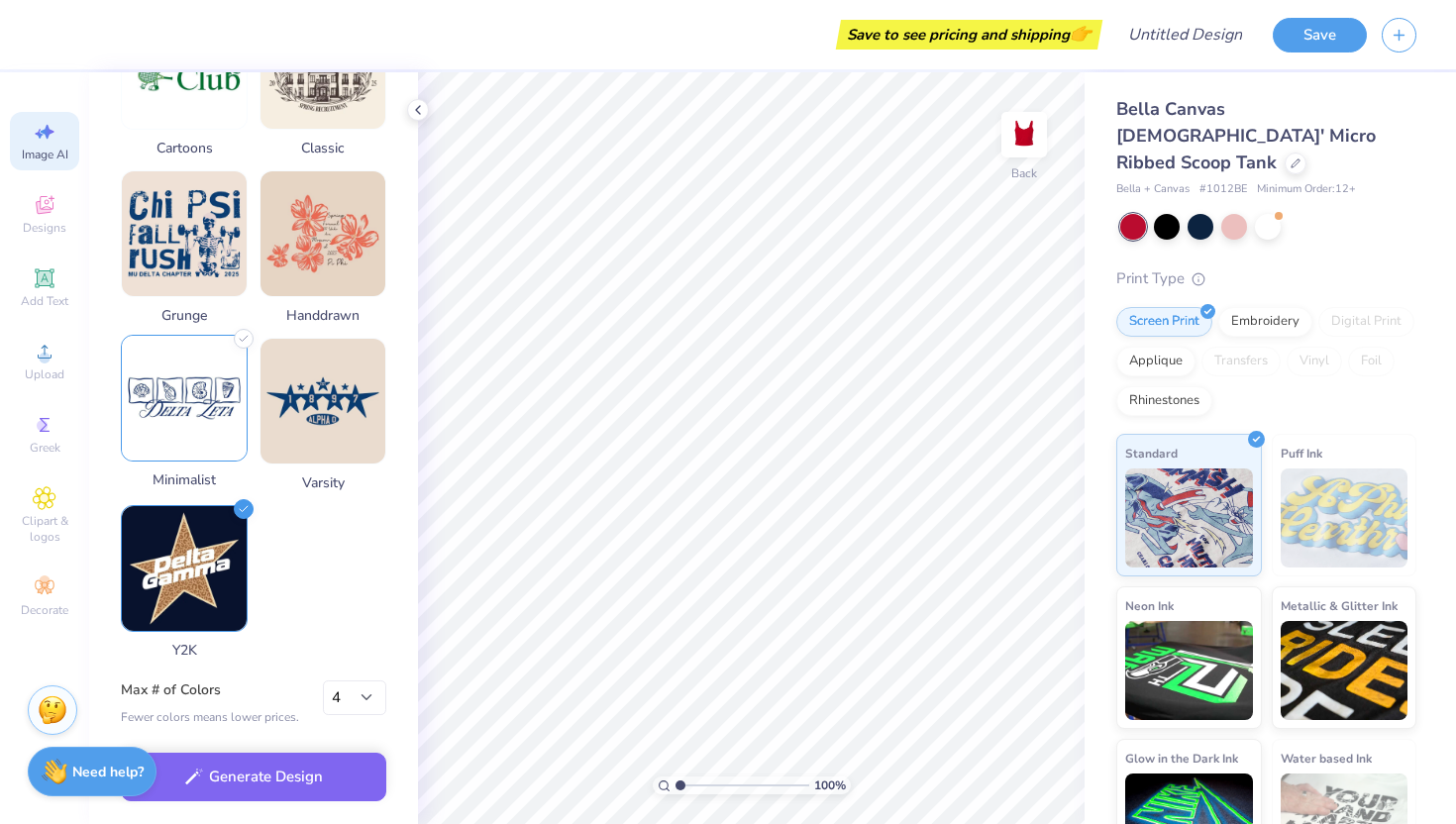click at bounding box center [184, 398] 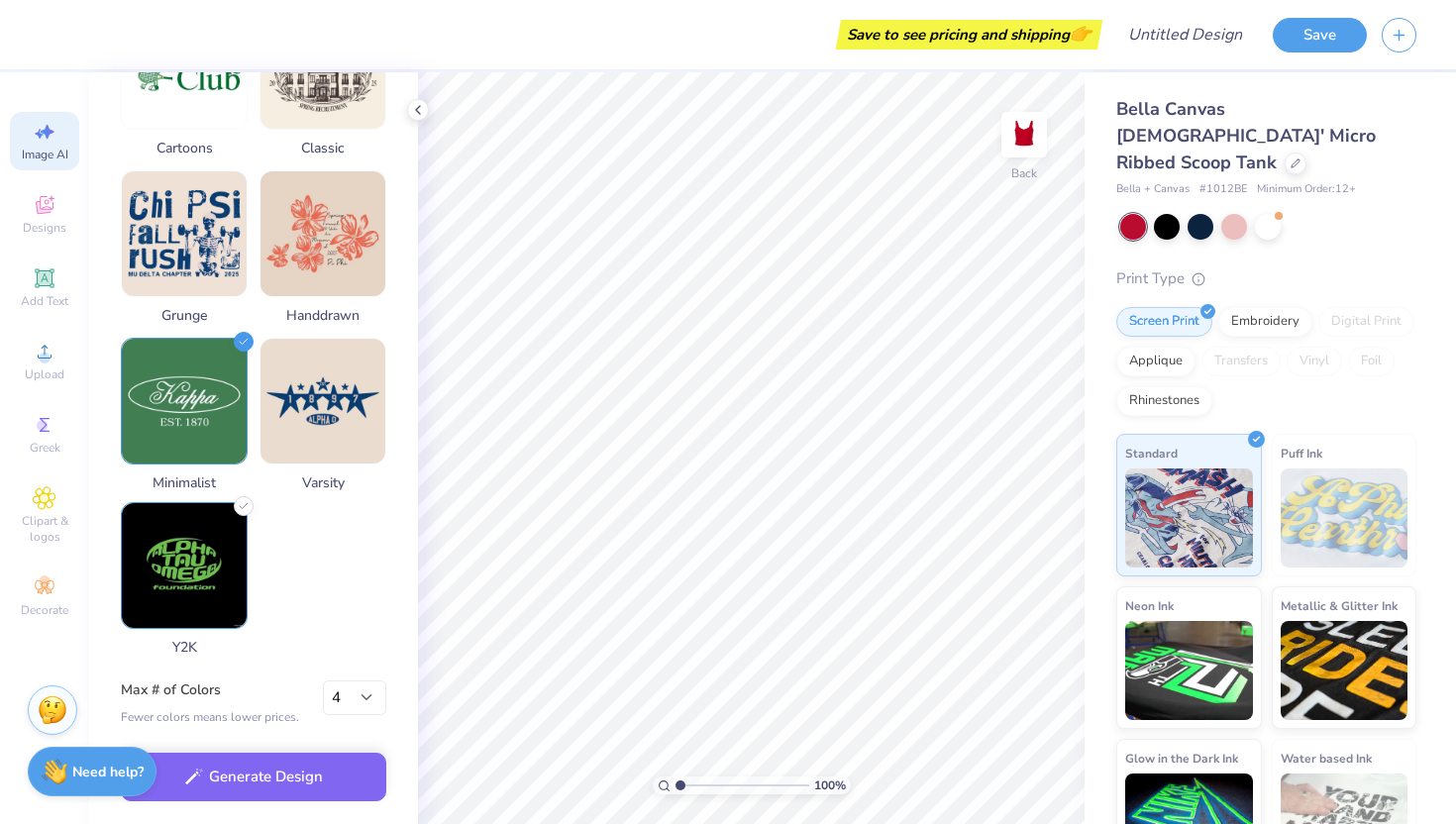 click at bounding box center (184, 566) 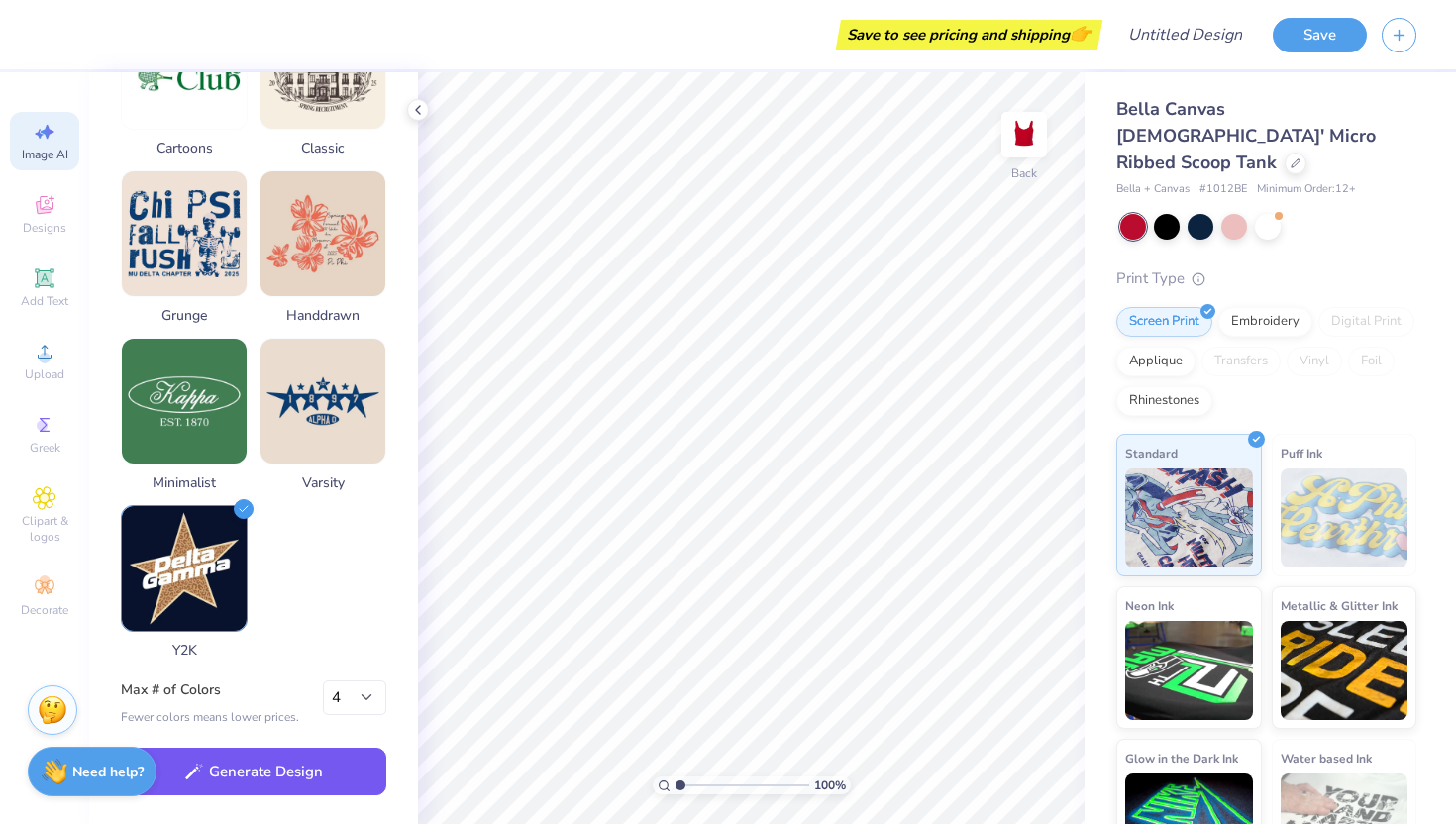 click on "Generate Design" at bounding box center [254, 772] 